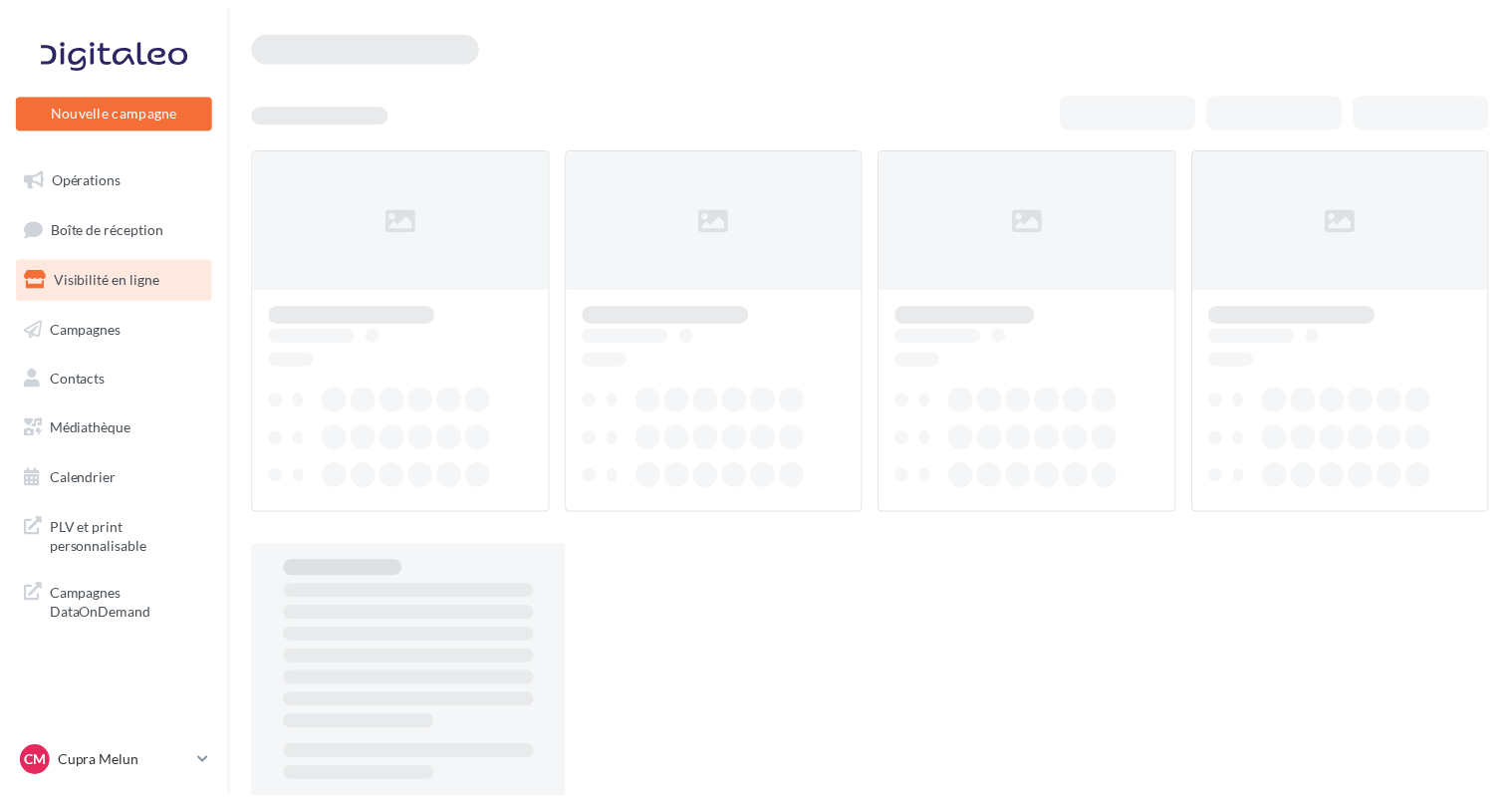 scroll, scrollTop: 0, scrollLeft: 0, axis: both 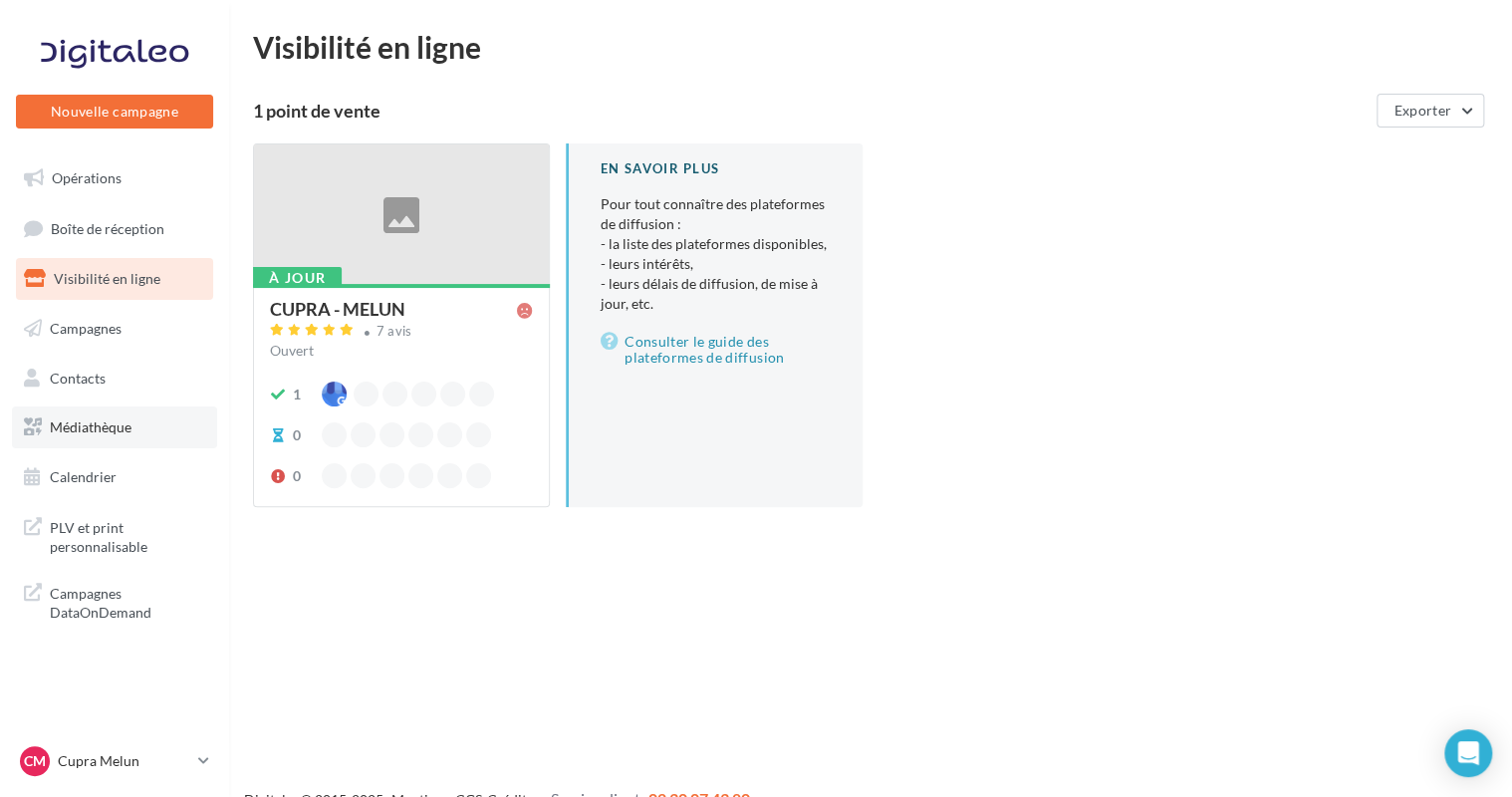 click on "Médiathèque" at bounding box center [115, 427] 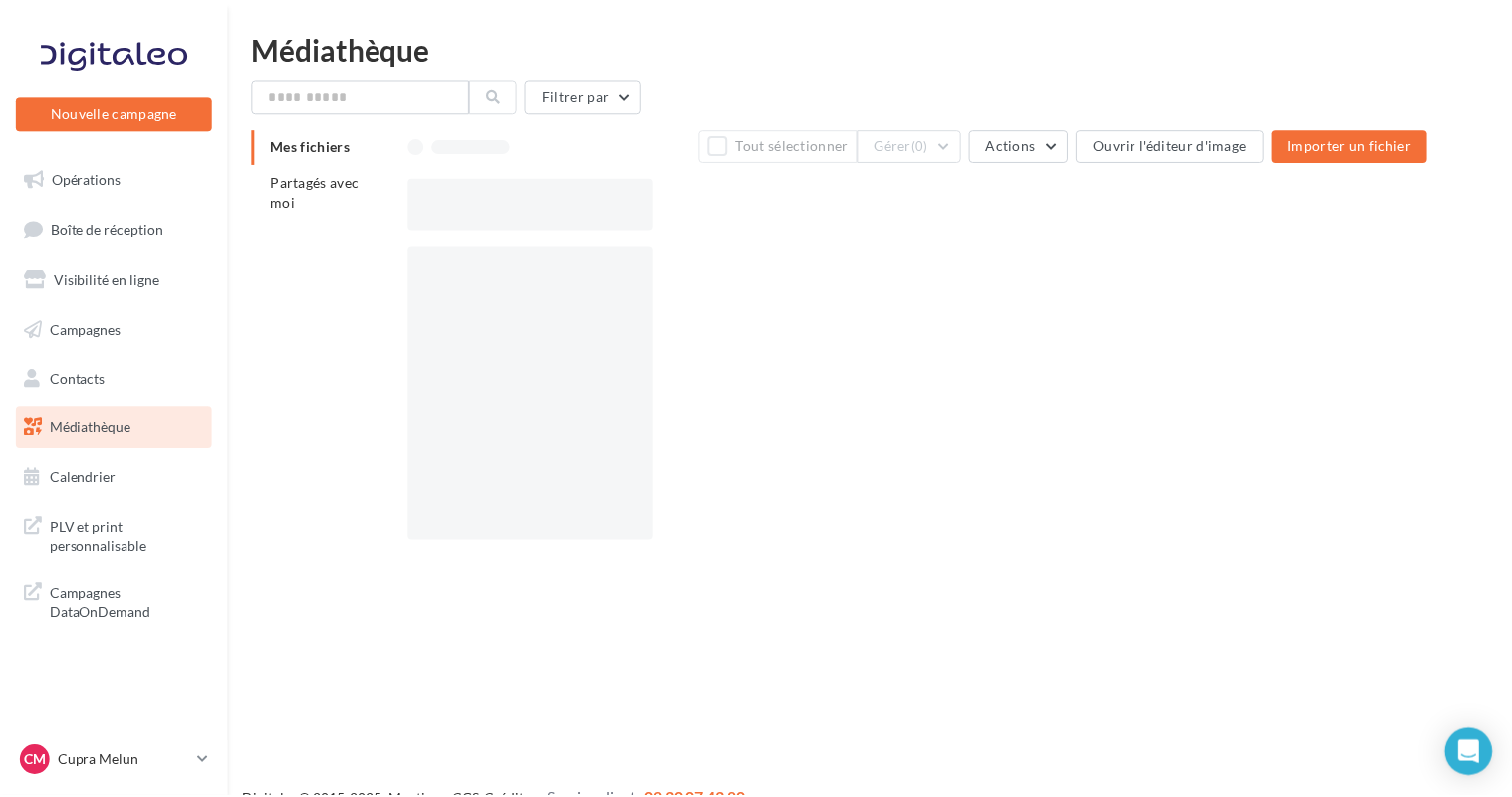 scroll, scrollTop: 0, scrollLeft: 0, axis: both 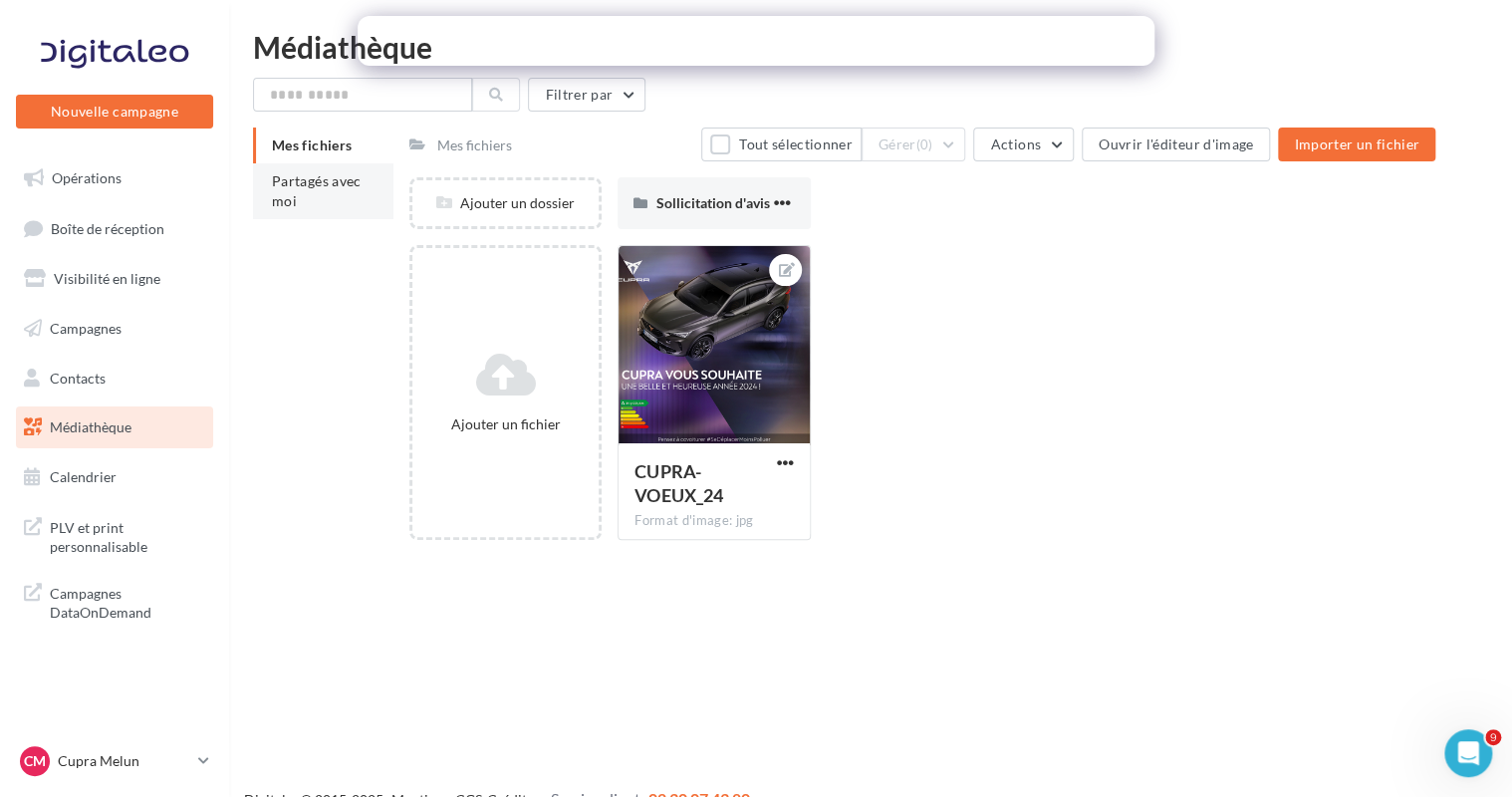 click on "Partagés avec moi" at bounding box center (317, 190) 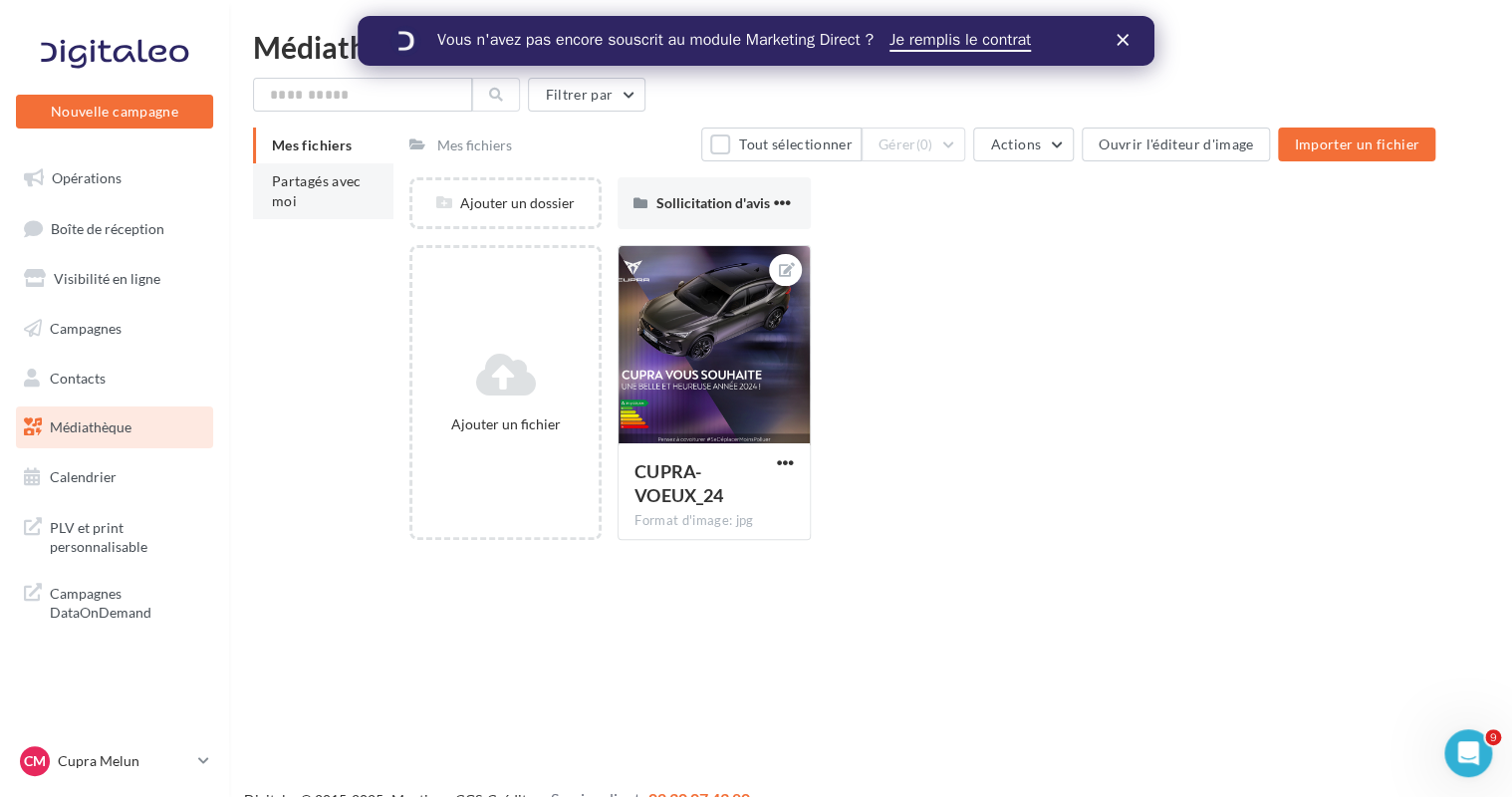 scroll, scrollTop: 0, scrollLeft: 0, axis: both 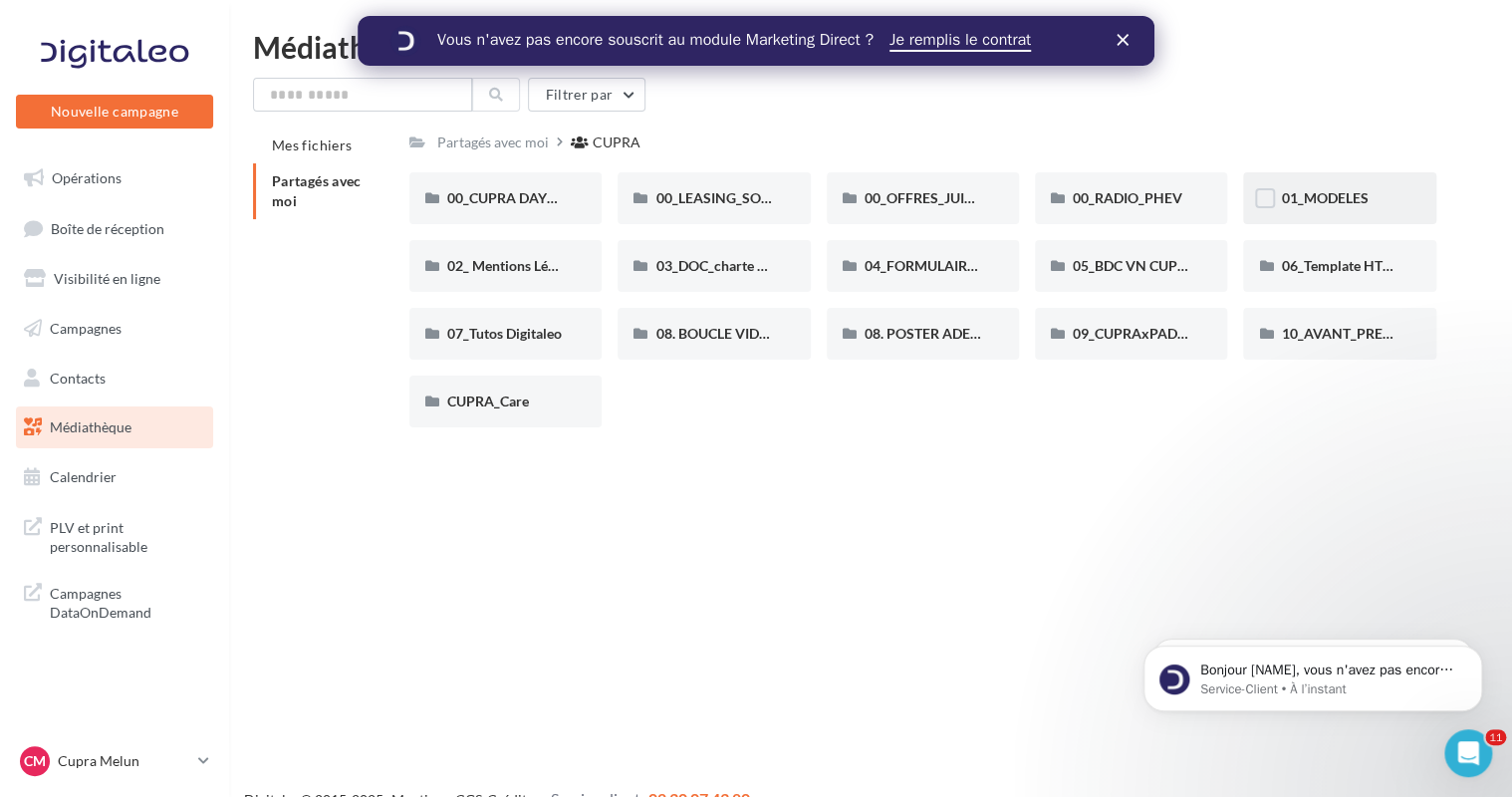 click on "01_MODELES" at bounding box center (1324, 197) 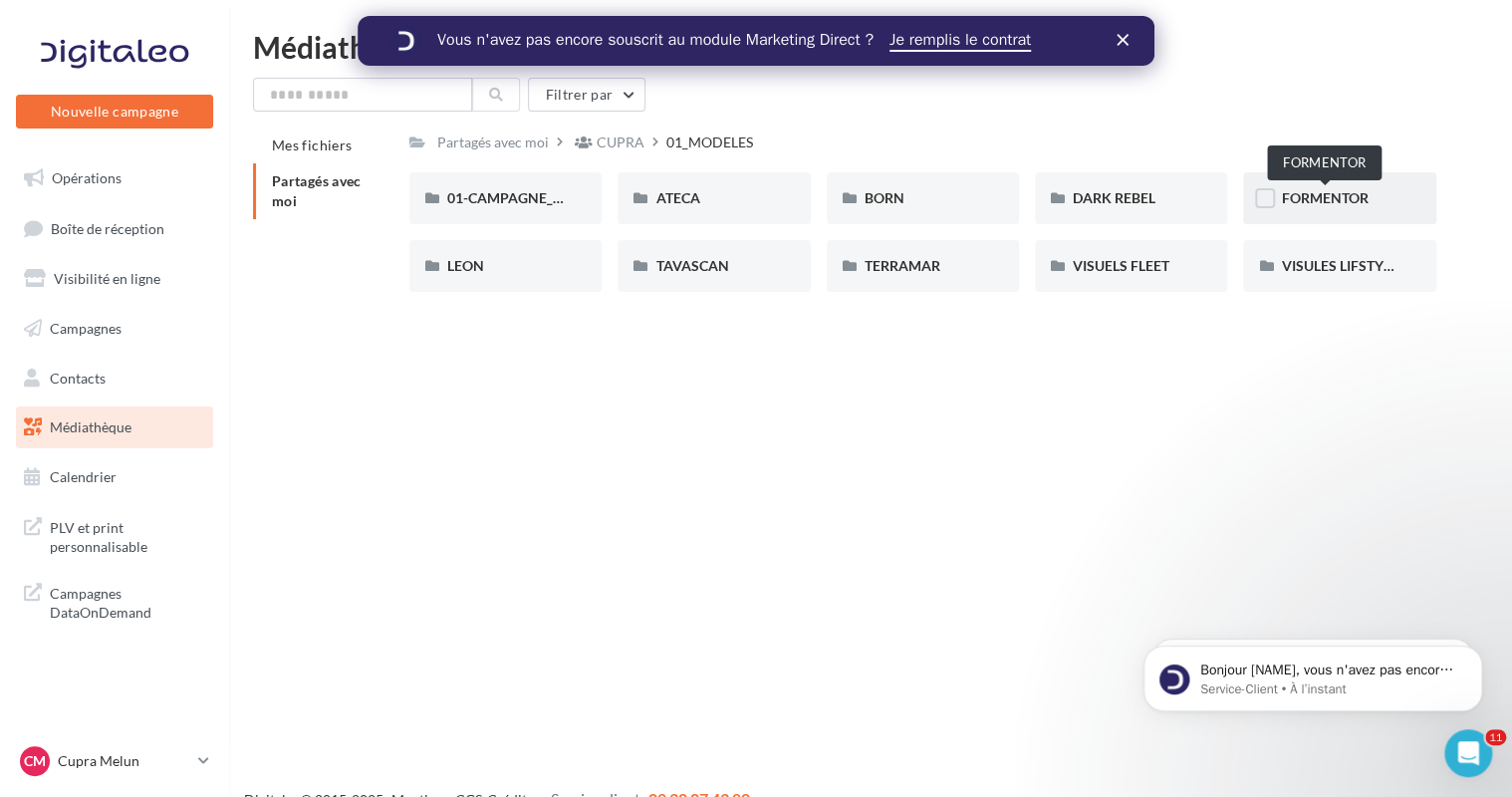 click on "FORMENTOR" at bounding box center [1324, 197] 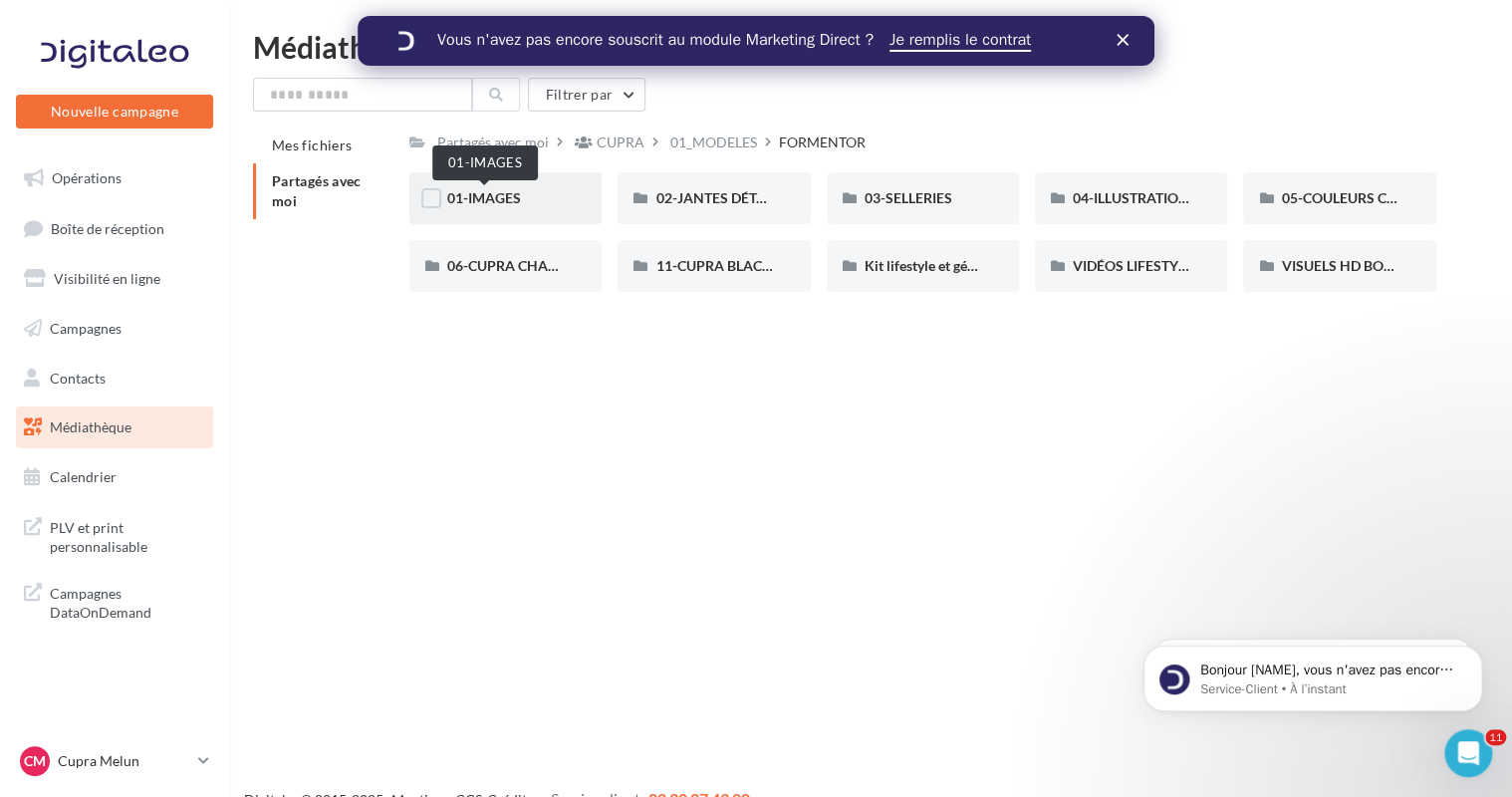click on "01-IMAGES" at bounding box center [484, 197] 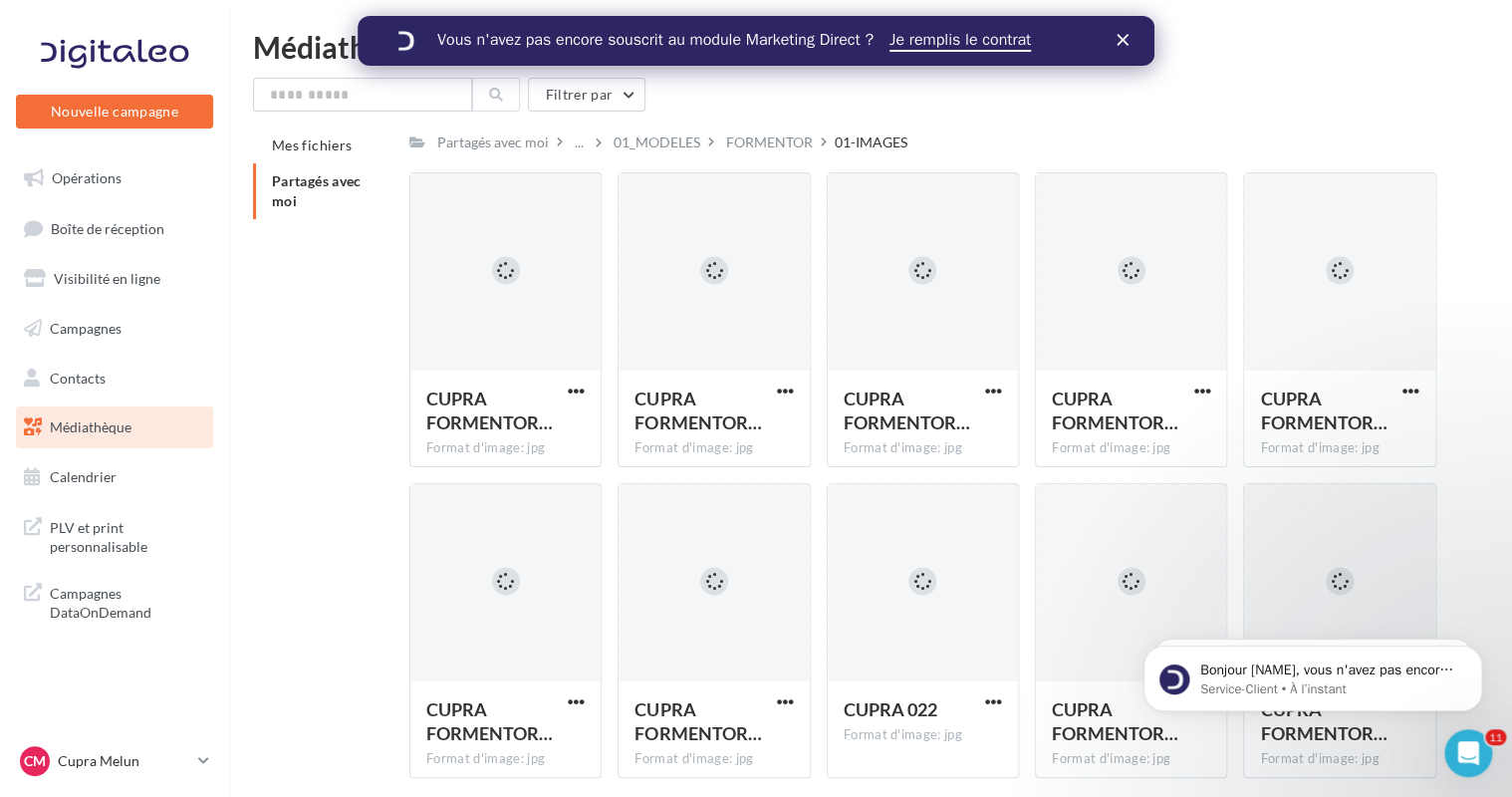 click on "Vous n'avez pas encore souscrit au module Marketing Direct ? Je remplis le contrat" at bounding box center [756, 41] 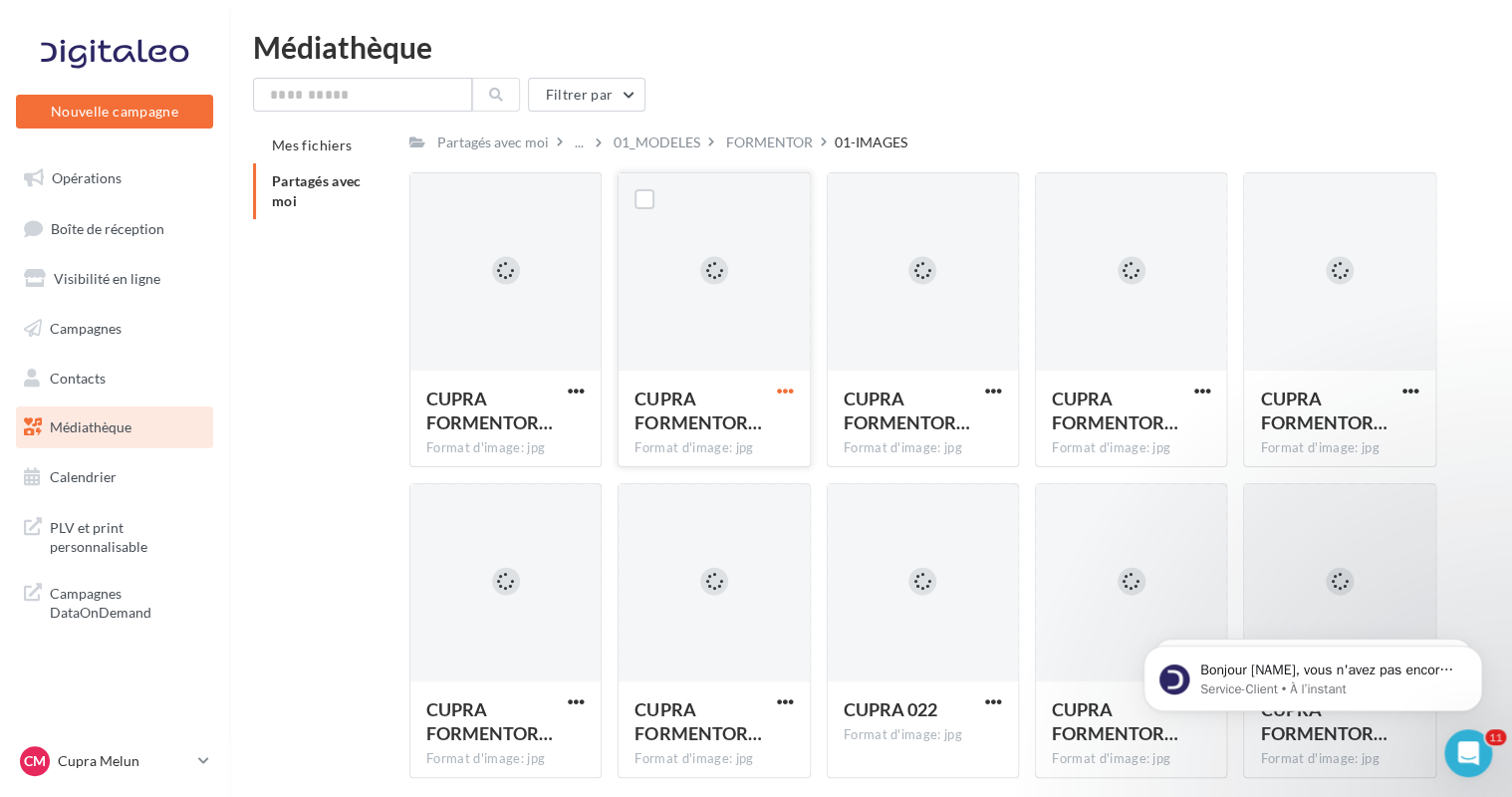 click at bounding box center [785, 391] 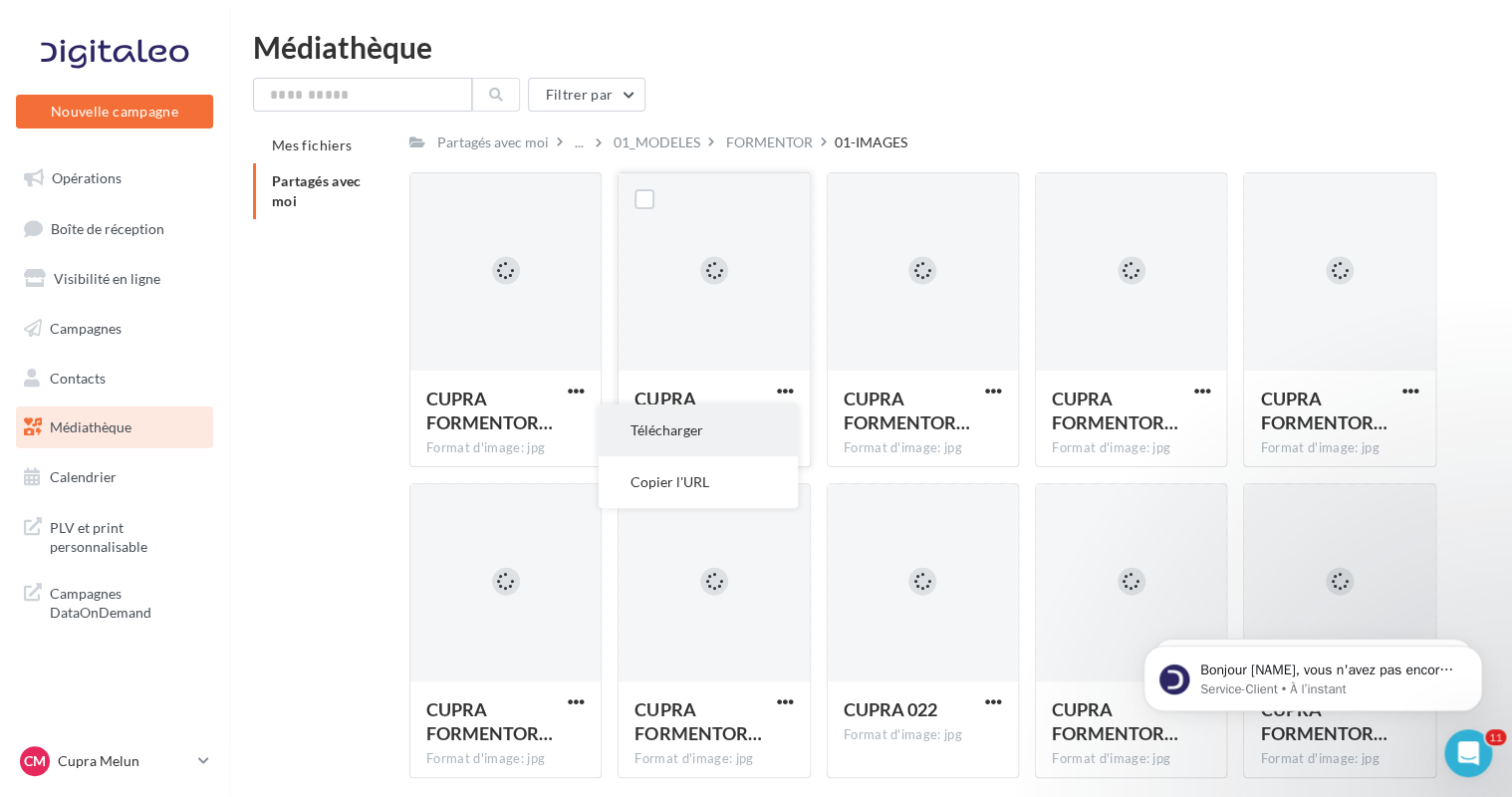 click on "Télécharger" at bounding box center (698, 430) 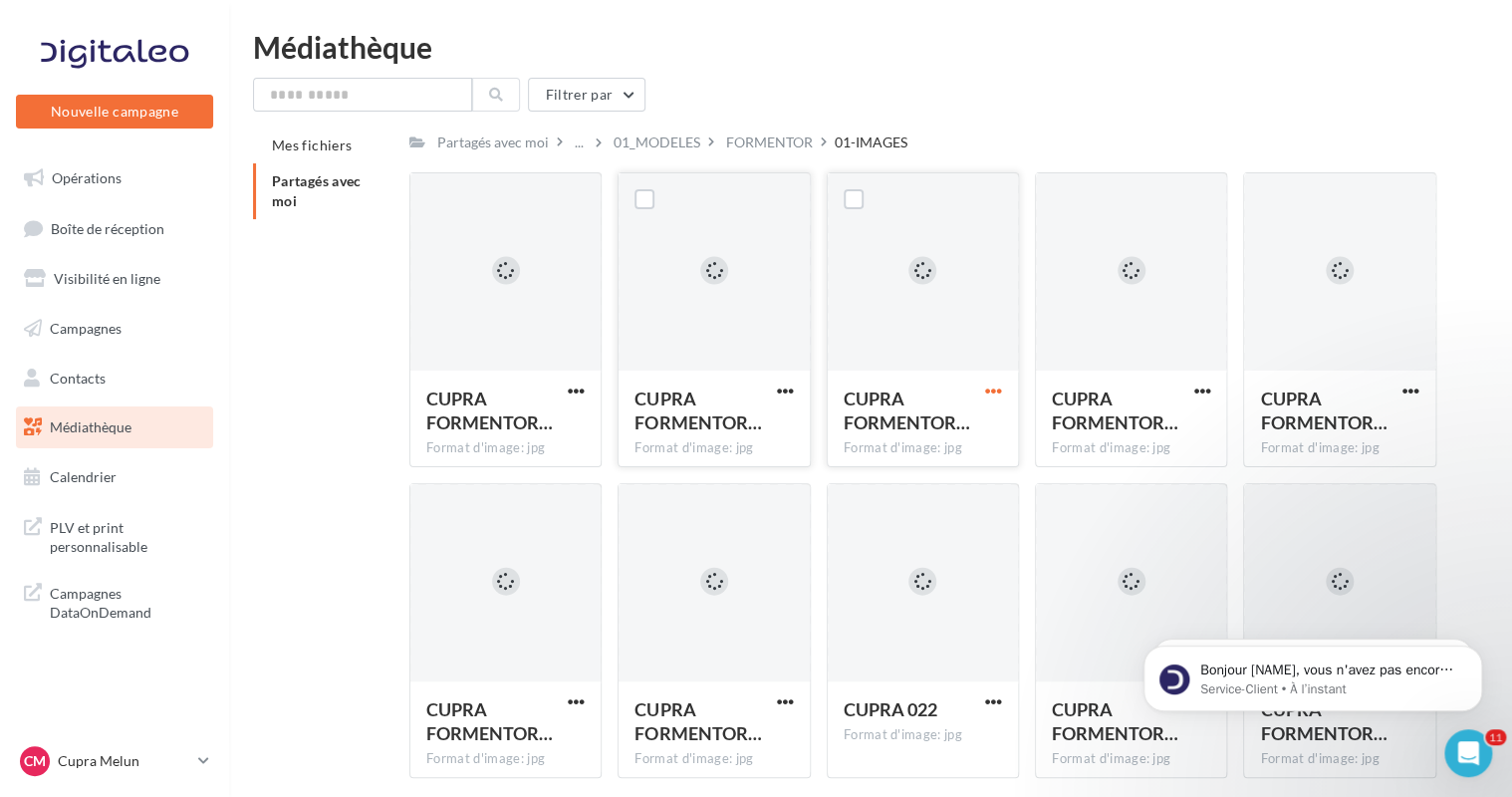 click at bounding box center [993, 391] 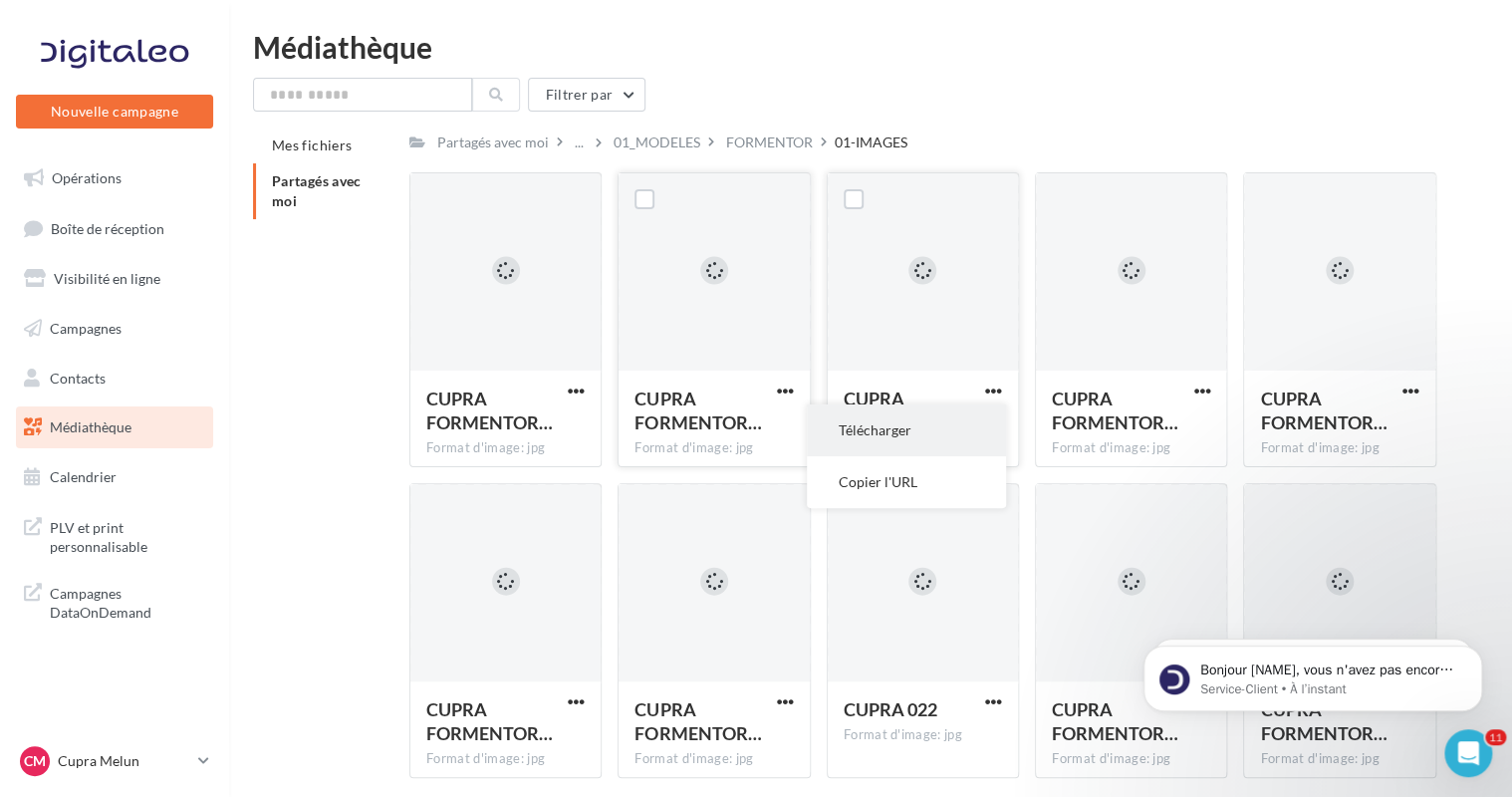 click on "Télécharger" at bounding box center [906, 430] 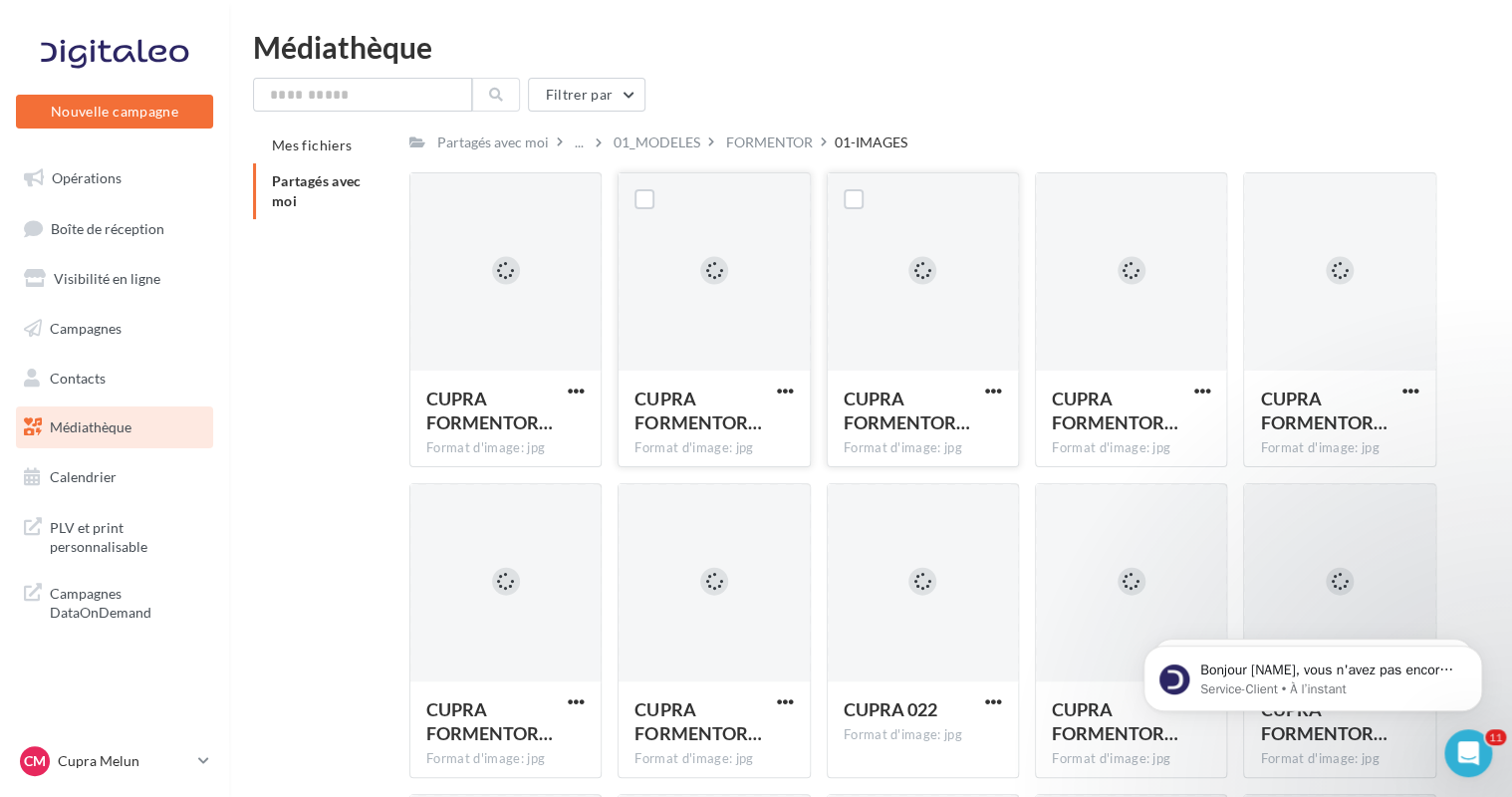 scroll, scrollTop: 0, scrollLeft: 0, axis: both 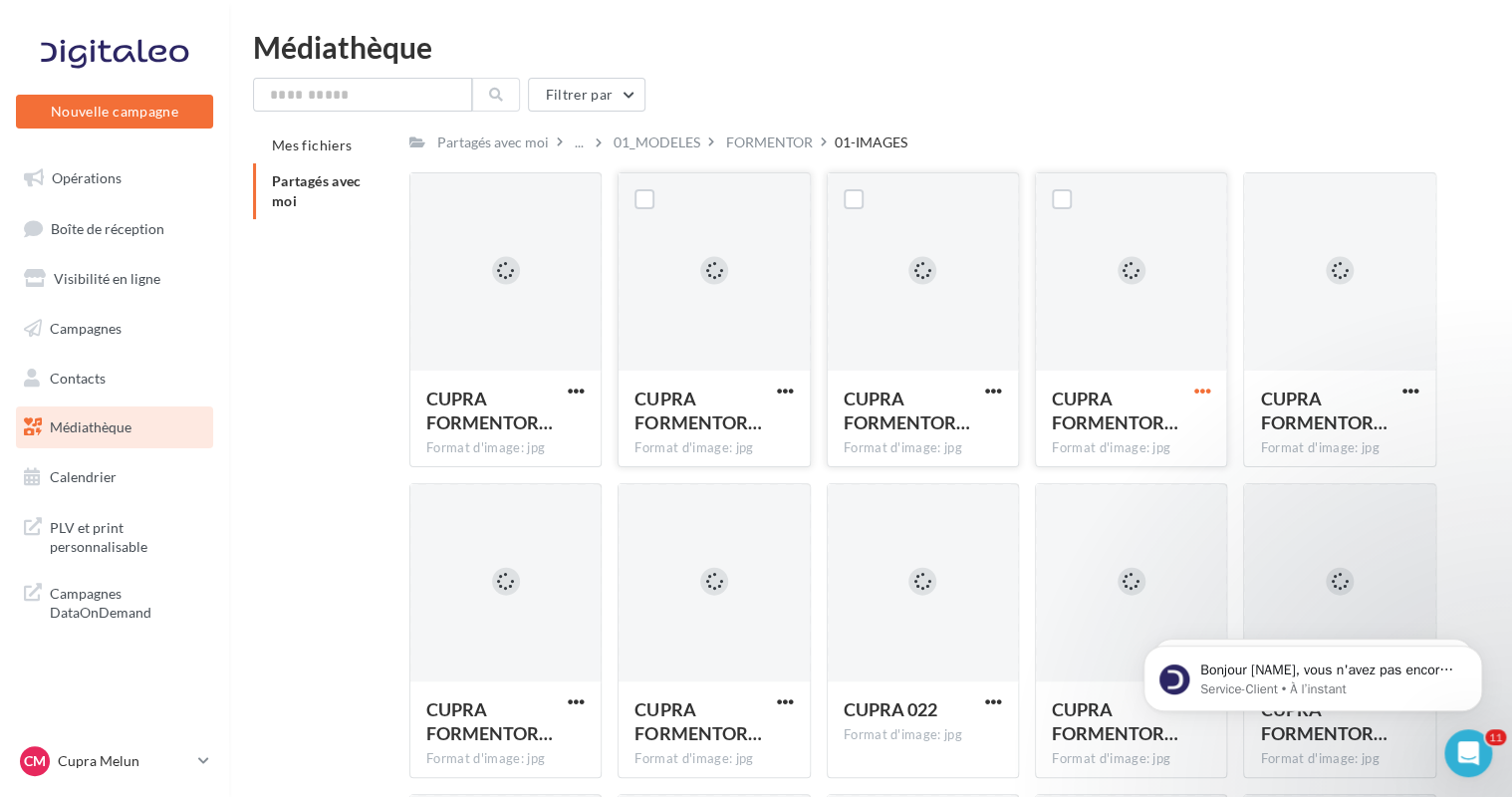 click at bounding box center (1201, 391) 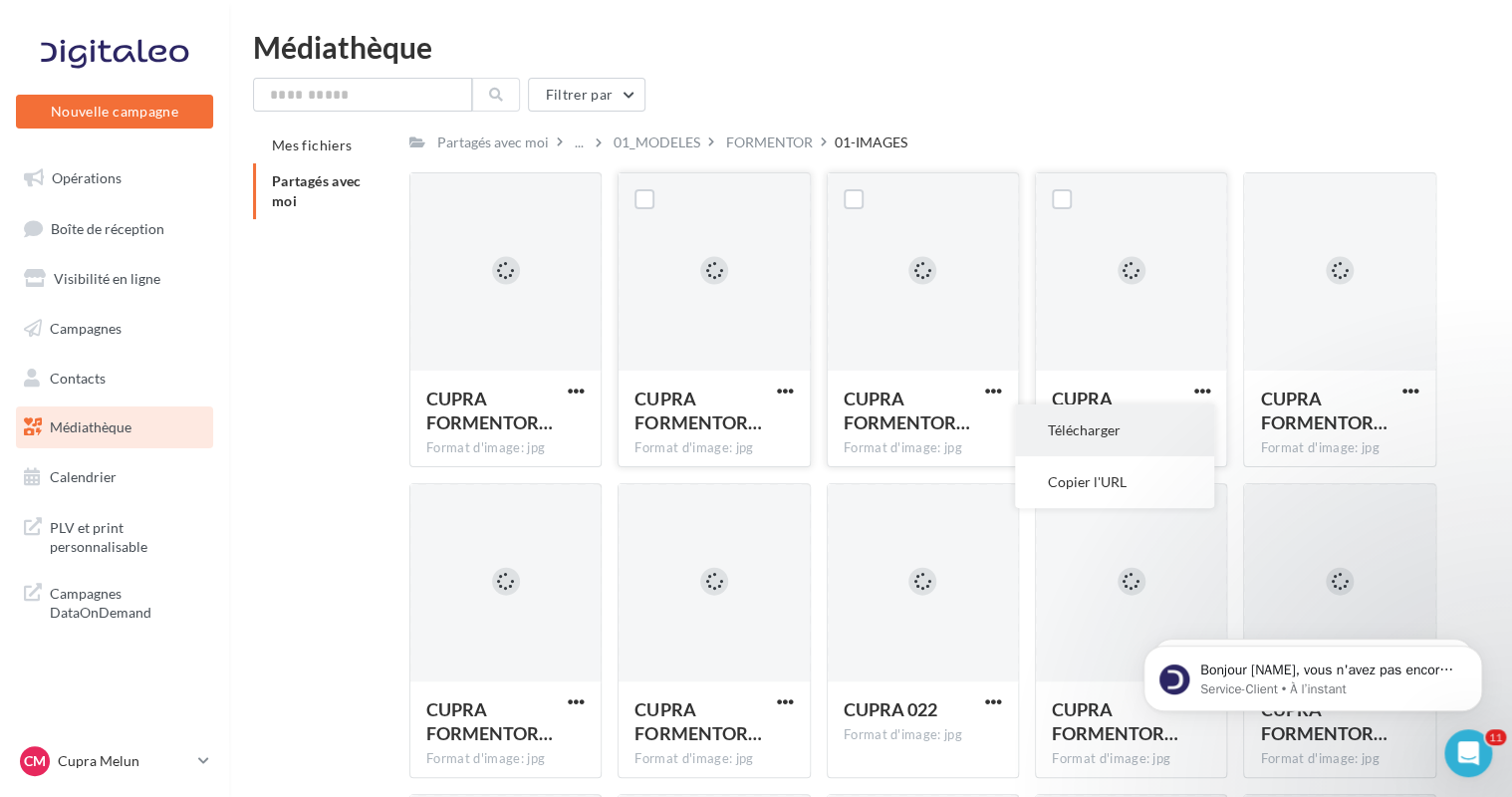 click on "Télécharger" at bounding box center [1115, 430] 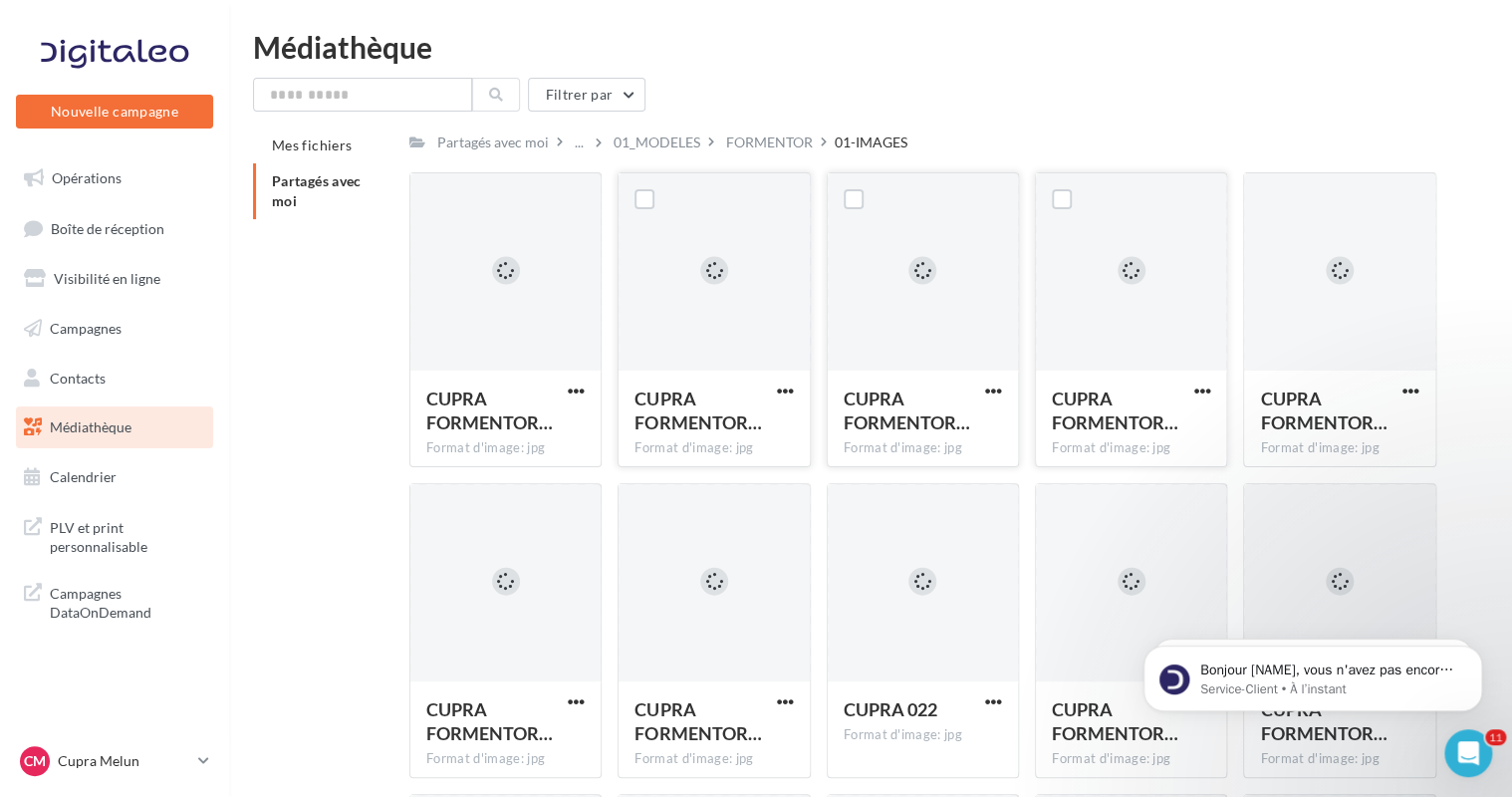 drag, startPoint x: 1463, startPoint y: 177, endPoint x: 1451, endPoint y: 191, distance: 18.439089 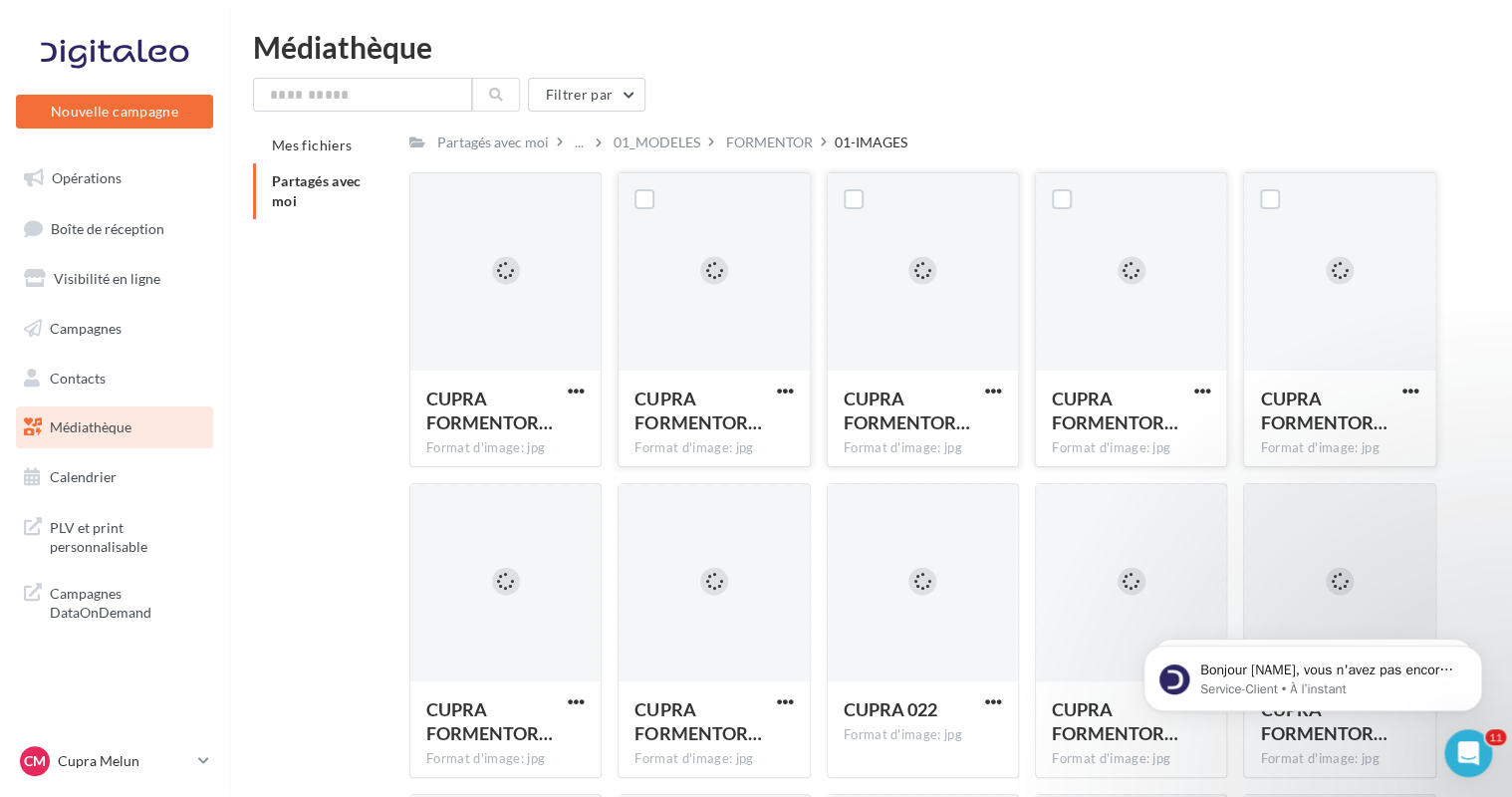 click at bounding box center [1410, 393] 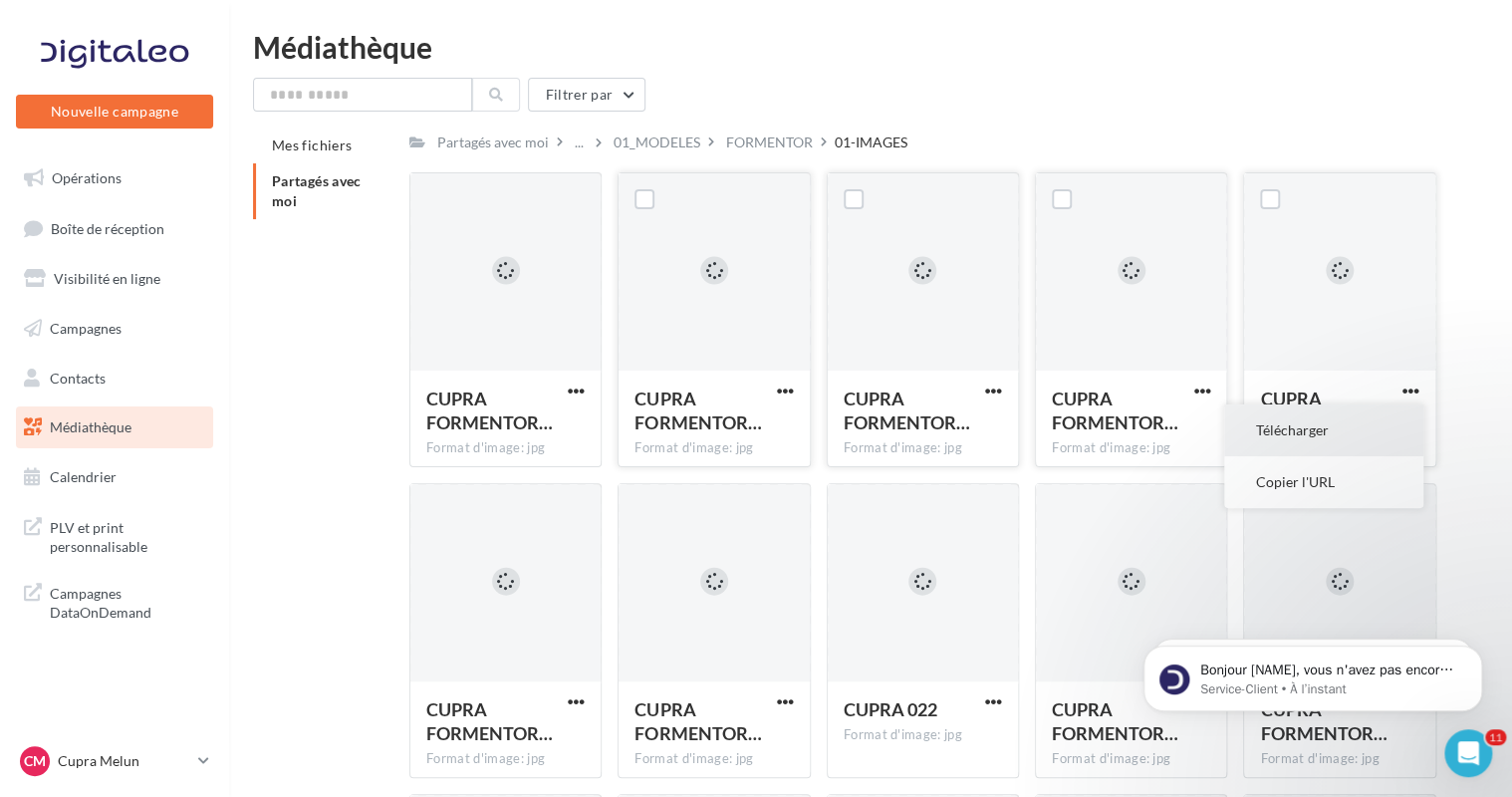 click on "Télécharger" at bounding box center [1324, 430] 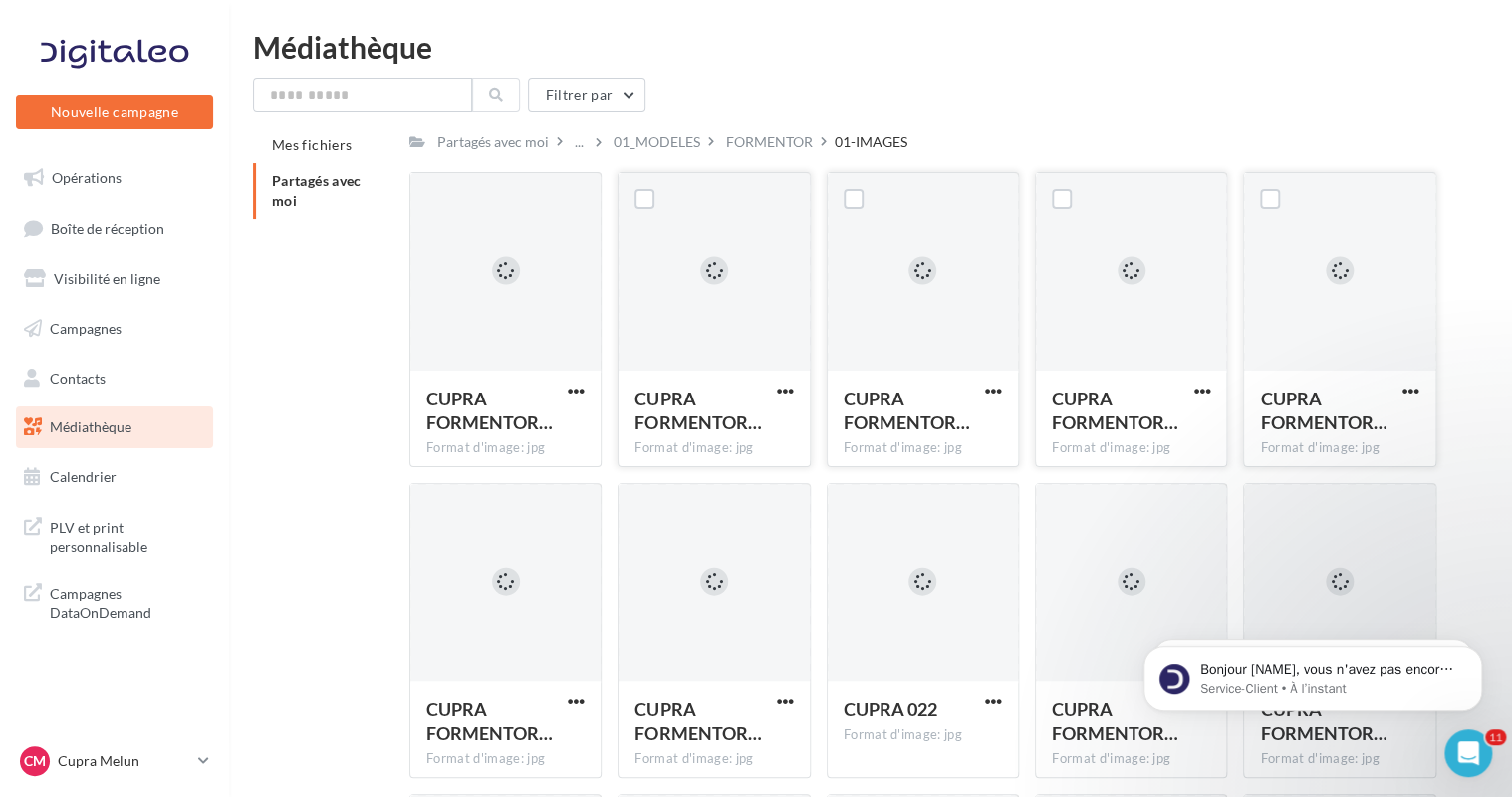 click on "Mes fichiers
Partagés avec moi
Partagés avec moi        ...         01_MODELES          FORMENTOR          01-IMAGES                   C           Partagé par  [NAME]
CUPRA FORMENTOR…  Format d'image: jpg                   CUPRA FORMENTOR PA 111
CUPRA FORMENTOR…  Format d'image: jpg                   CUPRA FORMENTOR PA 031
CUPRA FORMENTOR…  Format d'image: jpg                   CUPRA FORMENTOR PA 182
CUPRA FORMENTOR…  Format d'image: jpg                   CUPRA FORMENTOR PA 108
CUPRA FORMENTOR…  Format d'image: jpg                   CUPRA FORMENTOR PA 038" at bounding box center [879, 771] 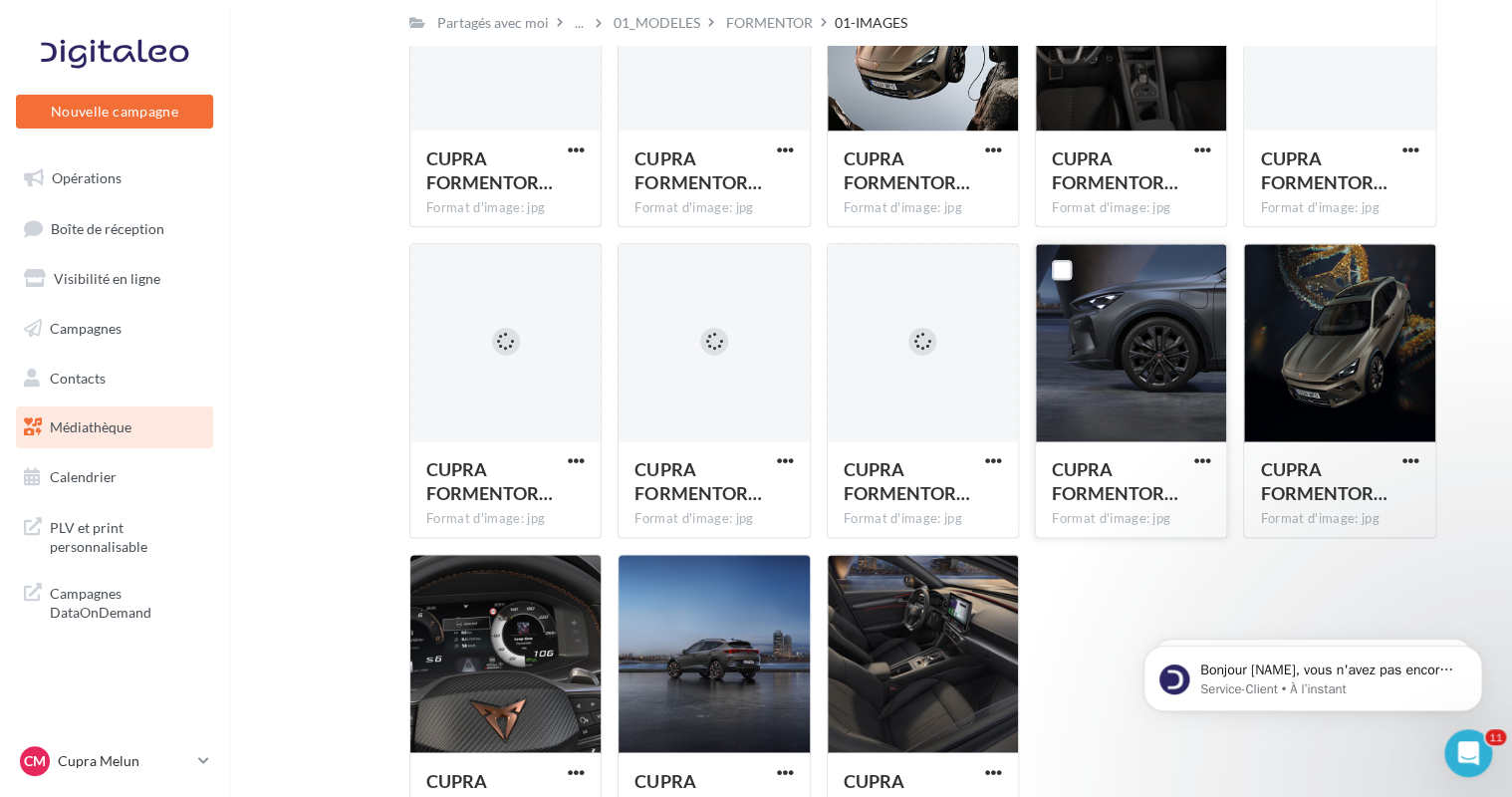 scroll, scrollTop: 5055, scrollLeft: 0, axis: vertical 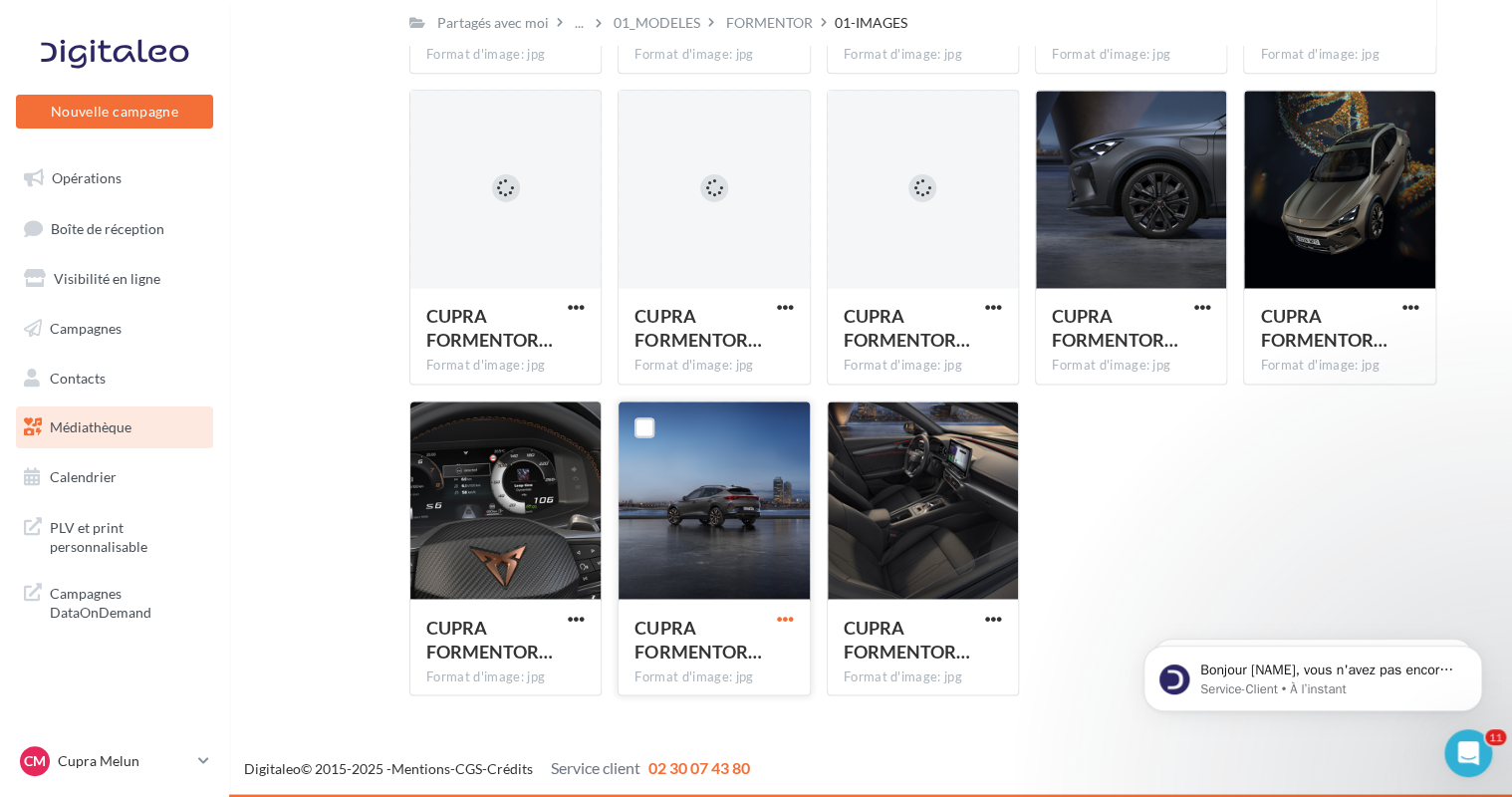 click at bounding box center (785, 618) 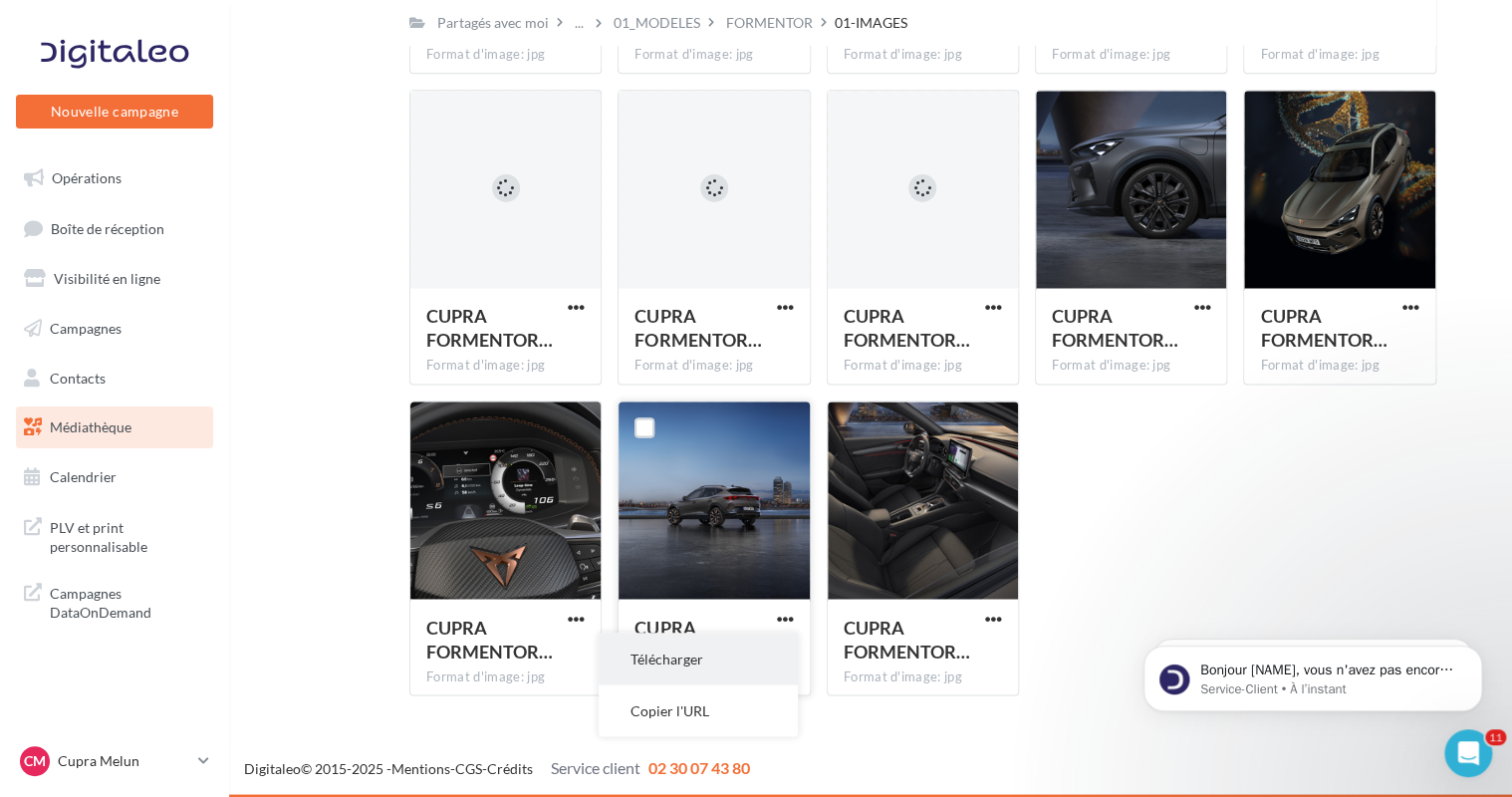 click on "Télécharger" at bounding box center [698, 659] 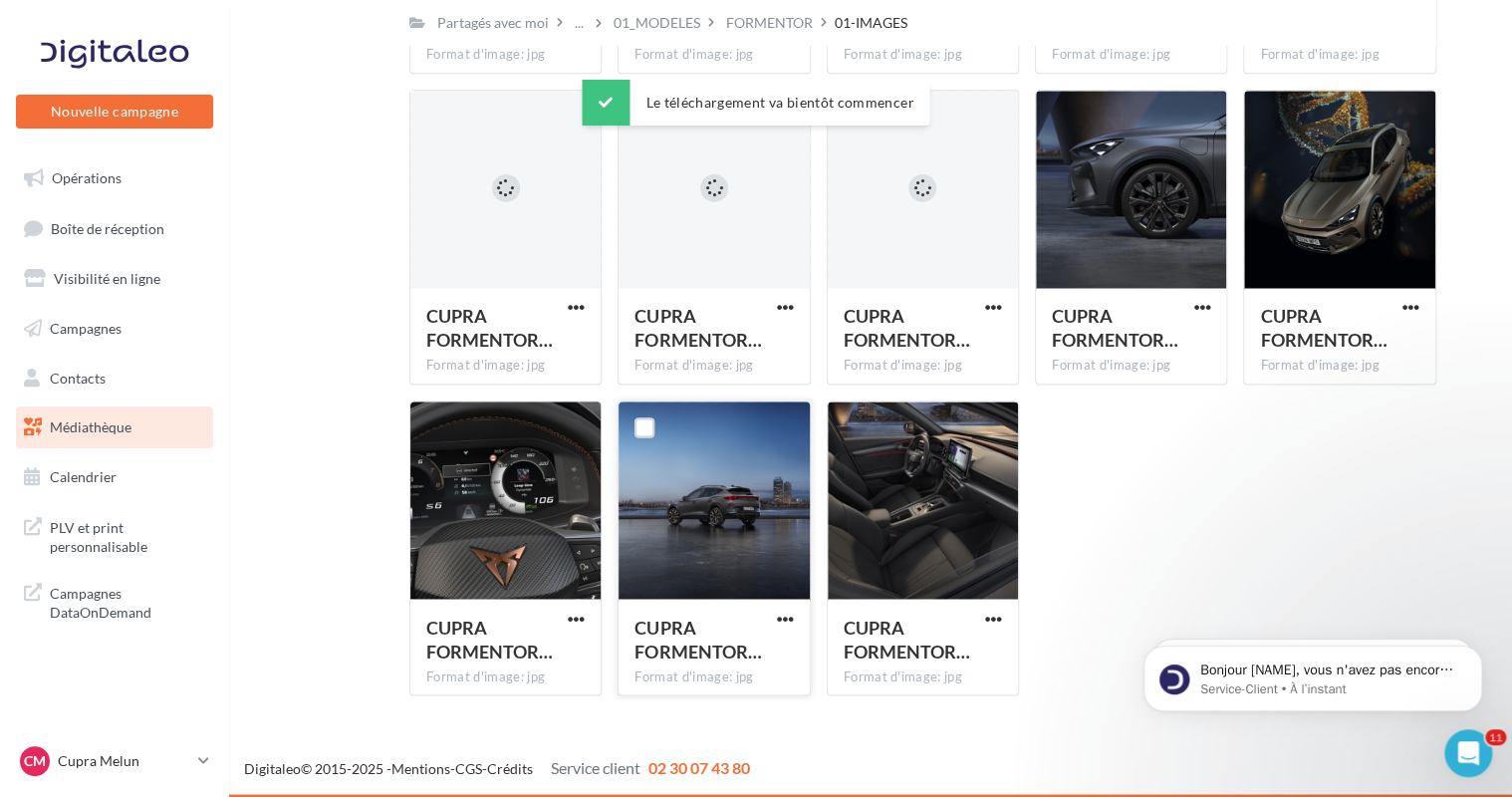 click on "CUPRA FORMENTOR…  Format d'image: jpg                   CUPRA FORMENTOR PA [NUMBER]
CUPRA FORMENTOR…  Format d'image: jpg                   CUPRA FORMENTOR PA [NUMBER]
CUPRA FORMENTOR…  Format d'image: jpg                   CUPRA FORMENTOR PA [NUMBER]
CUPRA FORMENTOR…  Format d'image: jpg                   CUPRA FORMENTOR PA [NUMBER]
CUPRA FORMENTOR…  Format d'image: jpg                   CUPRA FORMENTOR PA [NUMBER]
CUPRA FORMENTOR…  Format d'image: jpg                   CUPRA FORMENTOR PA [NUMBER]
CUPRA FORMENTOR…" at bounding box center [930, -2086] 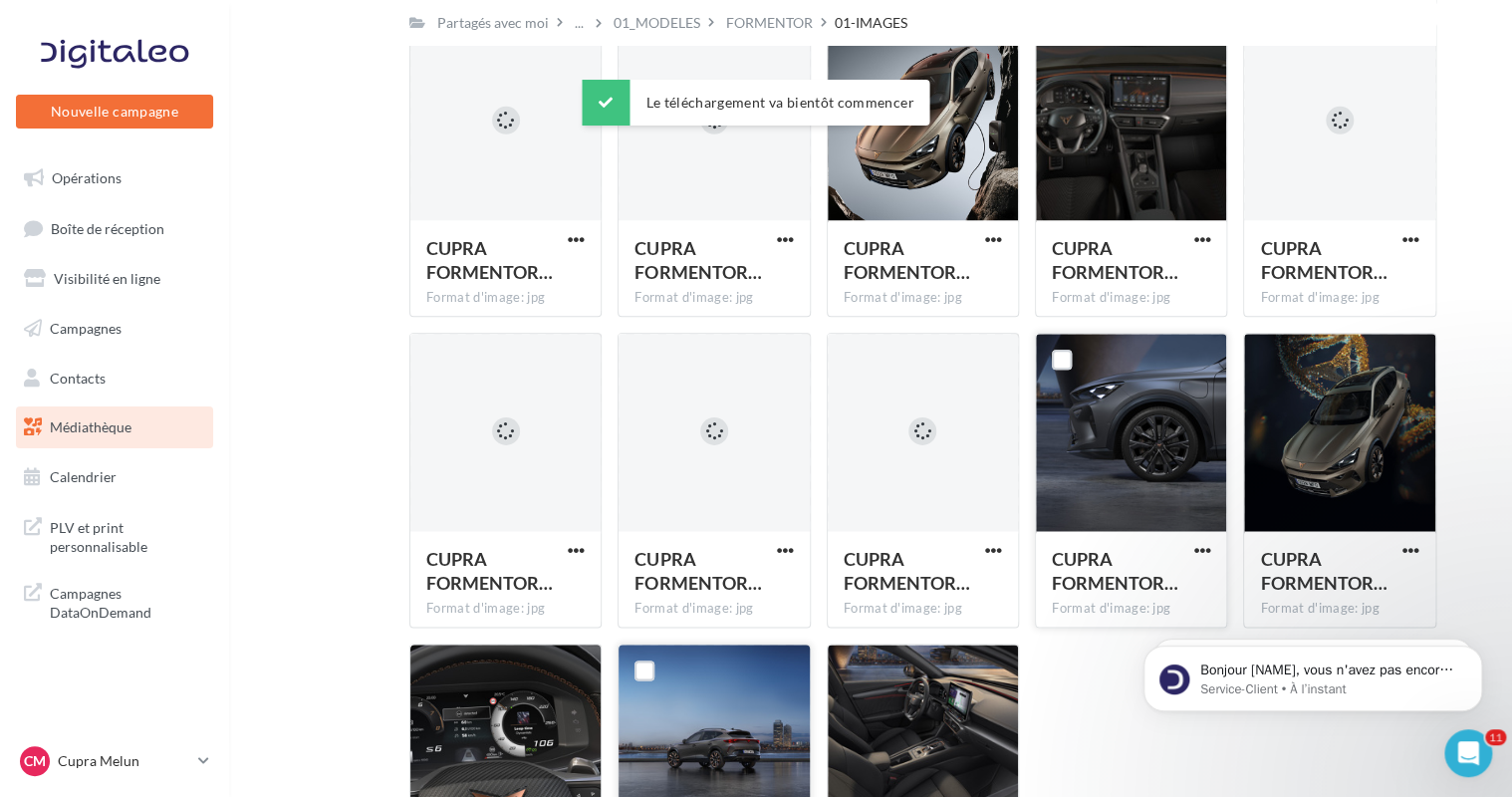 scroll, scrollTop: 4656, scrollLeft: 0, axis: vertical 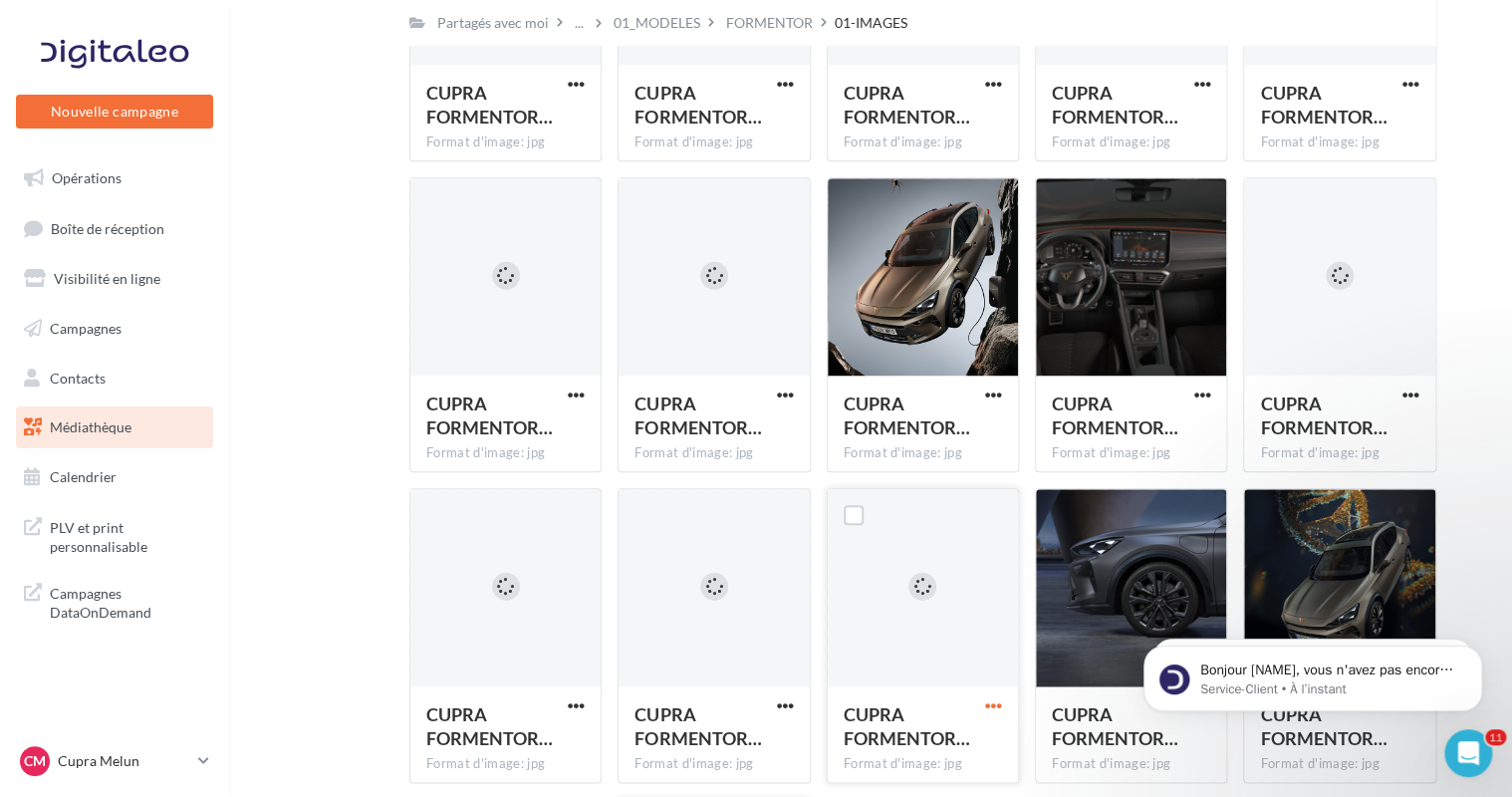 click at bounding box center (993, 705) 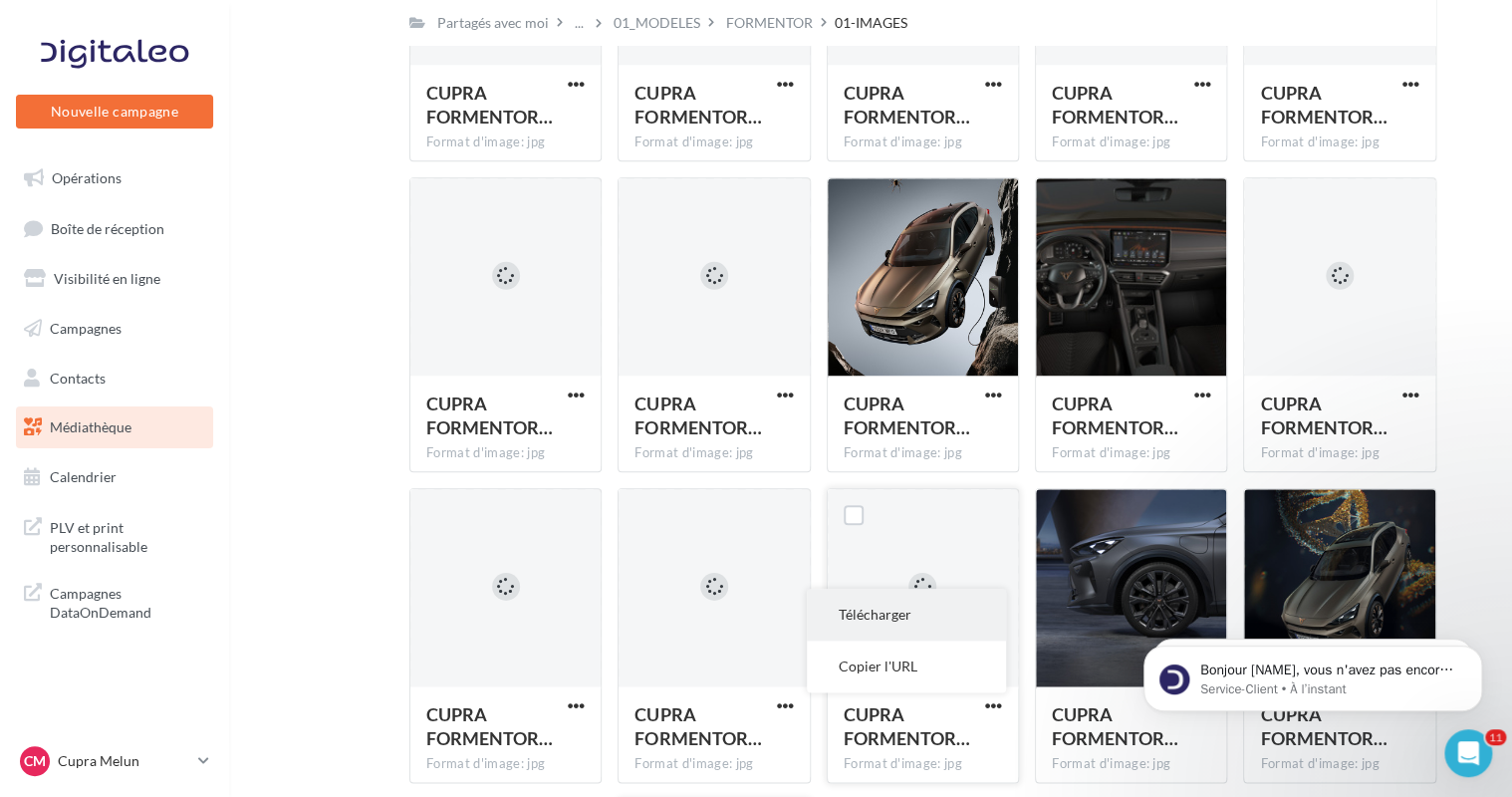click on "Télécharger" at bounding box center (906, 615) 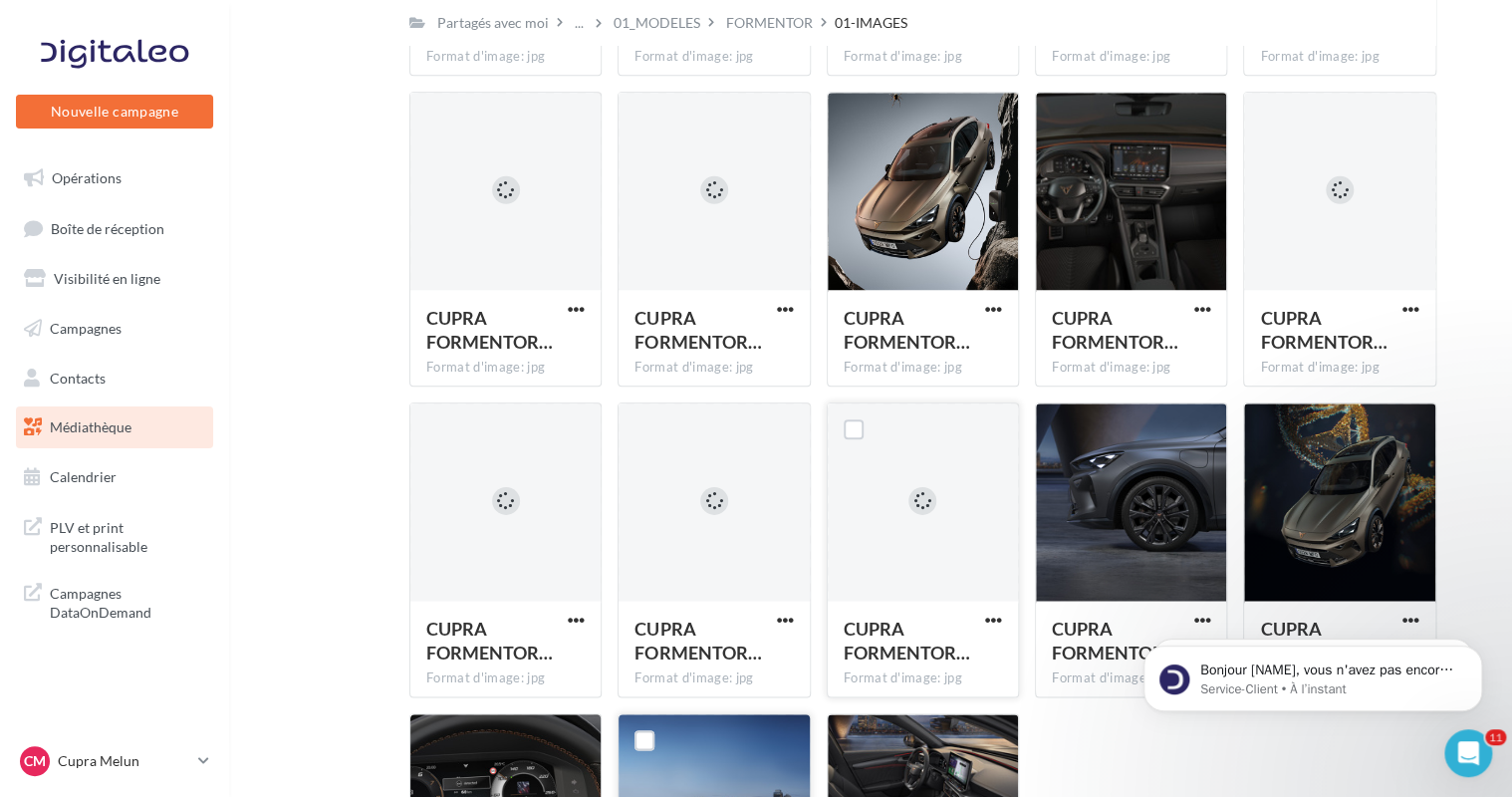 scroll, scrollTop: 4856, scrollLeft: 0, axis: vertical 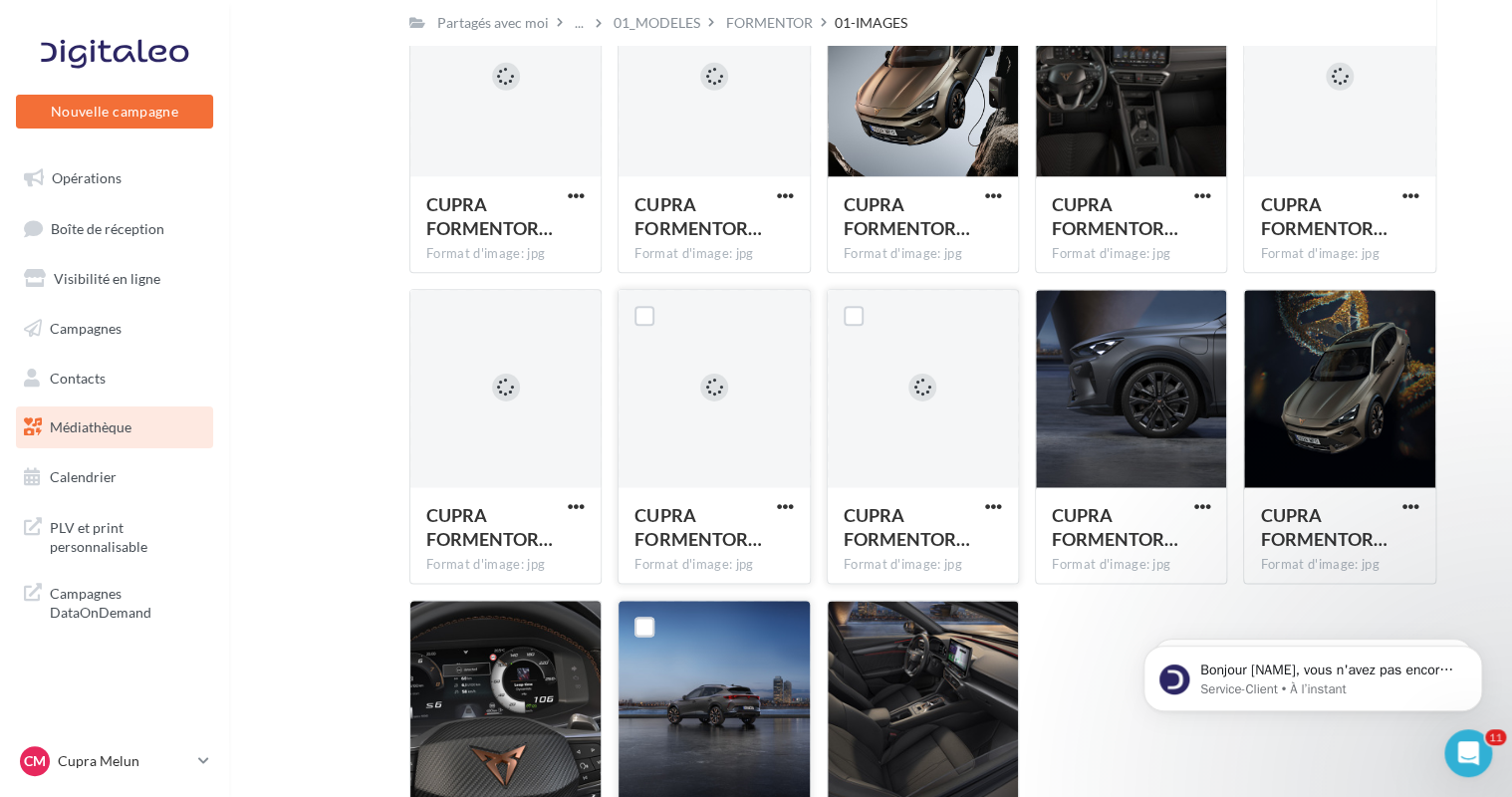click at bounding box center [785, 508] 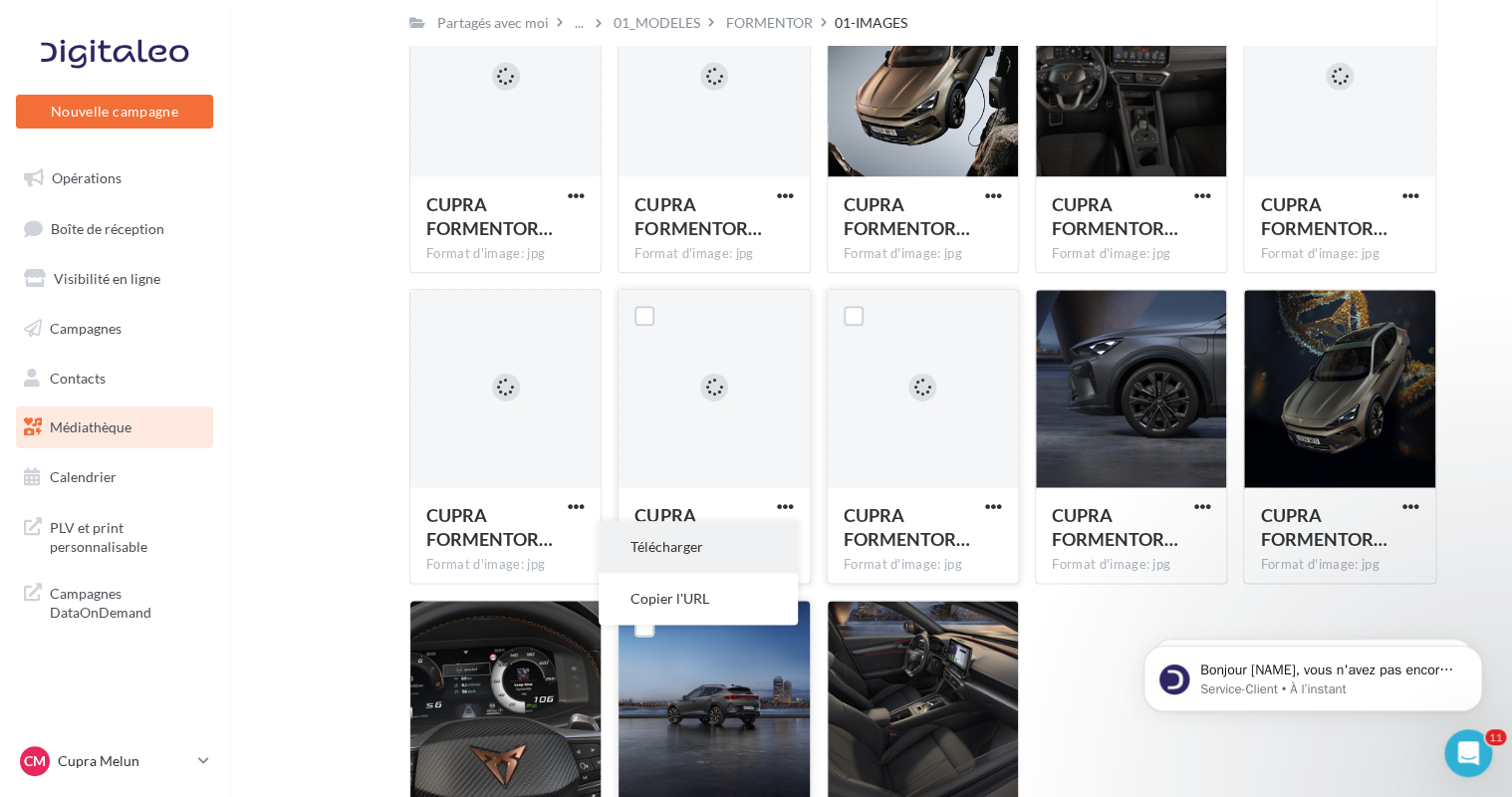 click on "Télécharger" at bounding box center (698, 547) 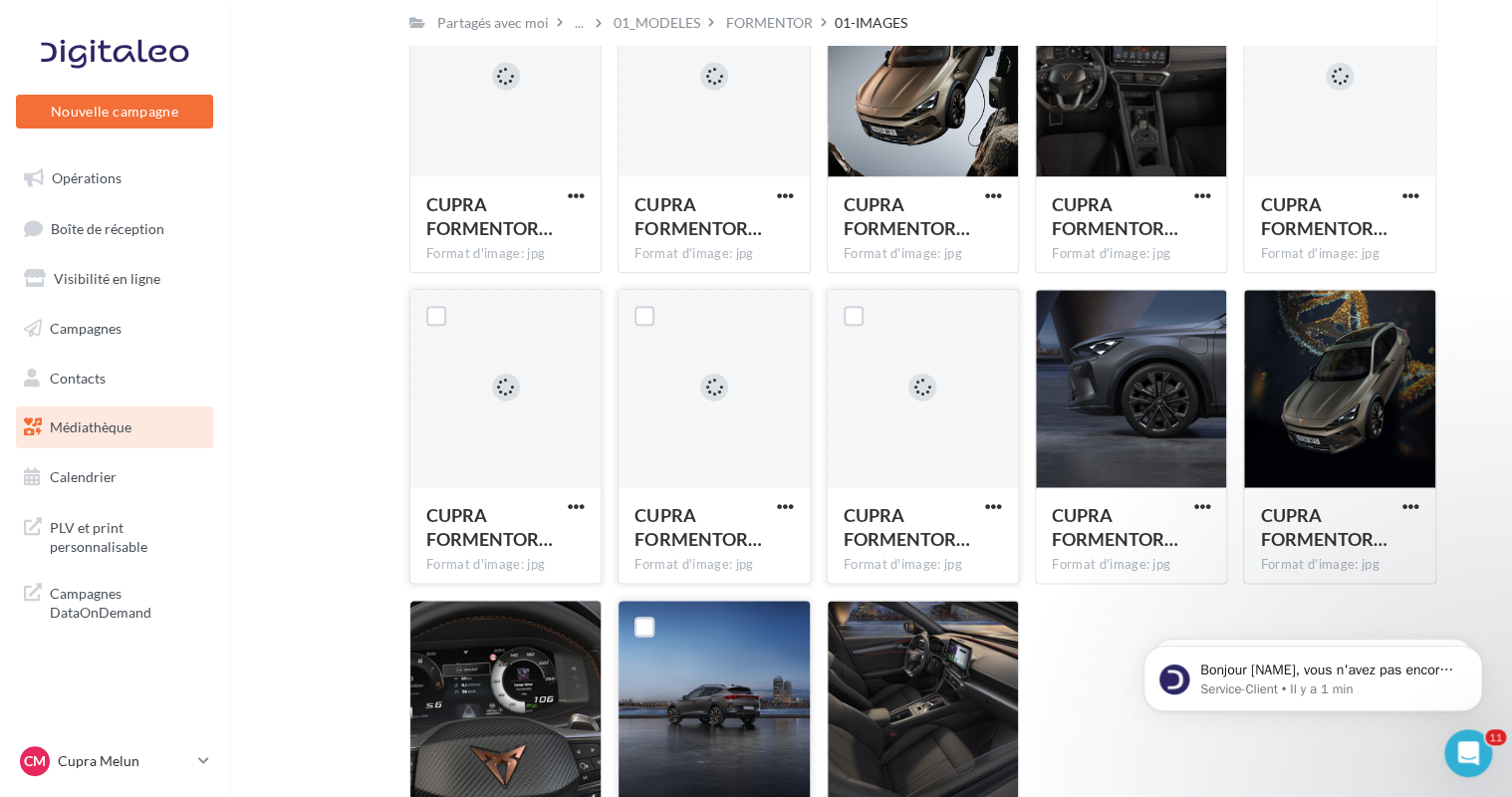 click at bounding box center [576, 508] 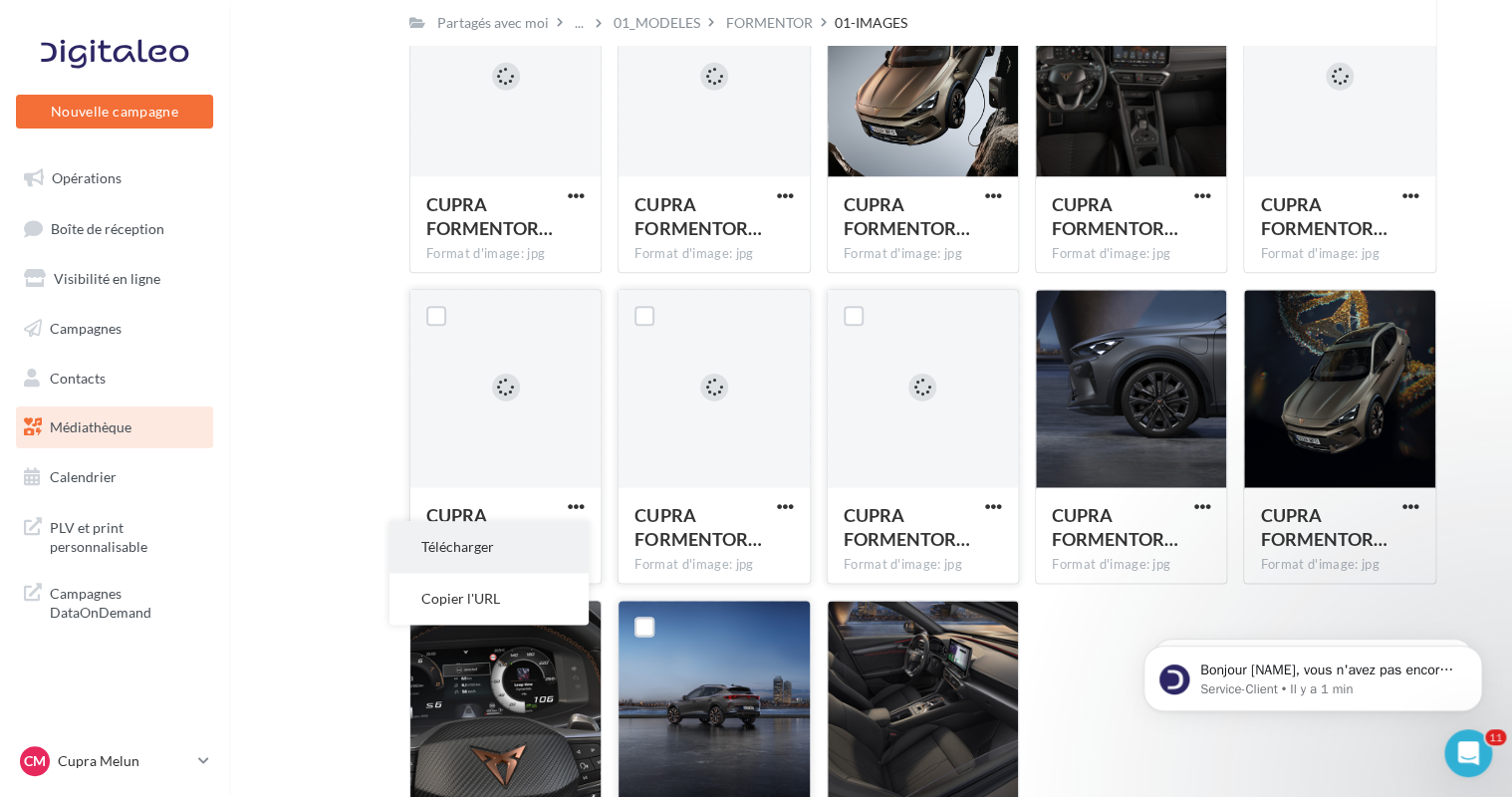 click on "Télécharger" at bounding box center (489, 547) 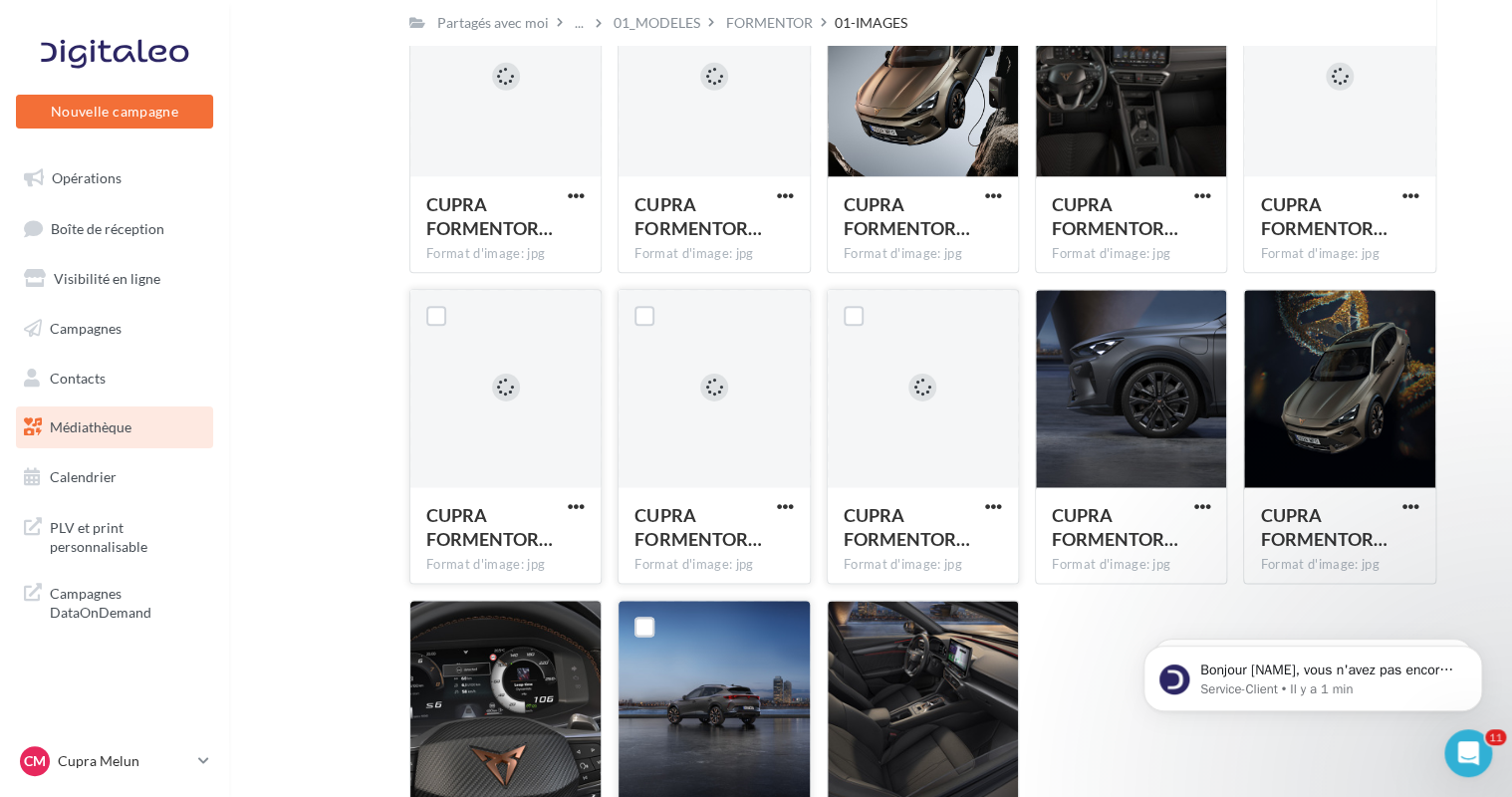 click on "Médiathèque           Filtrer par
Mes fichiers
Partagés avec moi
Partagés avec moi        ...         01_MODELES          FORMENTOR          01-IMAGES                   C           Partagé par  [BRAND]
CUPRA FORMENTOR…  Format d'image: jpg                   CUPRA FORMENTOR PA [NUMBER]
CUPRA FORMENTOR…  Format d'image: jpg                   CUPRA FORMENTOR PA [NUMBER]
CUPRA FORMENTOR…  Format d'image: jpg                   CUPRA FORMENTOR PA [NUMBER]
CUPRA FORMENTOR…  Format d'image: jpg                   CUPRA FORMENTOR PA [NUMBER]
CUPRA FORMENTOR…  Format d'image: jpg" at bounding box center (871, -1957) 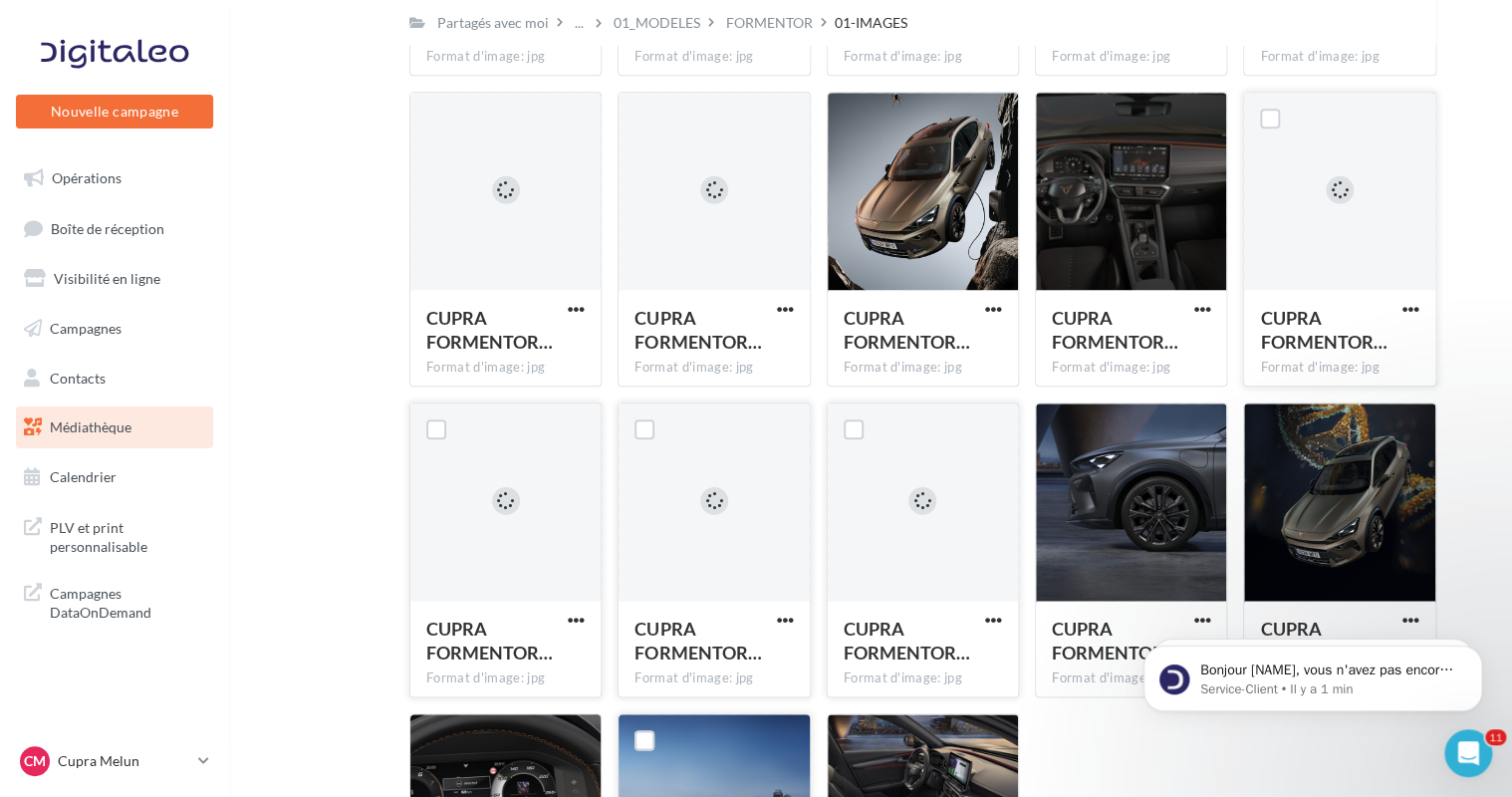 scroll, scrollTop: 4656, scrollLeft: 0, axis: vertical 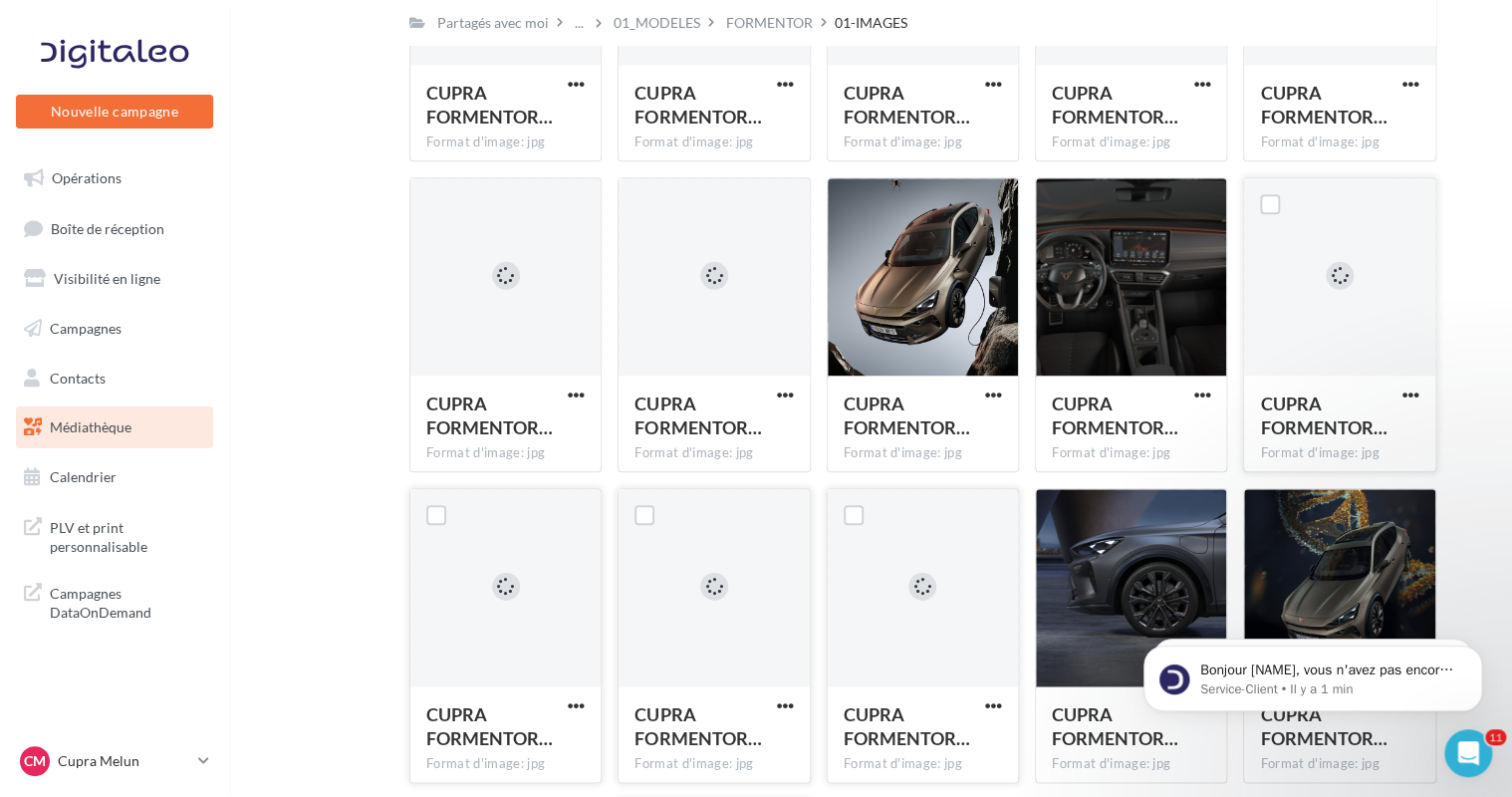 click on "CUPRA FORMENTOR…  Format d'image: jpg" at bounding box center [1339, 325] 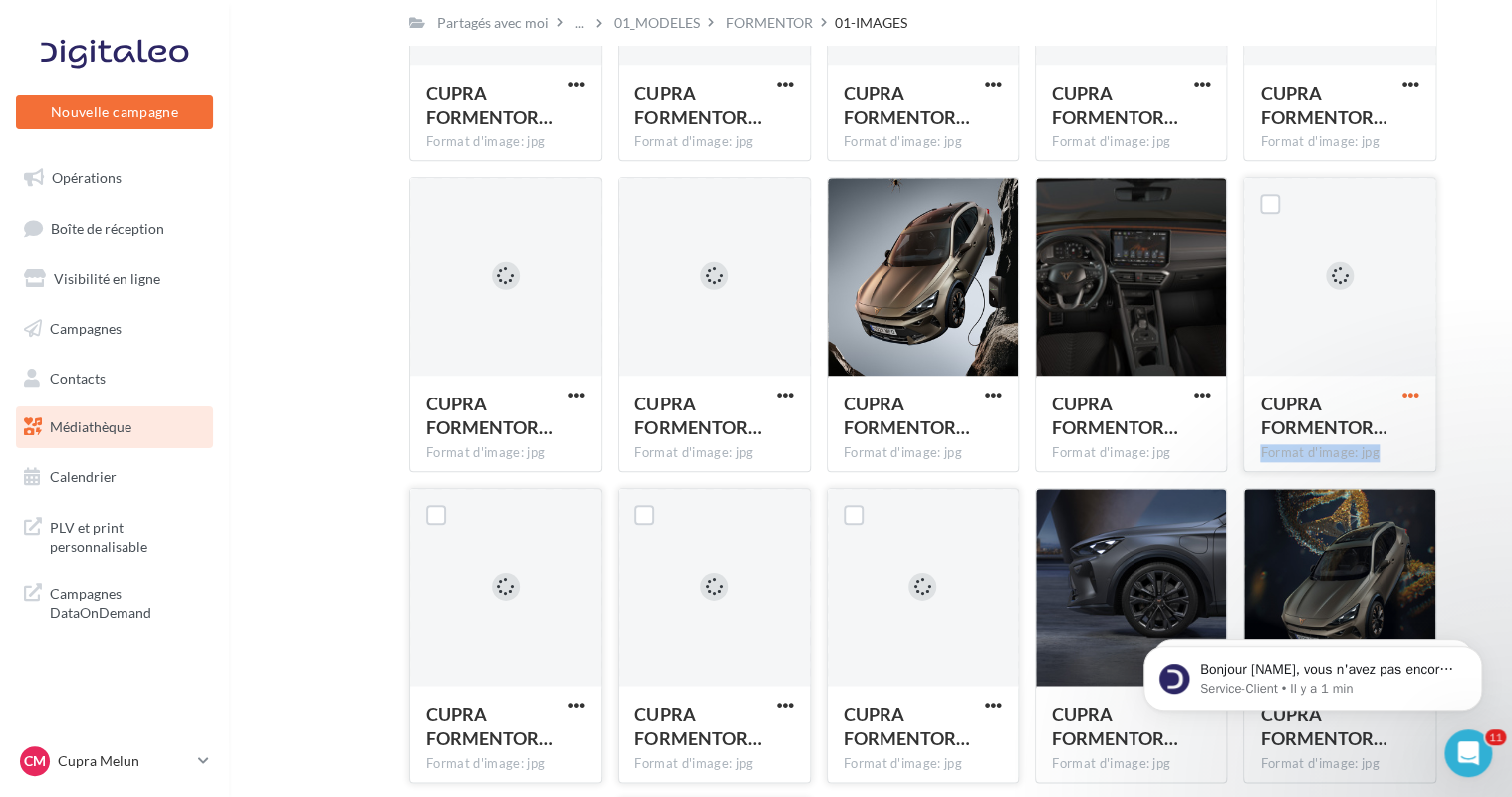 click at bounding box center [1410, 395] 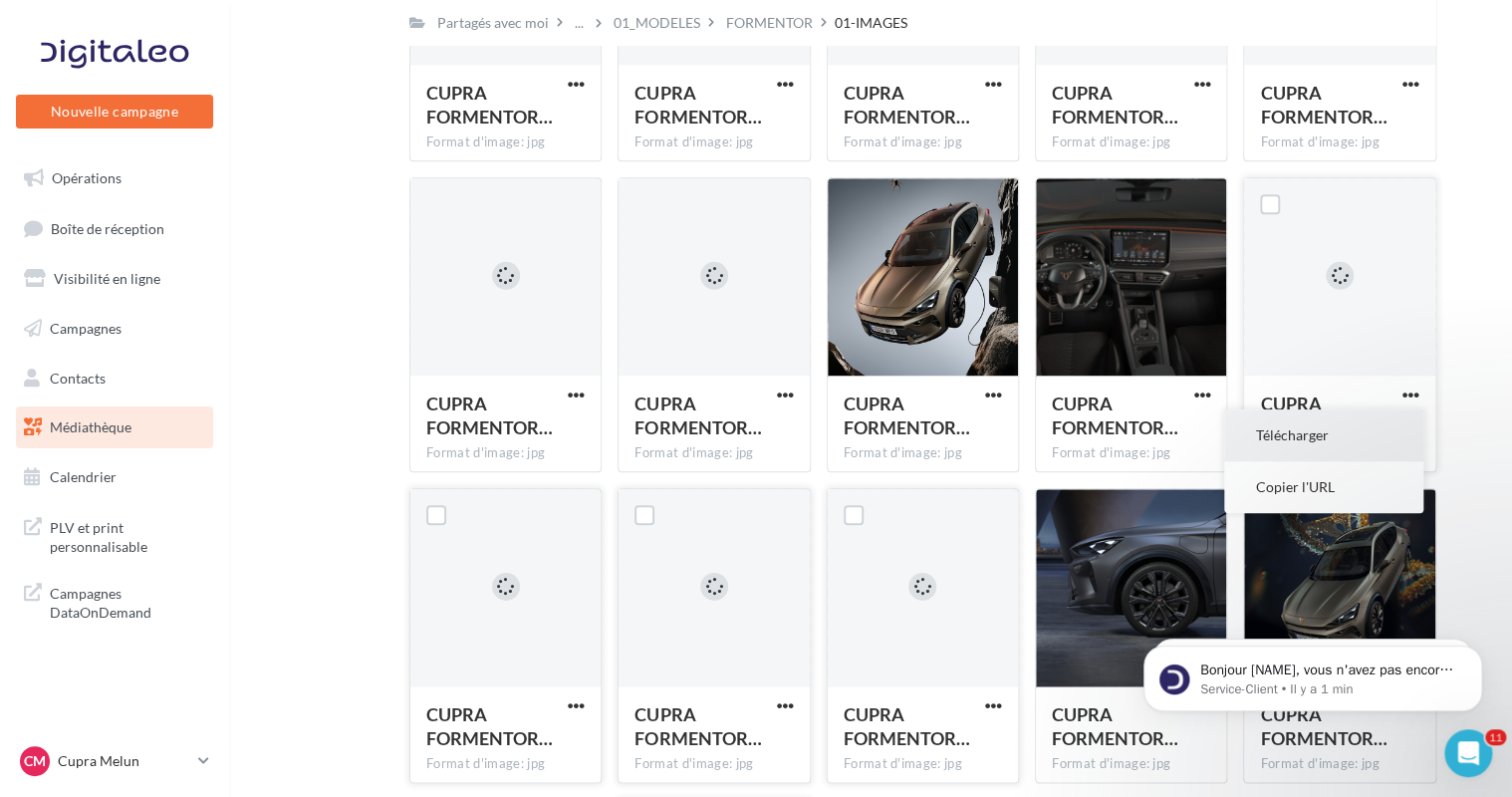 click on "Télécharger" at bounding box center (1324, 435) 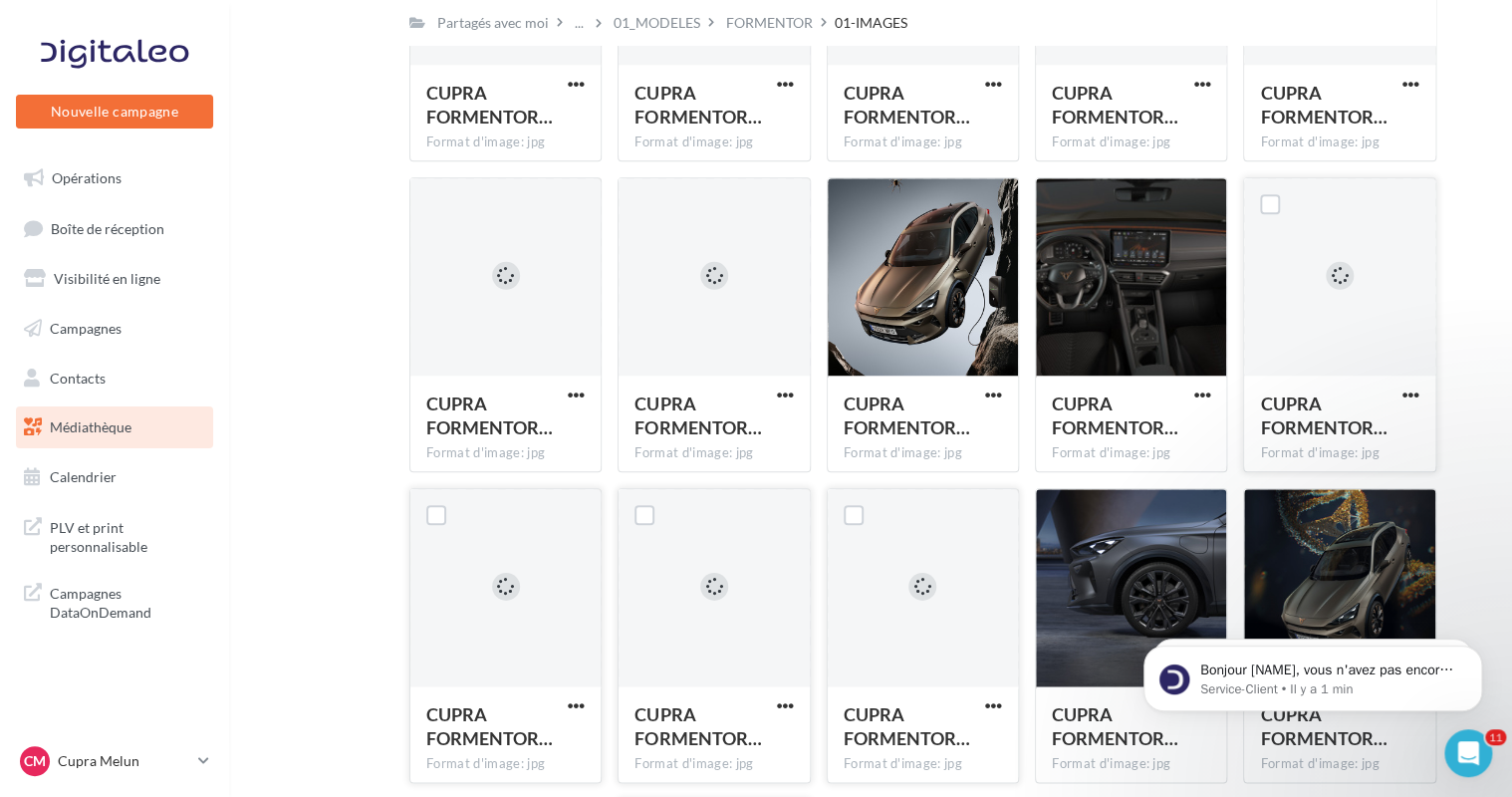 drag, startPoint x: 1505, startPoint y: 204, endPoint x: 1458, endPoint y: 226, distance: 51.894123 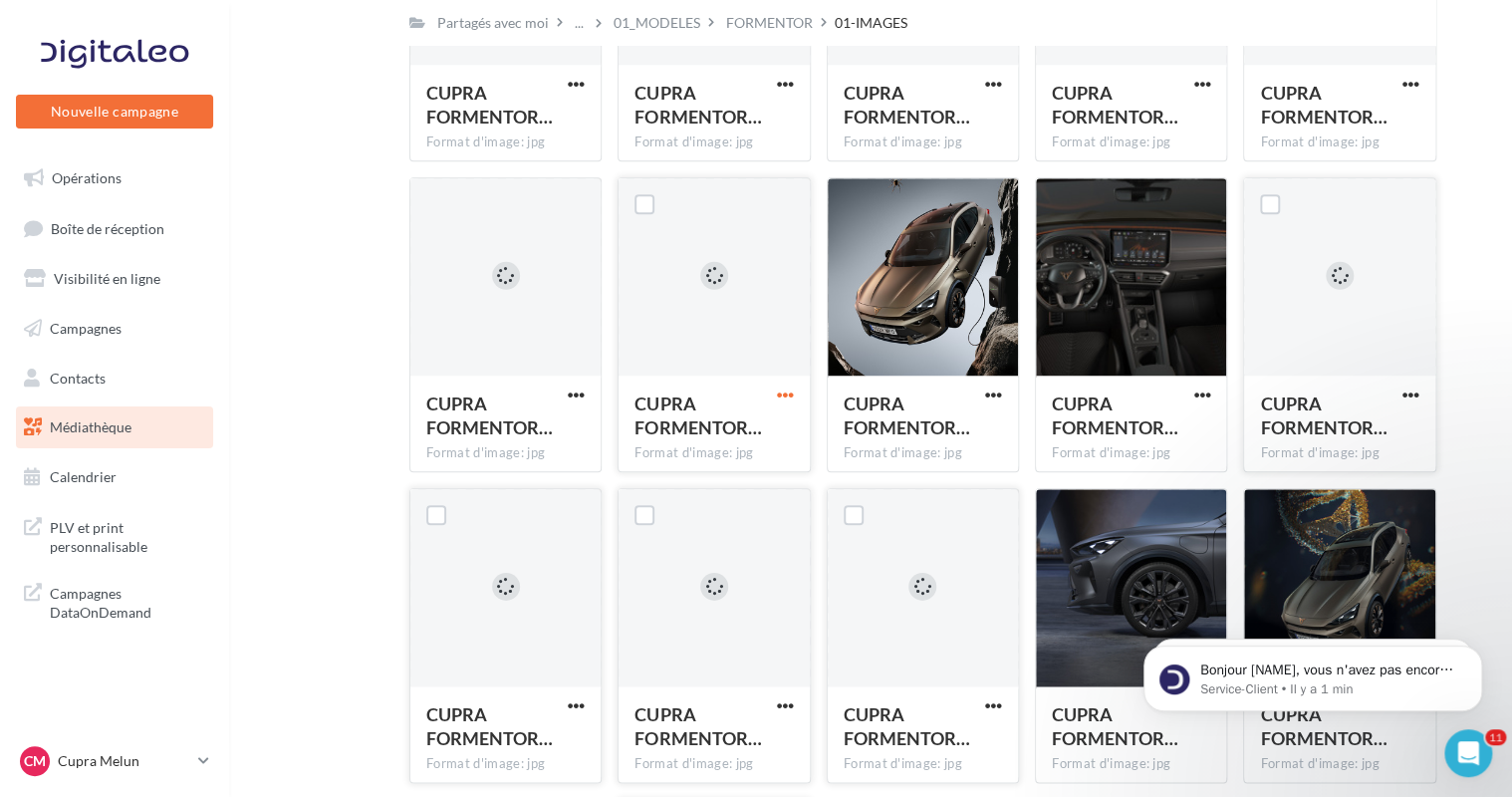 click at bounding box center [785, 395] 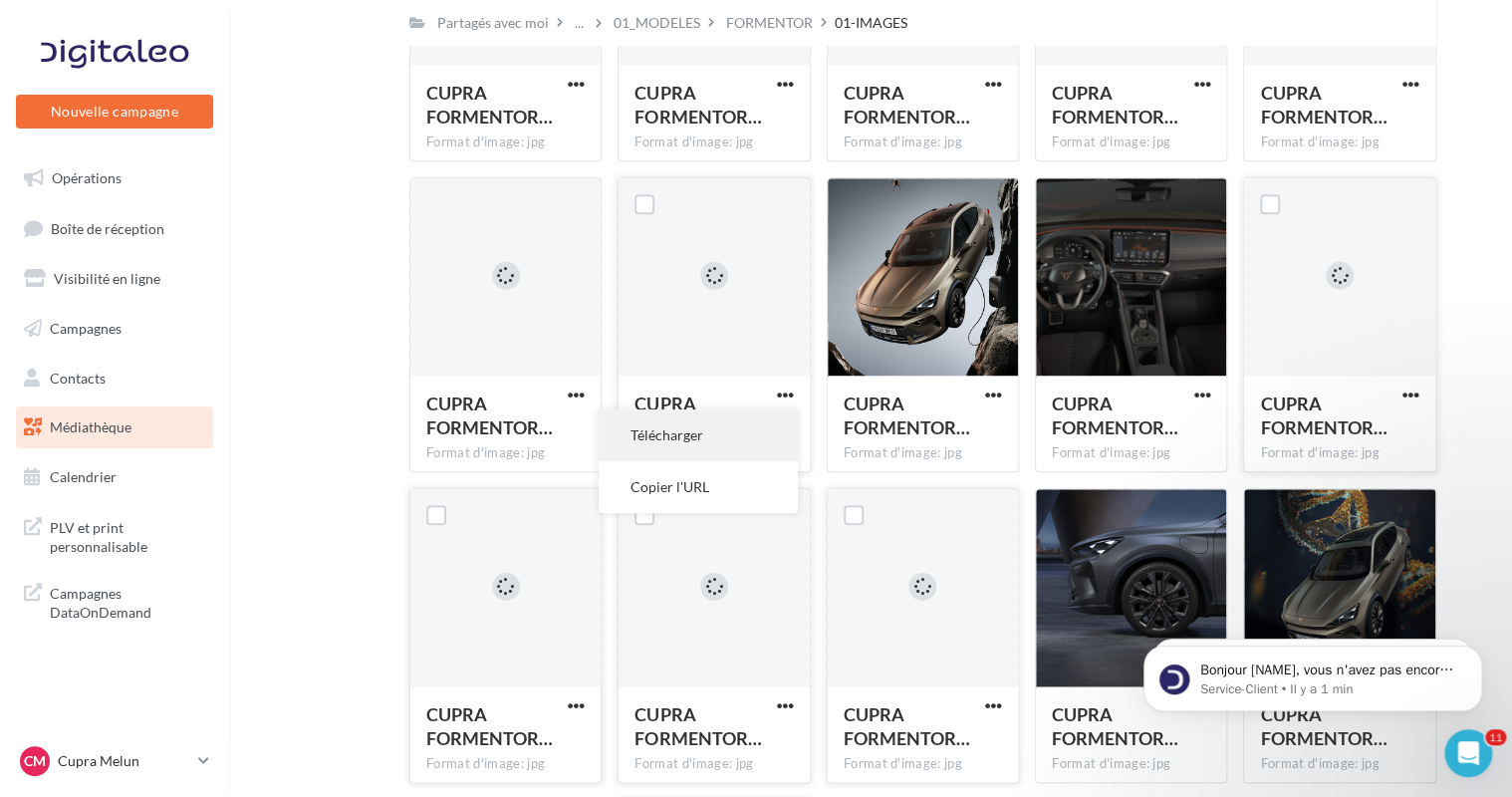 click on "Télécharger" at bounding box center [698, 435] 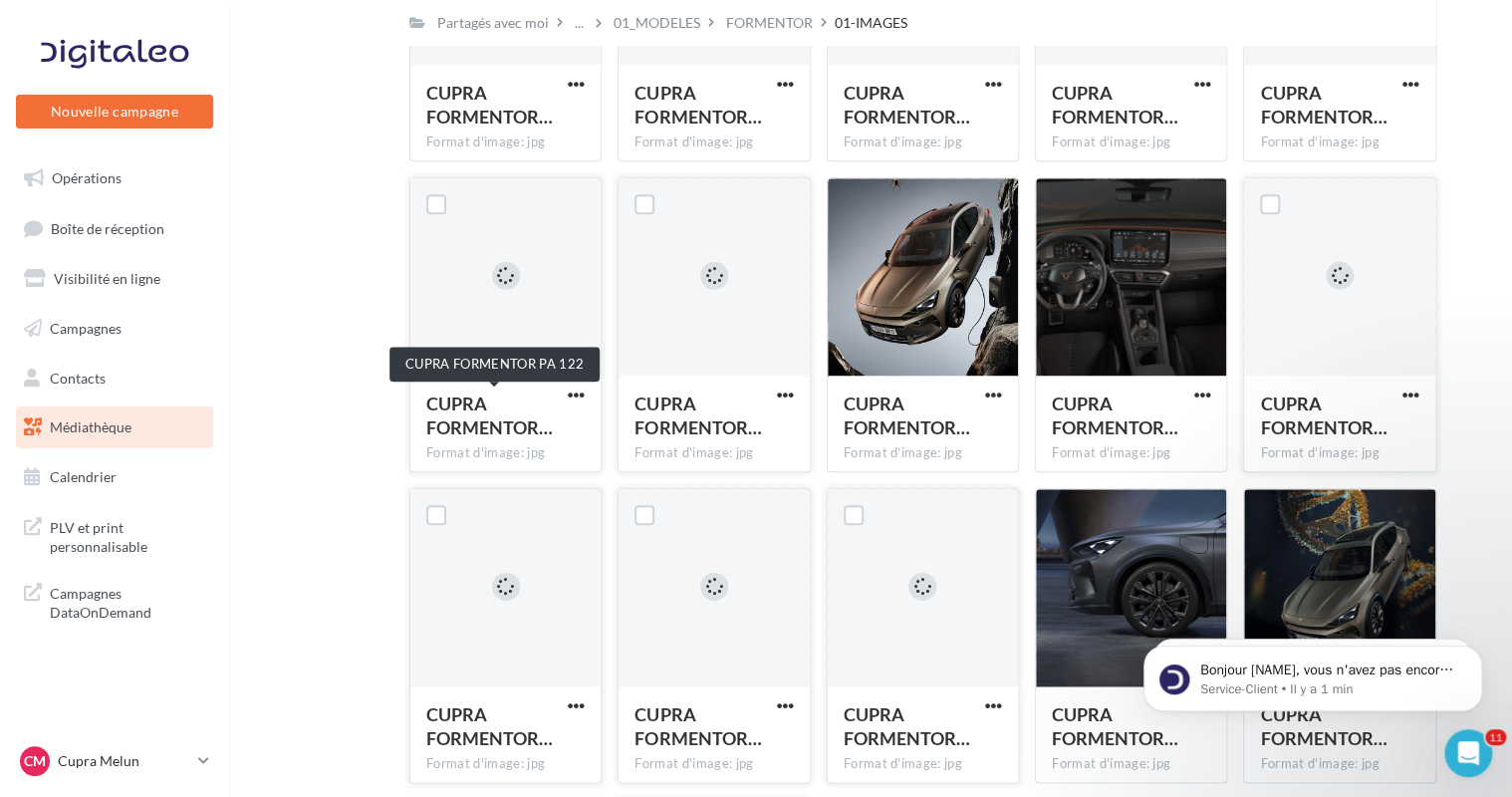click at bounding box center (576, 397) 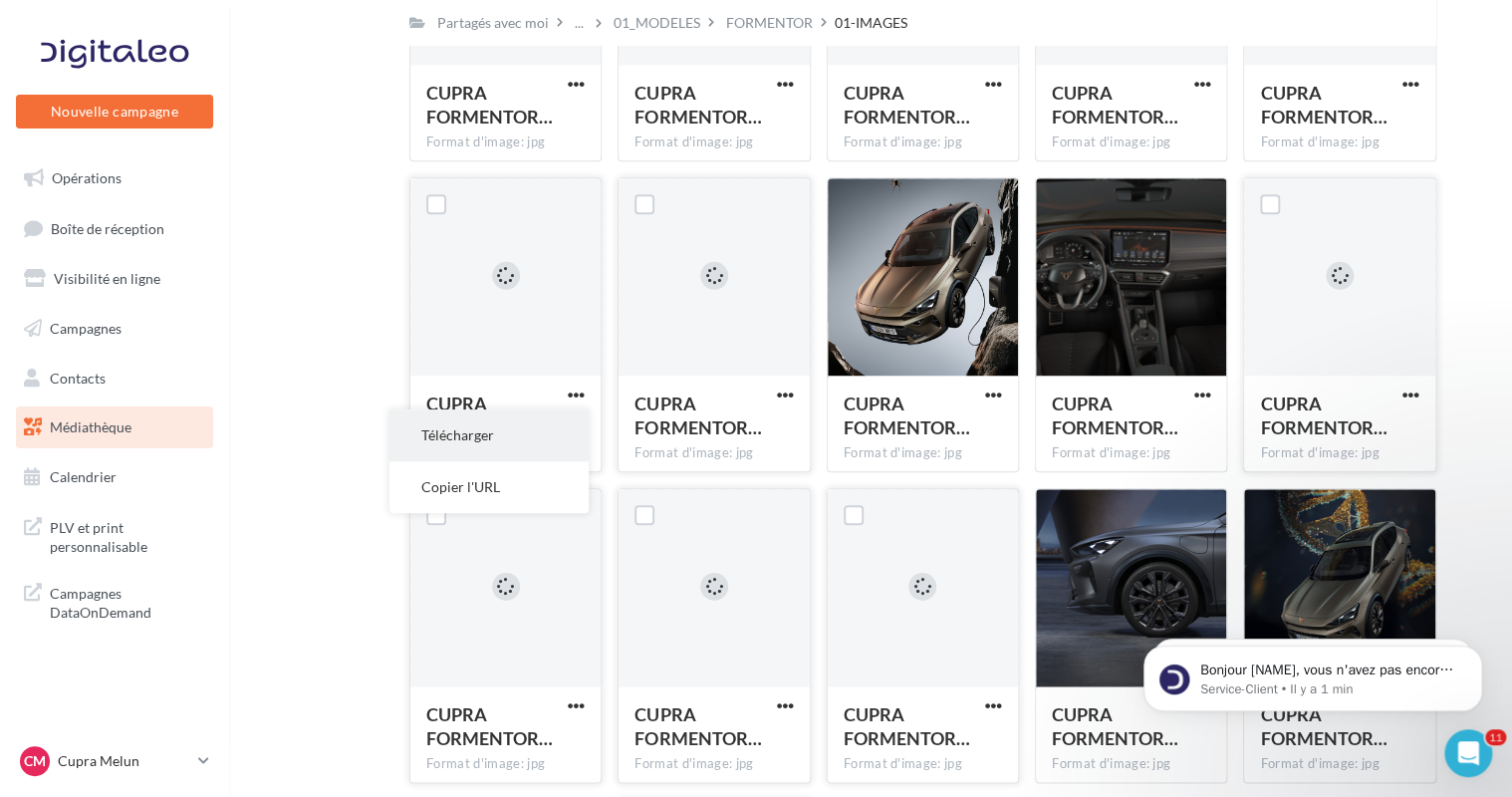 click on "Télécharger" at bounding box center (489, 435) 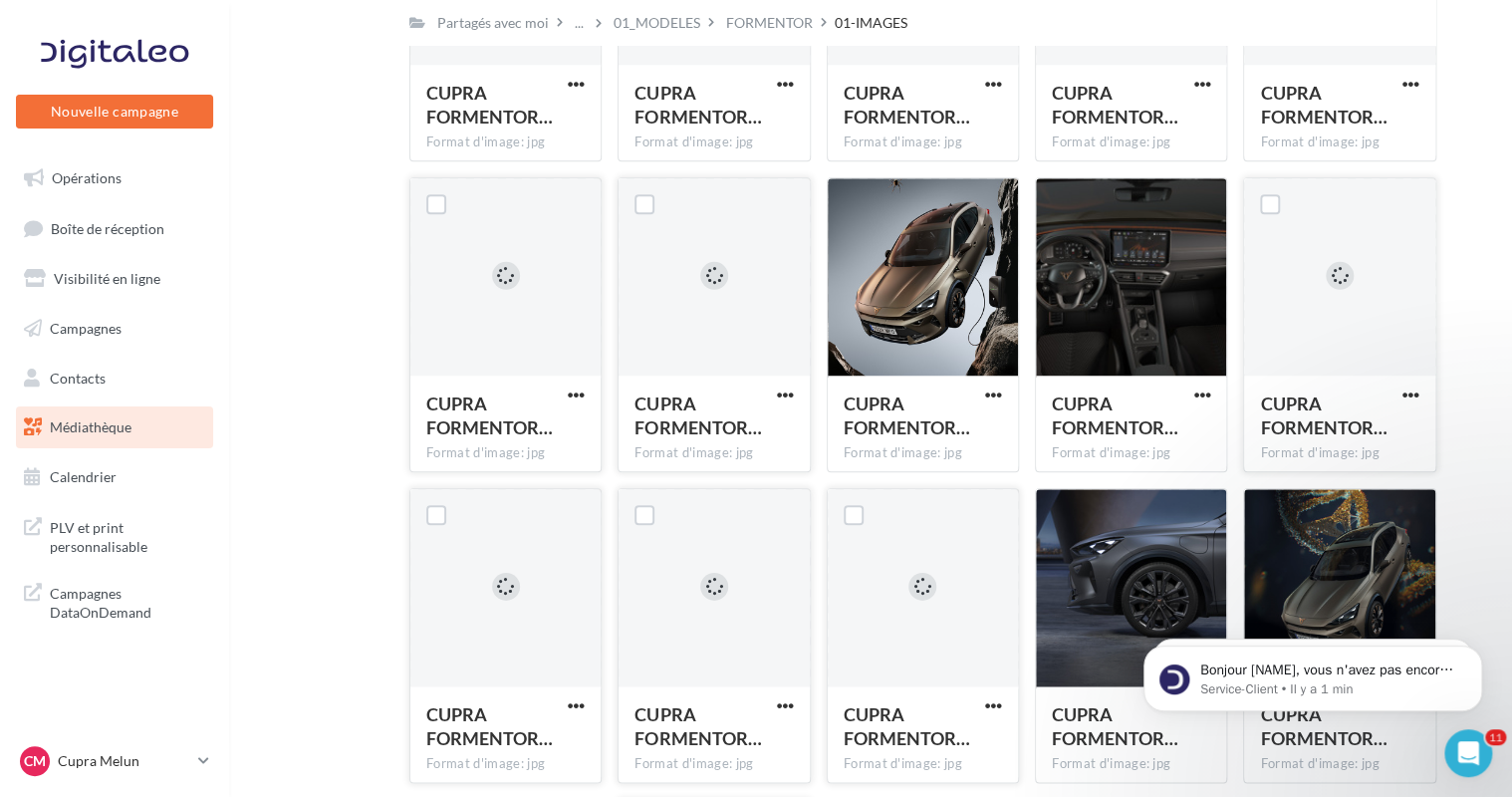 click on "Mes fichiers
Partagés avec moi
Partagés avec moi        ...         01_MODELES          FORMENTOR          01-IMAGES                   C           Partagé par  [NAME]
CUPRA FORMENTOR…  Format d'image: jpg                   CUPRA FORMENTOR PA 111
CUPRA FORMENTOR…  Format d'image: jpg                   CUPRA FORMENTOR PA 031
CUPRA FORMENTOR…  Format d'image: jpg                   CUPRA FORMENTOR PA 182
CUPRA FORMENTOR…  Format d'image: jpg                   CUPRA FORMENTOR PA 108
CUPRA FORMENTOR…  Format d'image: jpg                   CUPRA FORMENTOR PA 038" at bounding box center [879, -1710] 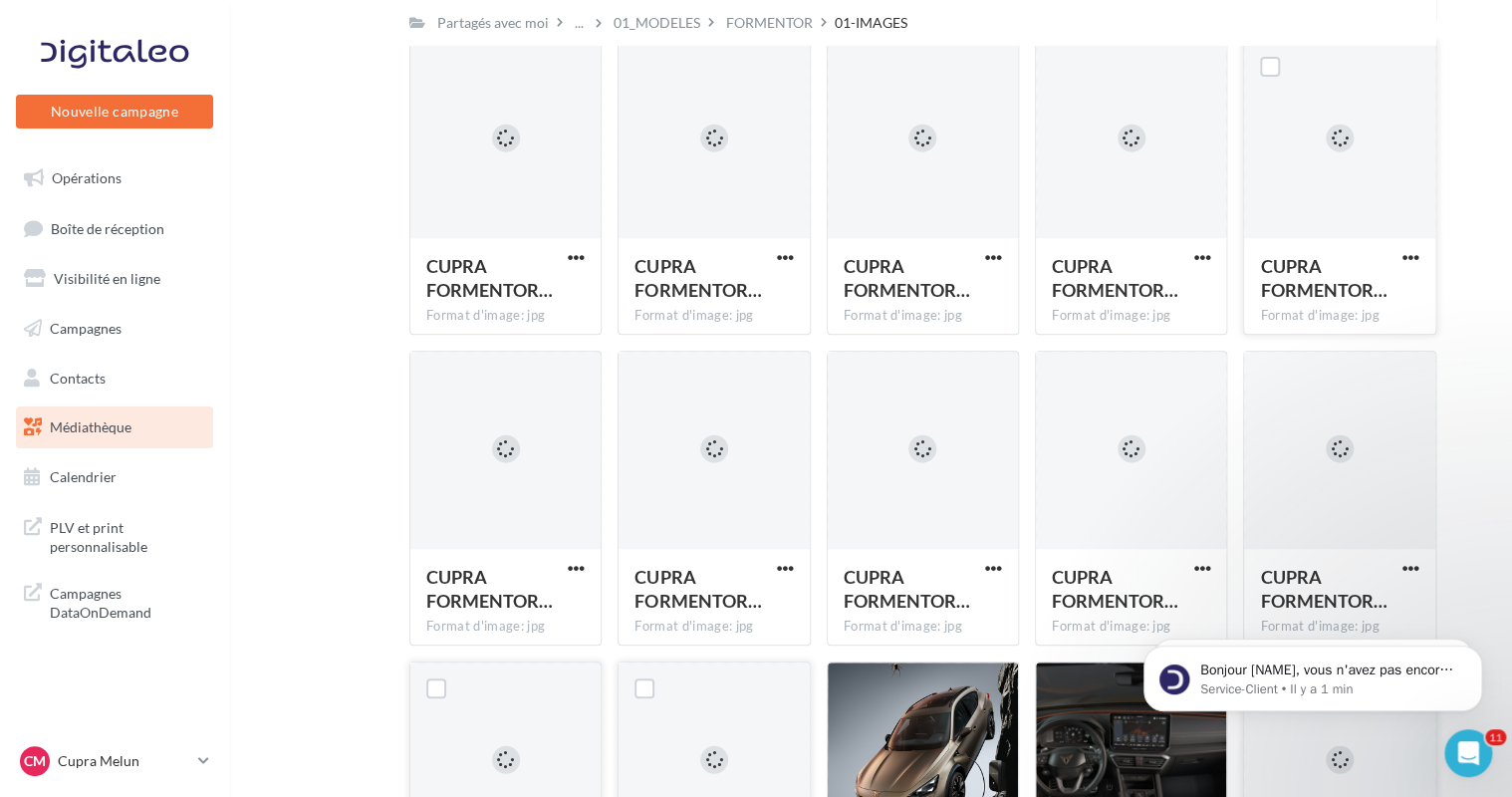 scroll, scrollTop: 4258, scrollLeft: 0, axis: vertical 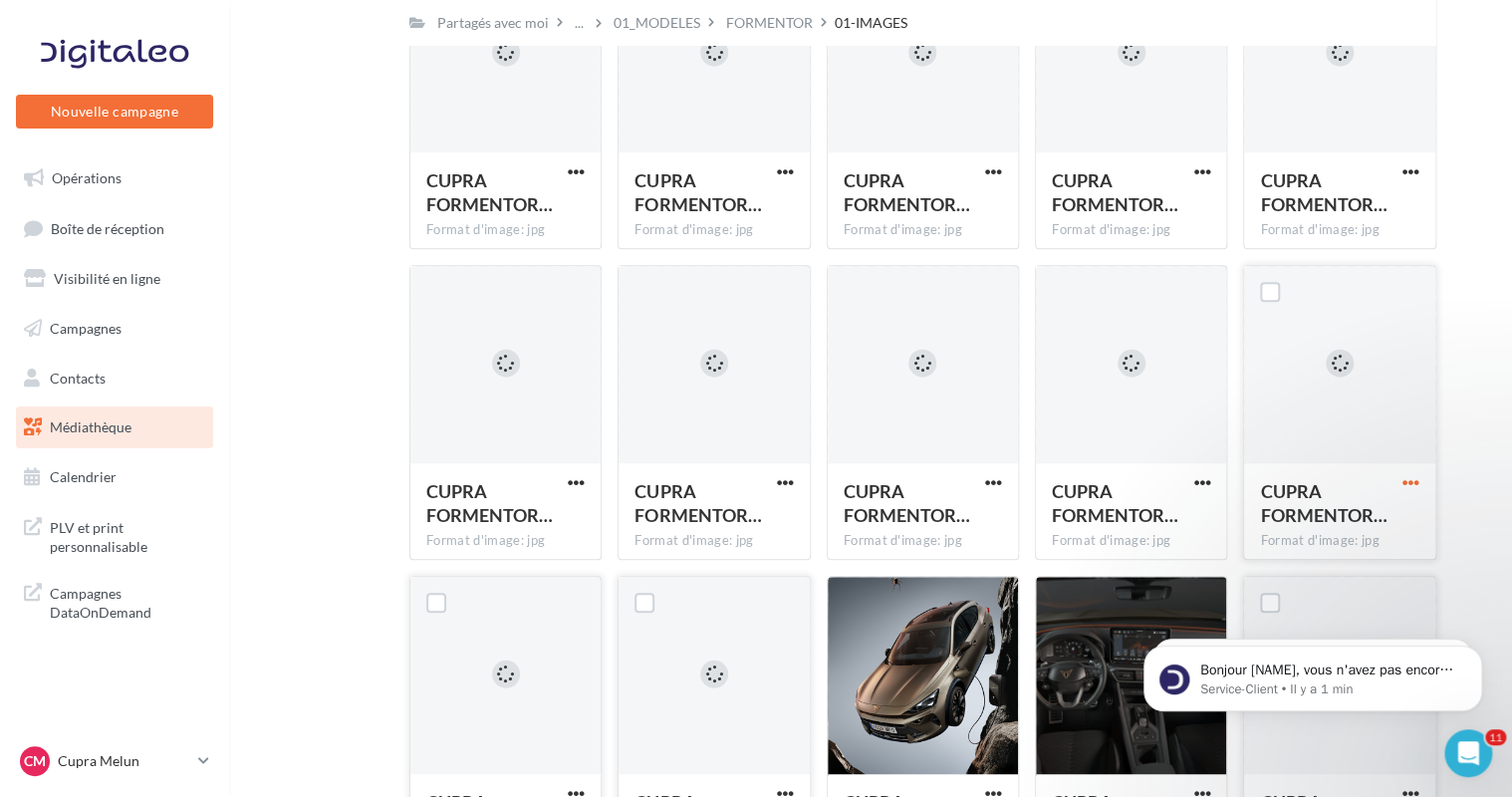 click at bounding box center (1410, 482) 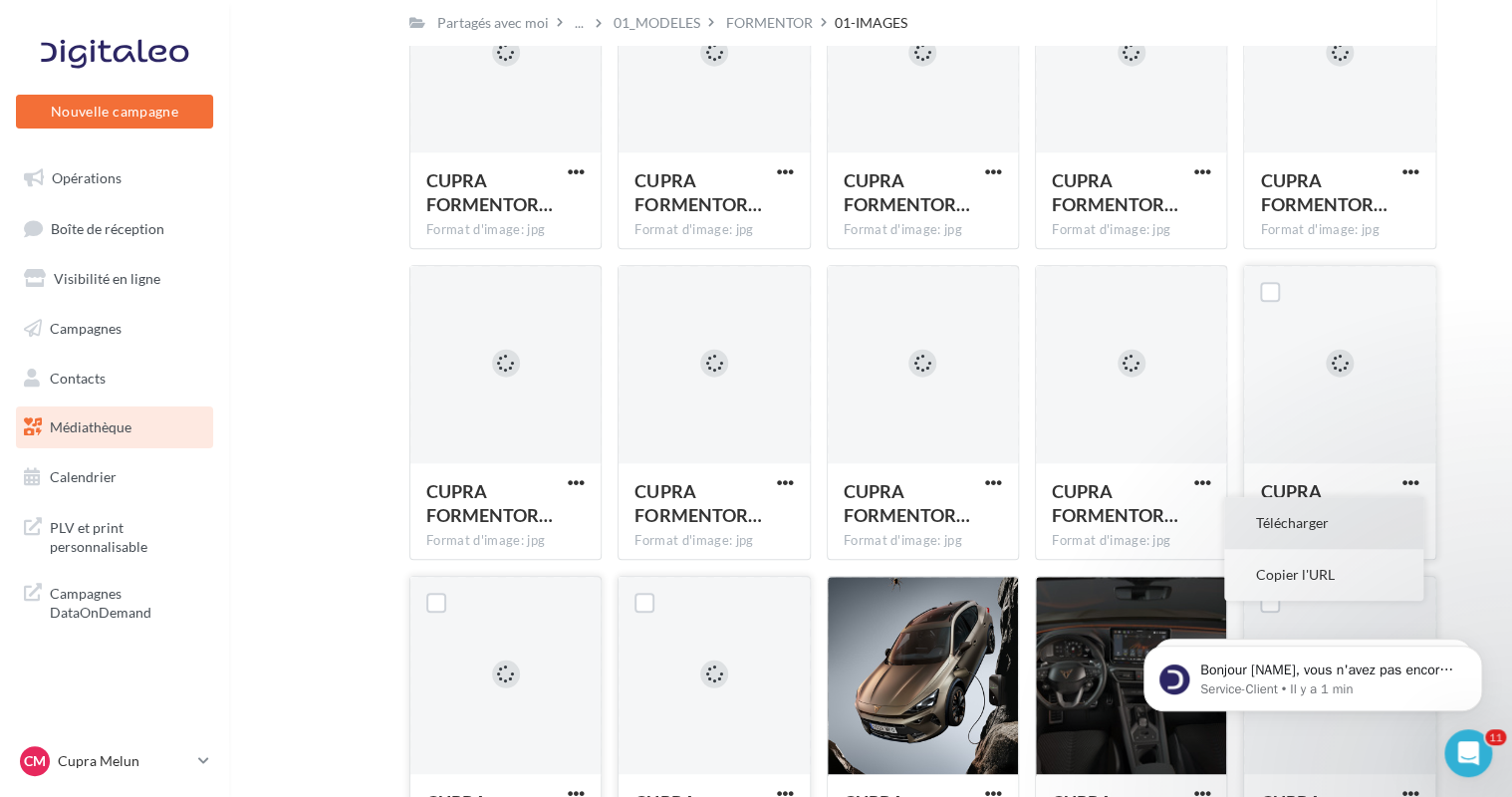 click on "Télécharger" at bounding box center [1324, 523] 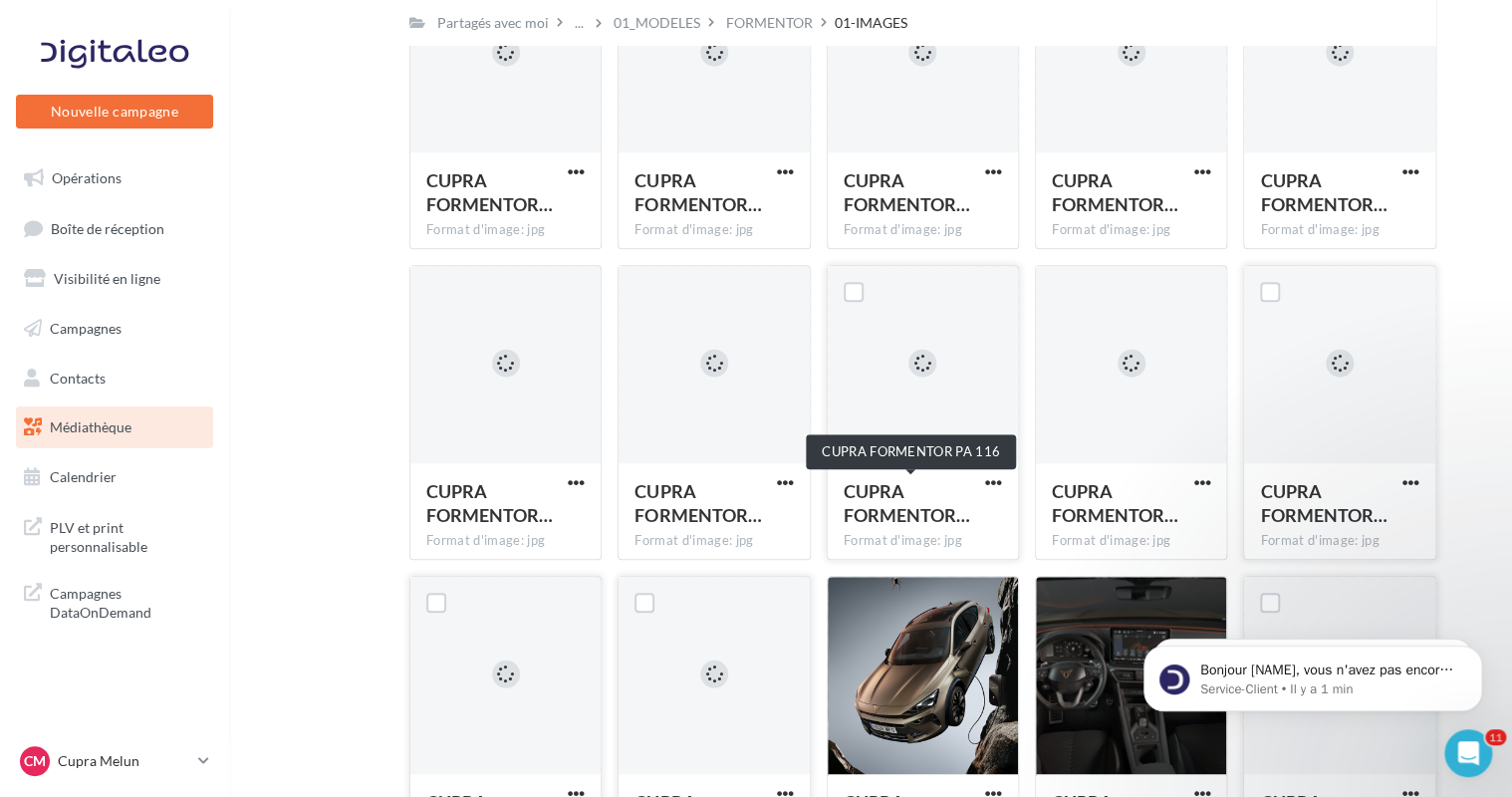 drag, startPoint x: 914, startPoint y: 491, endPoint x: 993, endPoint y: 515, distance: 82.565126 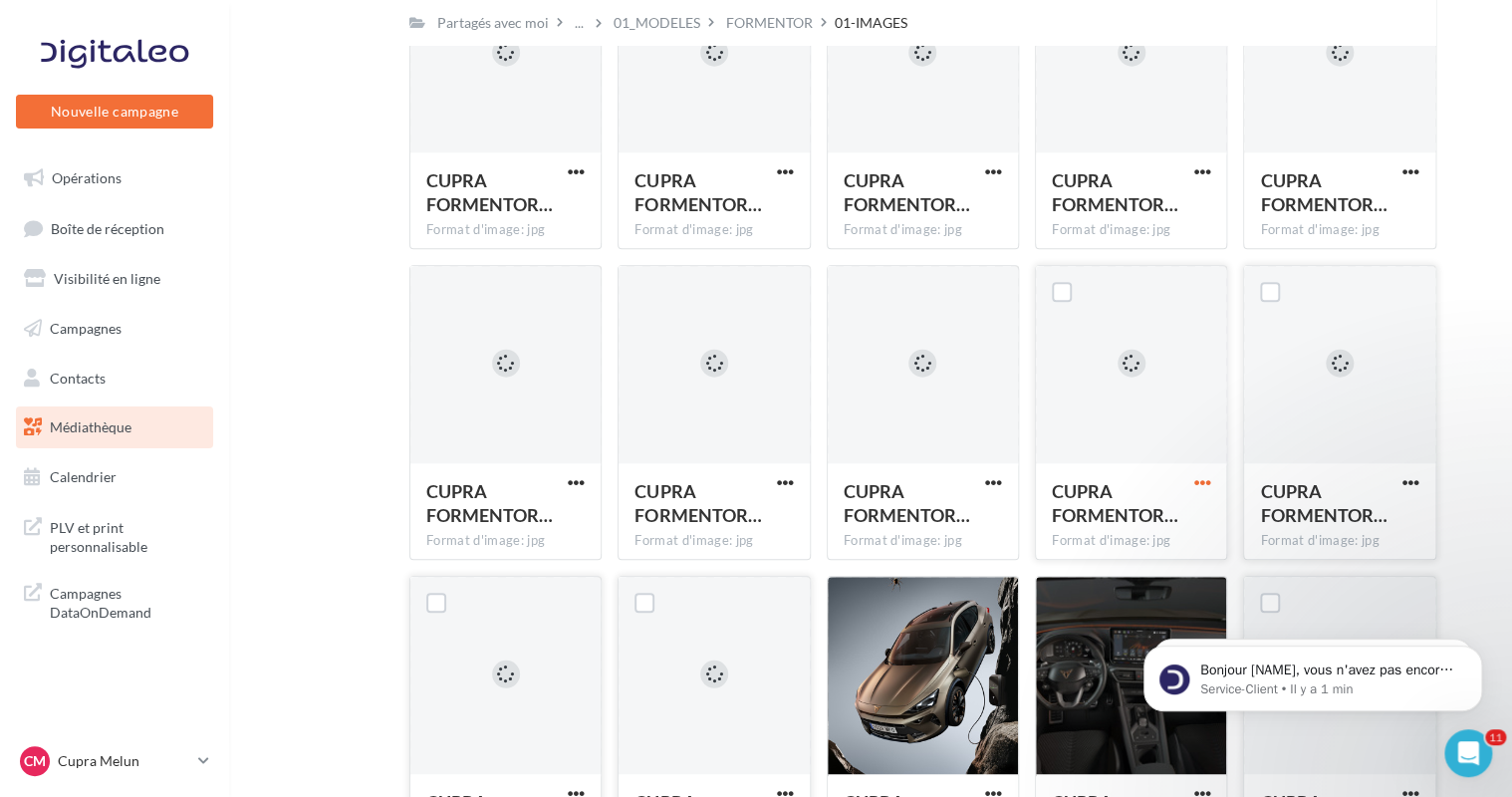 click at bounding box center [1201, 484] 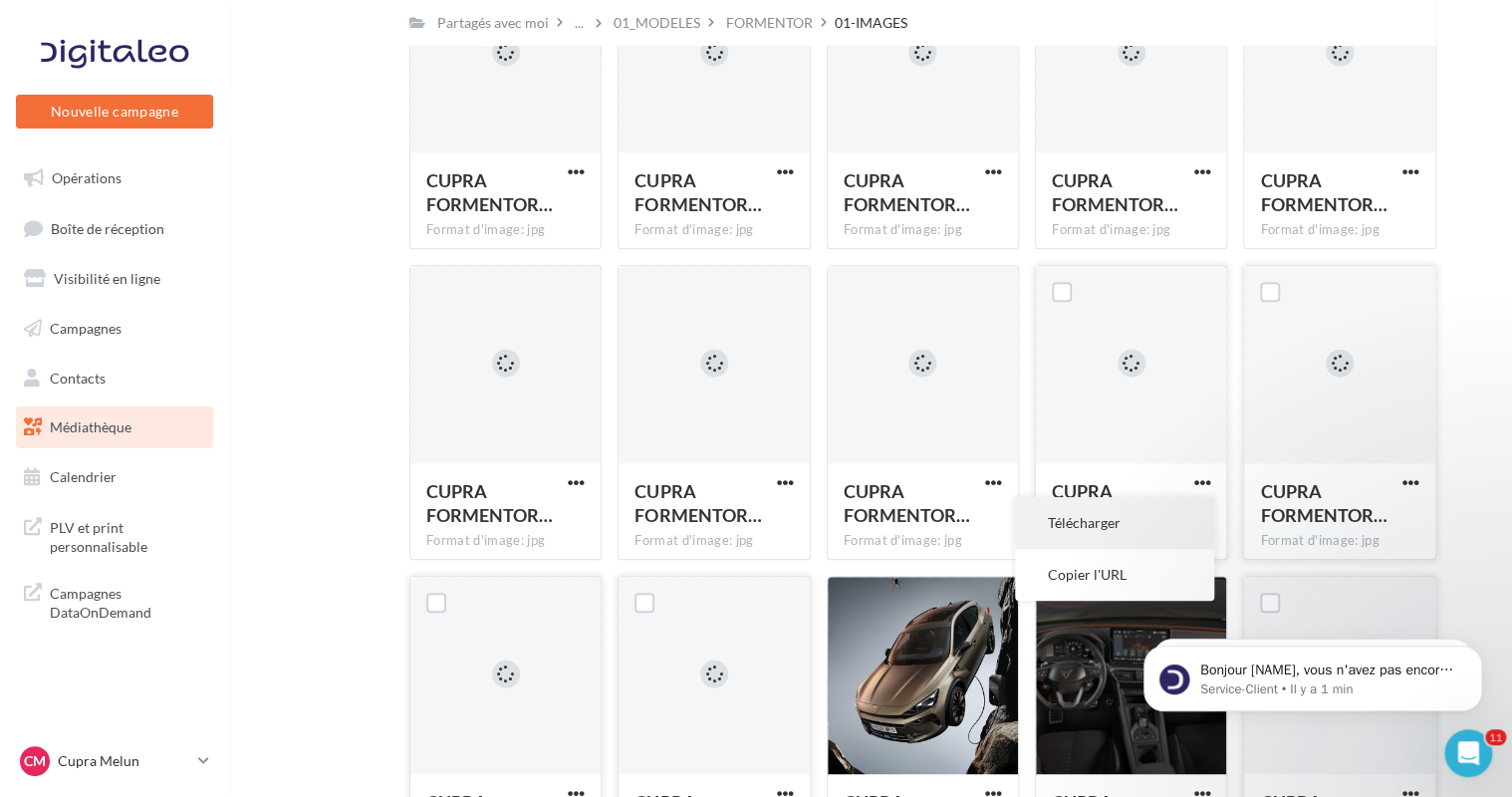 click on "Télécharger" at bounding box center [1115, 523] 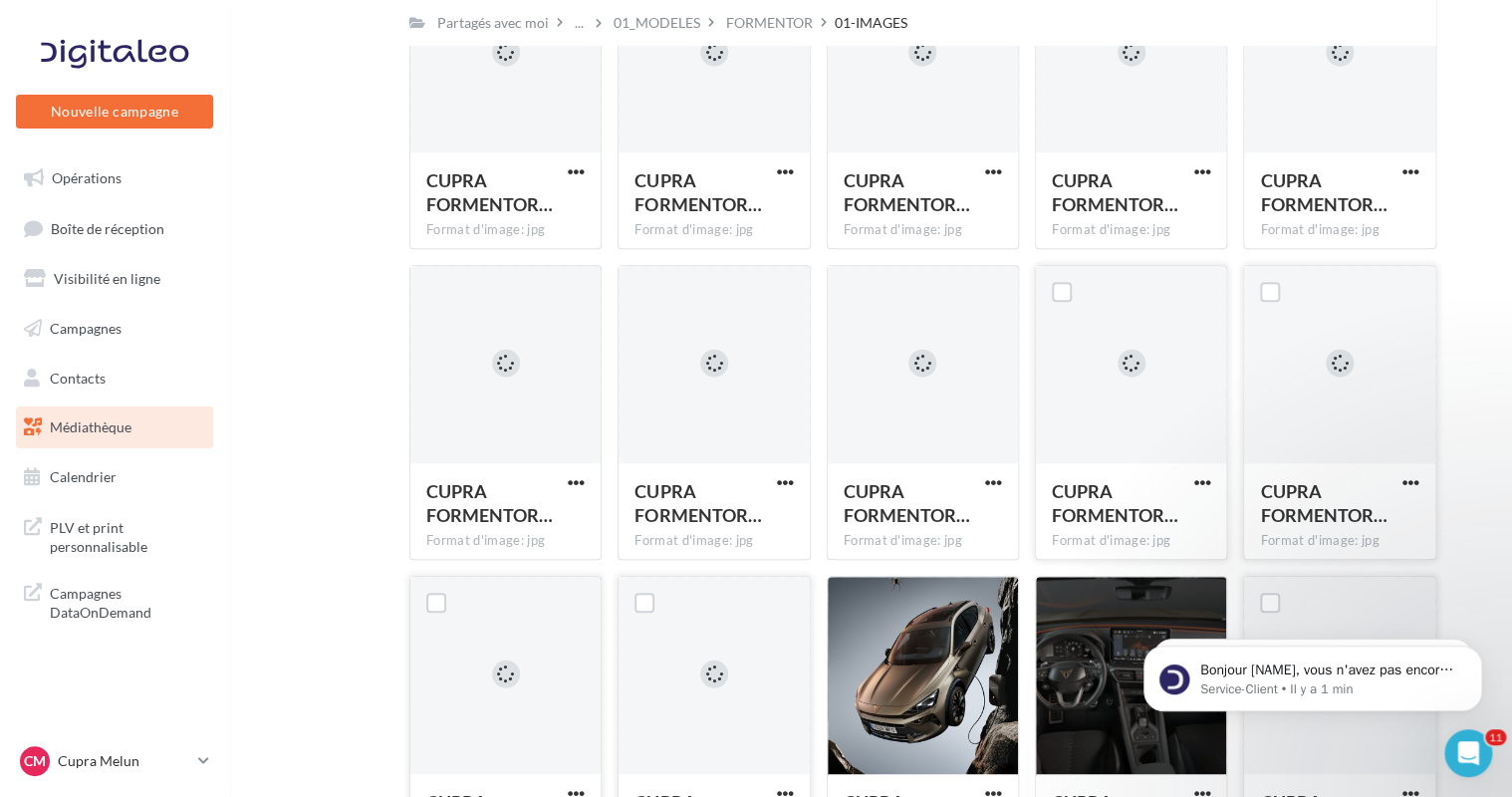 click on "Mes fichiers
Partagés avec moi
Partagés avec moi        ...         01_MODELES          FORMENTOR          01-IMAGES                   C           Partagé par  [NAME]
CUPRA FORMENTOR…  Format d'image: jpg                   CUPRA FORMENTOR PA 111
CUPRA FORMENTOR…  Format d'image: jpg                   CUPRA FORMENTOR PA 031
CUPRA FORMENTOR…  Format d'image: jpg                   CUPRA FORMENTOR PA 182
CUPRA FORMENTOR…  Format d'image: jpg                   CUPRA FORMENTOR PA 108
CUPRA FORMENTOR…  Format d'image: jpg                   CUPRA FORMENTOR PA 038" at bounding box center [879, -1311] 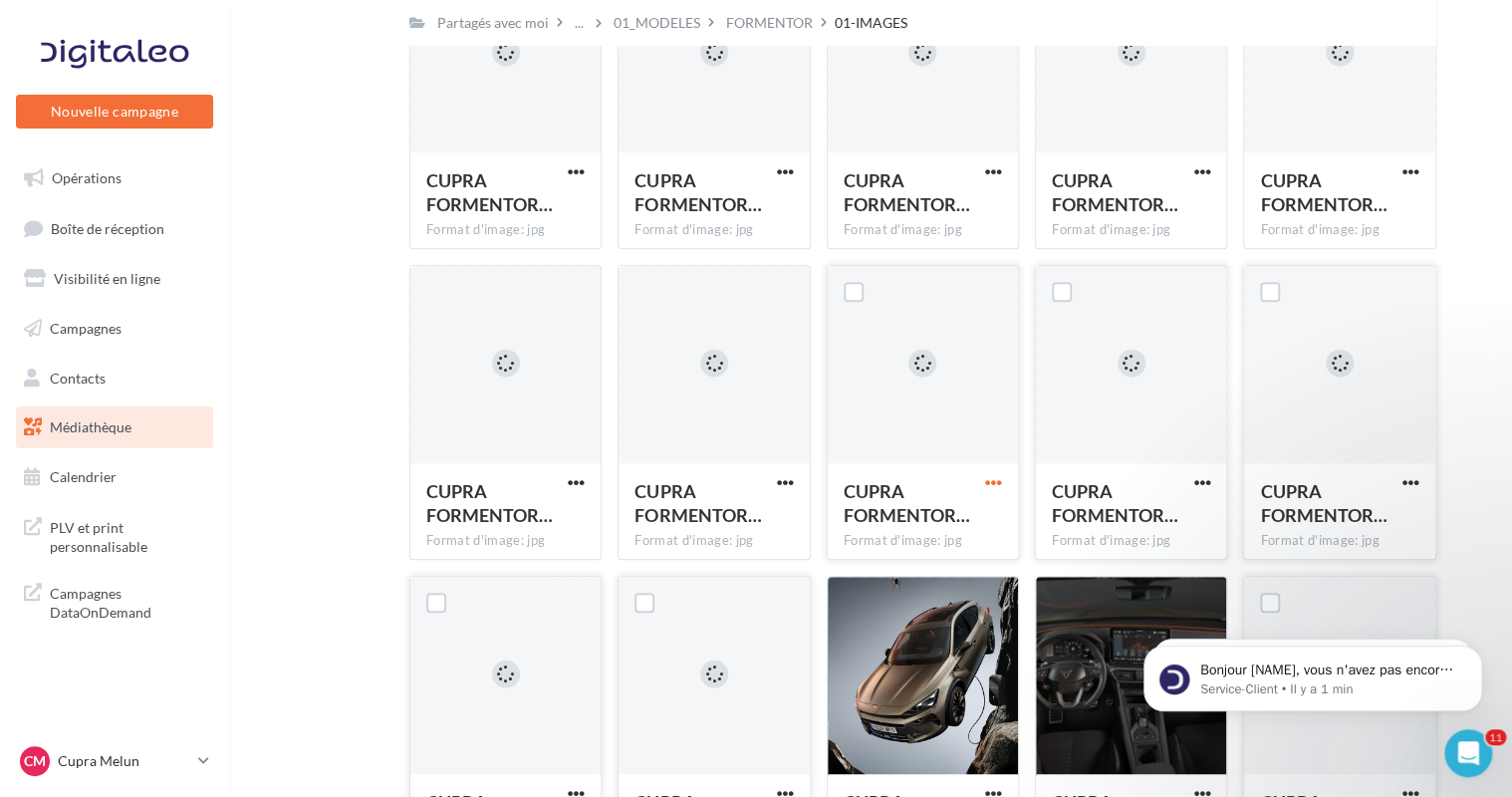 click at bounding box center (993, 482) 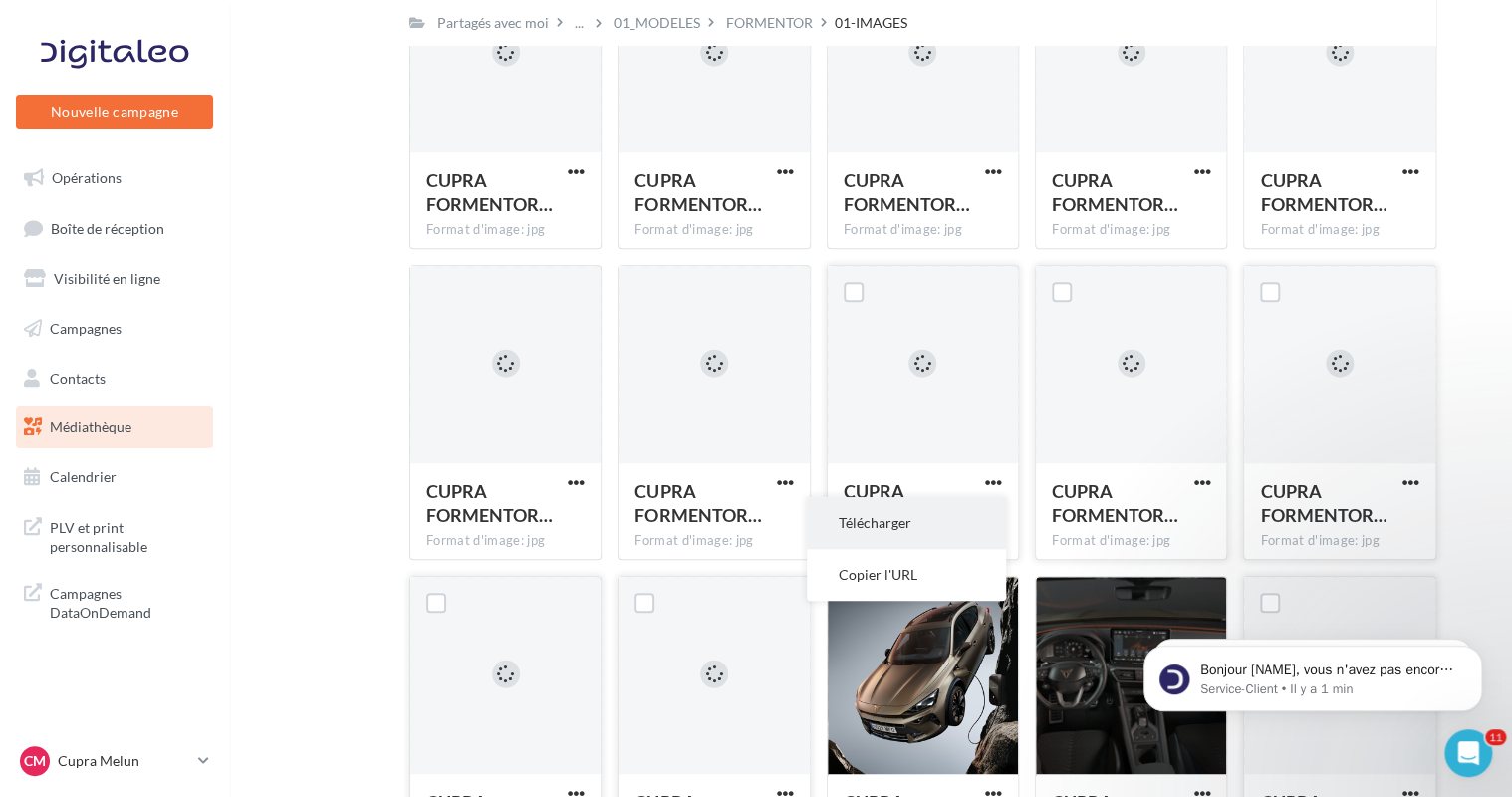 click on "Télécharger" at bounding box center [906, 523] 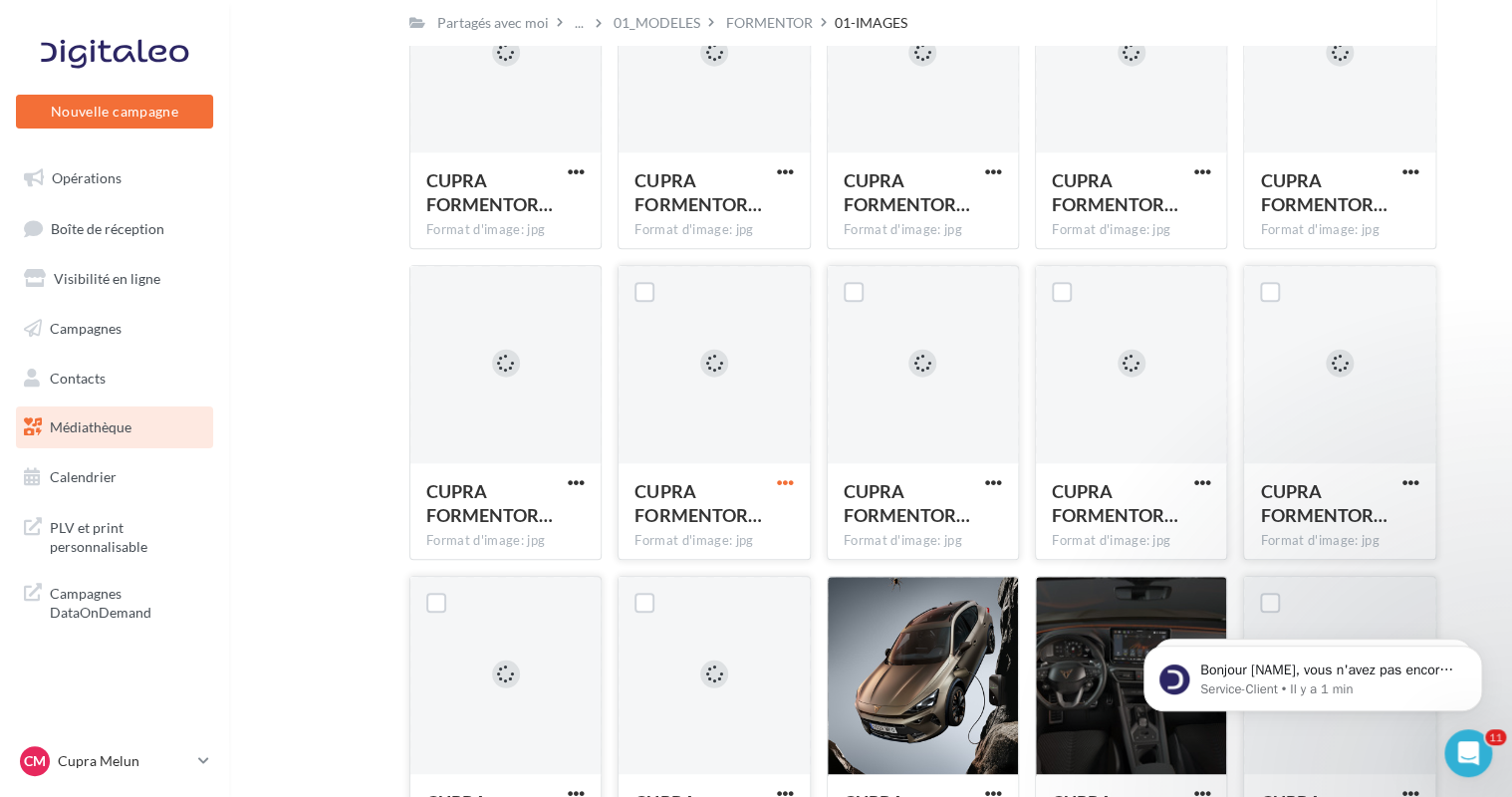 click at bounding box center [785, 482] 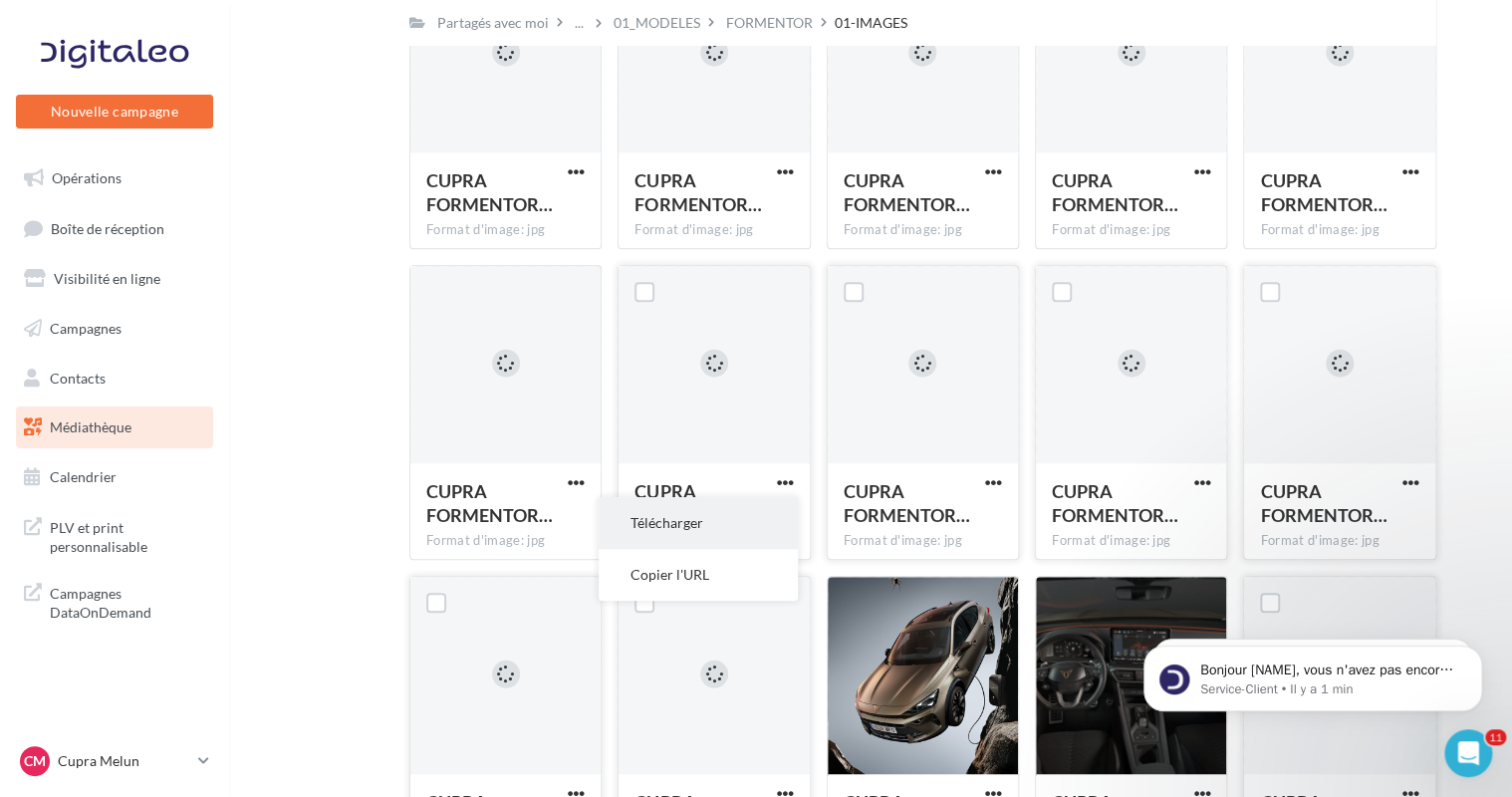 click on "Télécharger" at bounding box center [698, 523] 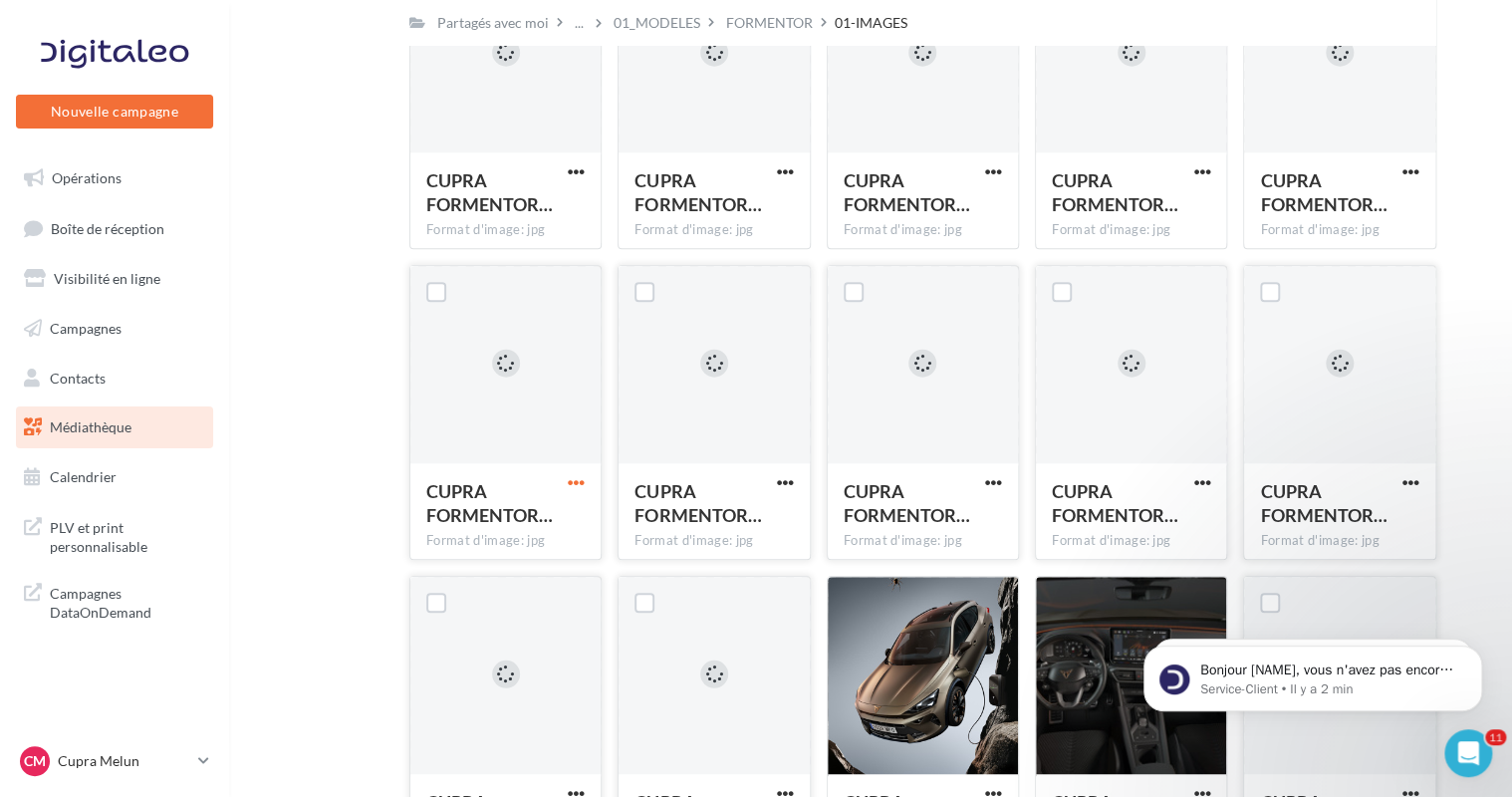 click at bounding box center [576, 482] 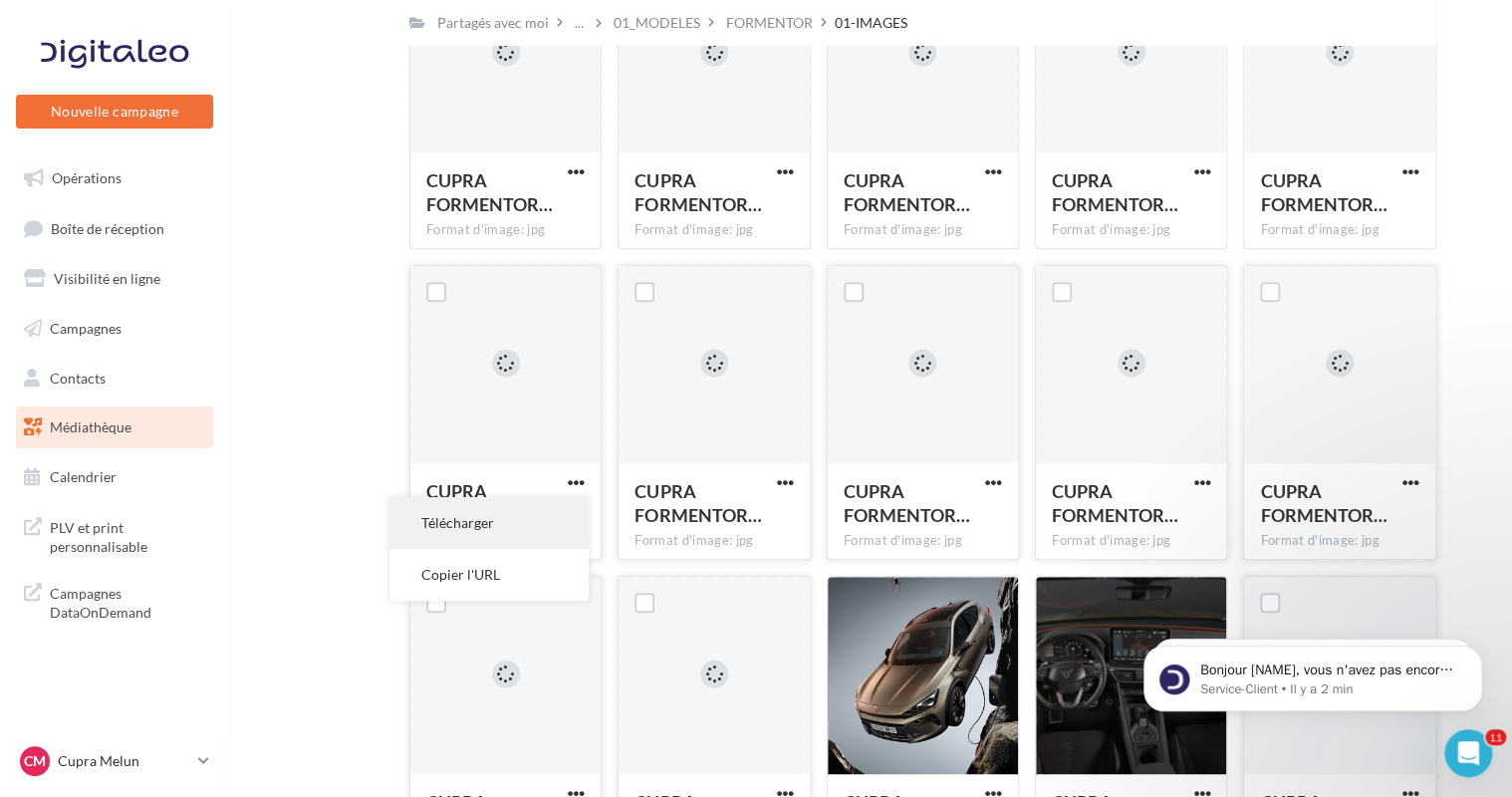 click on "Télécharger" at bounding box center [489, 523] 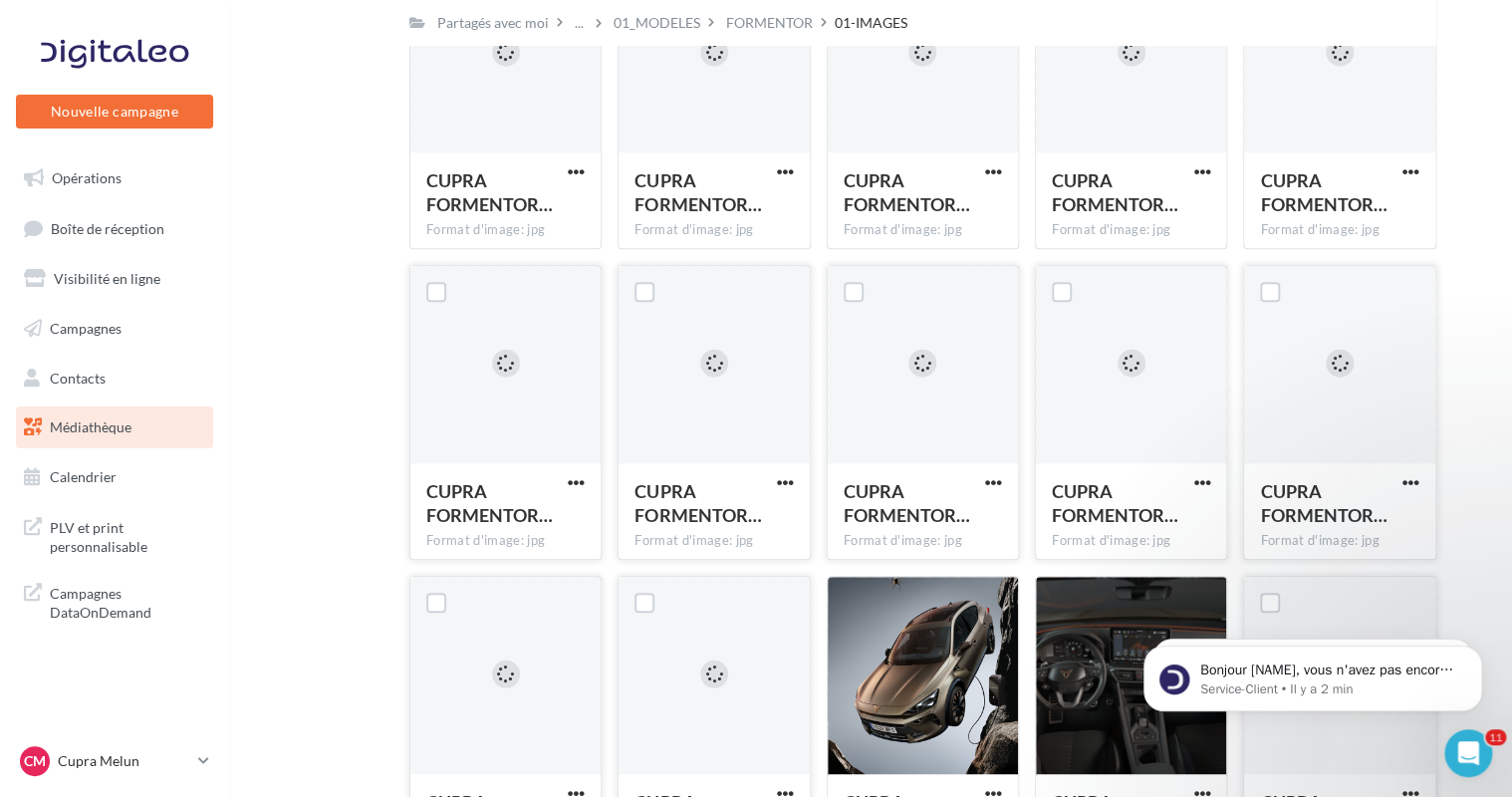 click on "Mes fichiers
Partagés avec moi
Partagés avec moi        ...         01_MODELES          FORMENTOR          01-IMAGES                   C           Partagé par  [NAME]
CUPRA FORMENTOR…  Format d'image: jpg                   CUPRA FORMENTOR PA 111
CUPRA FORMENTOR…  Format d'image: jpg                   CUPRA FORMENTOR PA 031
CUPRA FORMENTOR…  Format d'image: jpg                   CUPRA FORMENTOR PA 182
CUPRA FORMENTOR…  Format d'image: jpg                   CUPRA FORMENTOR PA 108
CUPRA FORMENTOR…  Format d'image: jpg                   CUPRA FORMENTOR PA 038" at bounding box center (879, -1311) 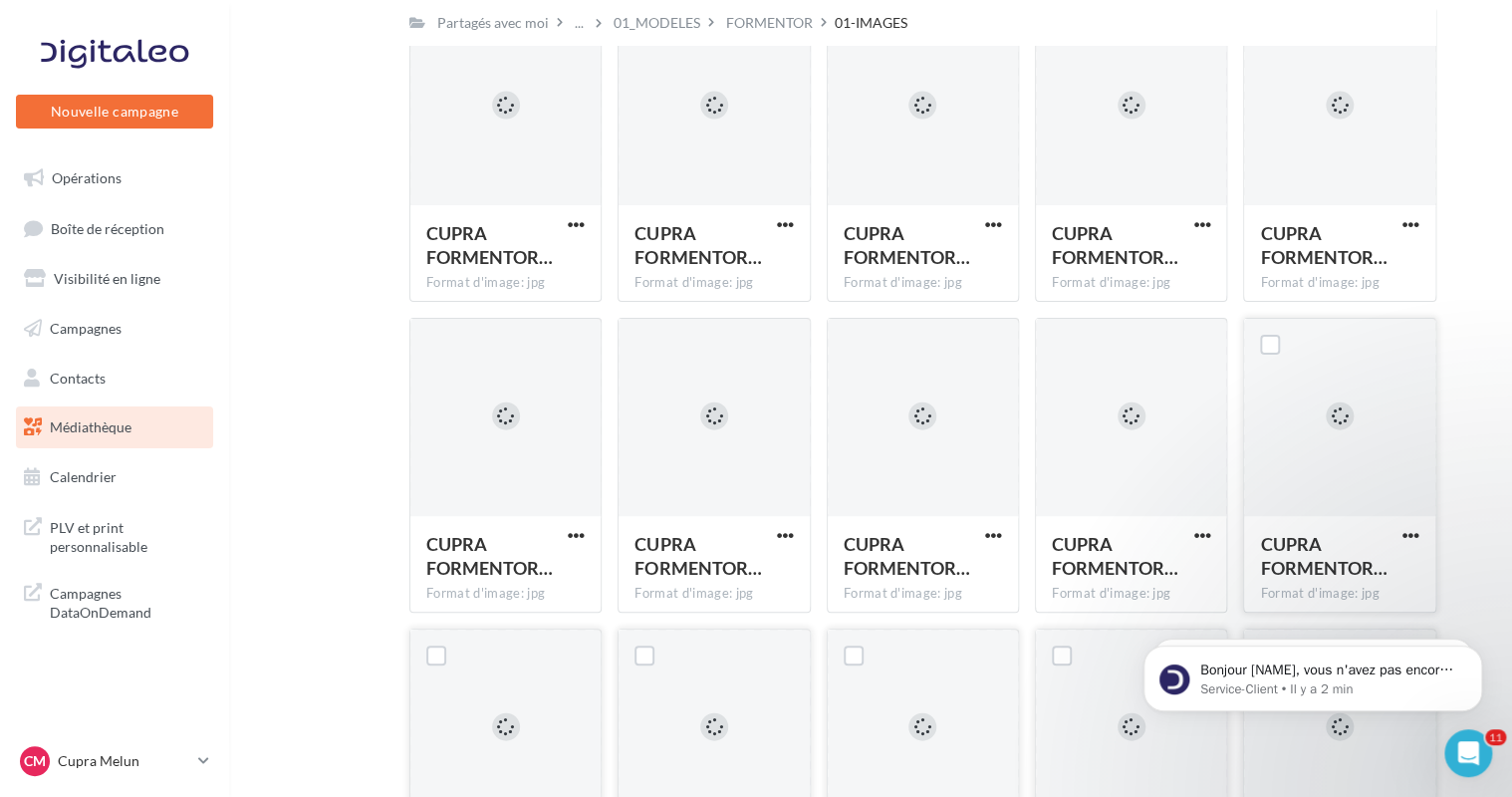 scroll, scrollTop: 3859, scrollLeft: 0, axis: vertical 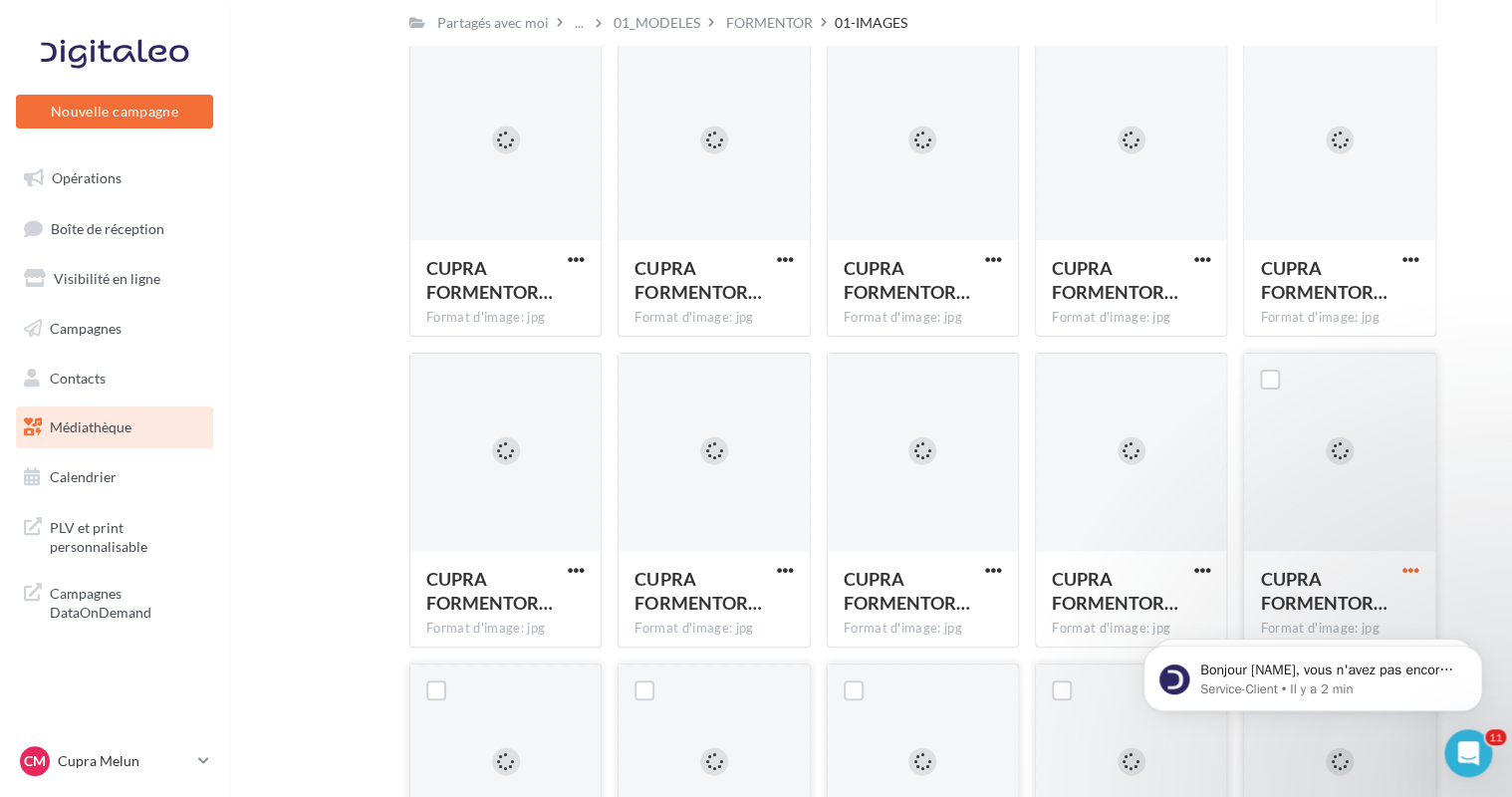 click at bounding box center (1410, 570) 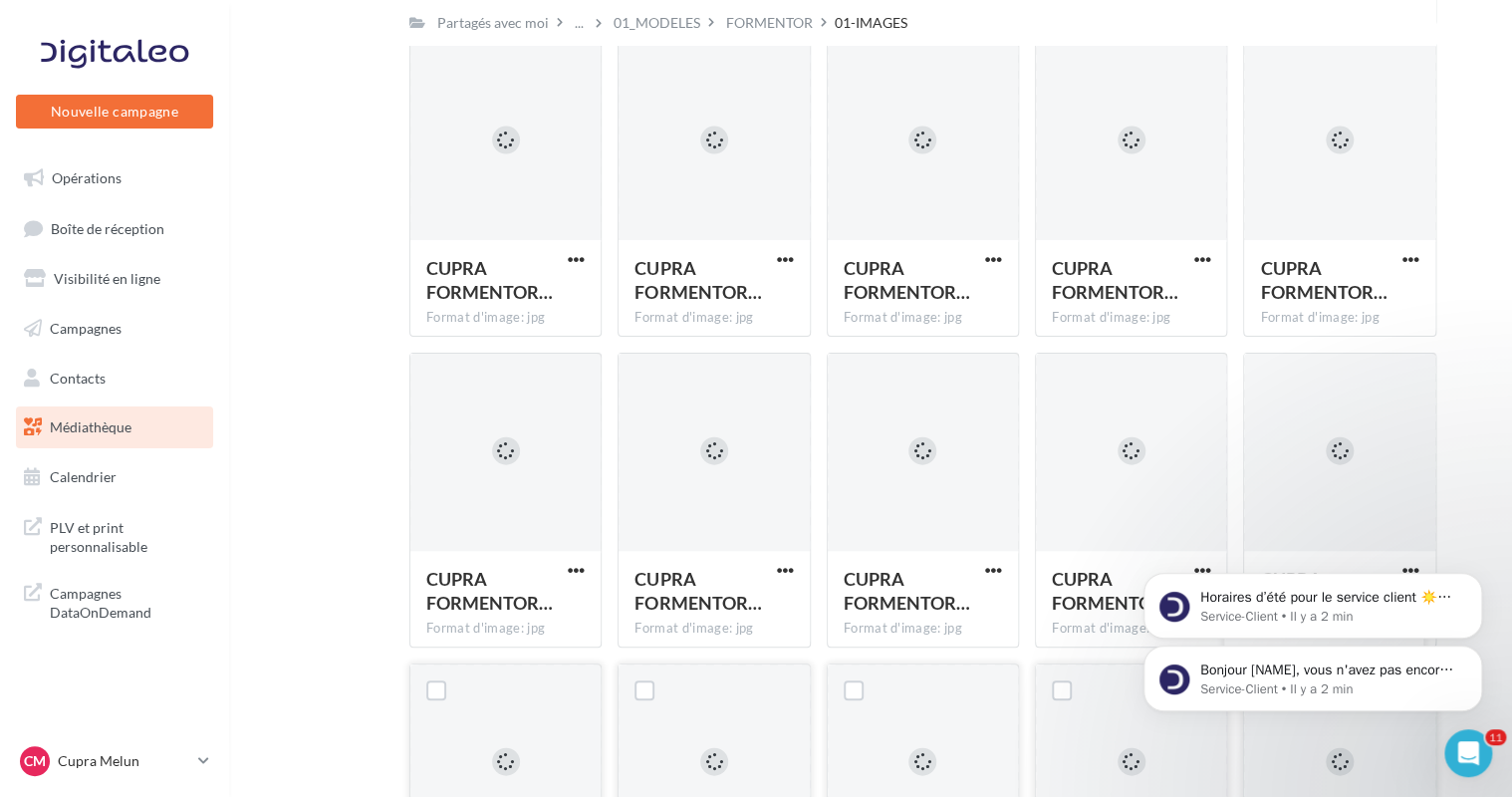 drag, startPoint x: 1477, startPoint y: 651, endPoint x: 1478, endPoint y: 747, distance: 96.00521 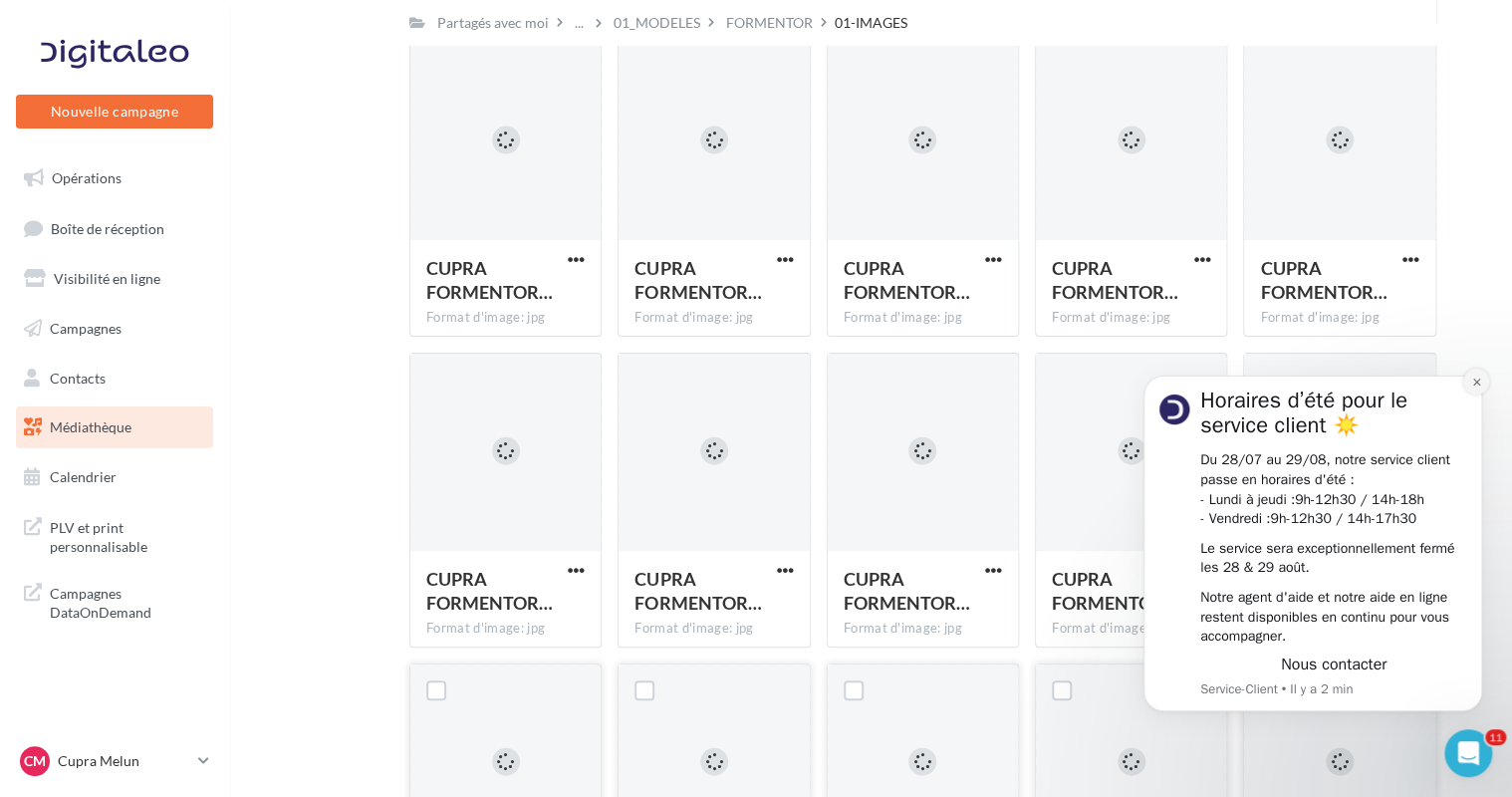 click 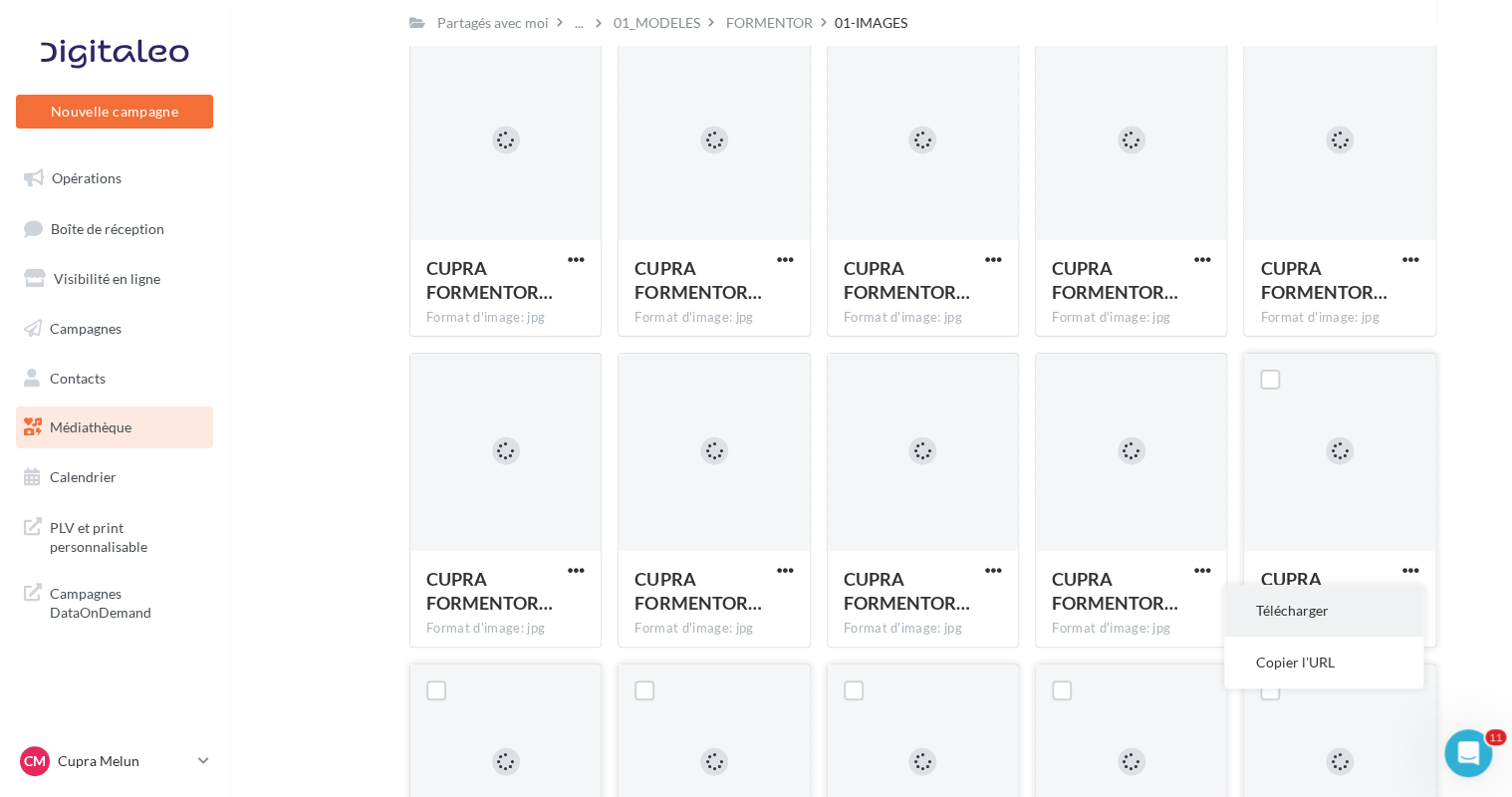 click on "Télécharger" at bounding box center (1324, 611) 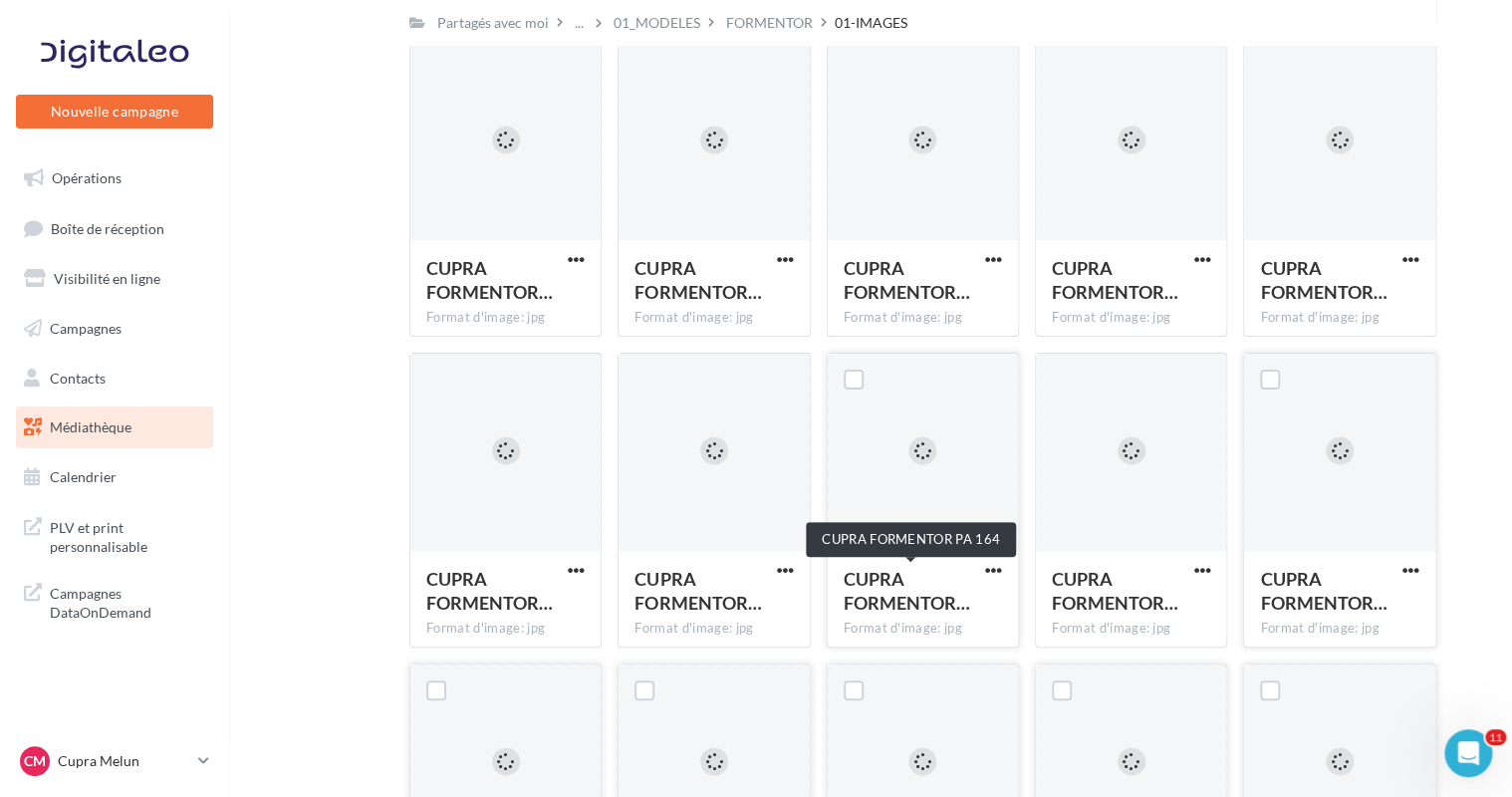 click on "CUPRA FORMENTOR…" at bounding box center (910, 591) 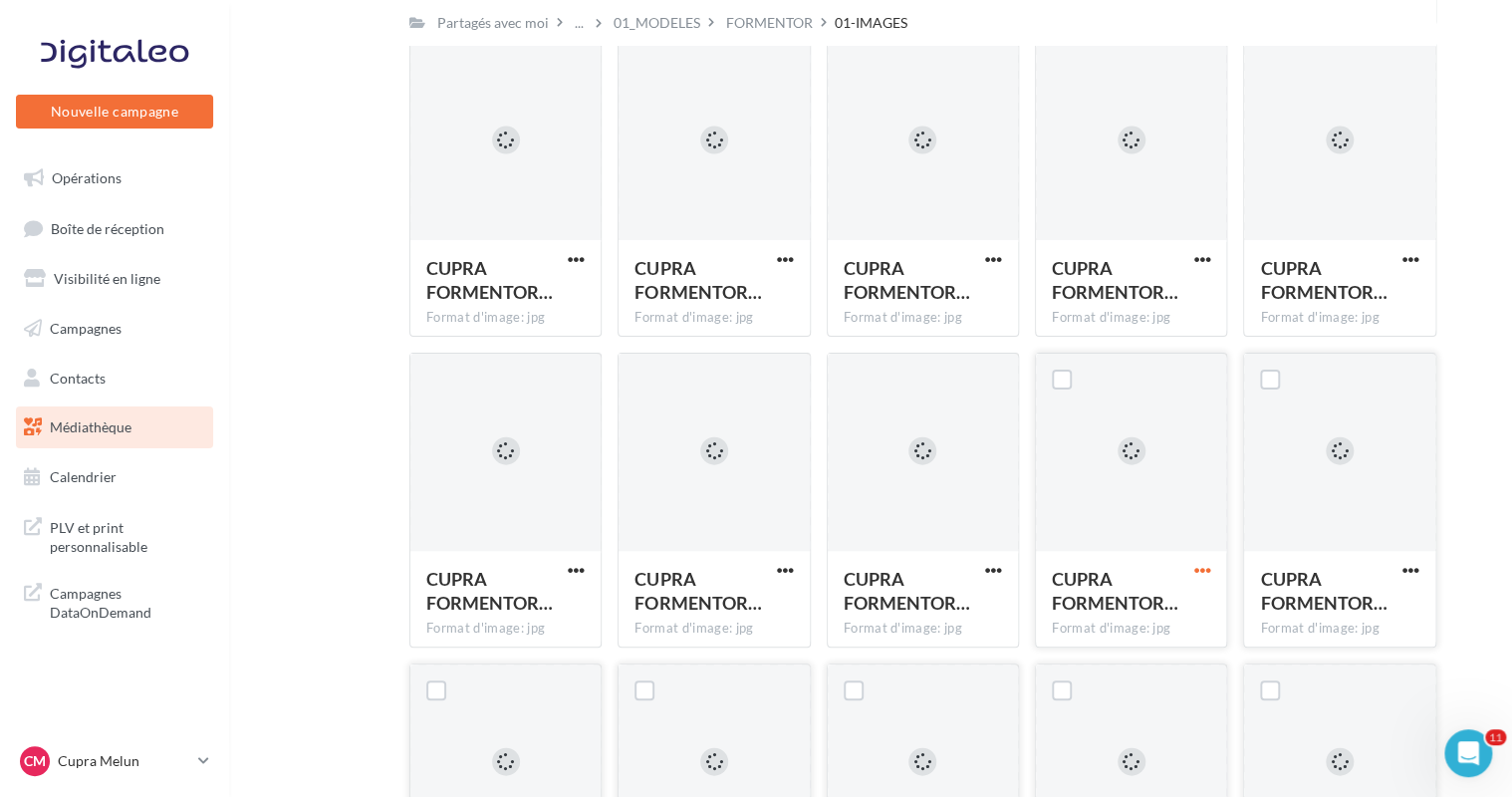 click at bounding box center [1201, 570] 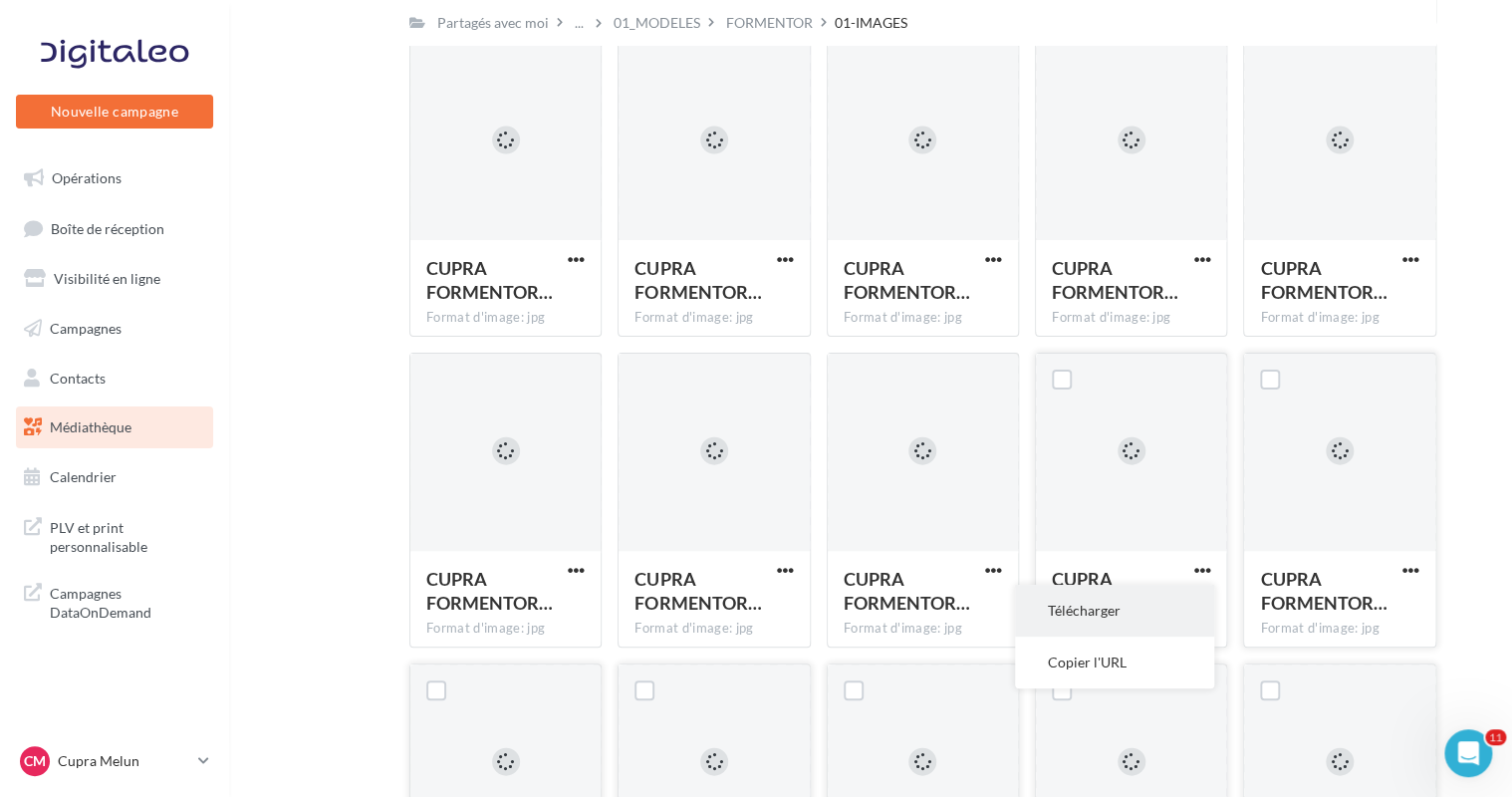click on "Télécharger" at bounding box center (1115, 611) 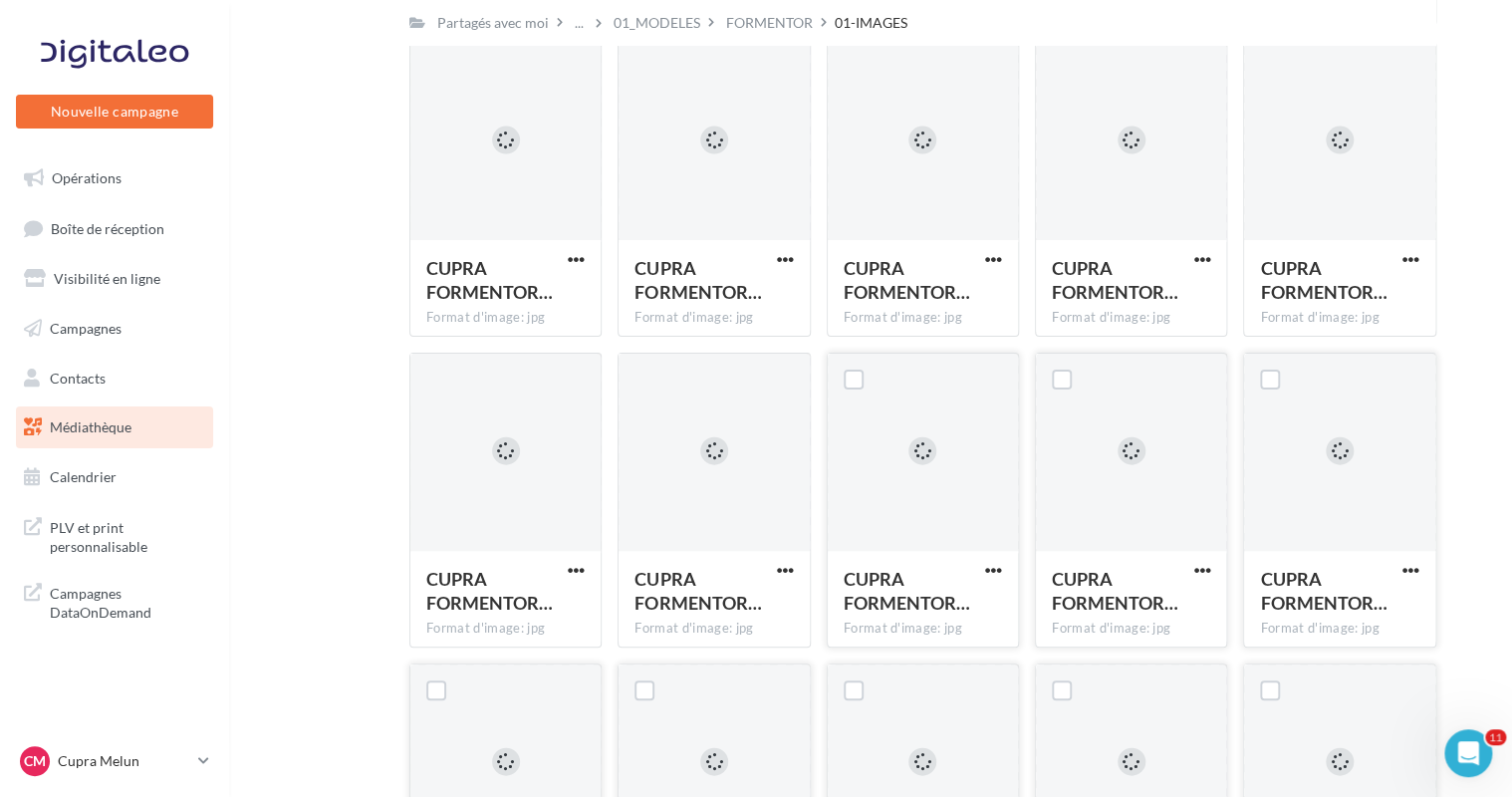 click on "CUPRA FORMENTOR…  Format d'image: jpg" at bounding box center [922, 598] 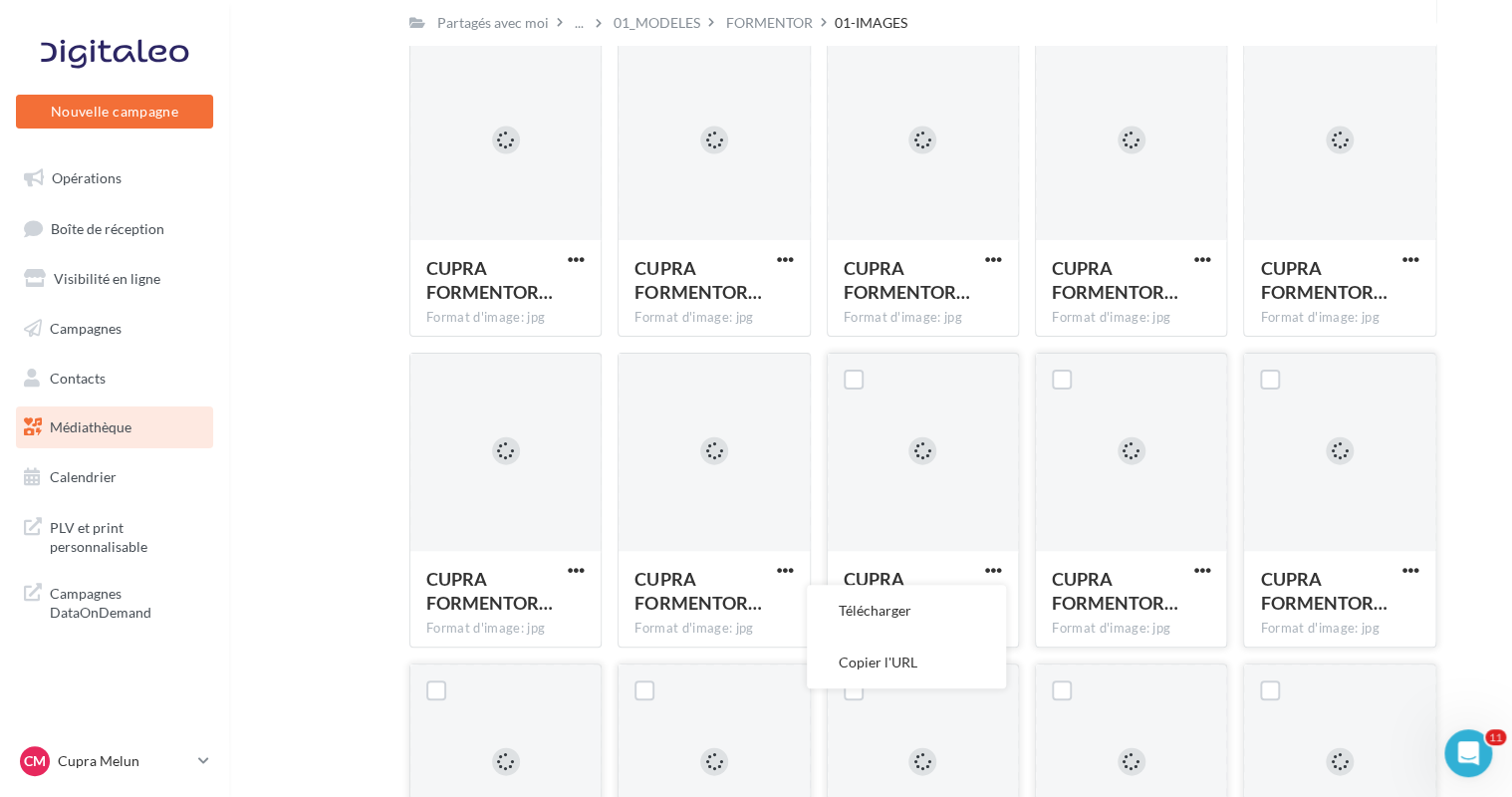 click on "Télécharger" at bounding box center [906, 611] 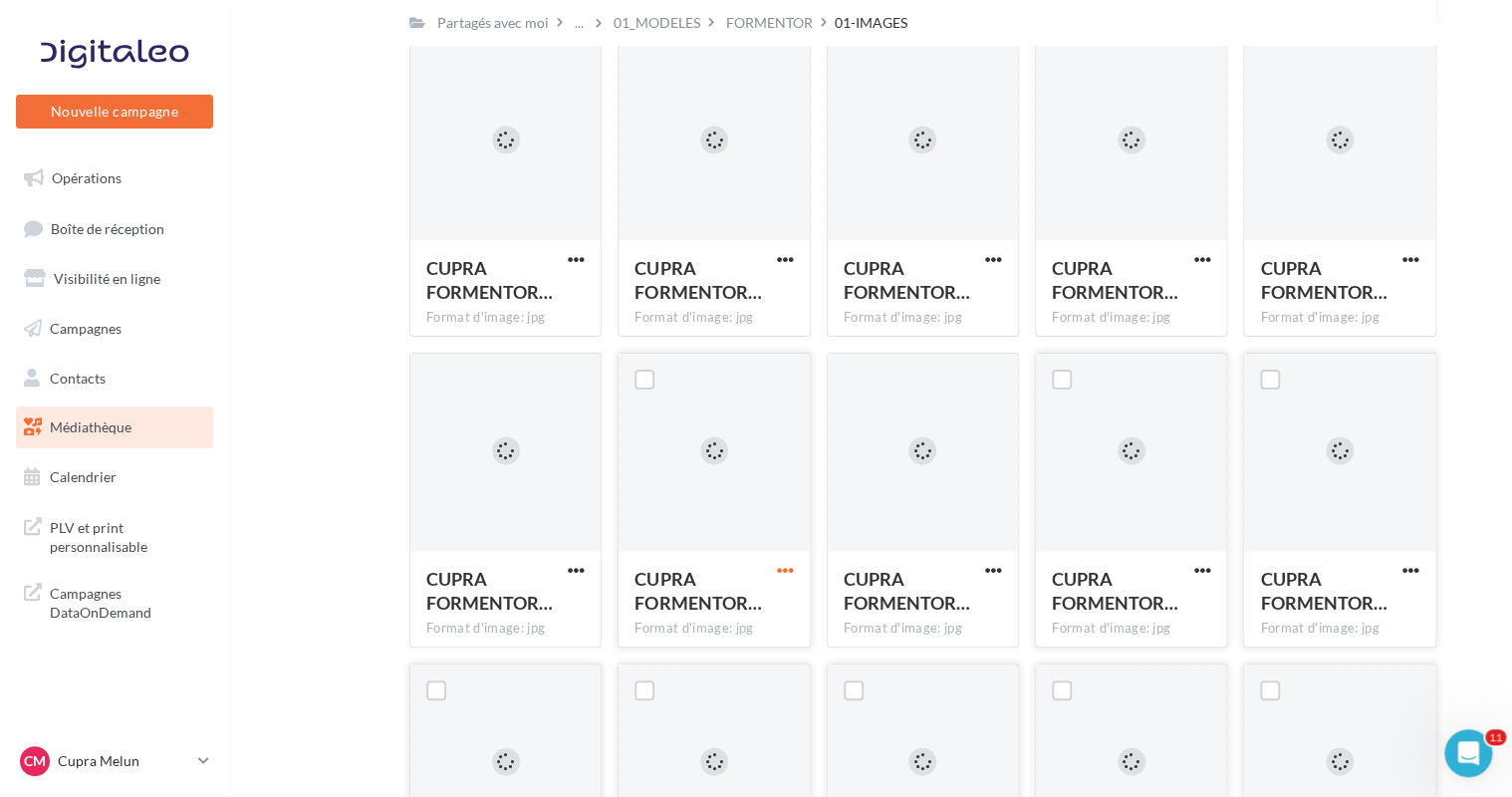 click at bounding box center [785, 570] 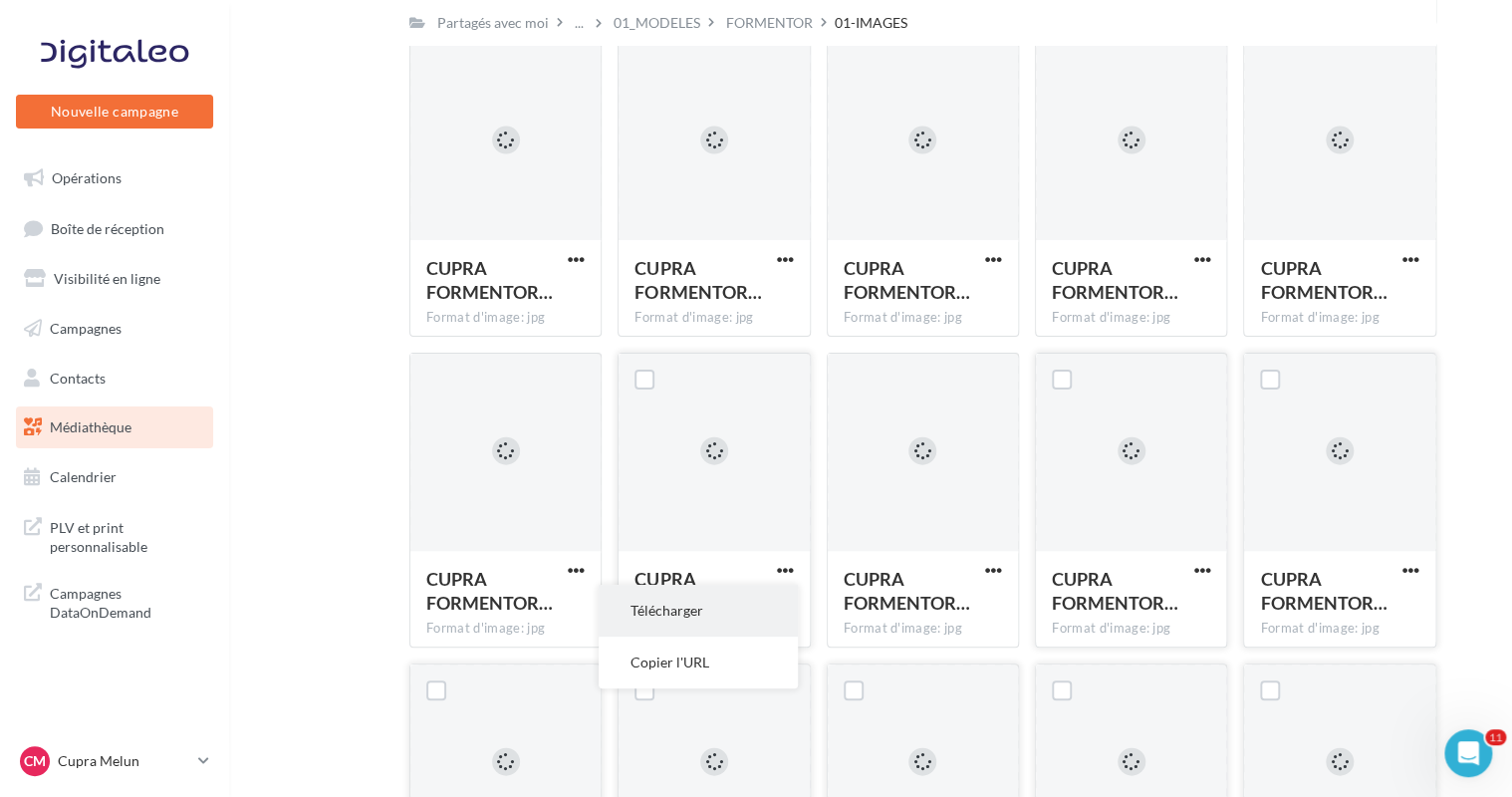 click on "Télécharger" at bounding box center [698, 611] 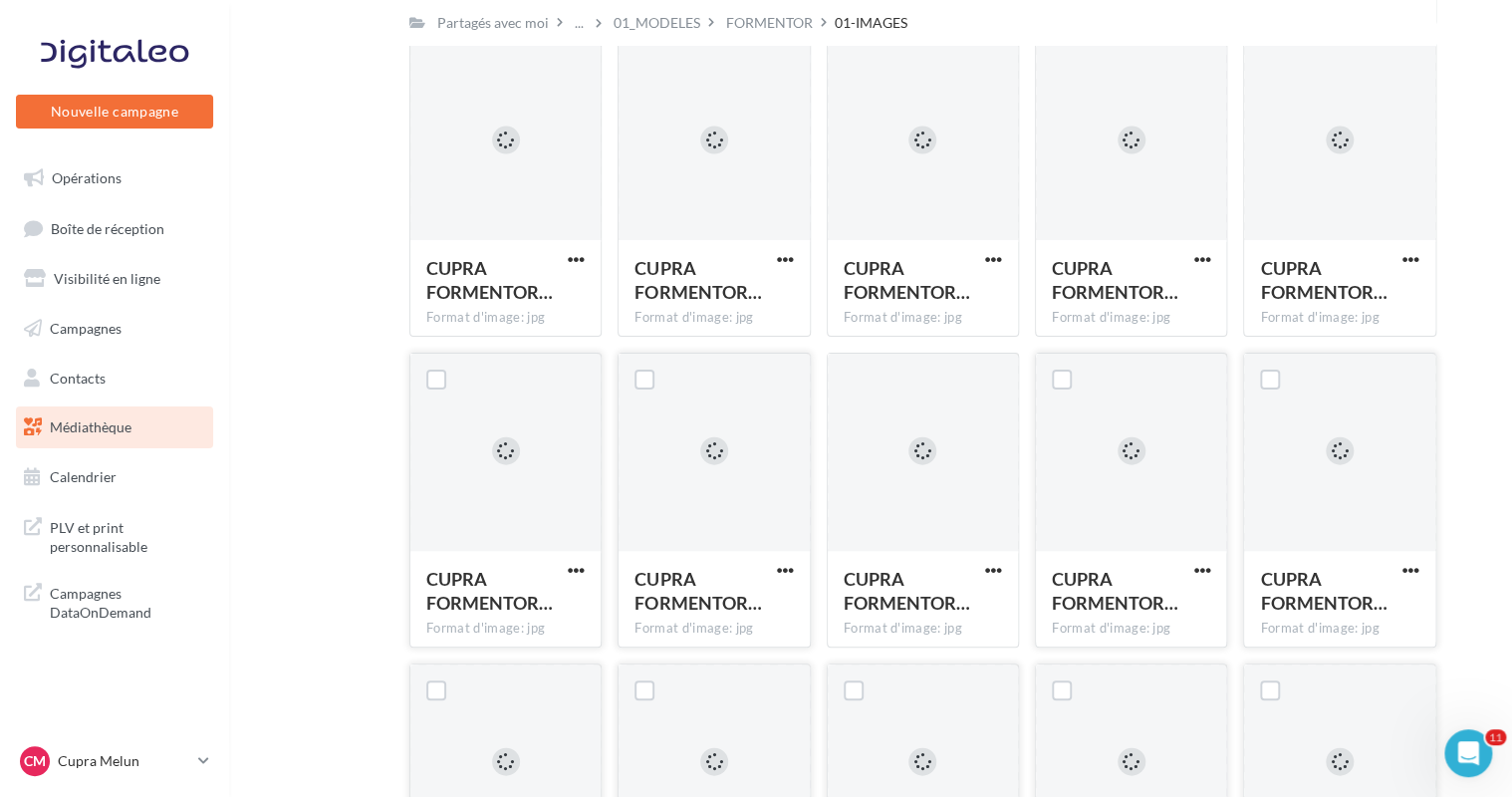 click at bounding box center (576, 572) 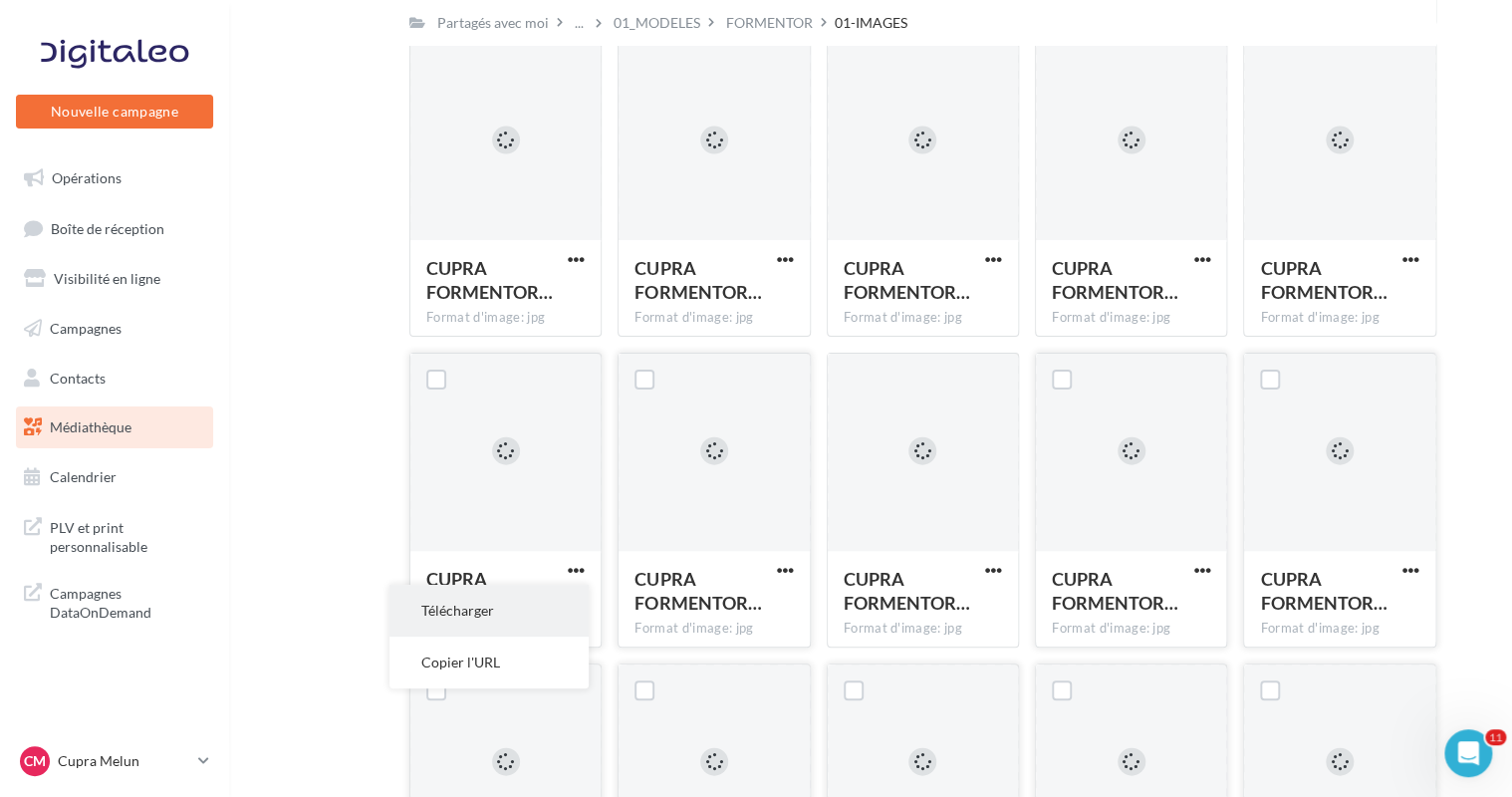 click on "Télécharger" at bounding box center (489, 611) 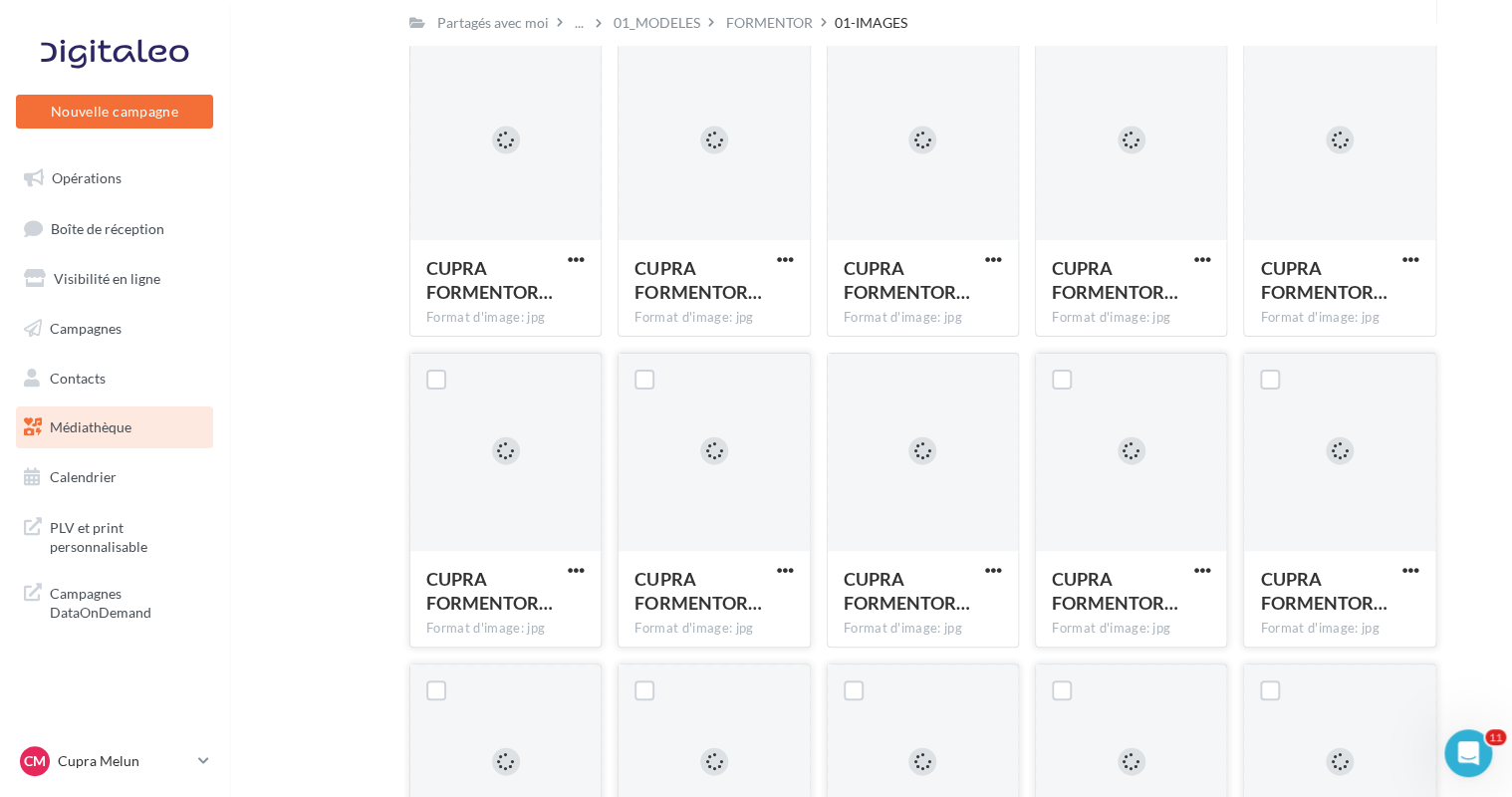 click on "Mes fichiers
Partagés avec moi
Partagés avec moi        ...         01_MODELES          FORMENTOR          01-IMAGES                   C           Partagé par  [NAME]
CUPRA FORMENTOR…  Format d'image: jpg                   CUPRA FORMENTOR PA 111
CUPRA FORMENTOR…  Format d'image: jpg                   CUPRA FORMENTOR PA 031
CUPRA FORMENTOR…  Format d'image: jpg                   CUPRA FORMENTOR PA 182
CUPRA FORMENTOR…  Format d'image: jpg                   CUPRA FORMENTOR PA 108
CUPRA FORMENTOR…  Format d'image: jpg                   CUPRA FORMENTOR PA 038" at bounding box center (879, -913) 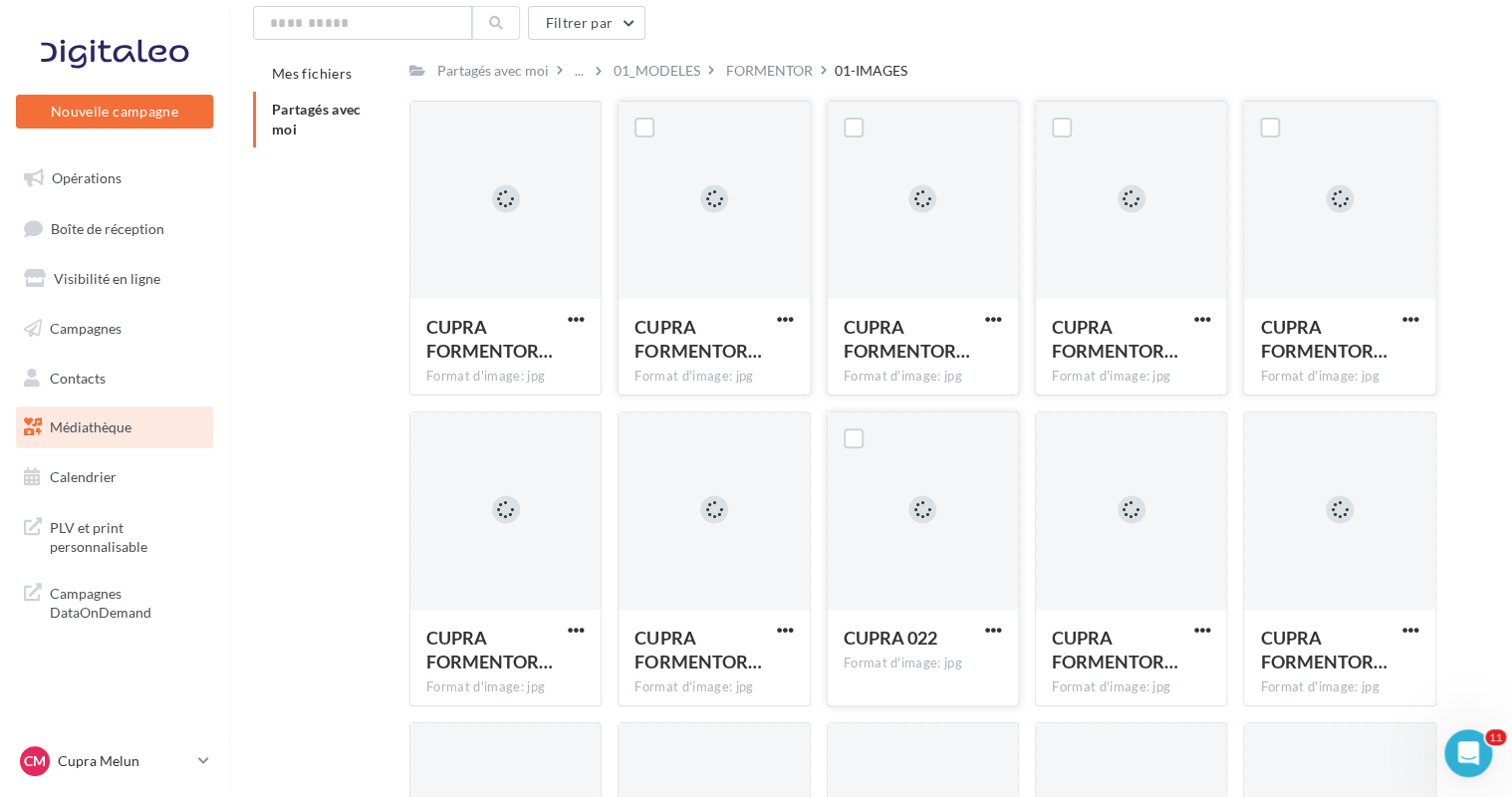 scroll, scrollTop: 0, scrollLeft: 0, axis: both 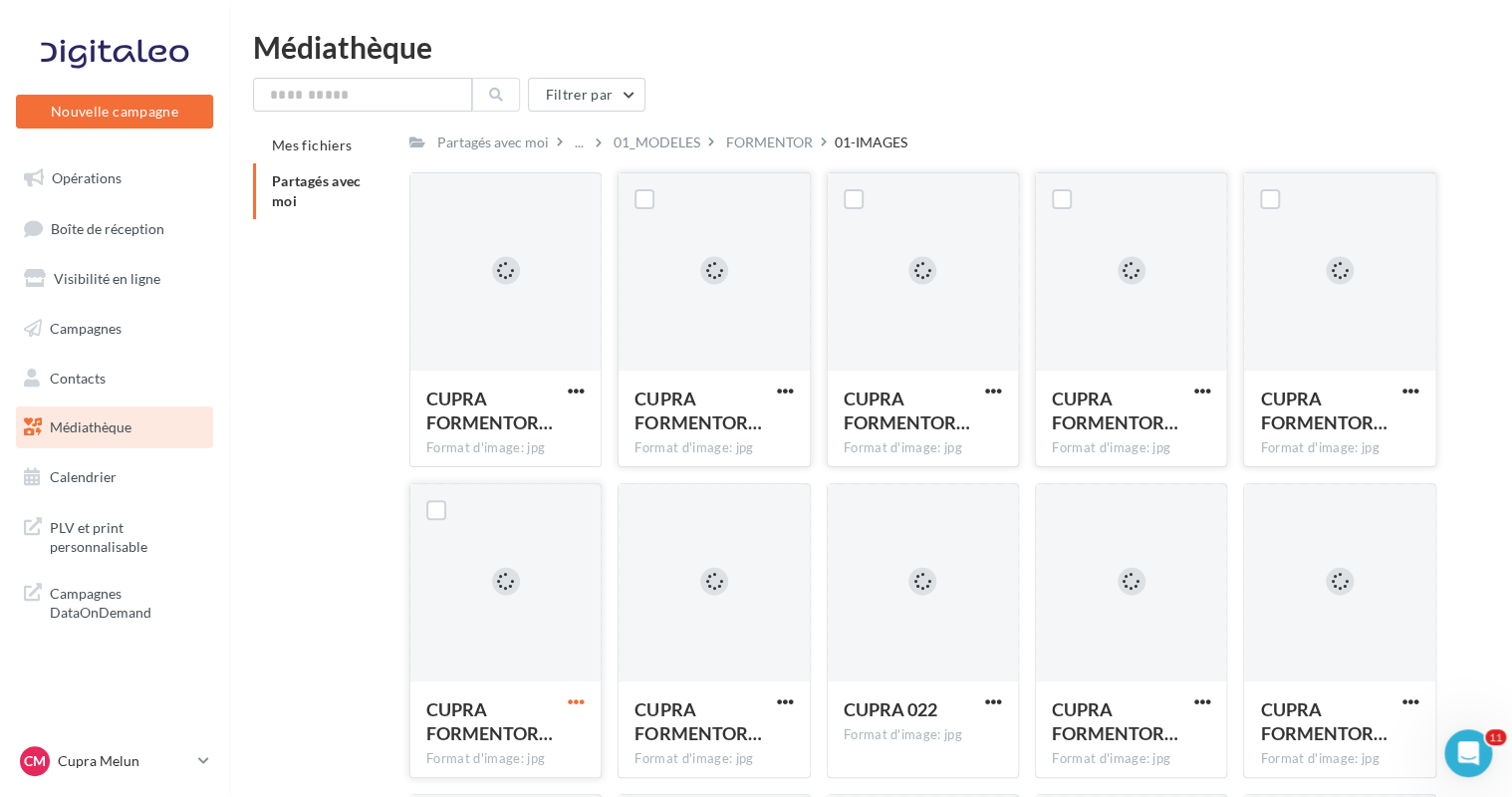 click at bounding box center [576, 701] 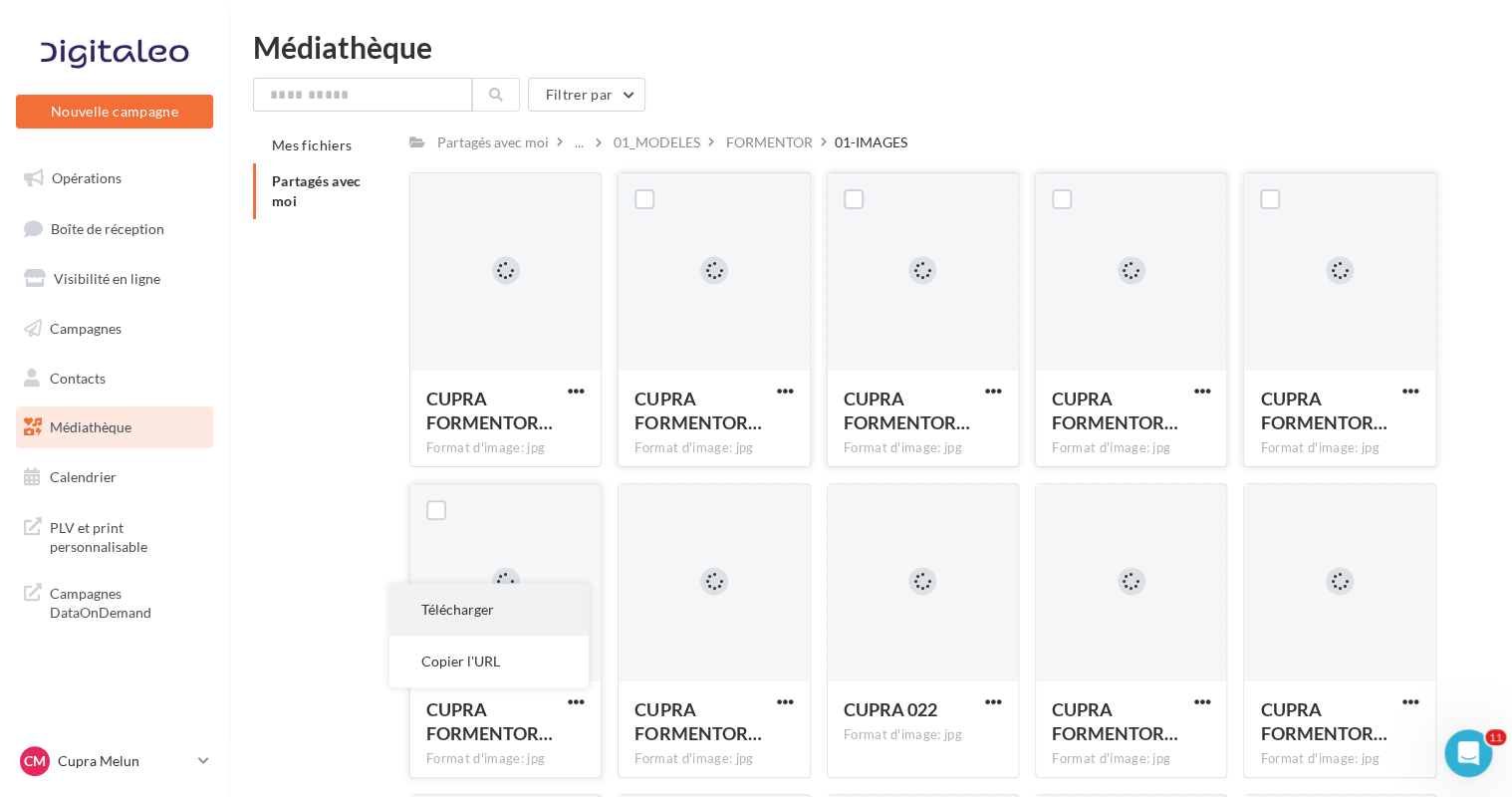 click on "Télécharger" at bounding box center [489, 610] 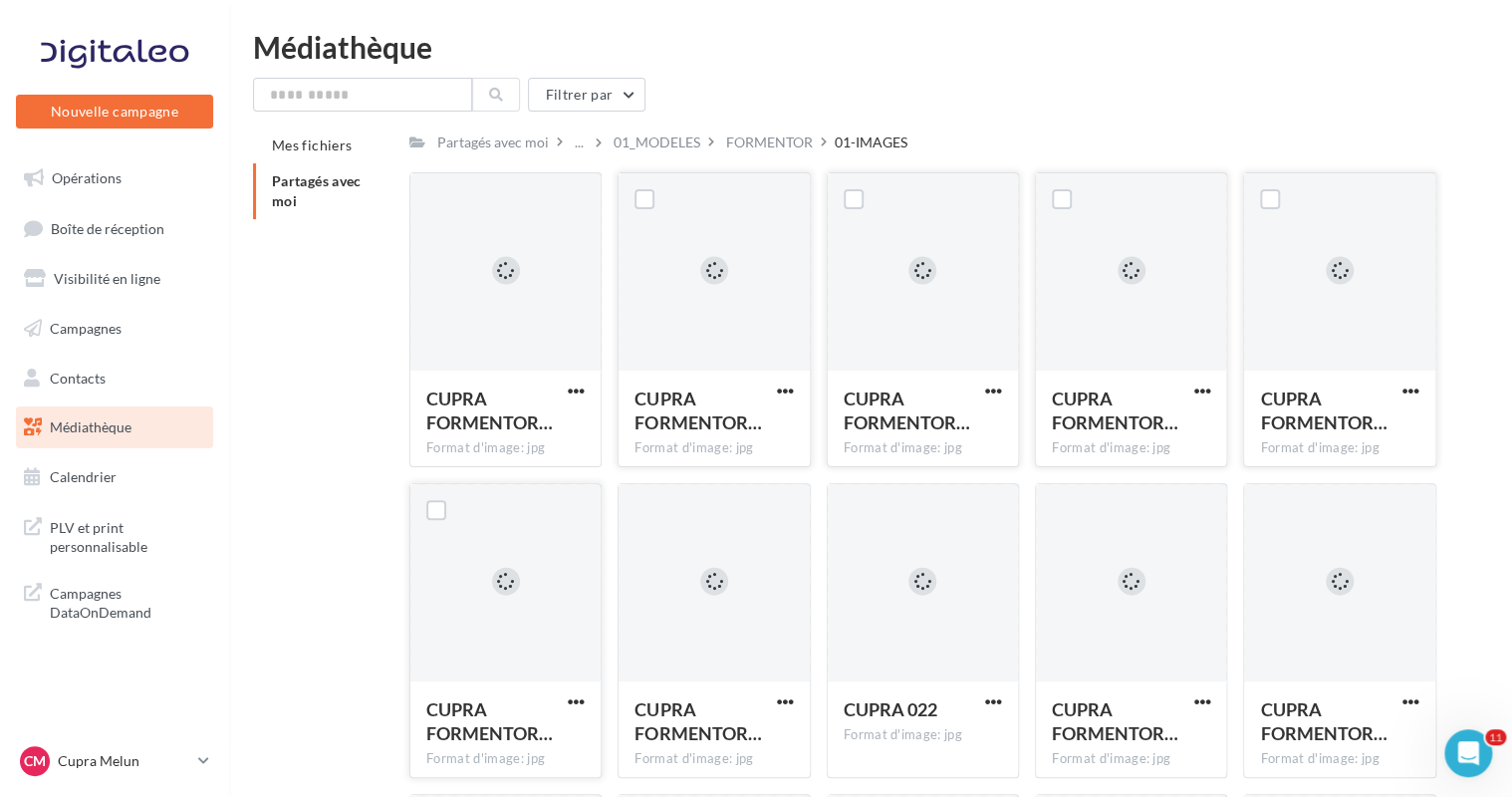 click on "Médiathèque           Filtrer par
Mes fichiers
Partagés avec moi
Partagés avec moi        ...         01_MODELES          FORMENTOR          01-IMAGES                   C           Partagé par  [BRAND]
CUPRA FORMENTOR…  Format d'image: jpg                   CUPRA FORMENTOR PA [NUMBER]
CUPRA FORMENTOR…  Format d'image: jpg                   CUPRA FORMENTOR PA [NUMBER]
CUPRA FORMENTOR…  Format d'image: jpg                   CUPRA FORMENTOR PA [NUMBER]
CUPRA FORMENTOR…  Format d'image: jpg                   CUPRA FORMENTOR PA [NUMBER]
CUPRA FORMENTOR…  Format d'image: jpg" at bounding box center [871, 2899] 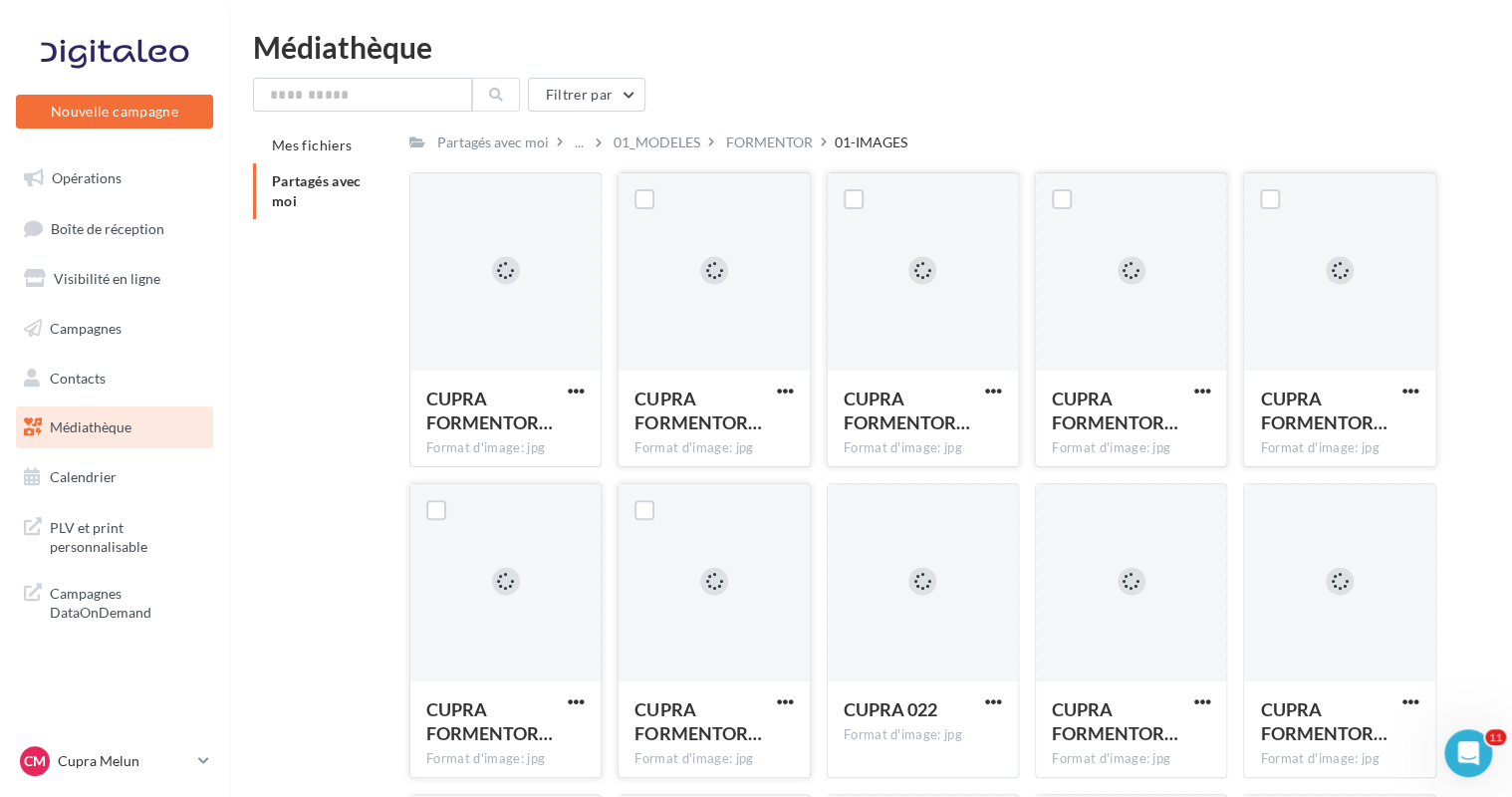 click at bounding box center [785, 703] 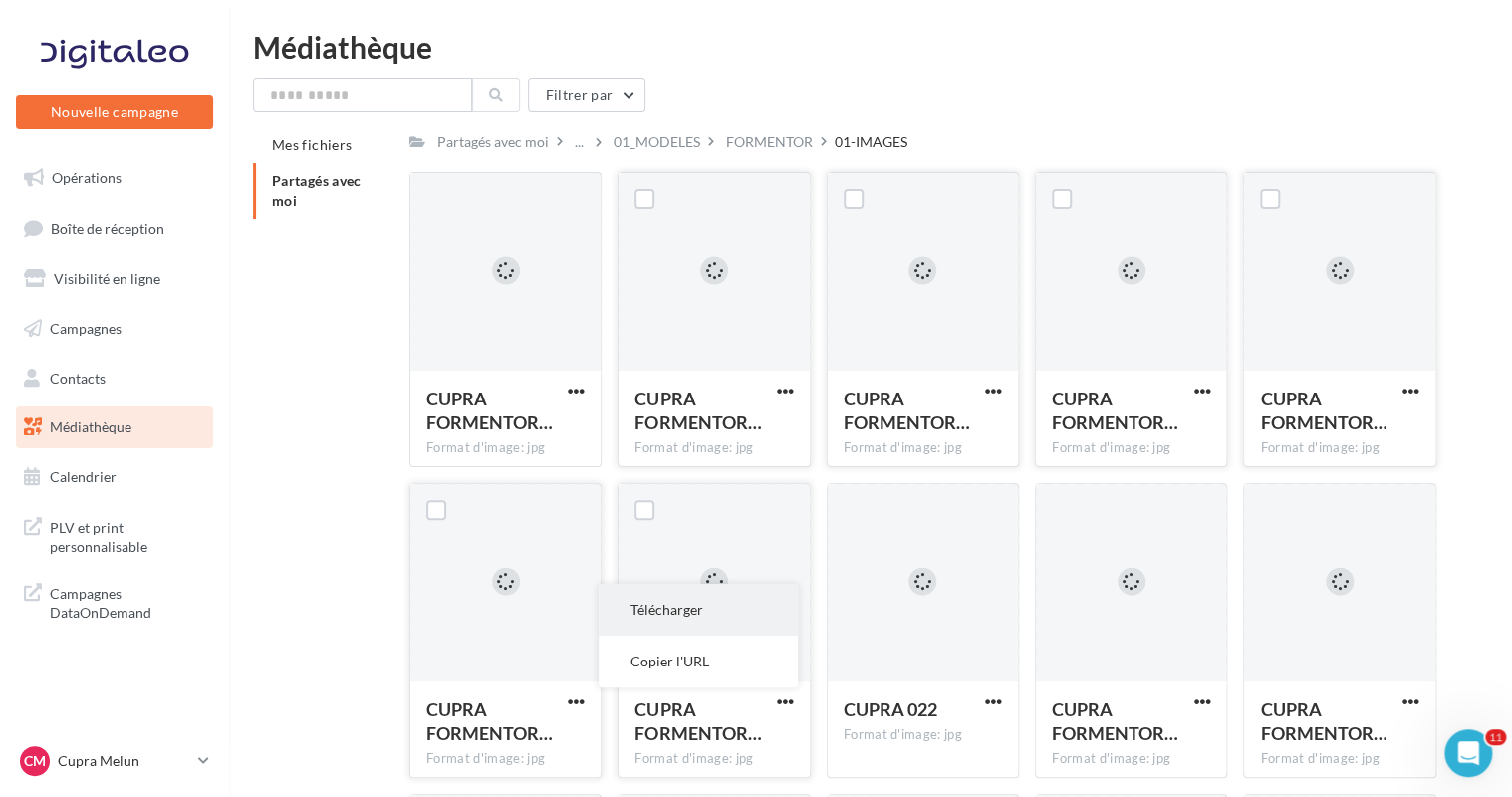 click on "Télécharger" at bounding box center [698, 610] 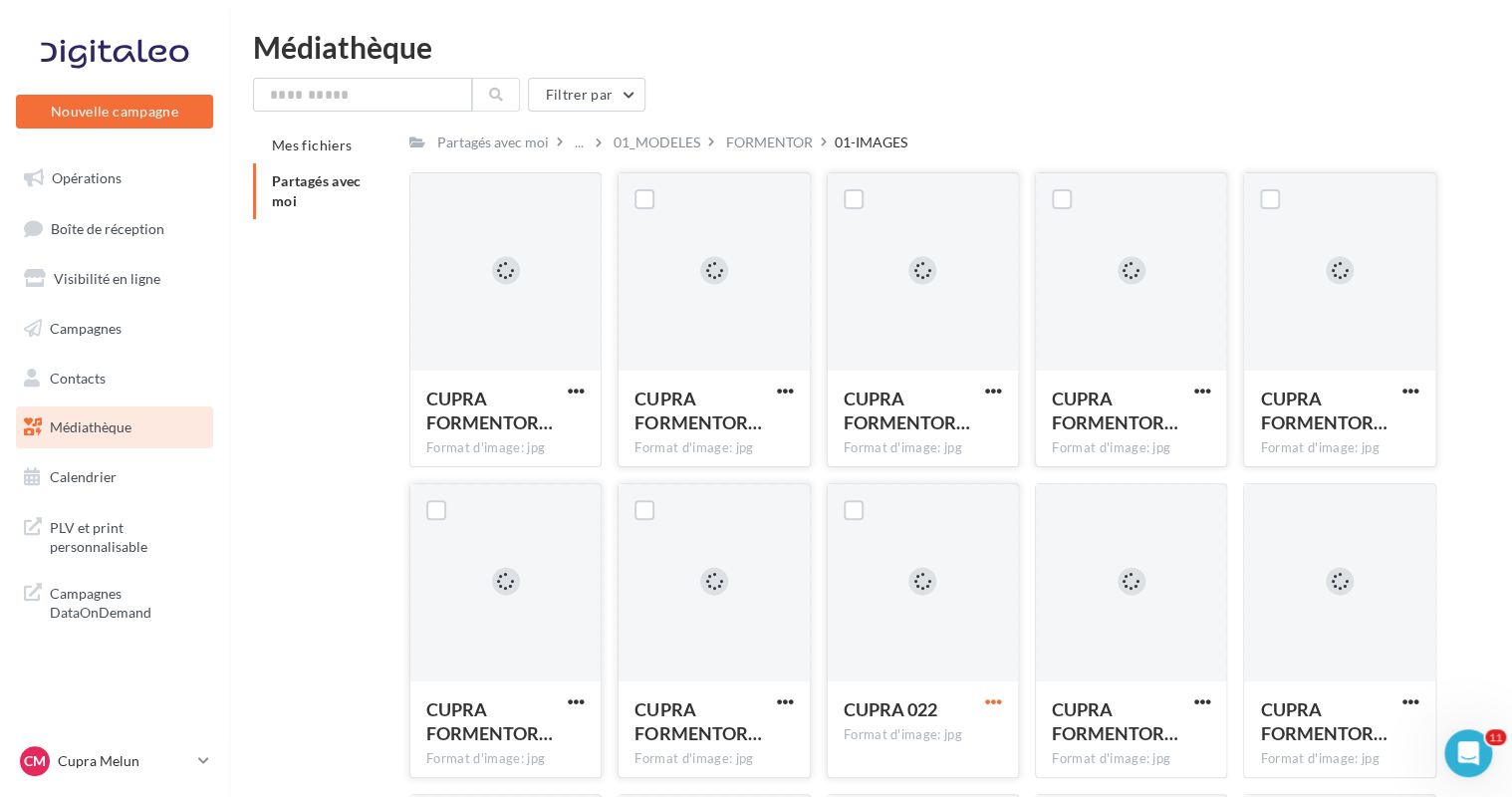 click at bounding box center [993, 701] 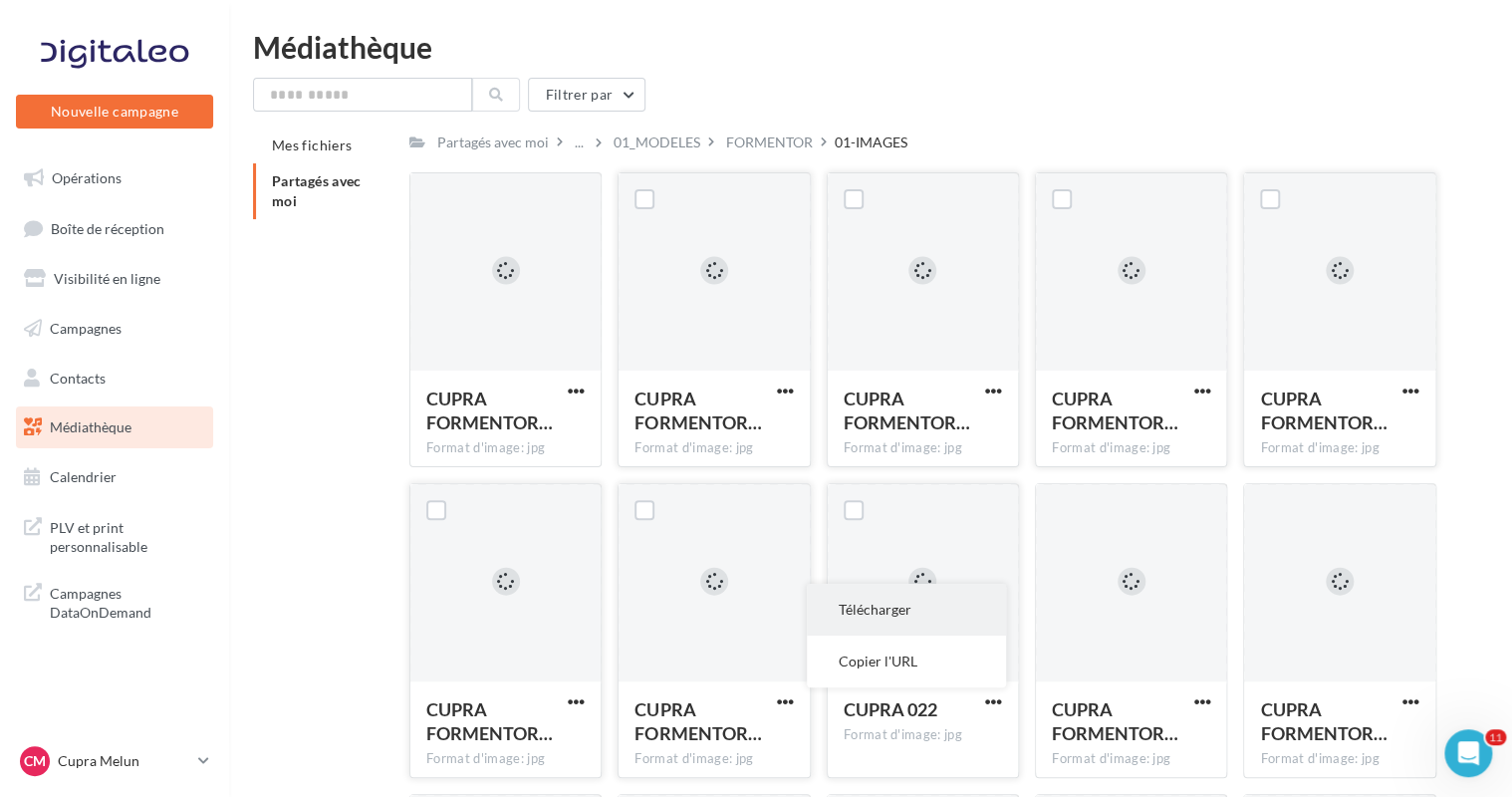 click on "Télécharger" at bounding box center [906, 610] 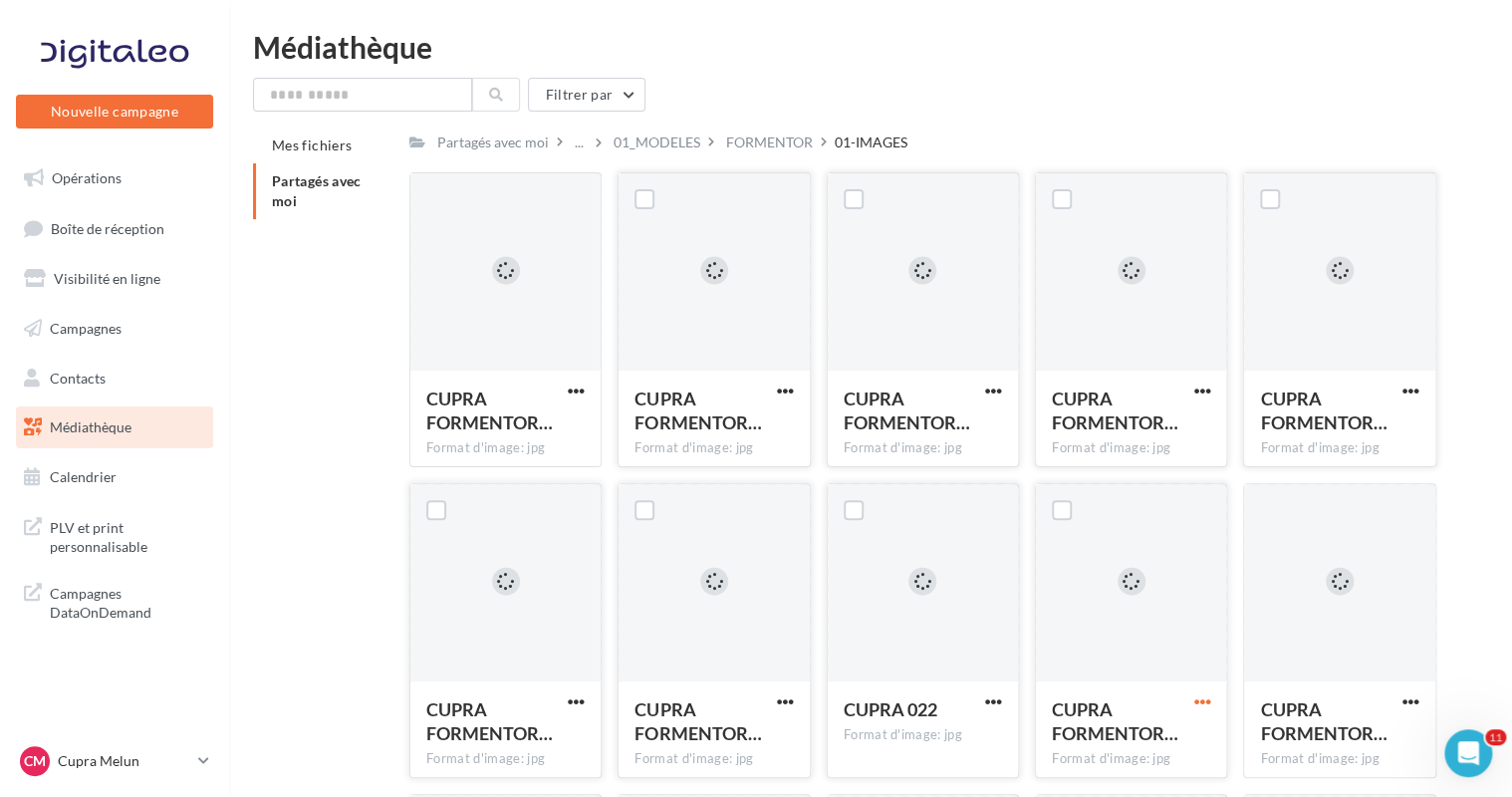 click at bounding box center (1201, 701) 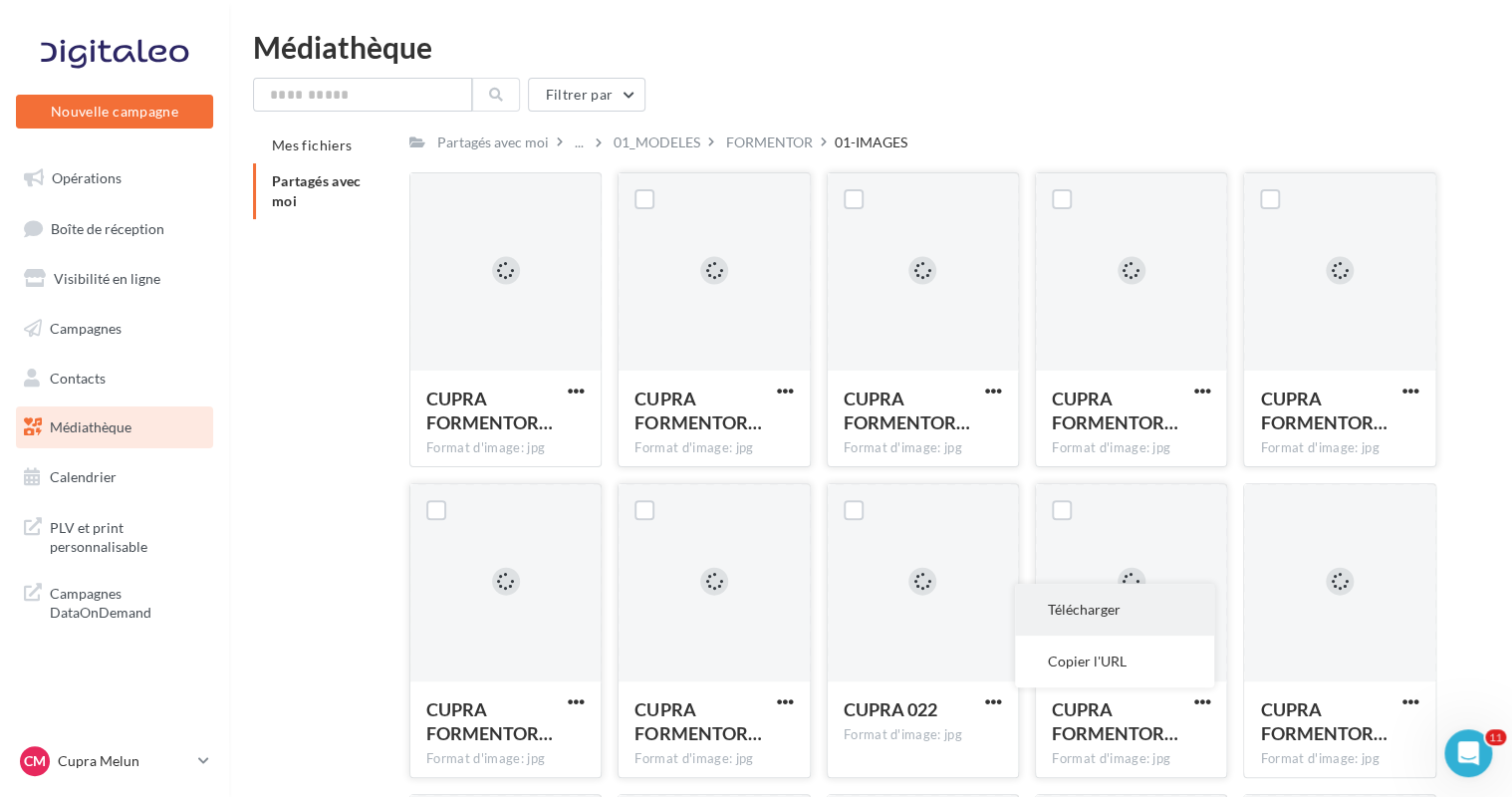 click on "Télécharger" at bounding box center (1115, 610) 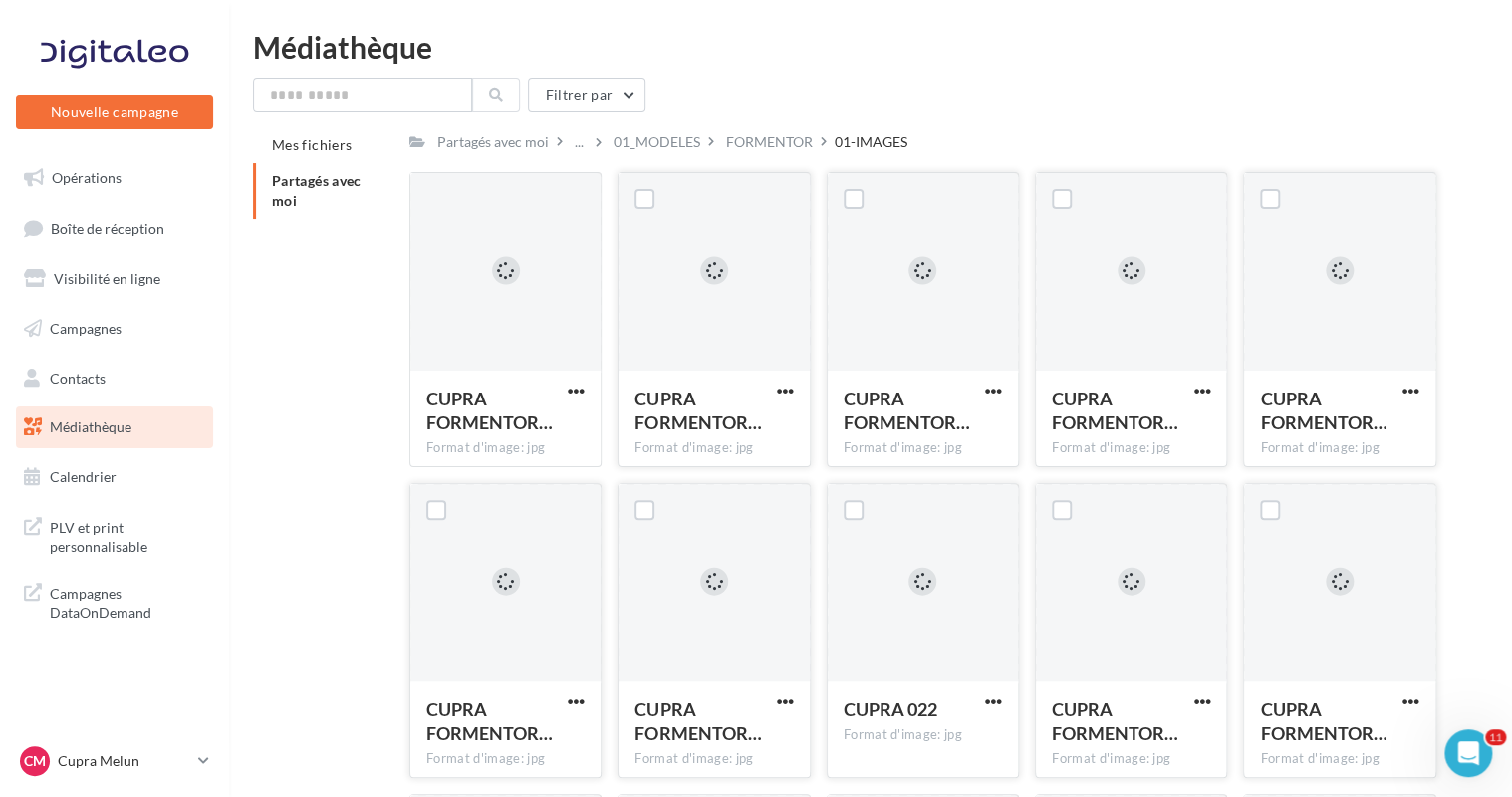 click at bounding box center [1410, 703] 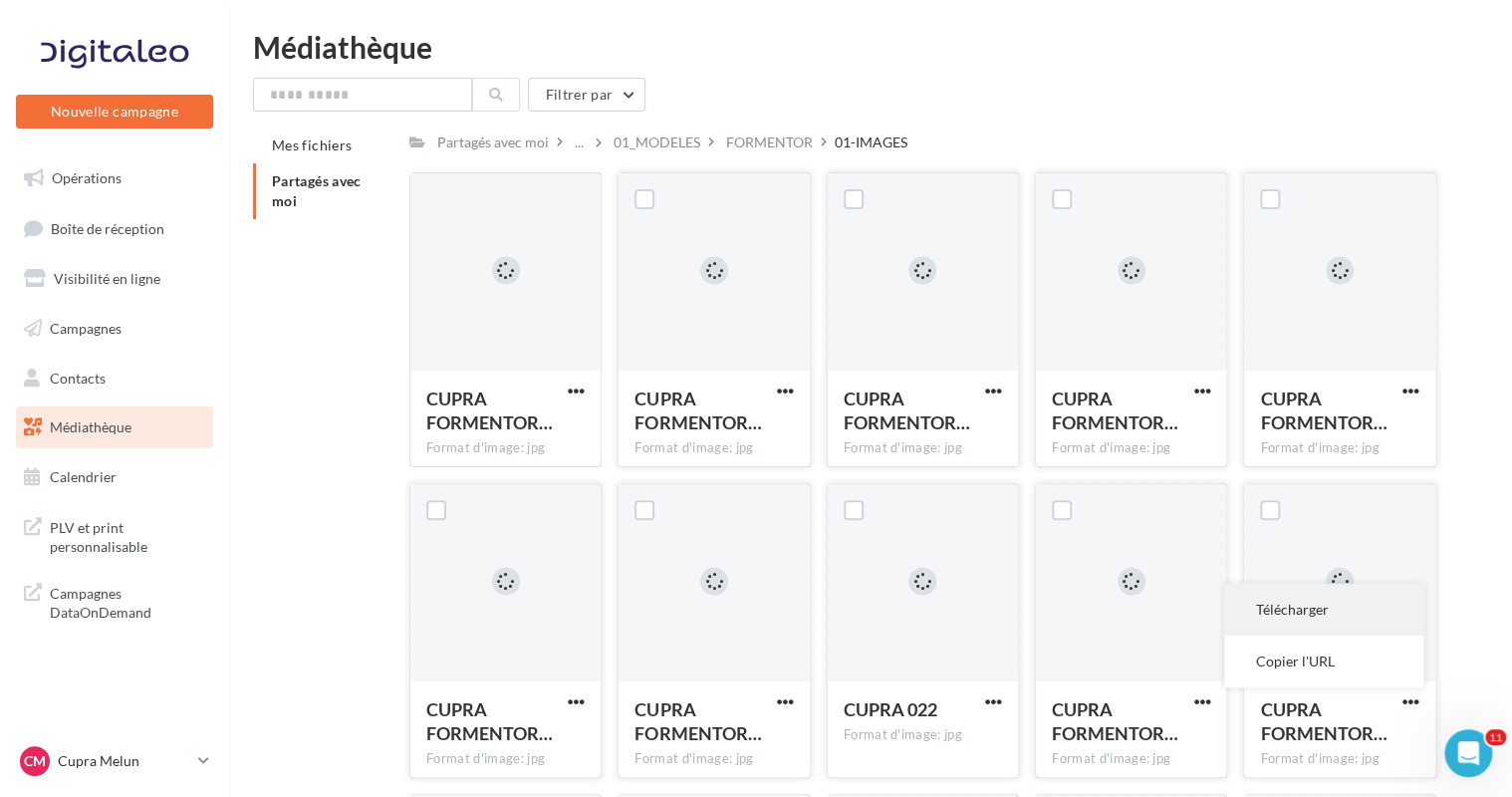 click on "Télécharger" at bounding box center [1324, 610] 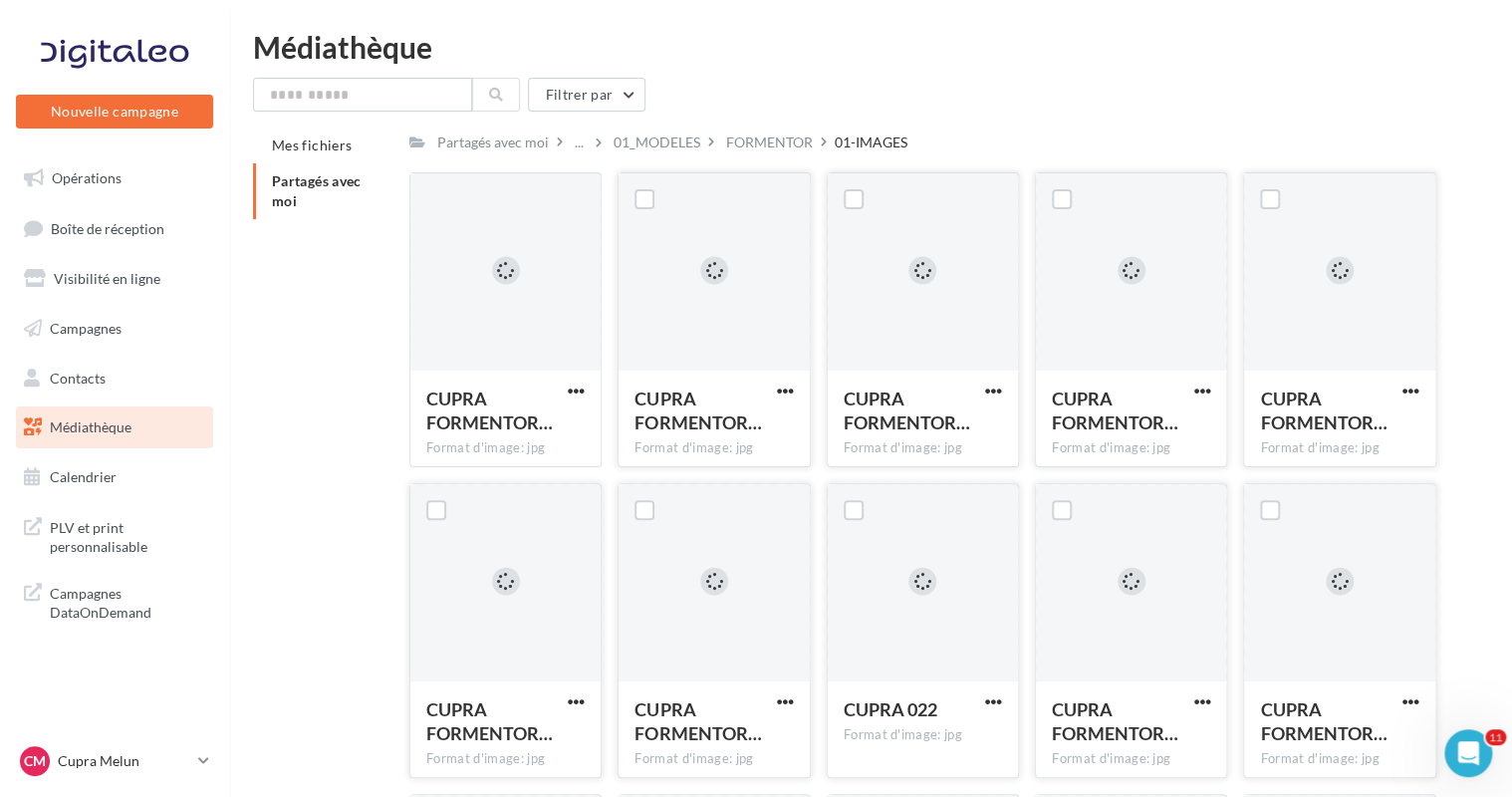 click on "Mes fichiers
Partagés avec moi
Partagés avec moi        ...         01_MODELES          FORMENTOR          01-IMAGES                   C           Partagé par  [NAME]
CUPRA FORMENTOR…  Format d'image: jpg                   CUPRA FORMENTOR PA 111
CUPRA FORMENTOR…  Format d'image: jpg                   CUPRA FORMENTOR PA 031
CUPRA FORMENTOR…  Format d'image: jpg                   CUPRA FORMENTOR PA 182
CUPRA FORMENTOR…  Format d'image: jpg                   CUPRA FORMENTOR PA 108
CUPRA FORMENTOR…  Format d'image: jpg                   CUPRA FORMENTOR PA 038" at bounding box center [879, 2947] 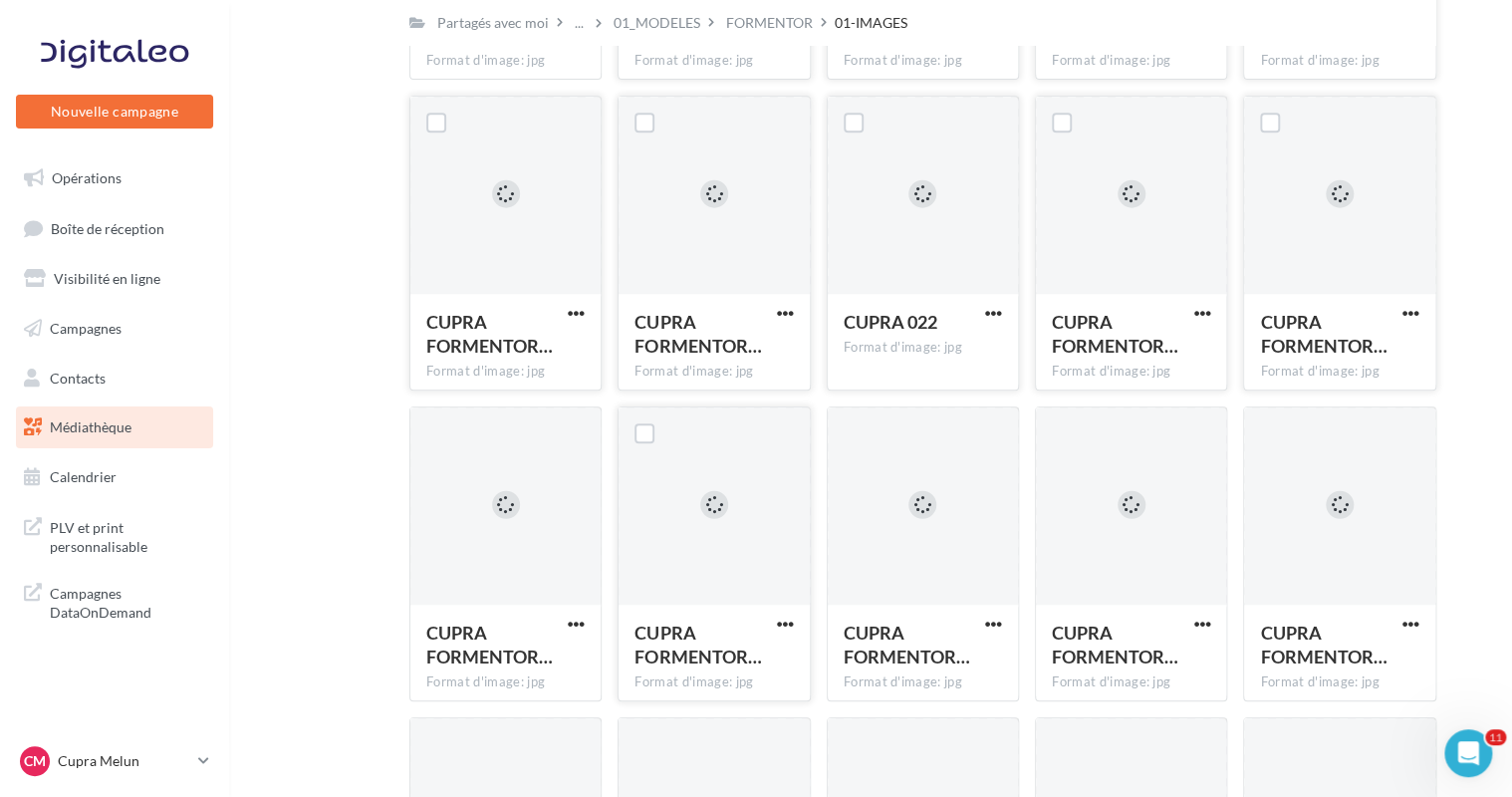 scroll, scrollTop: 398, scrollLeft: 0, axis: vertical 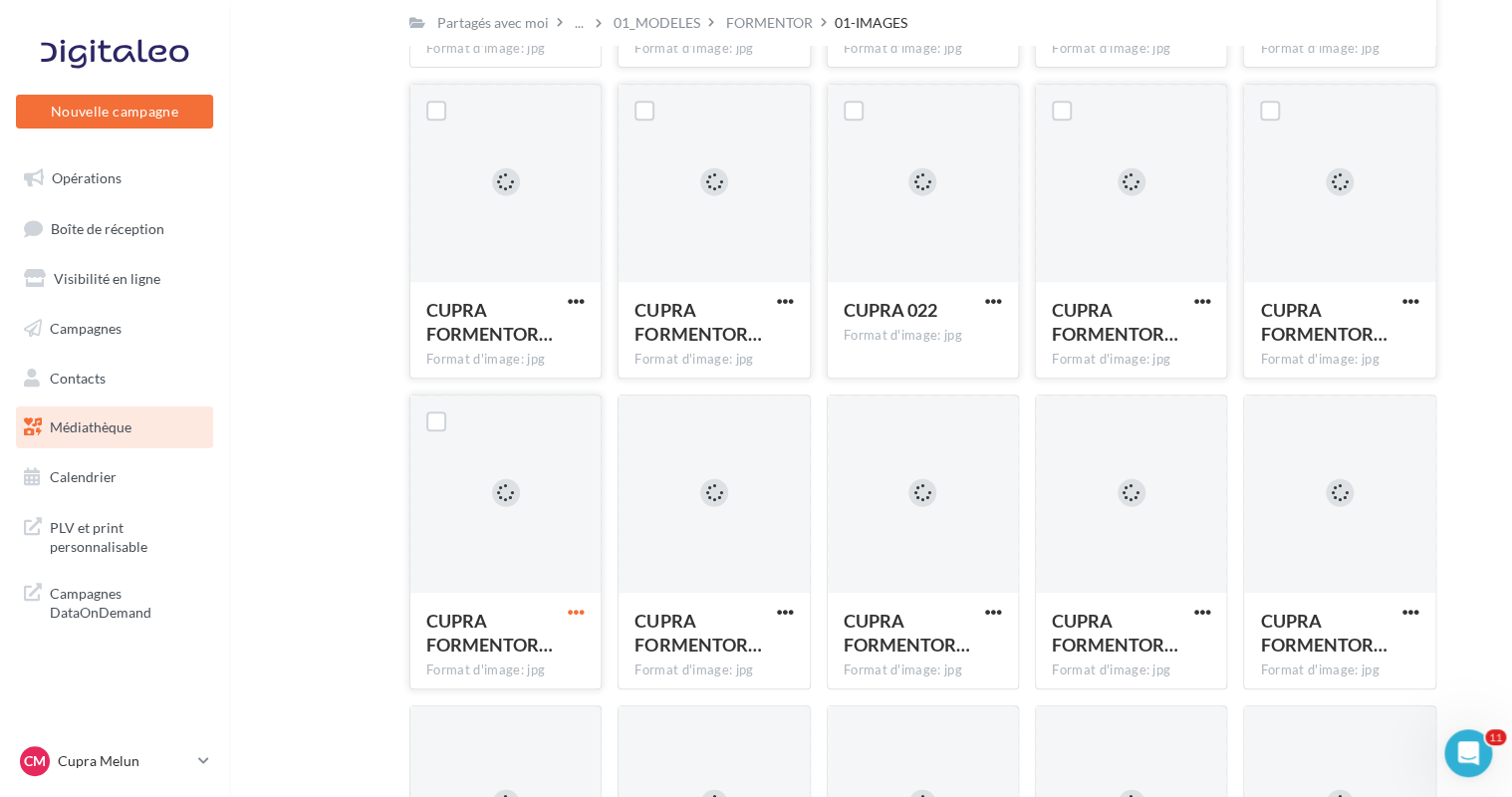 click at bounding box center [576, 612] 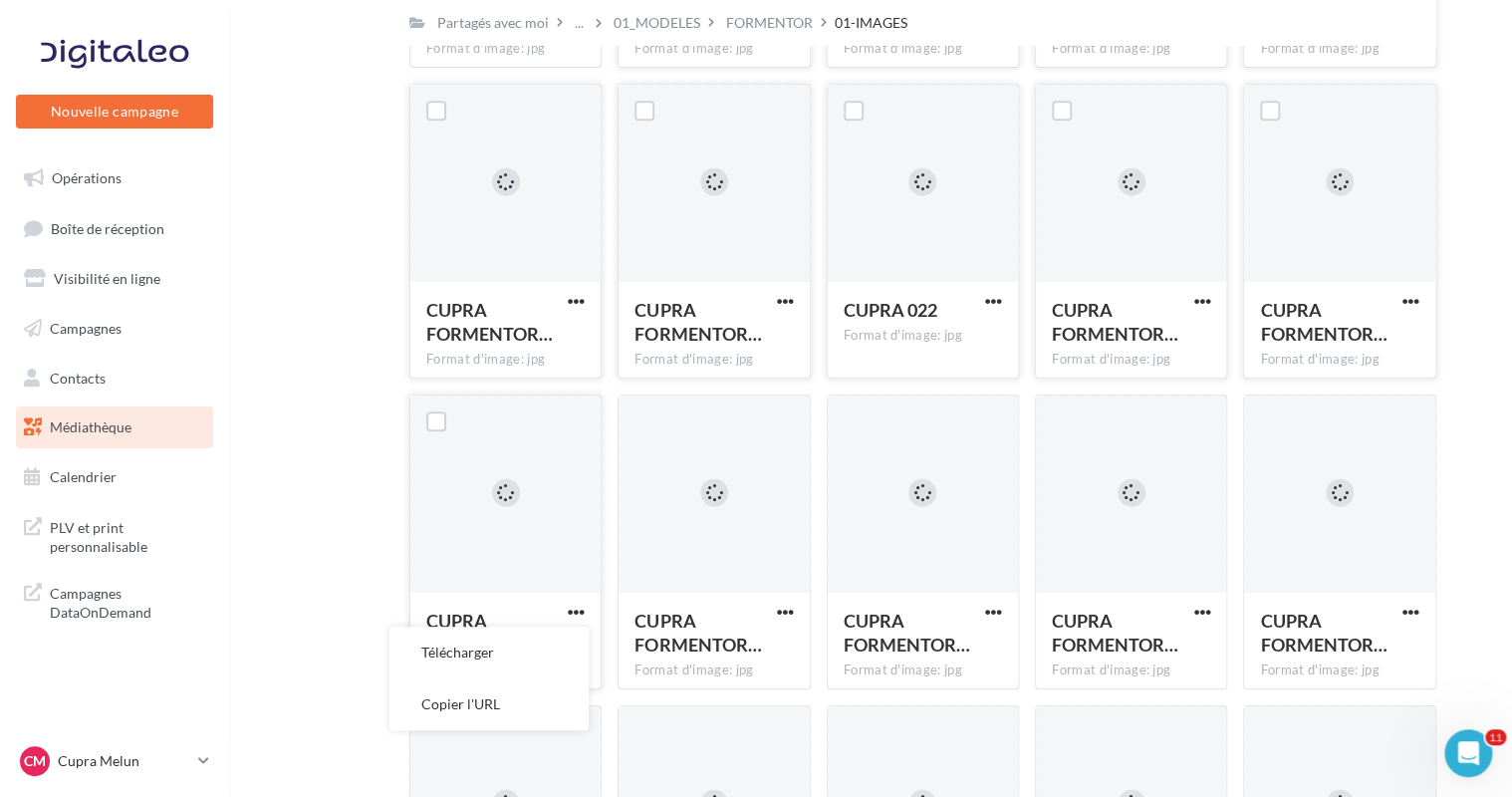 click on "Télécharger" at bounding box center (489, 653) 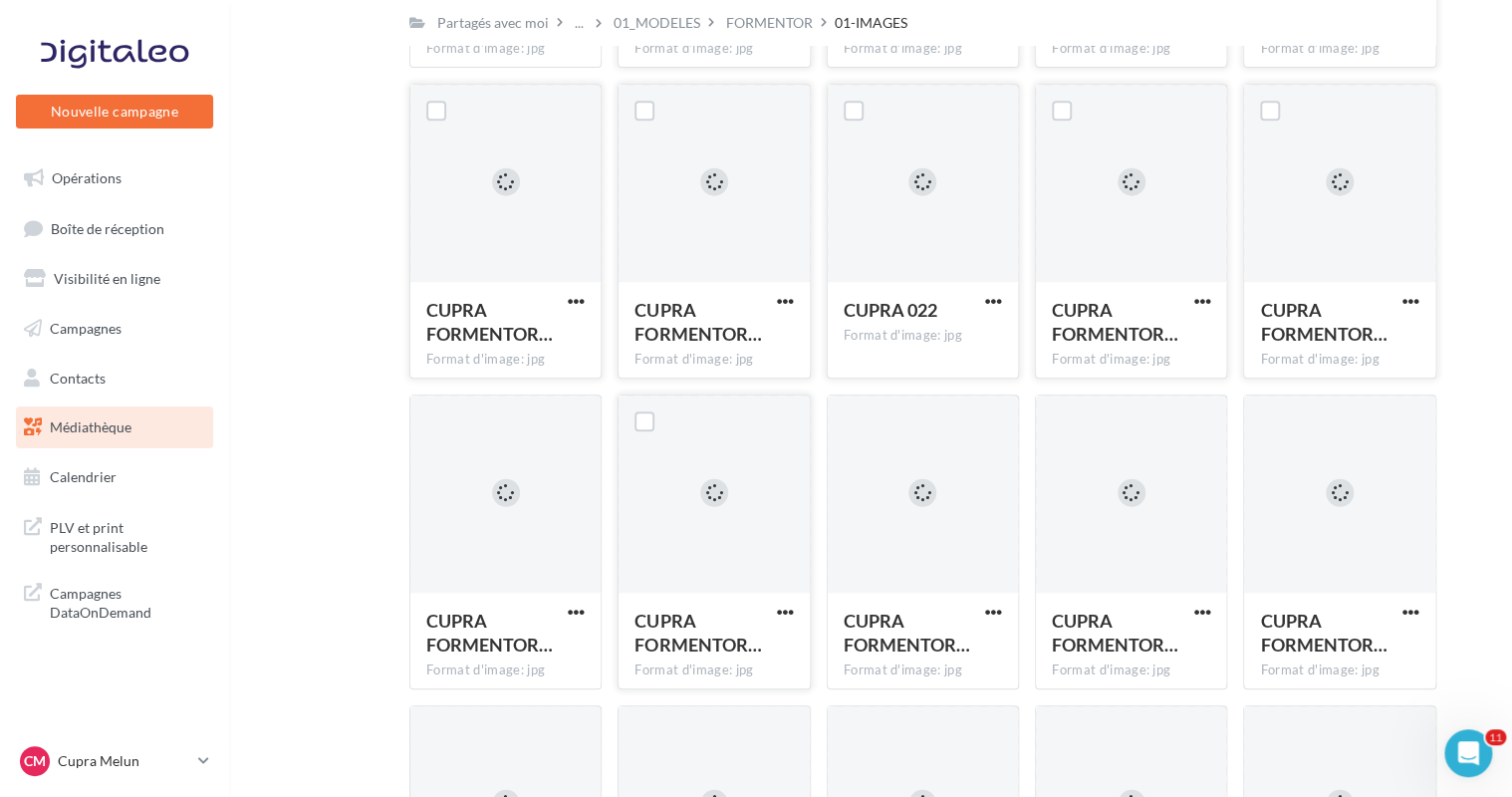 click at bounding box center [785, 614] 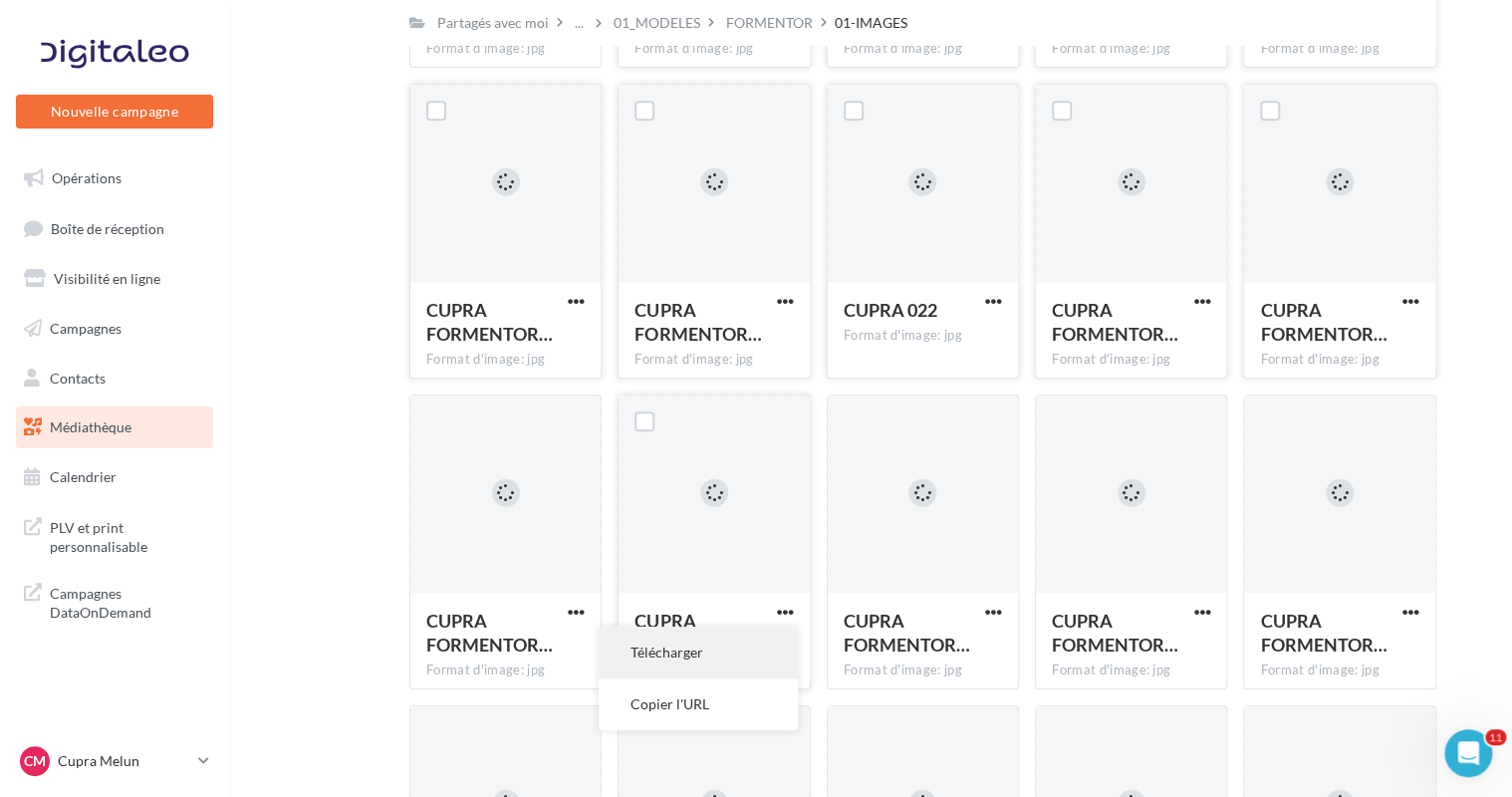 click on "Télécharger" at bounding box center [698, 653] 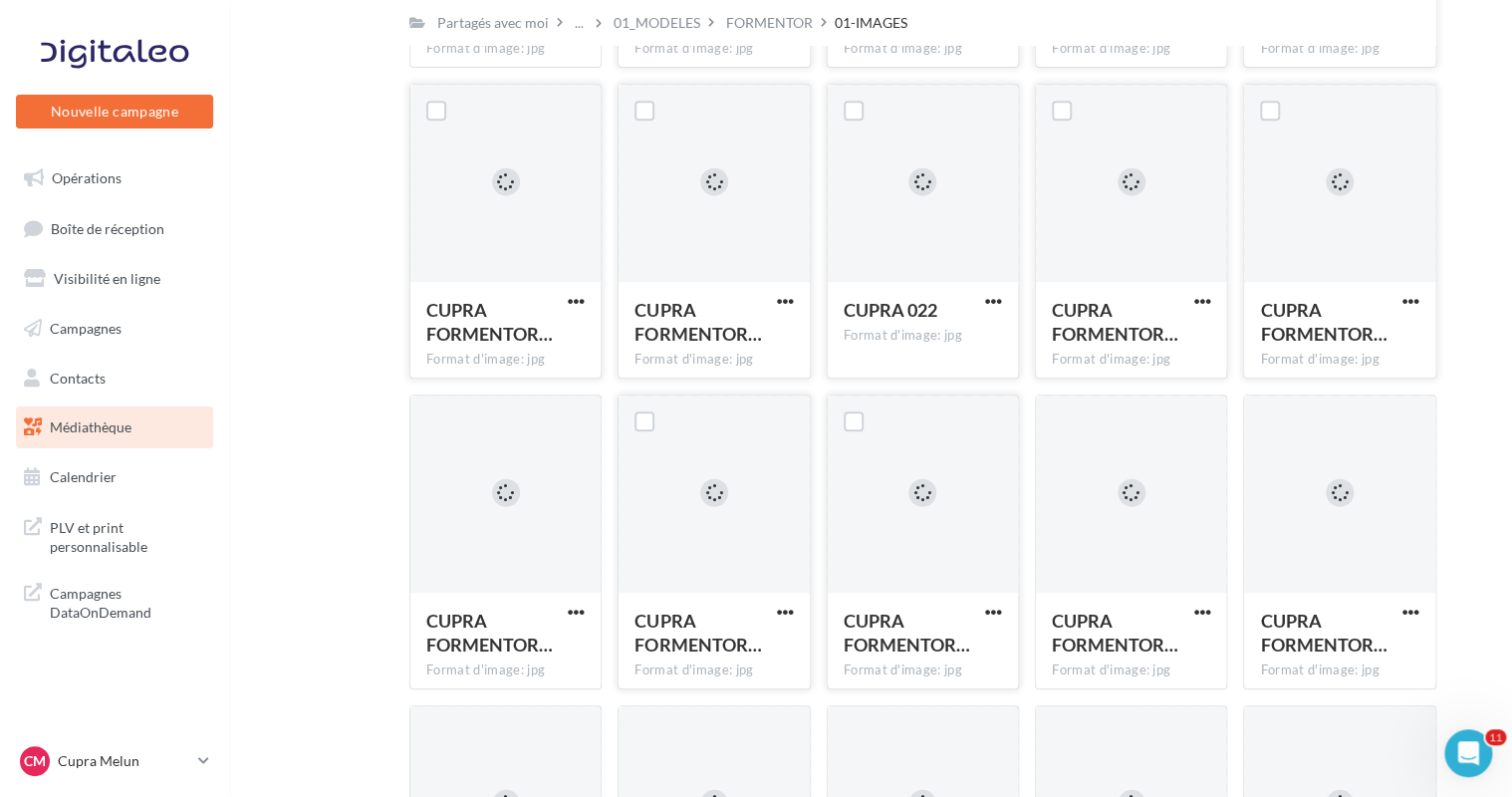 click at bounding box center [993, 614] 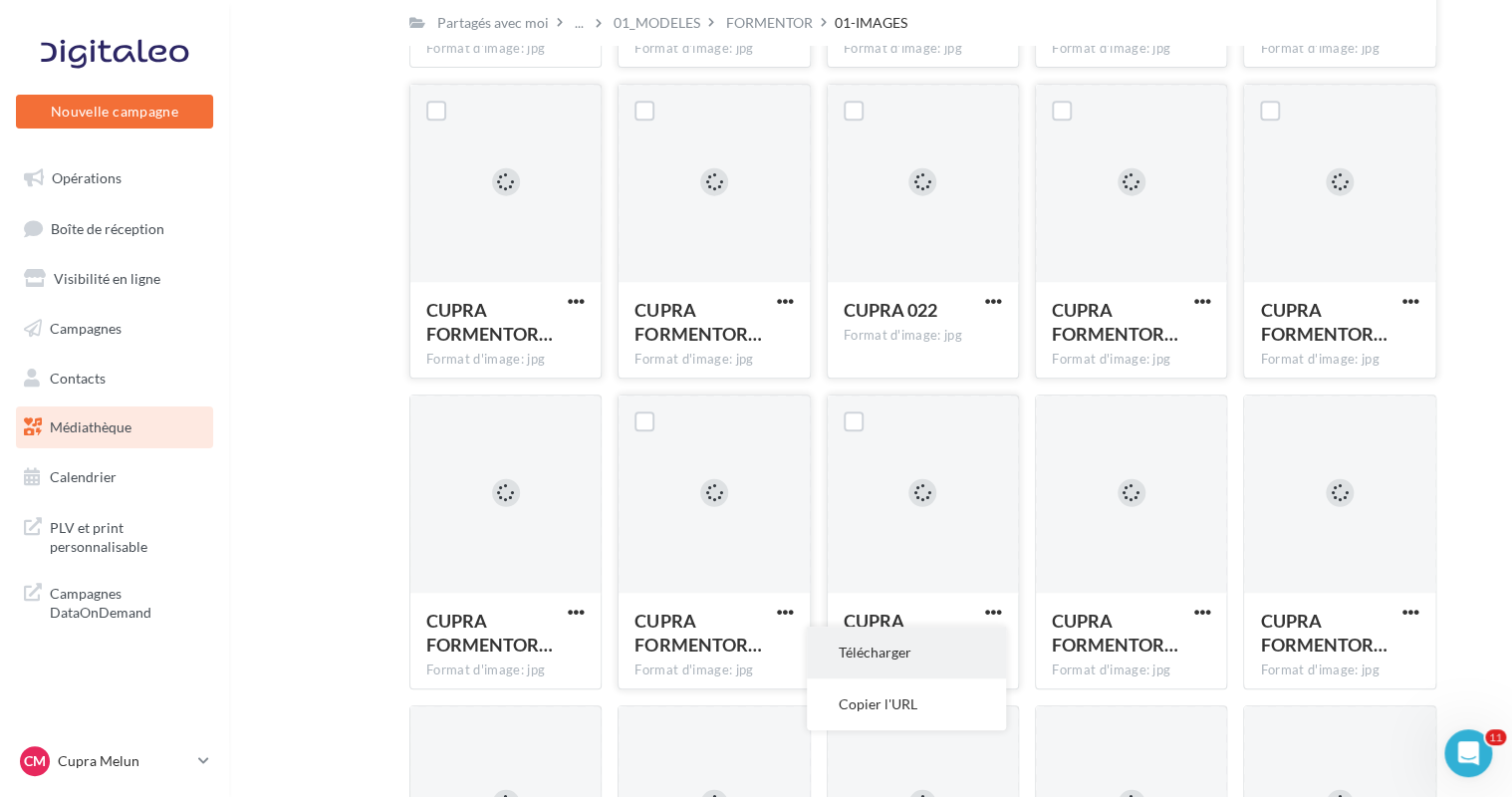 click on "Télécharger" at bounding box center [906, 653] 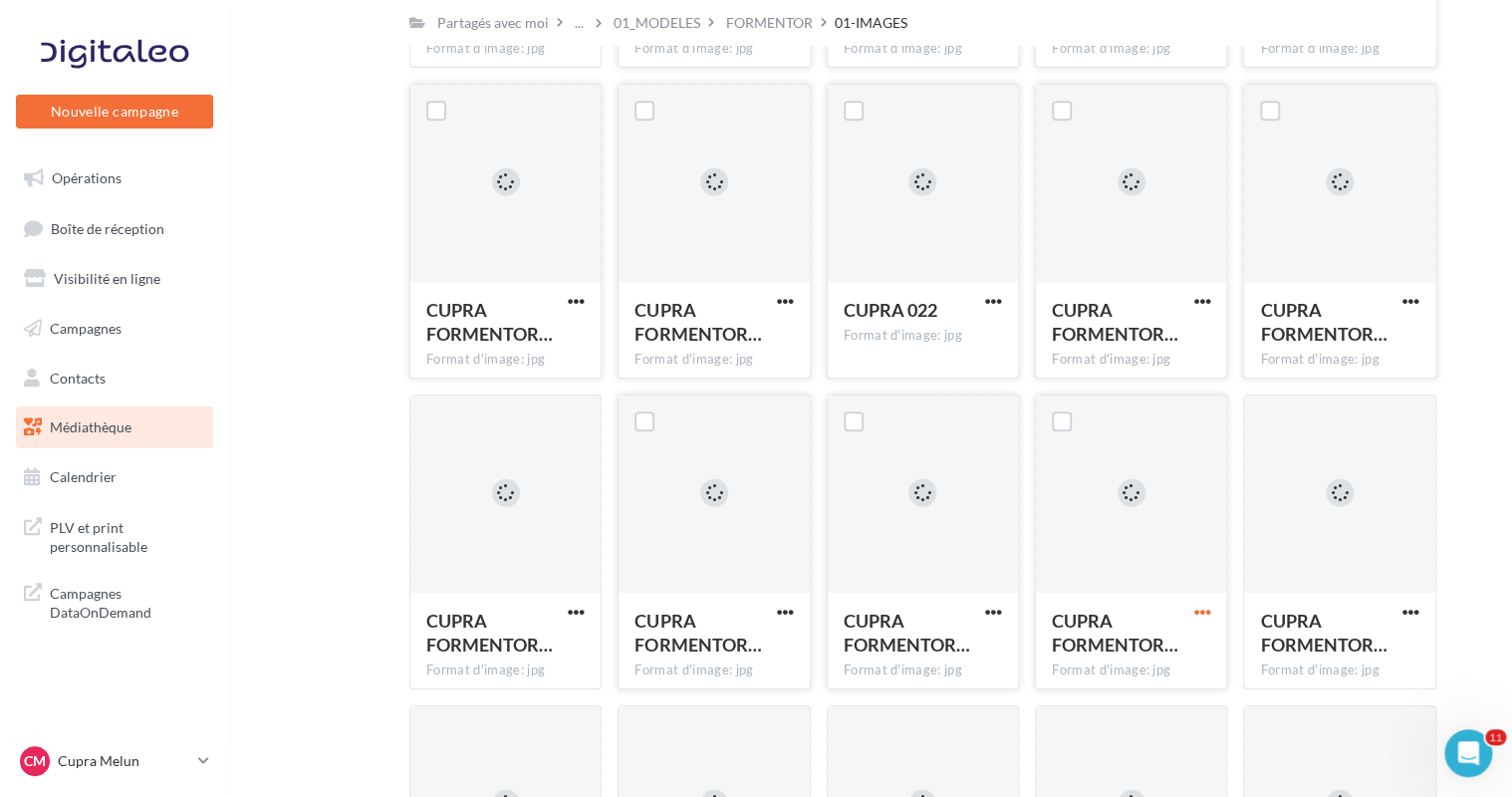 click at bounding box center (1201, 612) 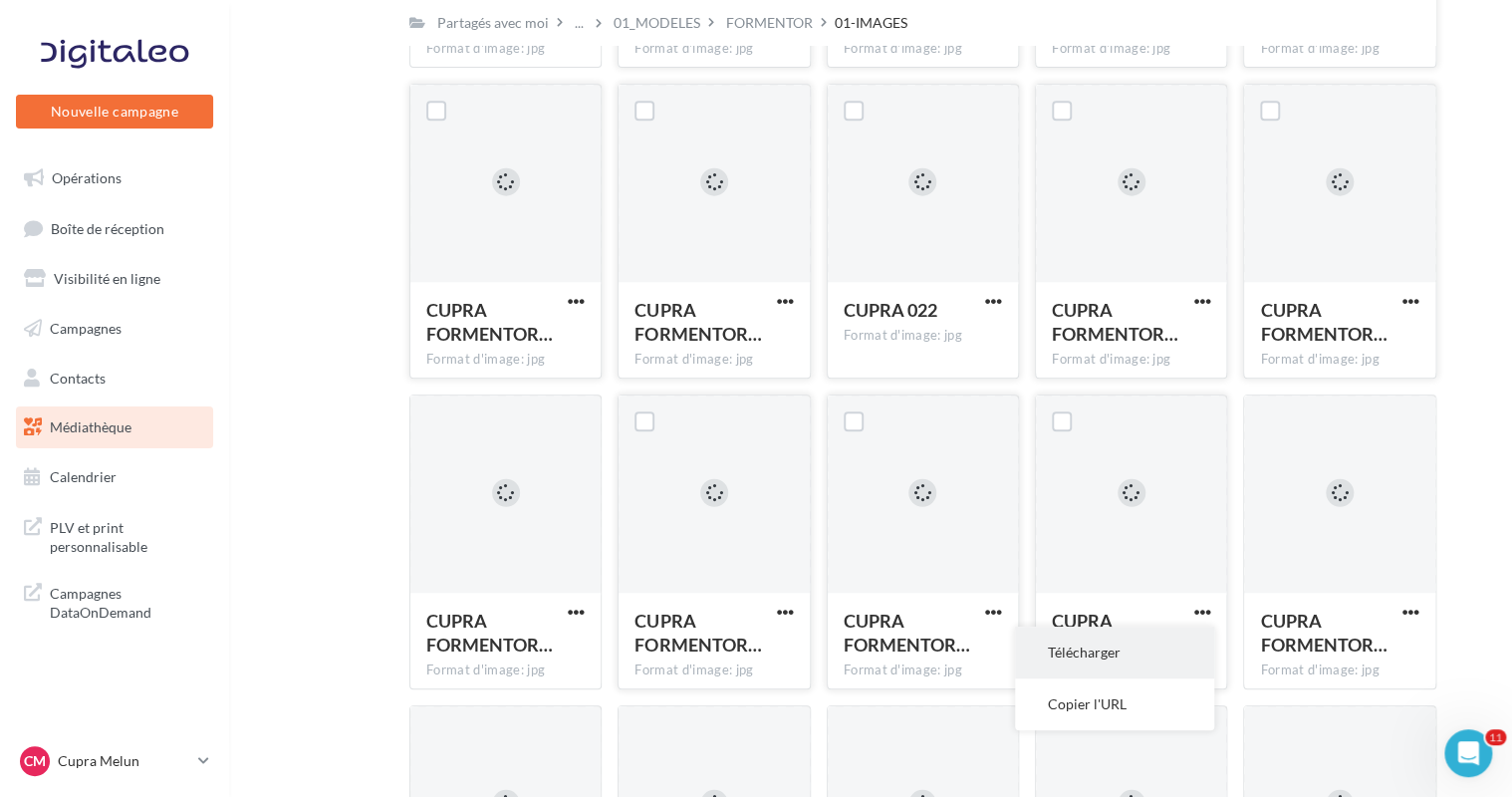 click on "Télécharger" at bounding box center [1115, 653] 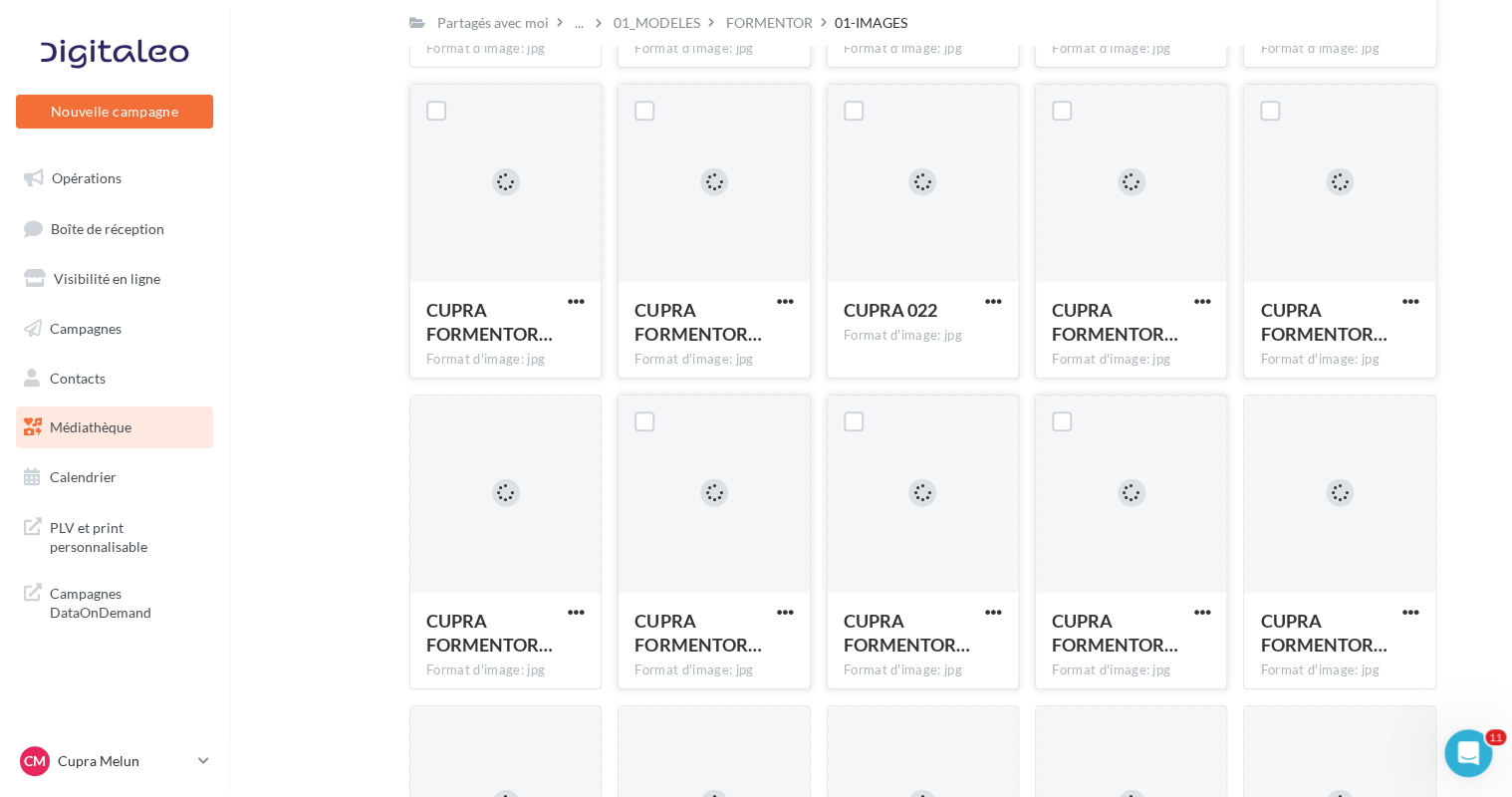 click on "Mes fichiers
Partagés avec moi
Partagés avec moi        ...         01_MODELES          FORMENTOR          01-IMAGES                   C           Partagé par  [NAME]
CUPRA FORMENTOR…  Format d'image: jpg                   CUPRA FORMENTOR PA 111
CUPRA FORMENTOR…  Format d'image: jpg                   CUPRA FORMENTOR PA 031
CUPRA FORMENTOR…  Format d'image: jpg                   CUPRA FORMENTOR PA 182
CUPRA FORMENTOR…  Format d'image: jpg                   CUPRA FORMENTOR PA 108
CUPRA FORMENTOR…  Format d'image: jpg                   CUPRA FORMENTOR PA 038" at bounding box center (879, 2548) 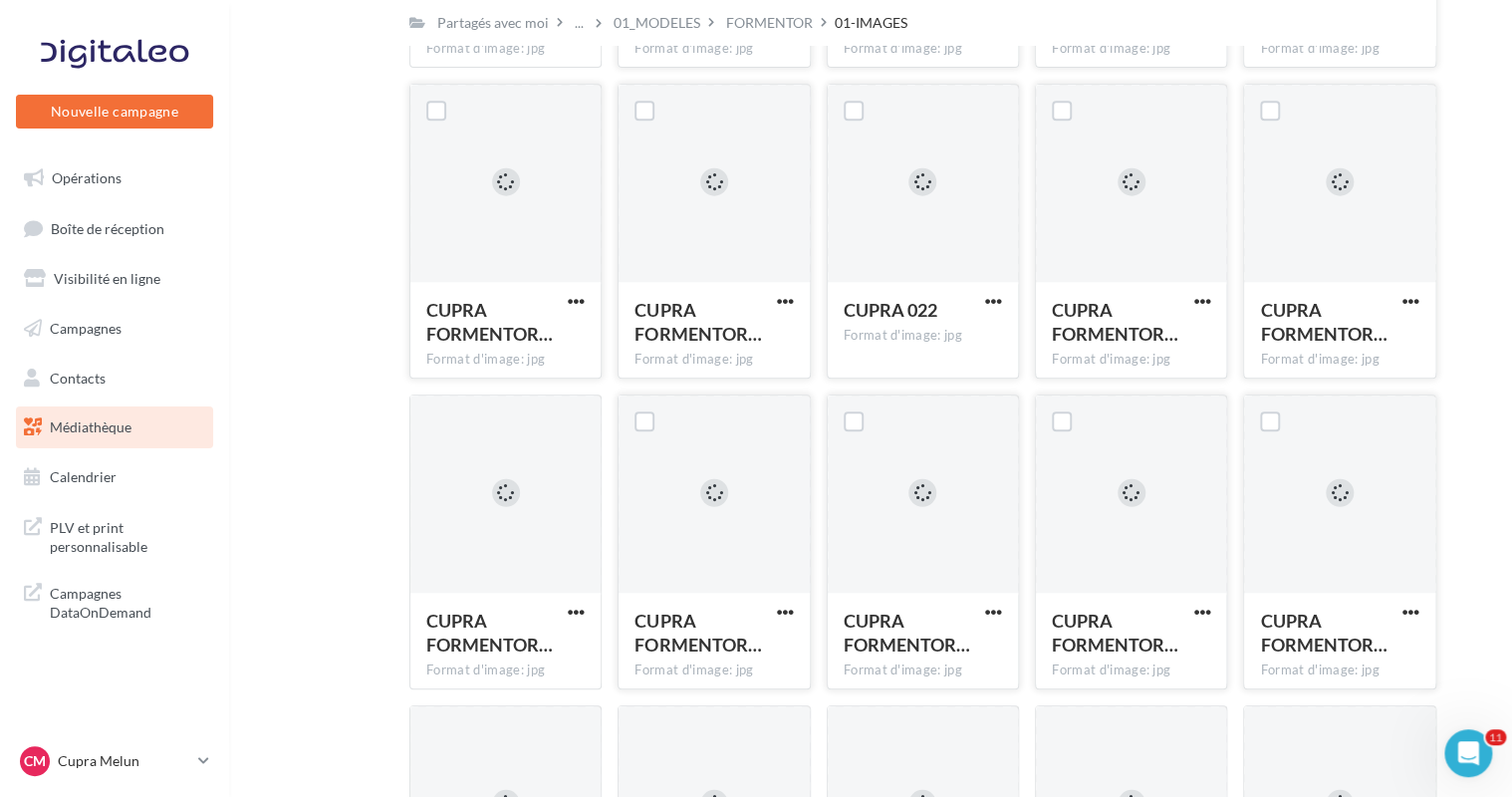 click at bounding box center (1410, 614) 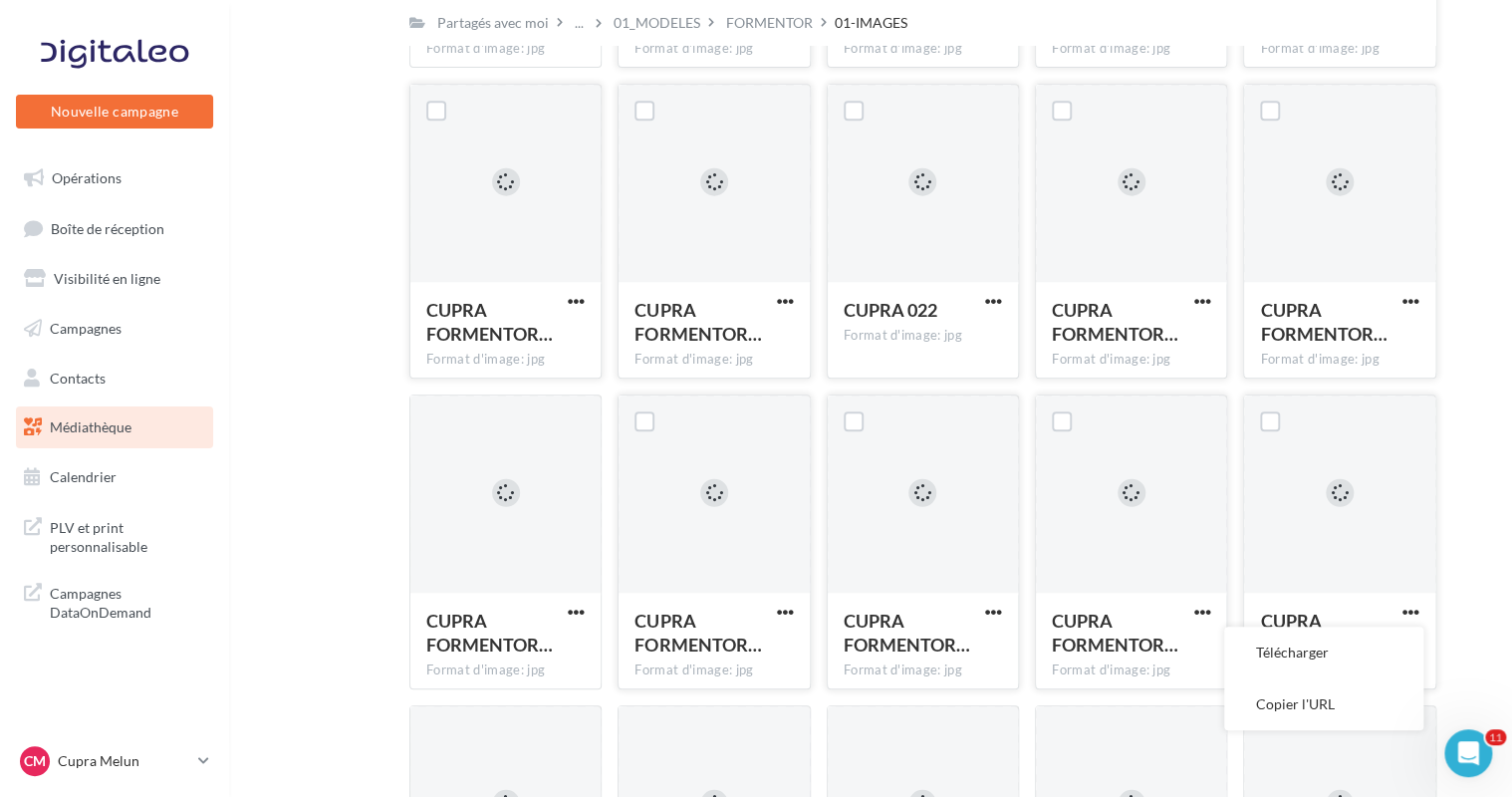 click on "Télécharger" at bounding box center (1324, 653) 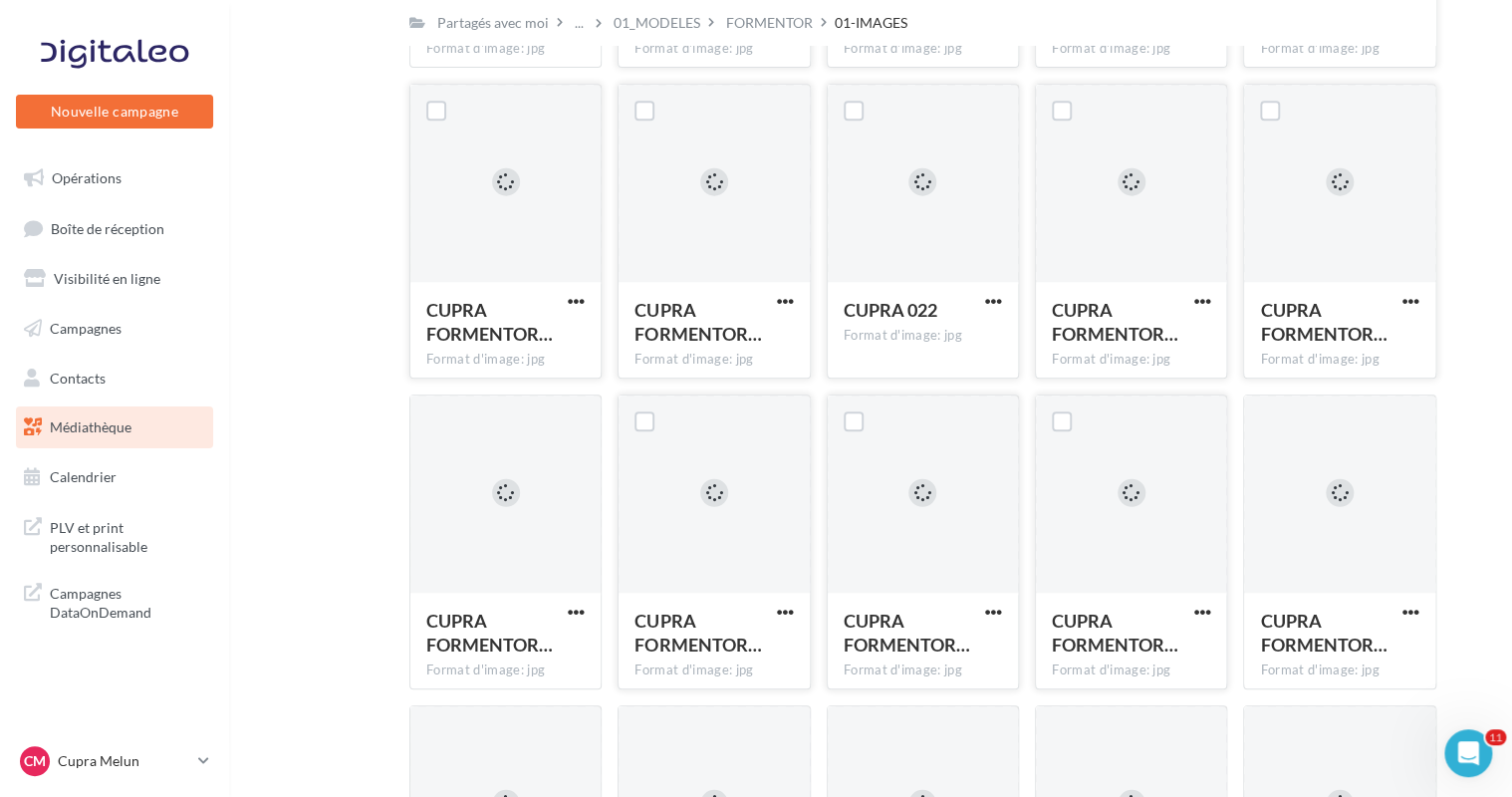 click on "Médiathèque           Filtrer par
Mes fichiers
Partagés avec moi
Partagés avec moi        ...         01_MODELES          FORMENTOR          01-IMAGES                   C           Partagé par  [BRAND]
CUPRA FORMENTOR…  Format d'image: jpg                   CUPRA FORMENTOR PA [NUMBER]
CUPRA FORMENTOR…  Format d'image: jpg                   CUPRA FORMENTOR PA [NUMBER]
CUPRA FORMENTOR…  Format d'image: jpg                   CUPRA FORMENTOR PA [NUMBER]
CUPRA FORMENTOR…  Format d'image: jpg                   CUPRA FORMENTOR PA [NUMBER]
CUPRA FORMENTOR…  Format d'image: jpg" at bounding box center [871, 2501] 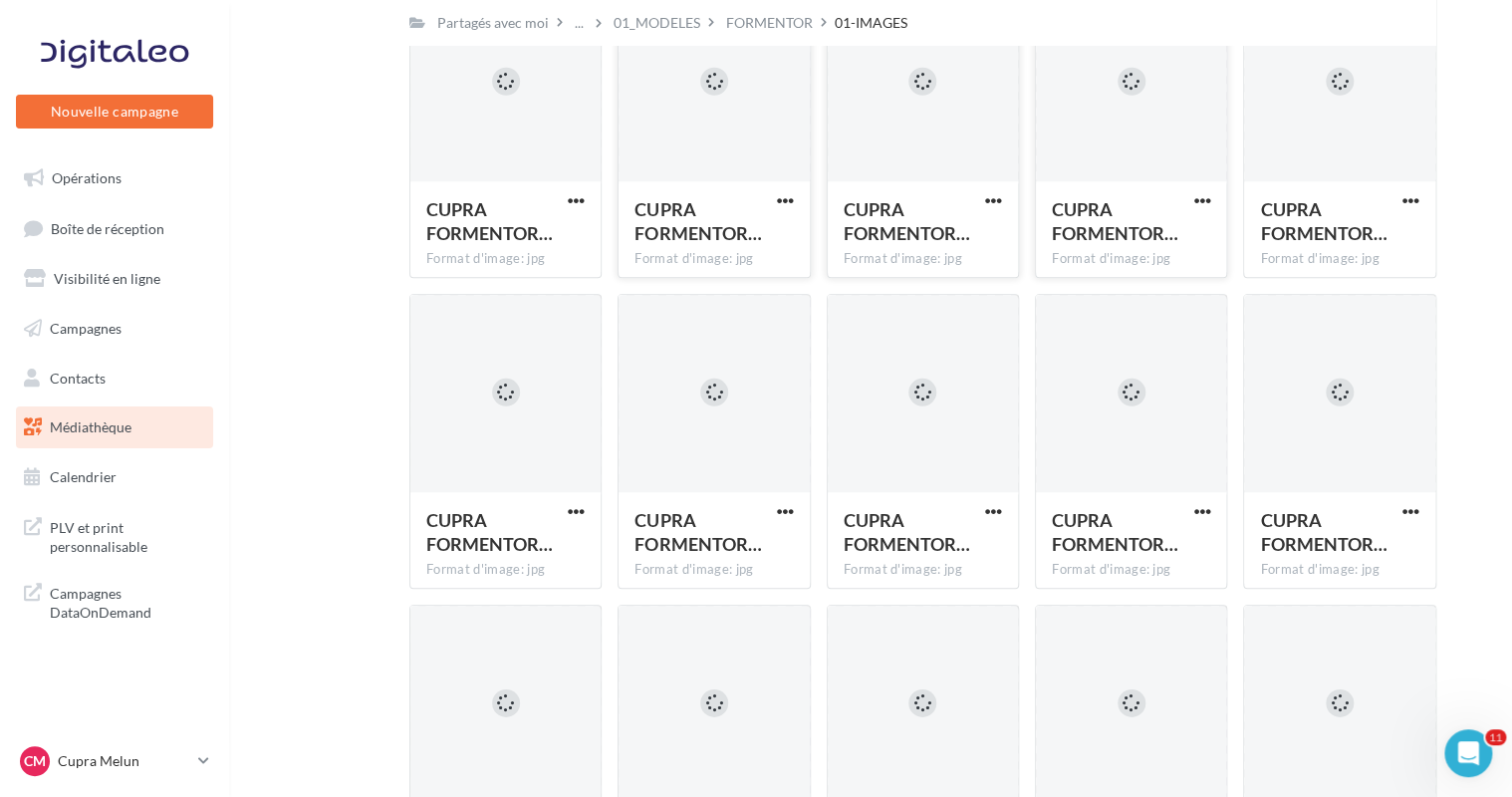 scroll, scrollTop: 996, scrollLeft: 0, axis: vertical 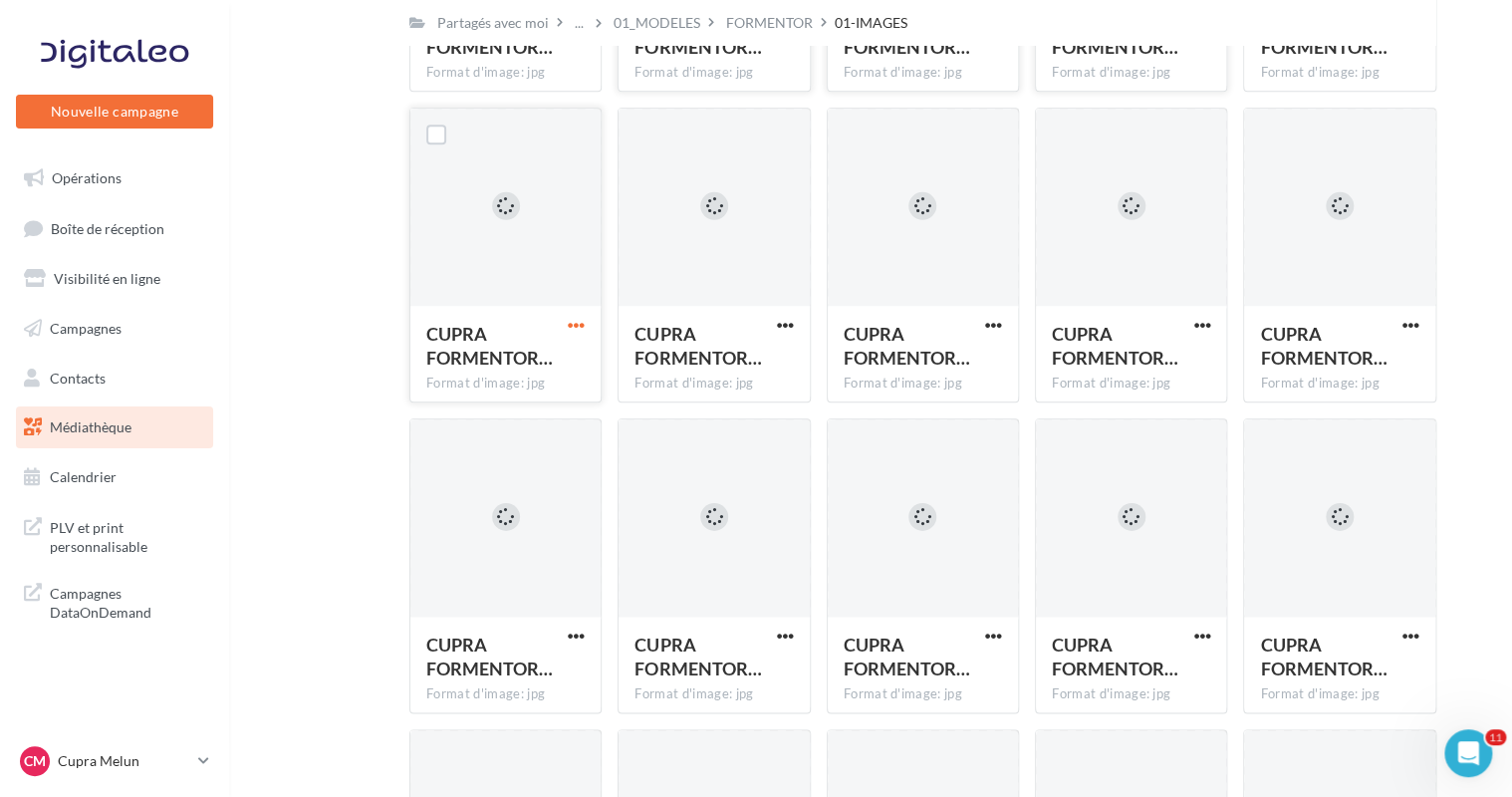 click at bounding box center (576, 325) 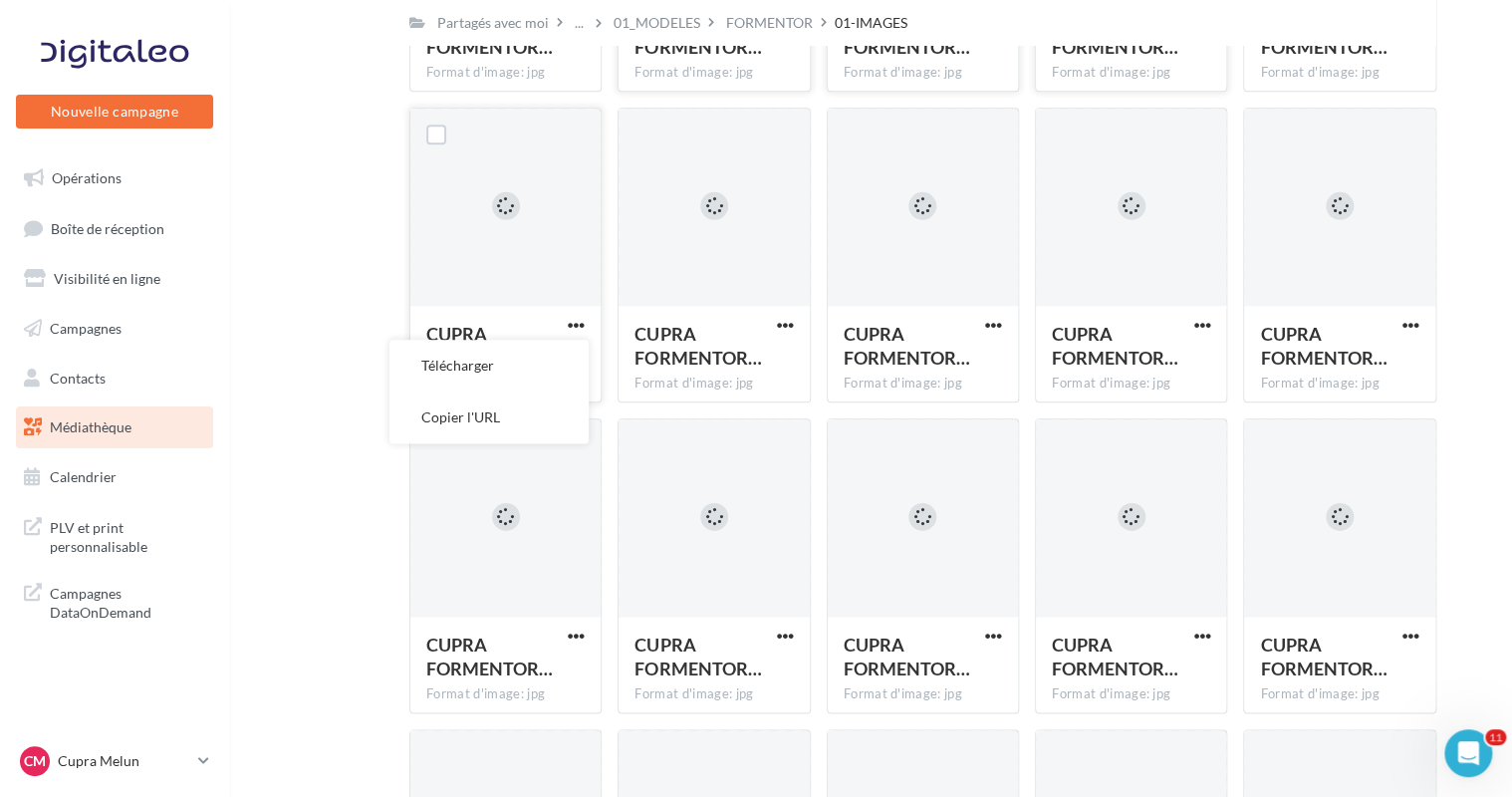 drag, startPoint x: 543, startPoint y: 377, endPoint x: 534, endPoint y: 369, distance: 12.0415946 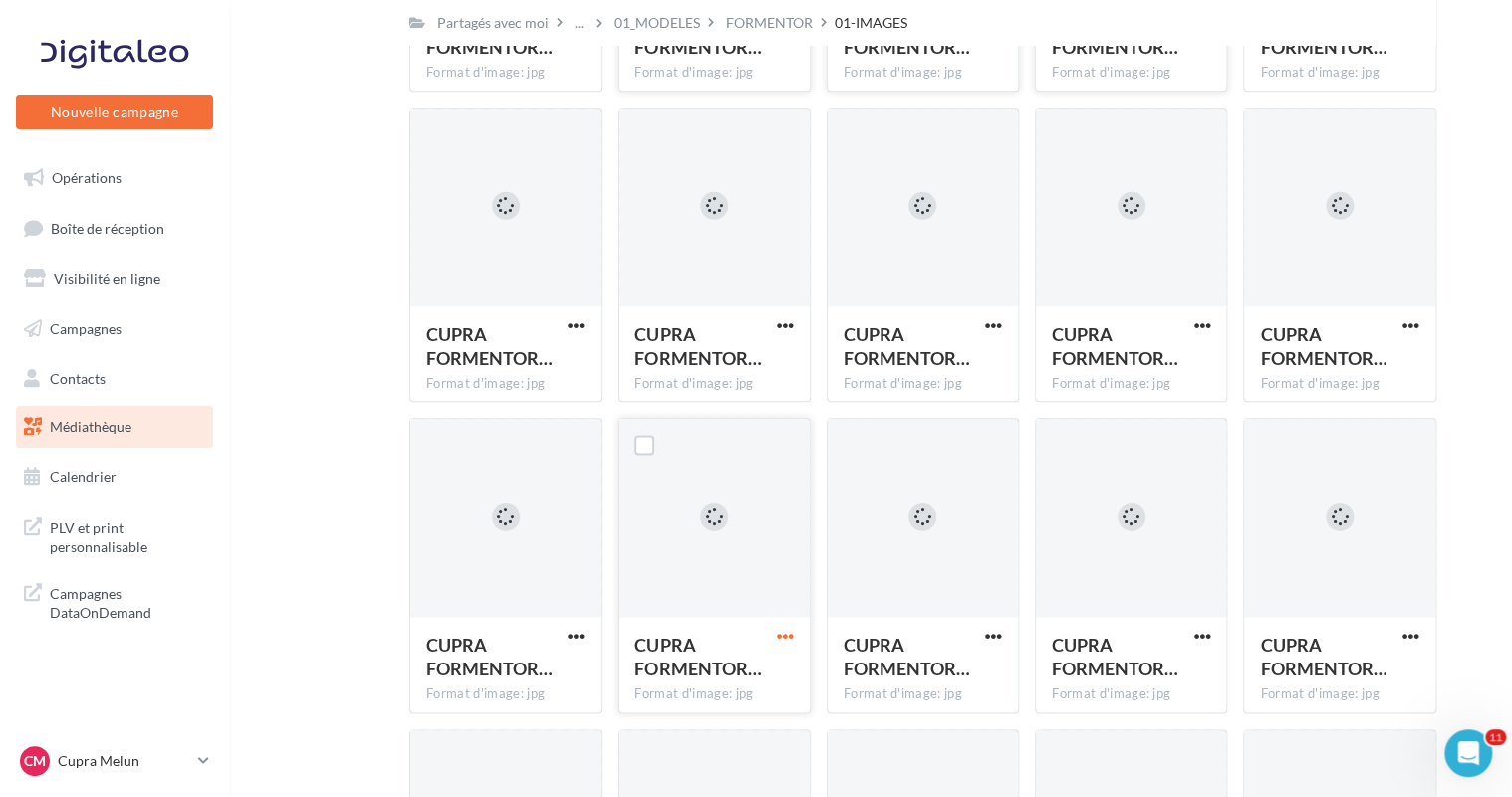 click at bounding box center [785, 636] 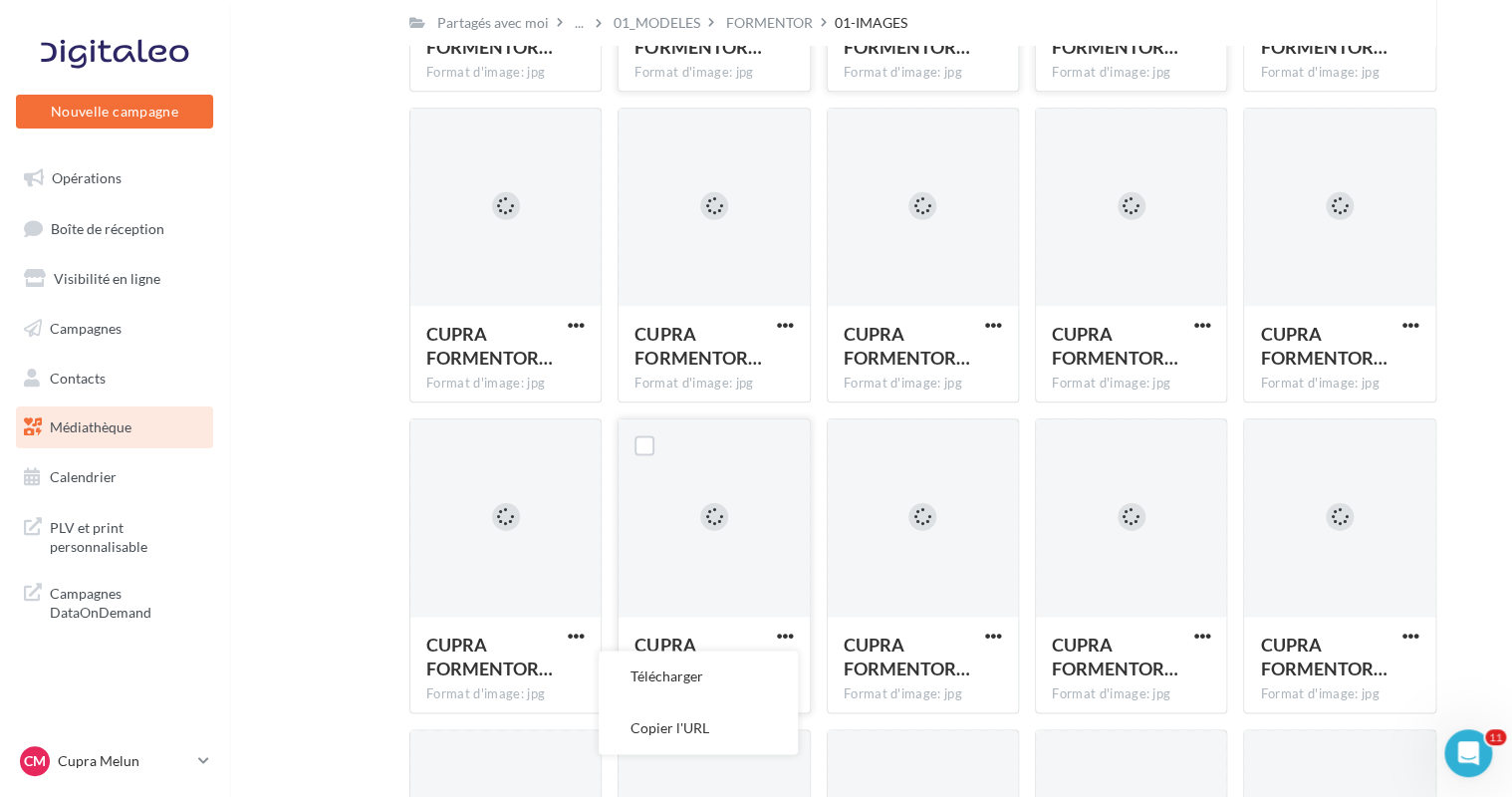 drag, startPoint x: 725, startPoint y: 664, endPoint x: 717, endPoint y: 650, distance: 16.124515 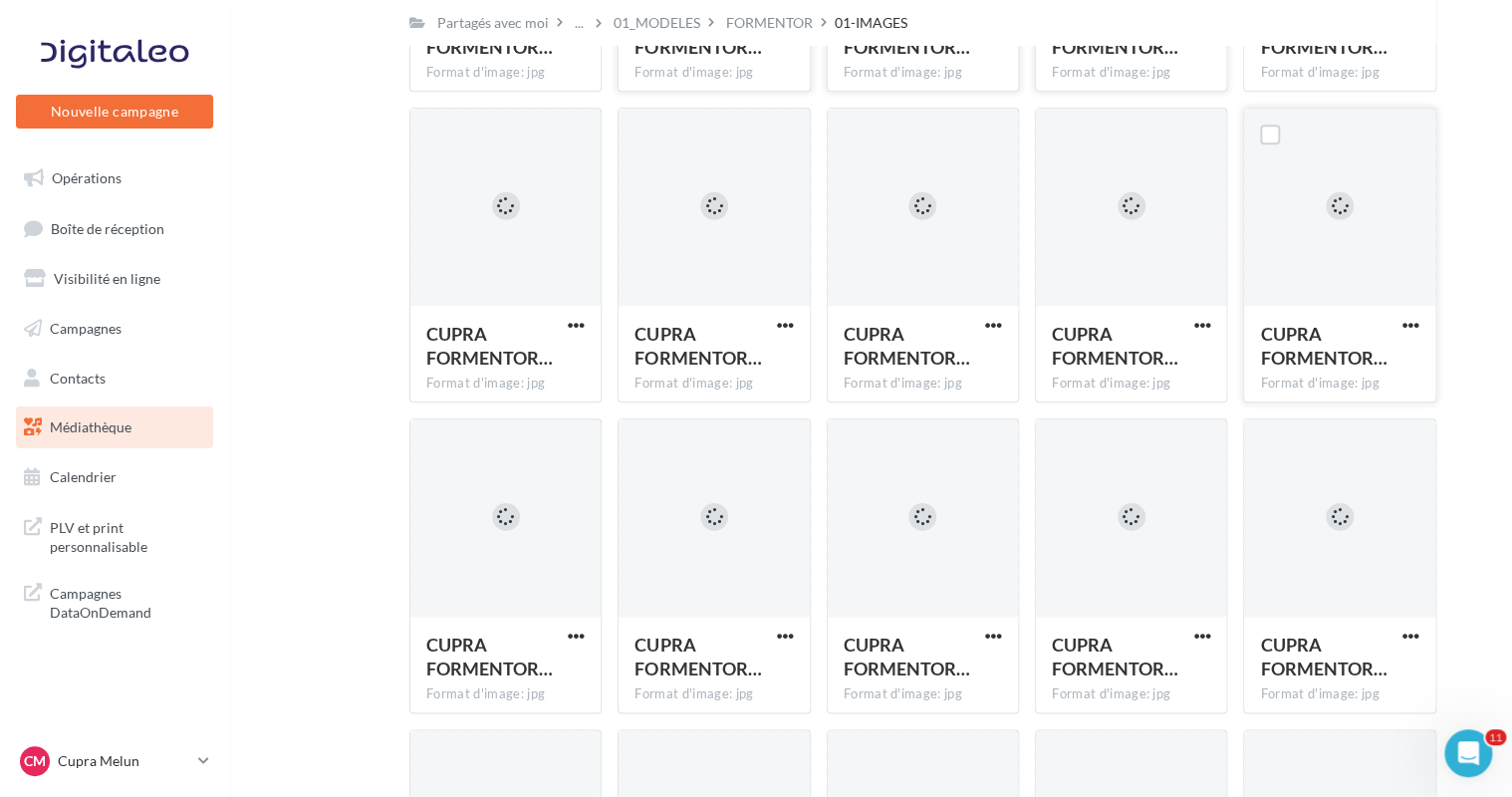 drag, startPoint x: 1479, startPoint y: 276, endPoint x: 1433, endPoint y: 307, distance: 55.470713 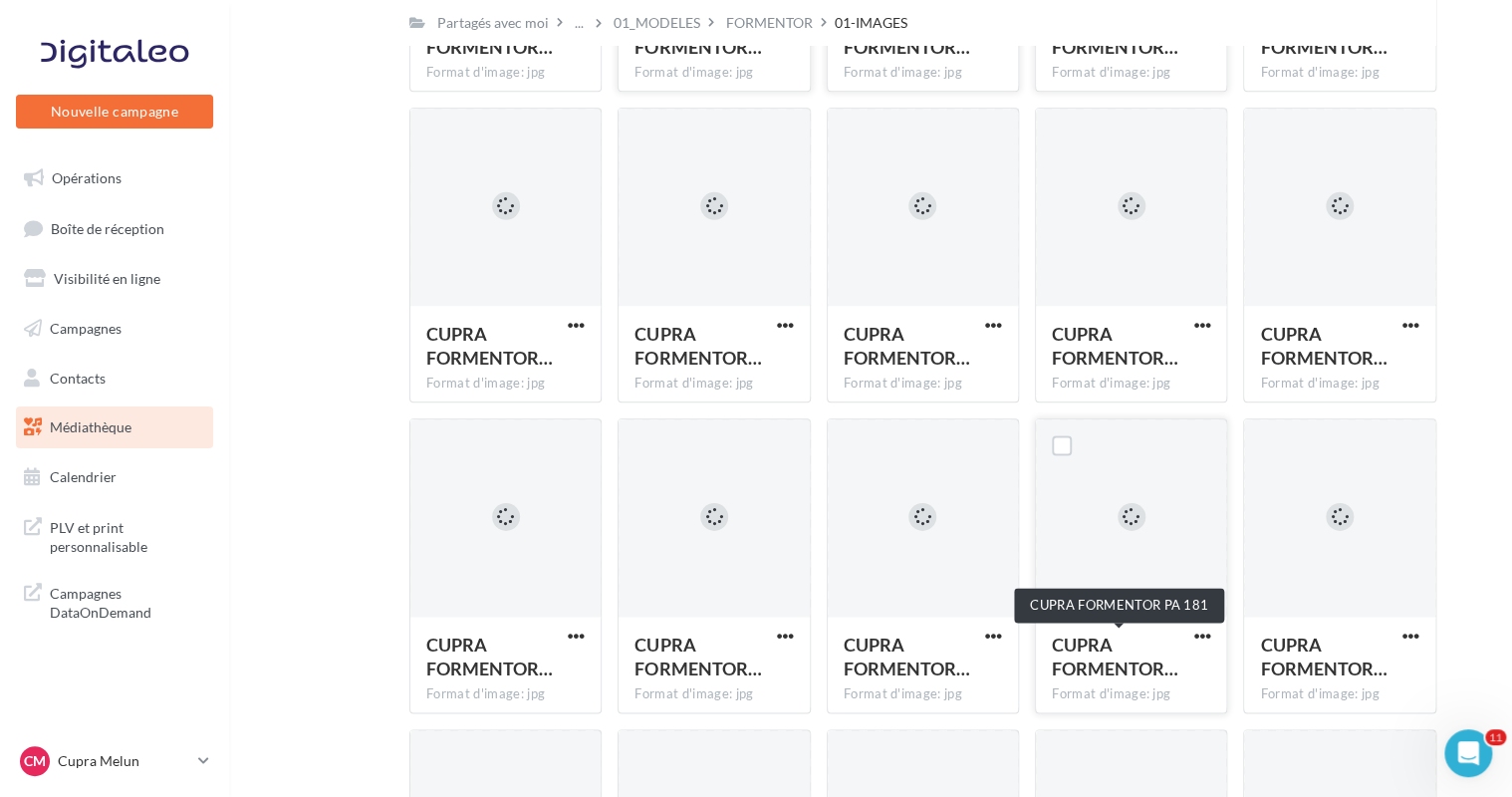 click on "CUPRA FORMENTOR…" at bounding box center (1119, 657) 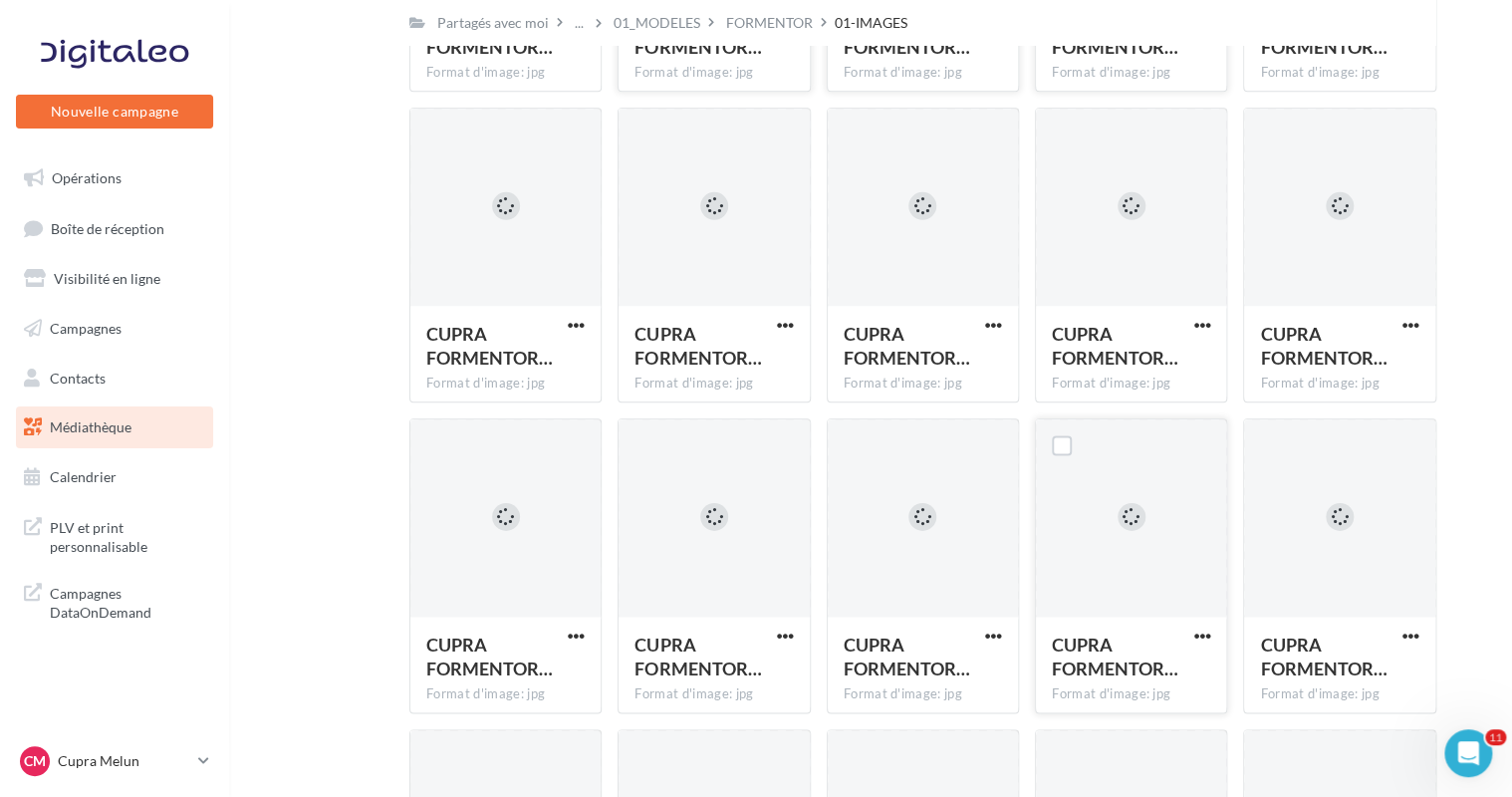 click at bounding box center (1201, 638) 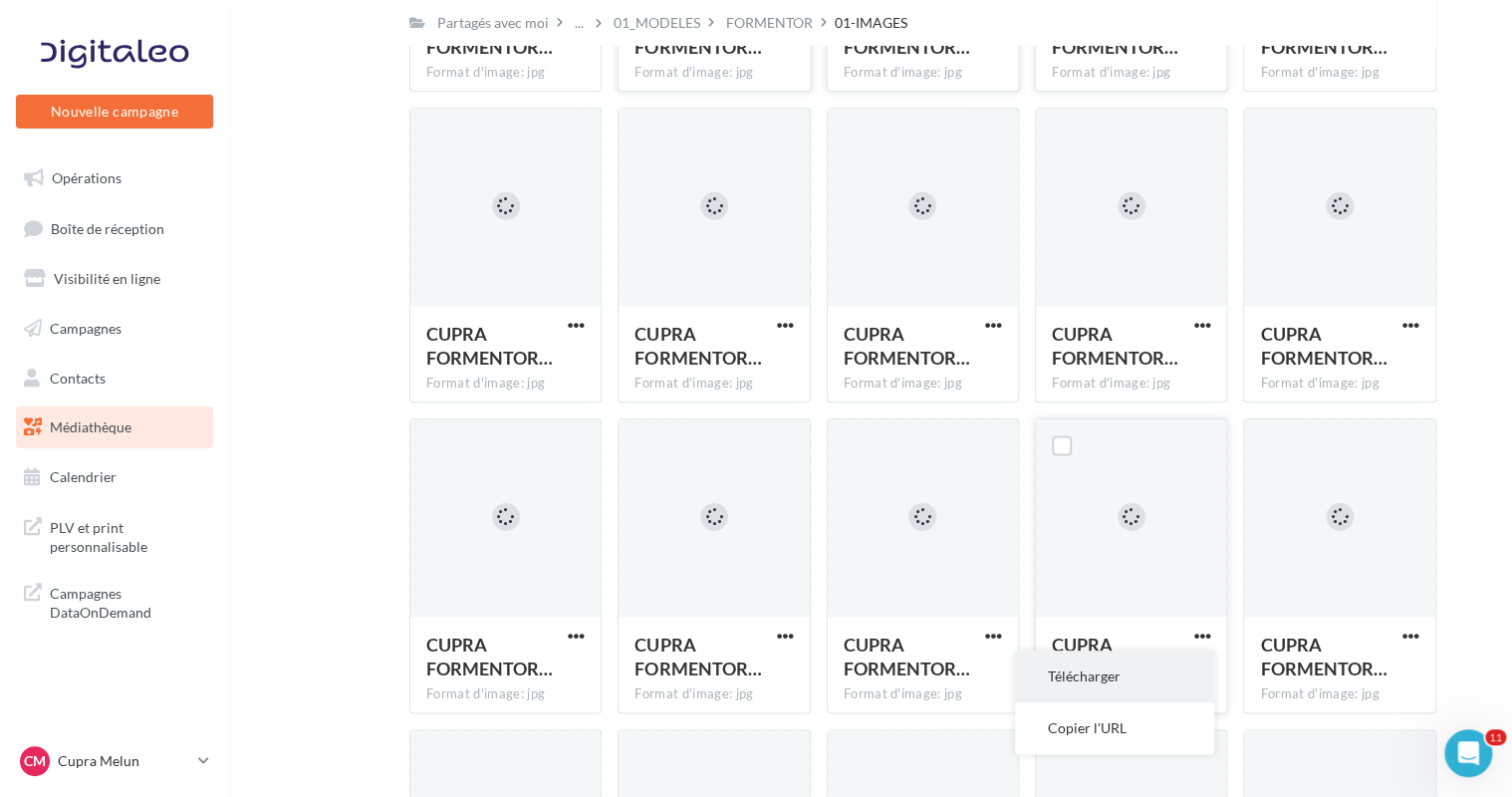 click on "Télécharger" at bounding box center (1115, 676) 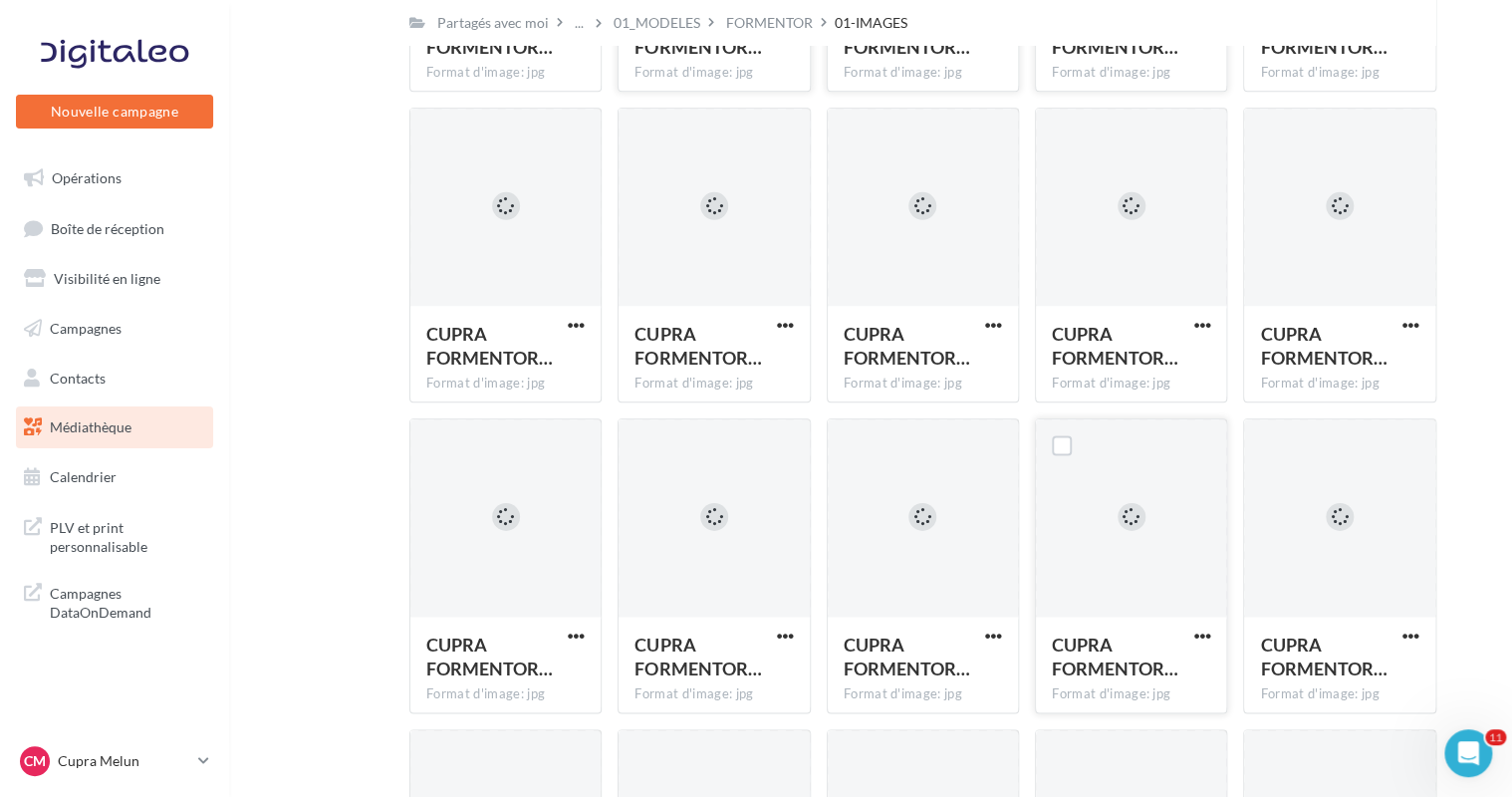 click on "Mes fichiers
Partagés avec moi
Partagés avec moi        ...         01_MODELES          FORMENTOR          01-IMAGES                   C           Partagé par  [NAME]
CUPRA FORMENTOR…  Format d'image: jpg                   CUPRA FORMENTOR PA 111
CUPRA FORMENTOR…  Format d'image: jpg                   CUPRA FORMENTOR PA 031
CUPRA FORMENTOR…  Format d'image: jpg                   CUPRA FORMENTOR PA 182
CUPRA FORMENTOR…  Format d'image: jpg                   CUPRA FORMENTOR PA 108
CUPRA FORMENTOR…  Format d'image: jpg                   CUPRA FORMENTOR PA 038" at bounding box center (879, 1951) 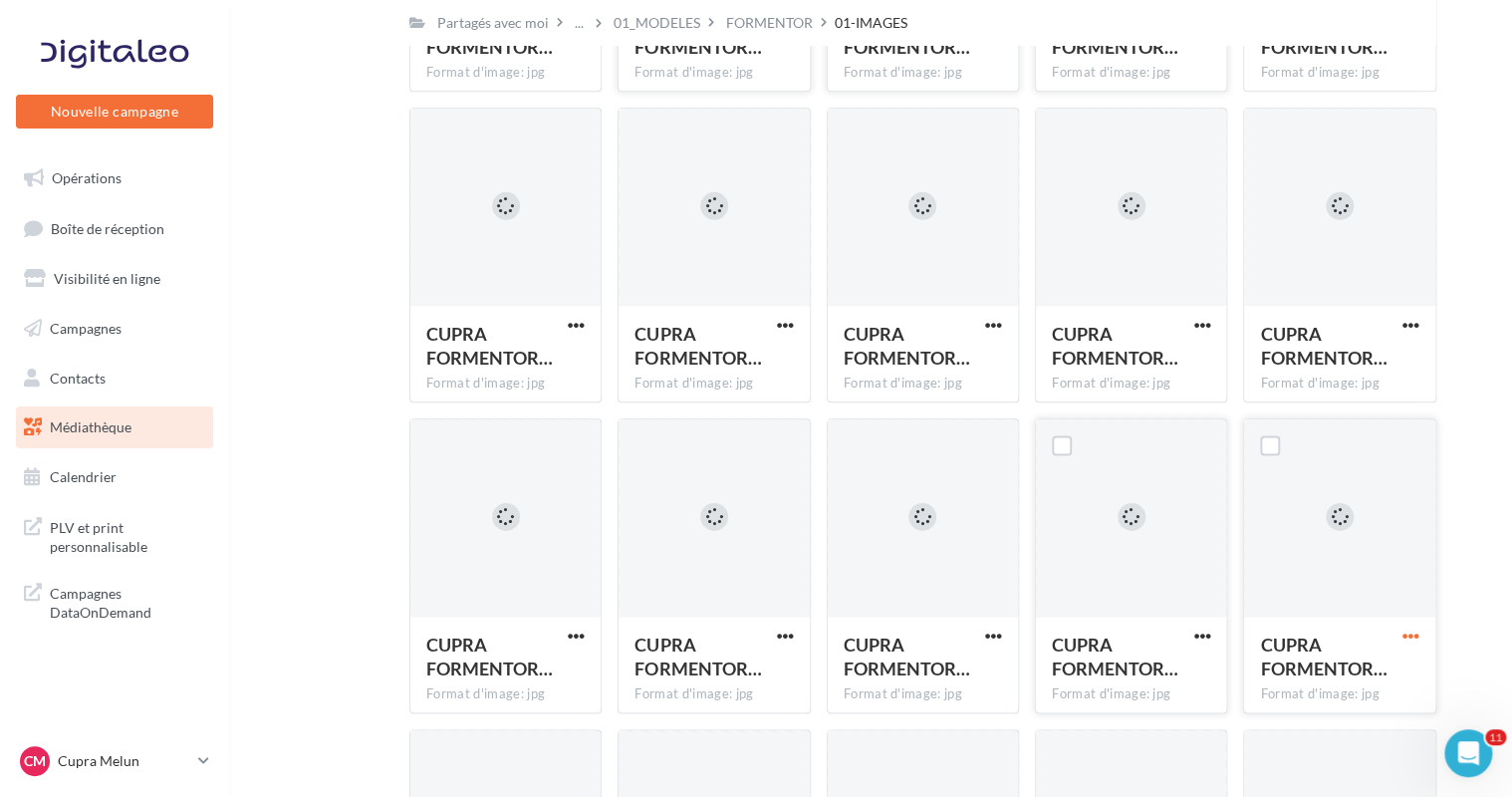 click at bounding box center (1410, 636) 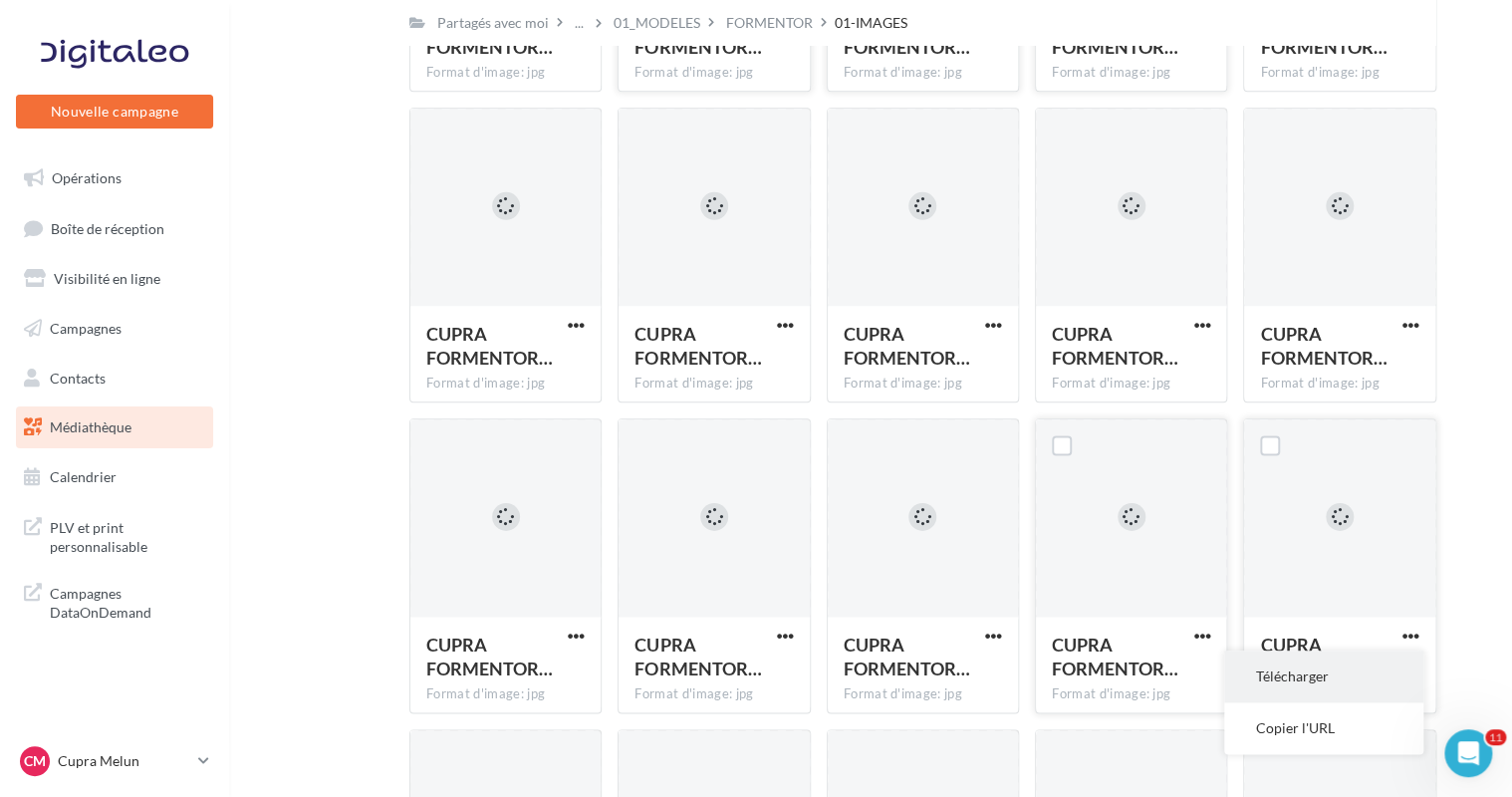 click on "Télécharger" at bounding box center (1324, 676) 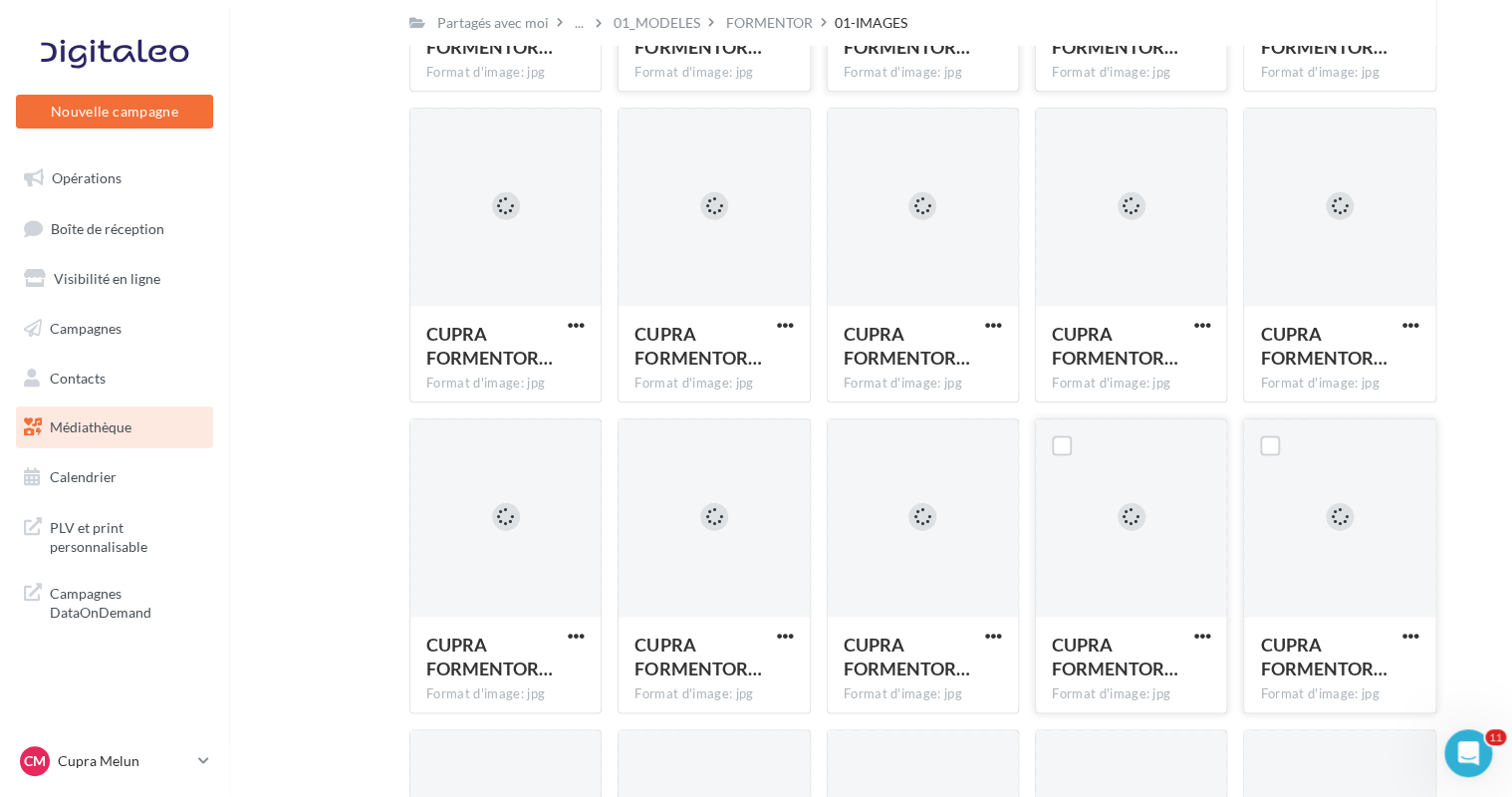 click on "Mes fichiers
Partagés avec moi
Partagés avec moi        ...         01_MODELES          FORMENTOR          01-IMAGES                   C           Partagé par  [NAME]
CUPRA FORMENTOR…  Format d'image: jpg                   CUPRA FORMENTOR PA 111
CUPRA FORMENTOR…  Format d'image: jpg                   CUPRA FORMENTOR PA 031
CUPRA FORMENTOR…  Format d'image: jpg                   CUPRA FORMENTOR PA 182
CUPRA FORMENTOR…  Format d'image: jpg                   CUPRA FORMENTOR PA 108
CUPRA FORMENTOR…  Format d'image: jpg                   CUPRA FORMENTOR PA 038" at bounding box center [879, 1951] 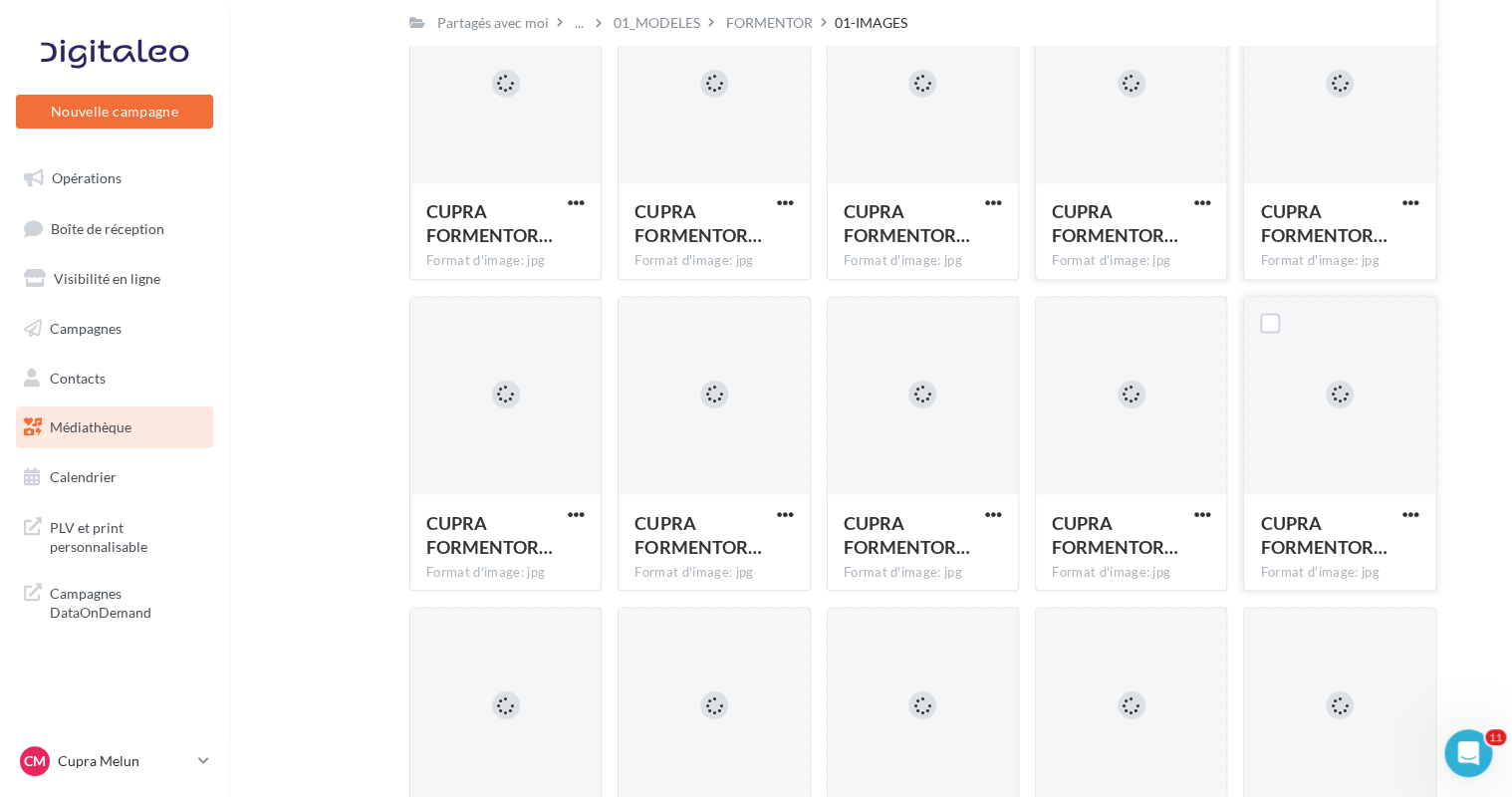 scroll, scrollTop: 1395, scrollLeft: 0, axis: vertical 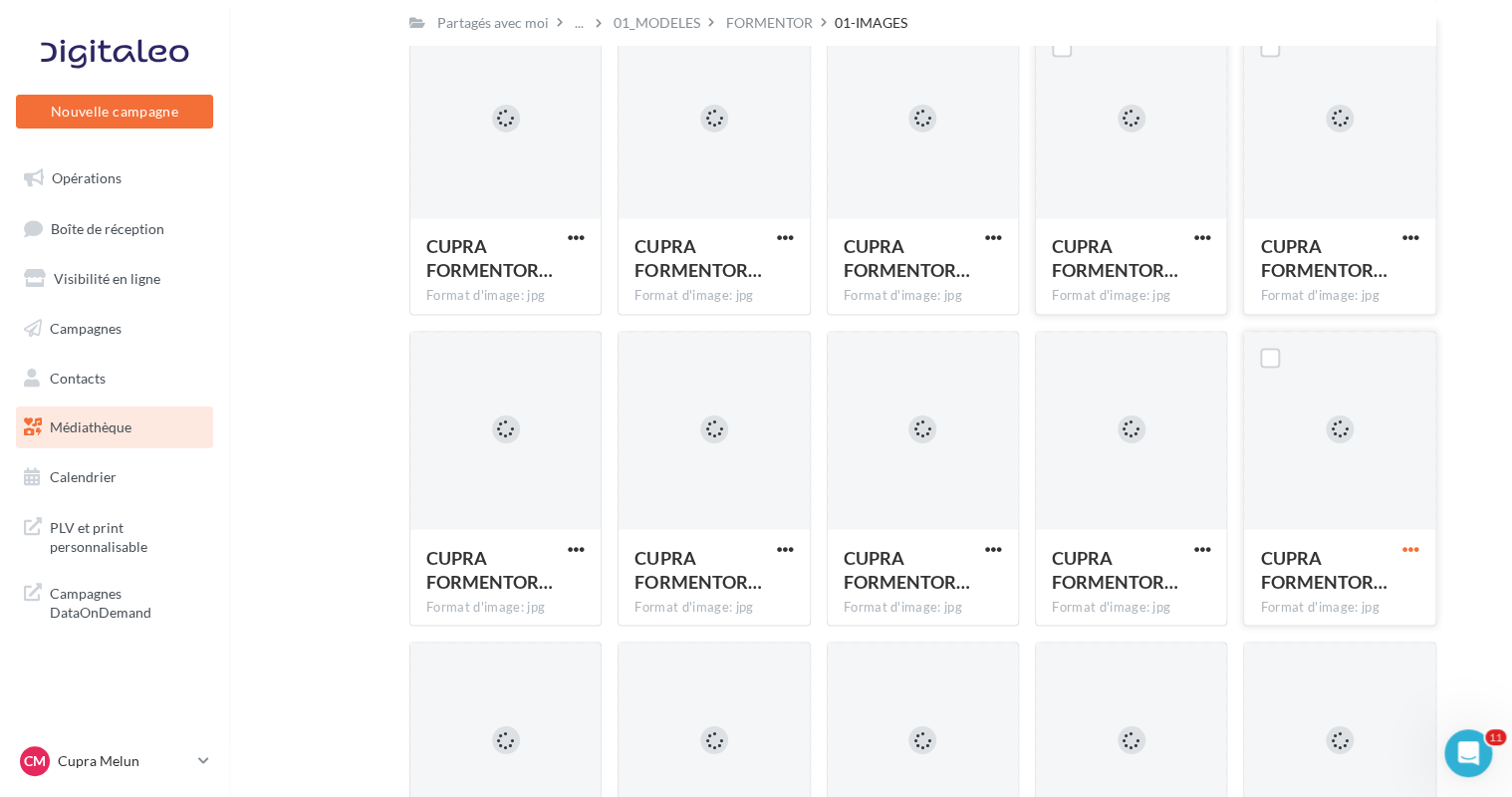 click at bounding box center [1410, 548] 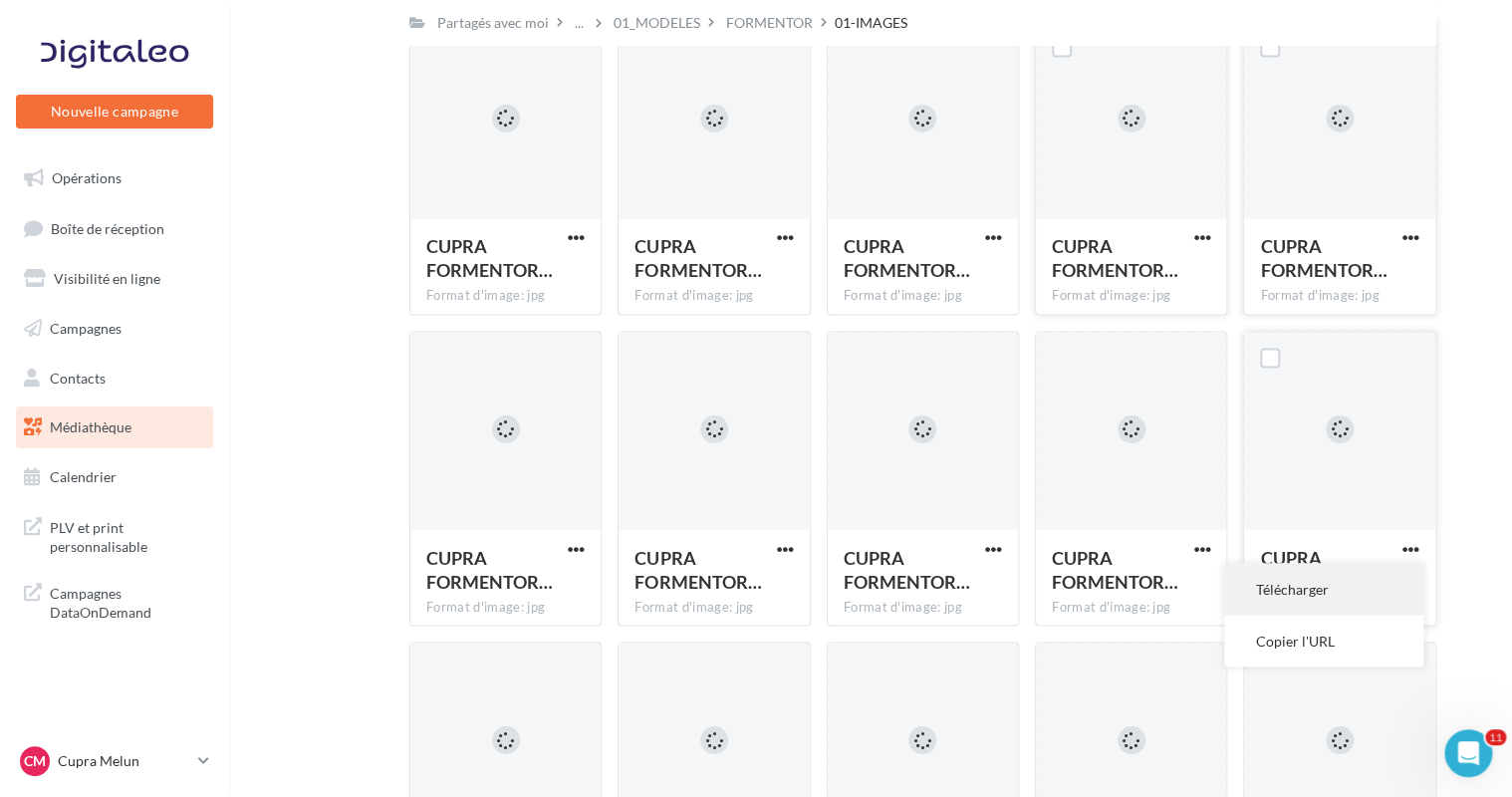 click on "Télécharger" at bounding box center [1324, 589] 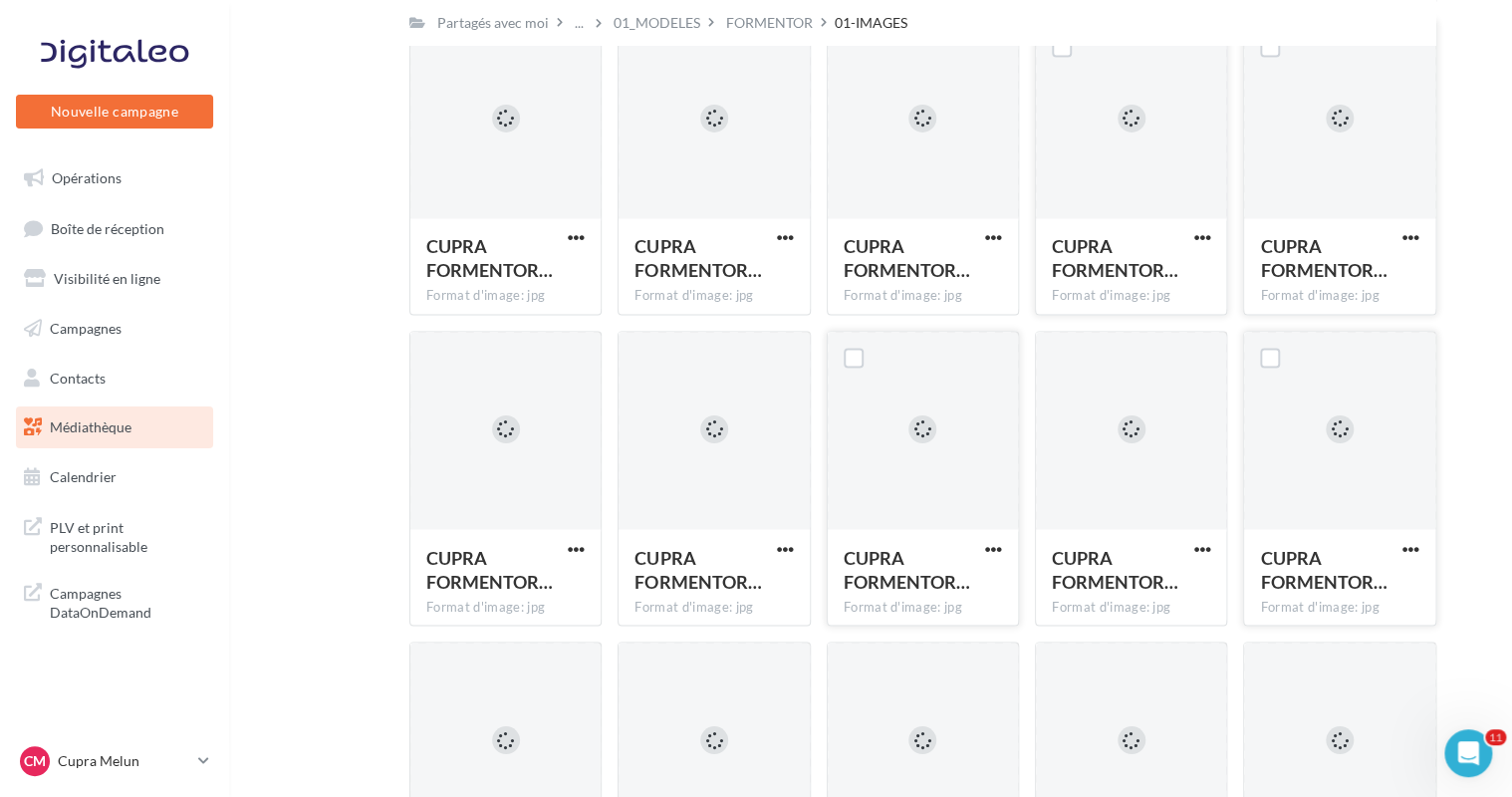 click on "CUPRA FORMENTOR…  Format d'image: jpg                   CUPRA FORMENTOR PA [NUMBER]" at bounding box center (930, 478) 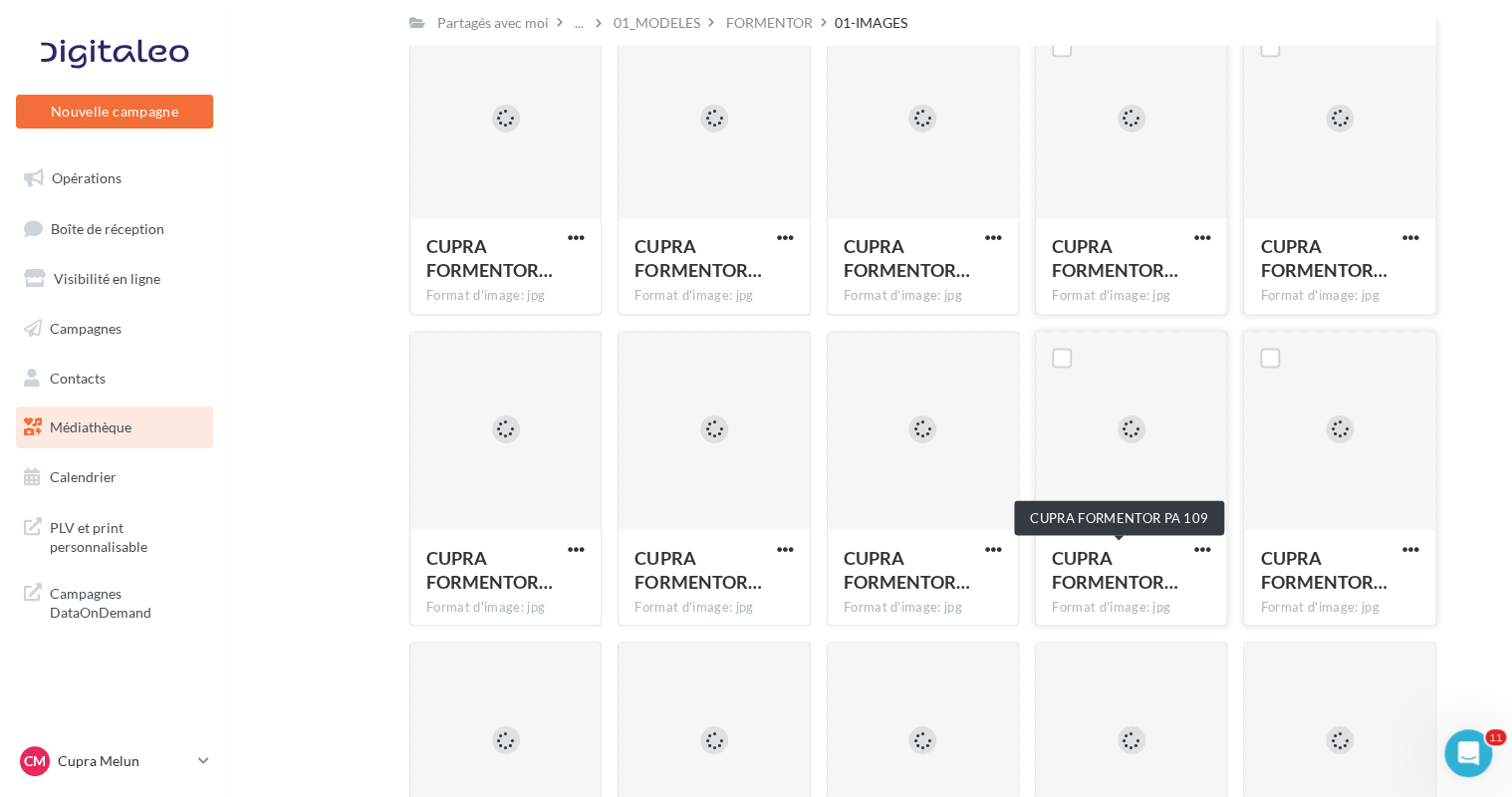 drag, startPoint x: 1171, startPoint y: 552, endPoint x: 1182, endPoint y: 549, distance: 11.401754 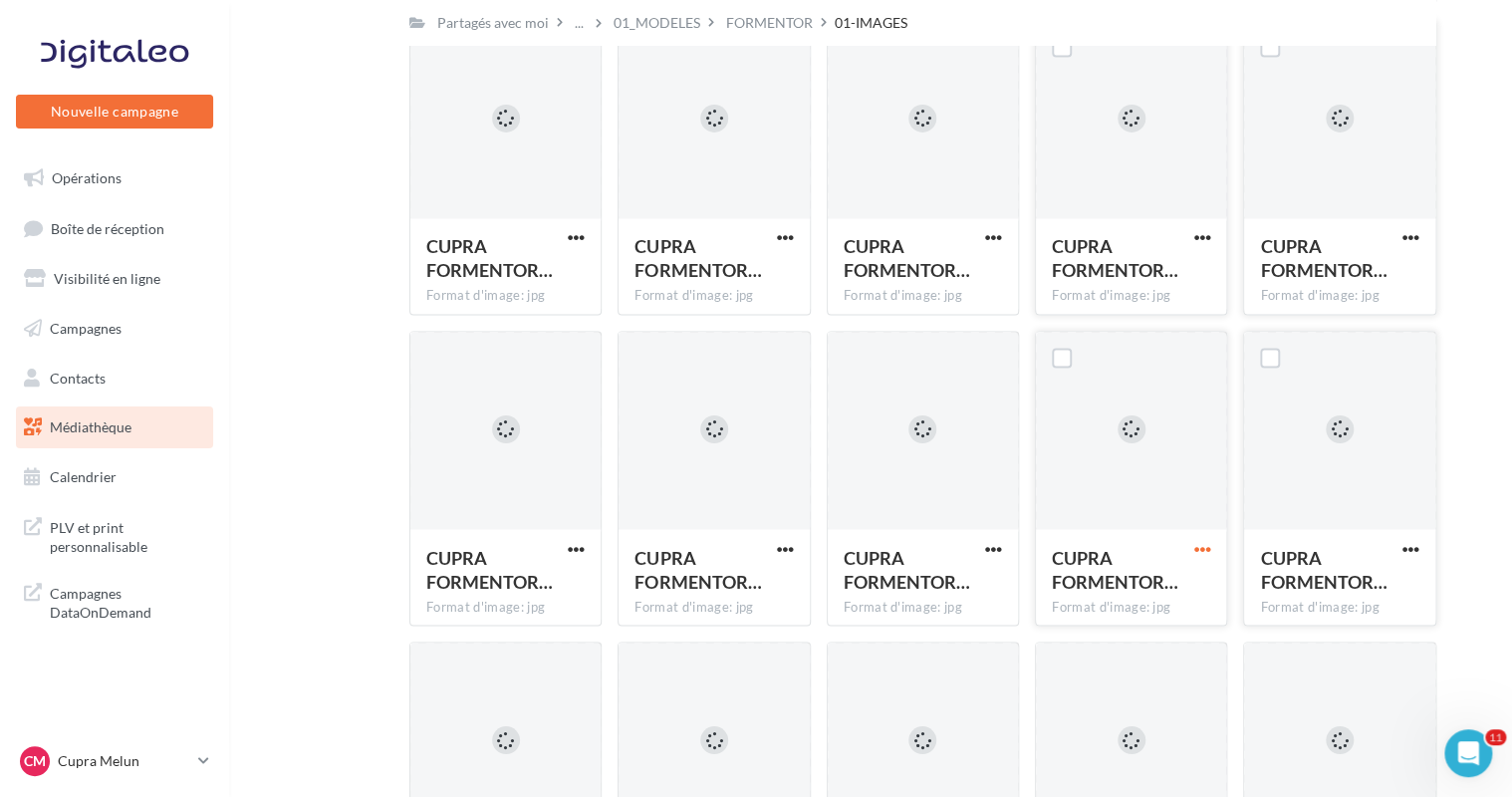 click at bounding box center (1201, 548) 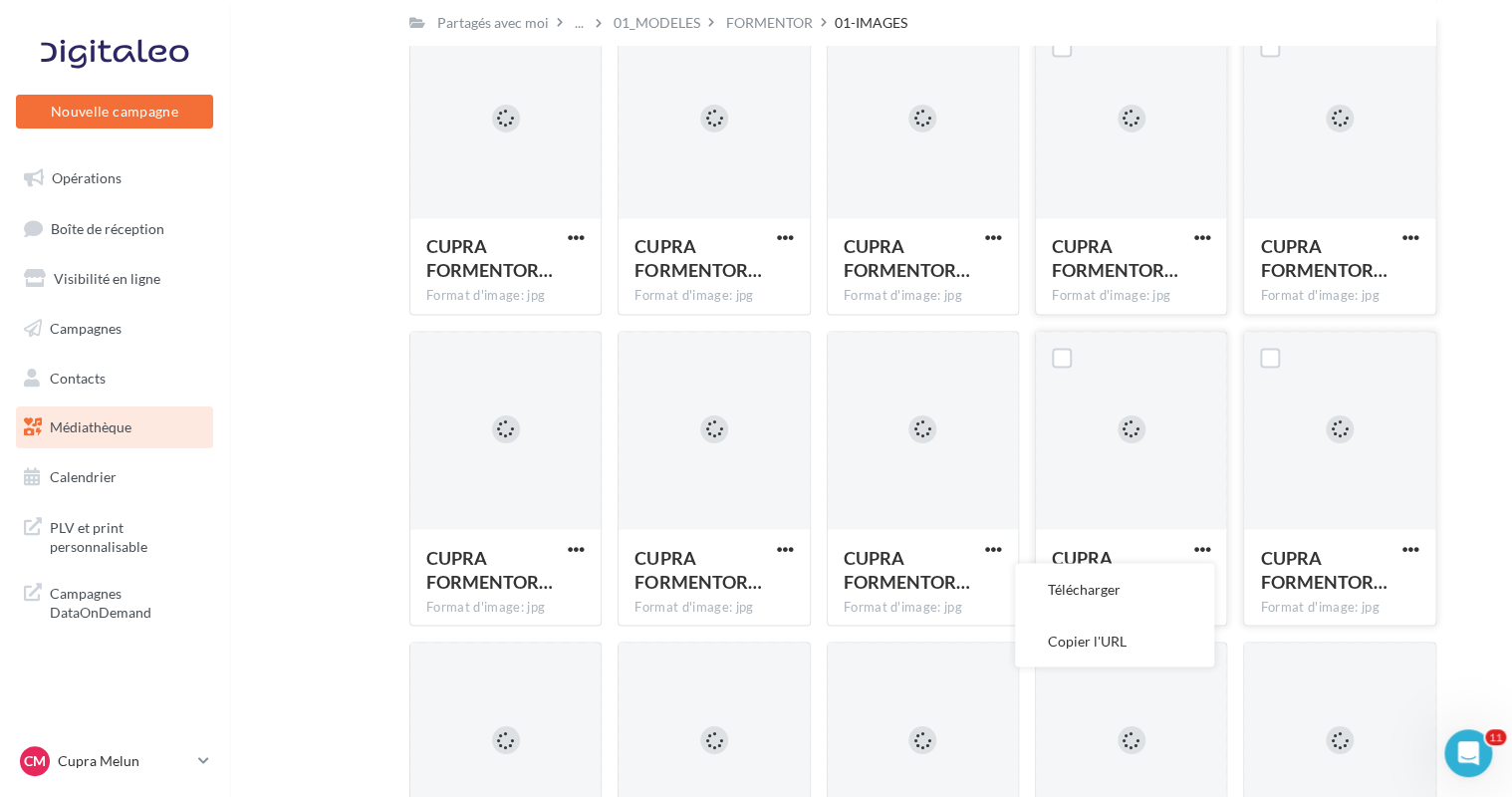 drag, startPoint x: 1148, startPoint y: 586, endPoint x: 1144, endPoint y: 570, distance: 16.492423 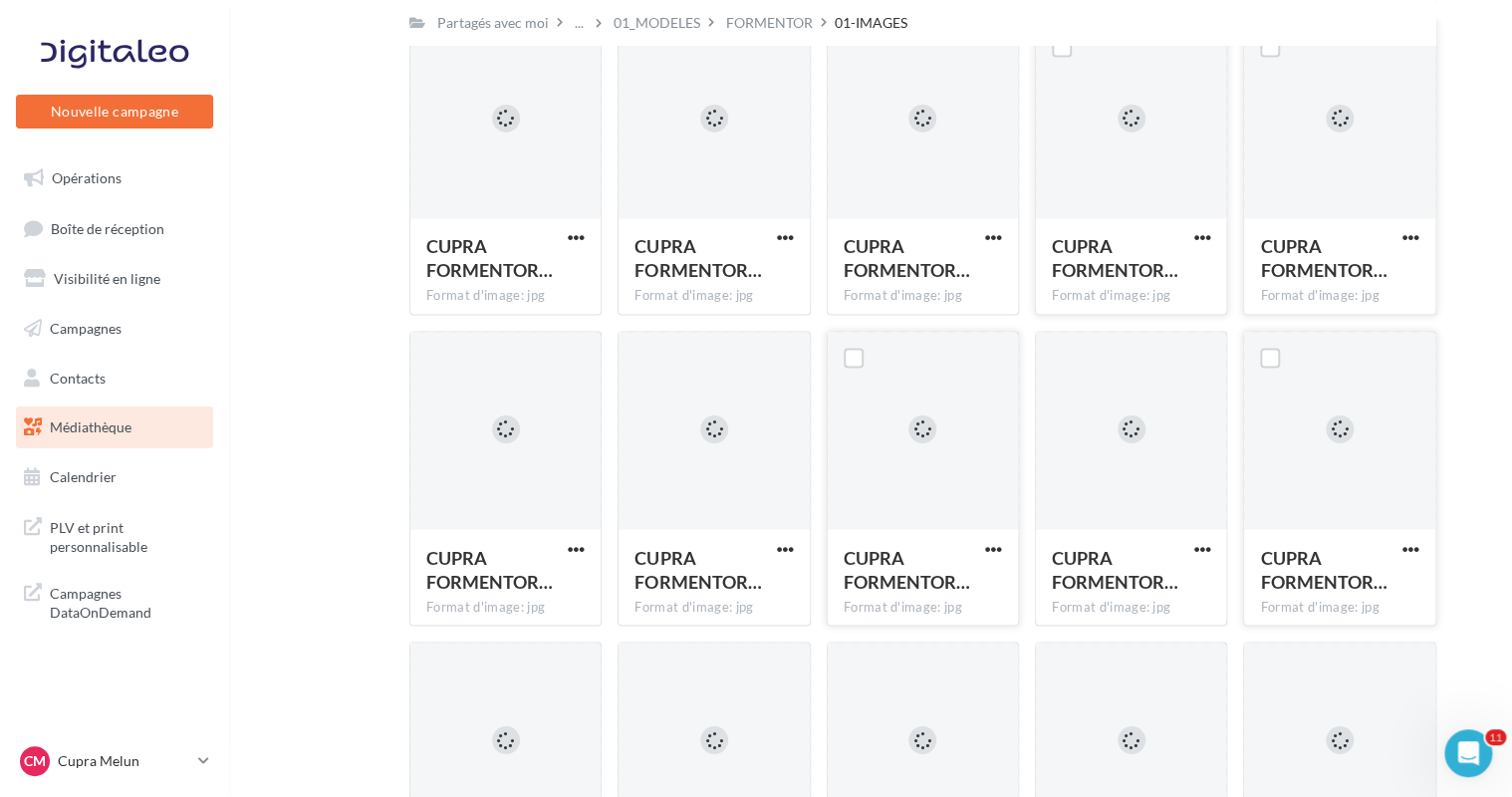click on "CUPRA FORMENTOR…  Format d'image: jpg" at bounding box center (922, 576) 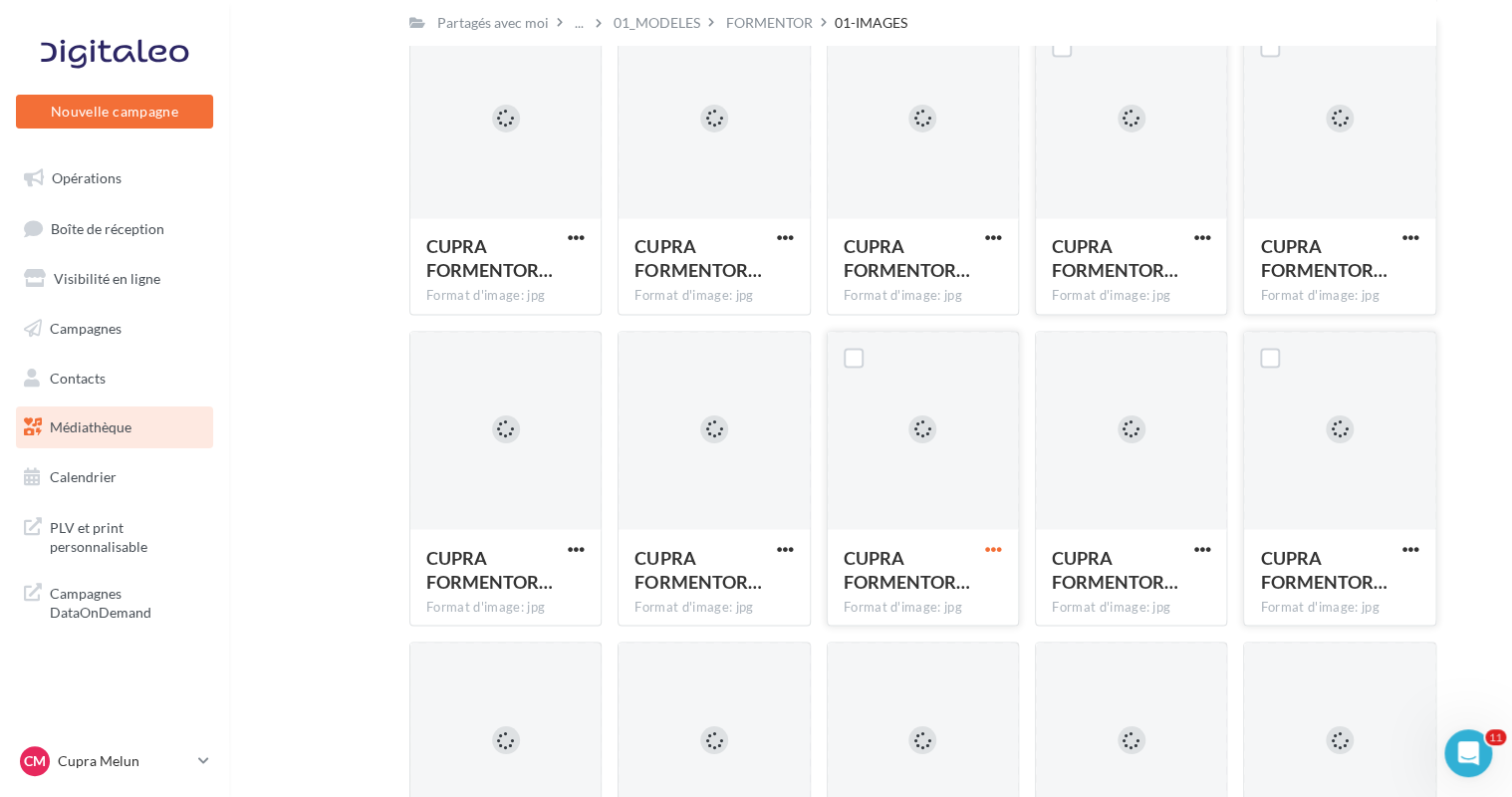 click at bounding box center (993, 548) 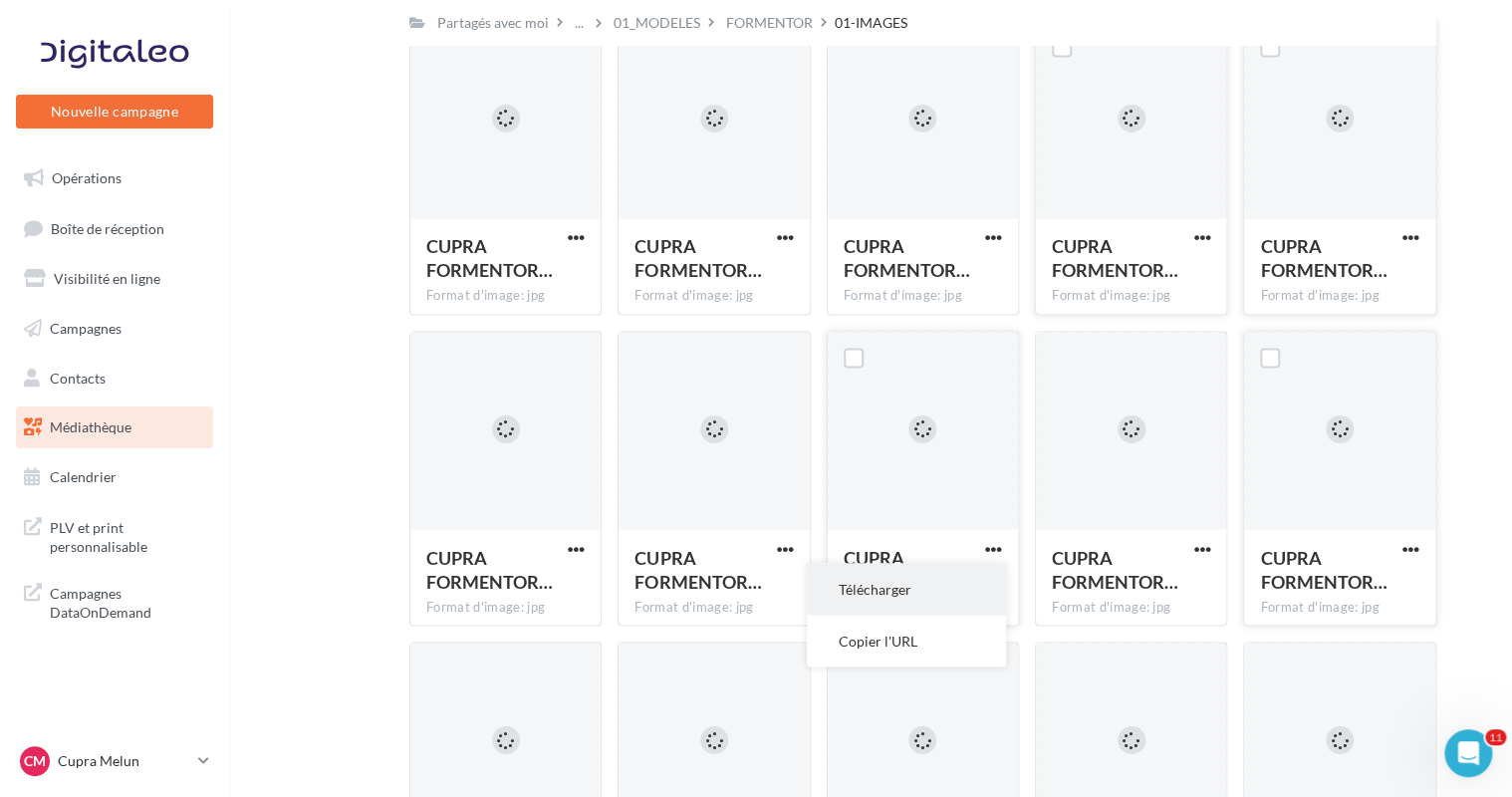 click on "Télécharger" at bounding box center [906, 589] 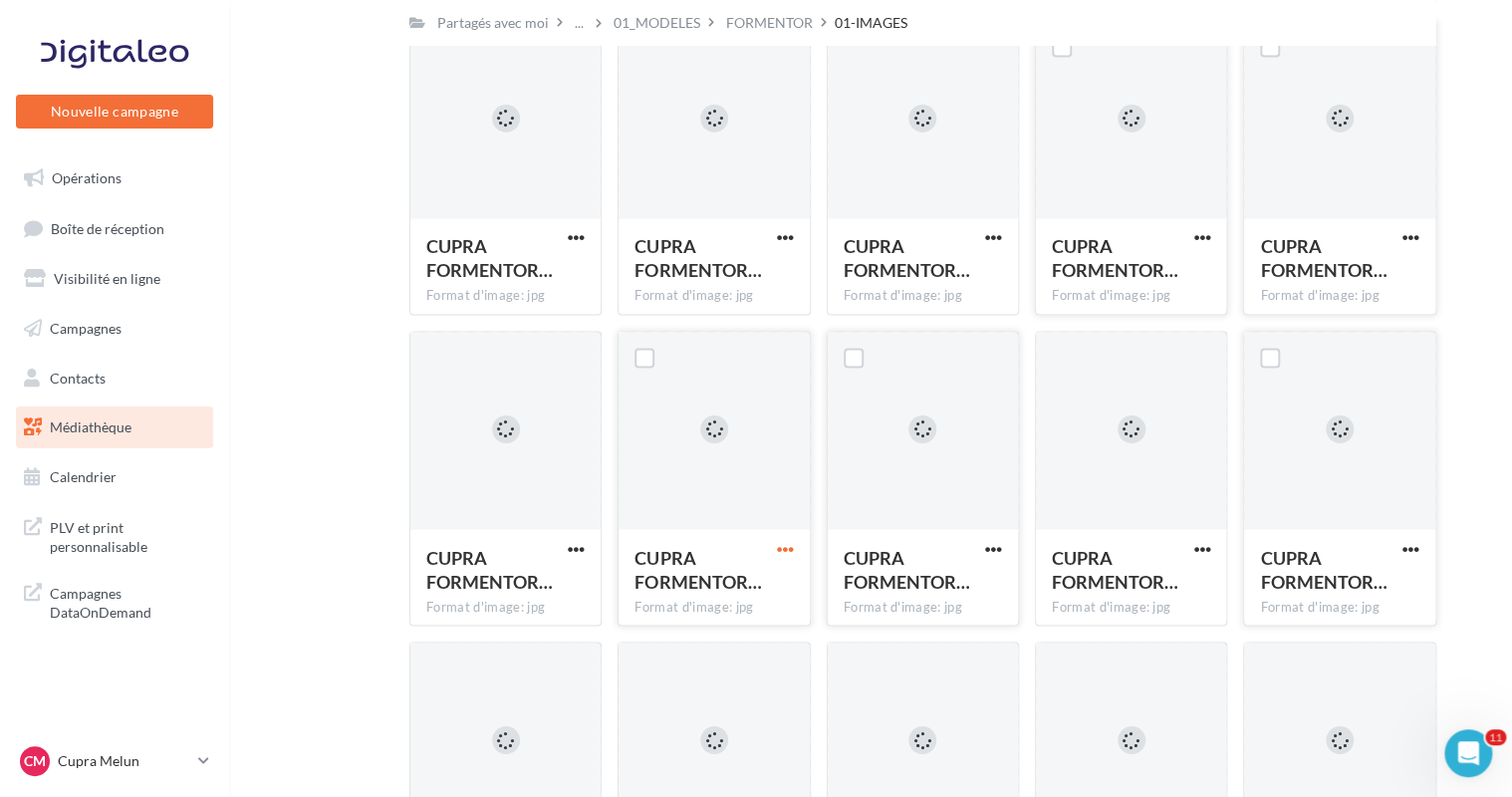 click at bounding box center [785, 548] 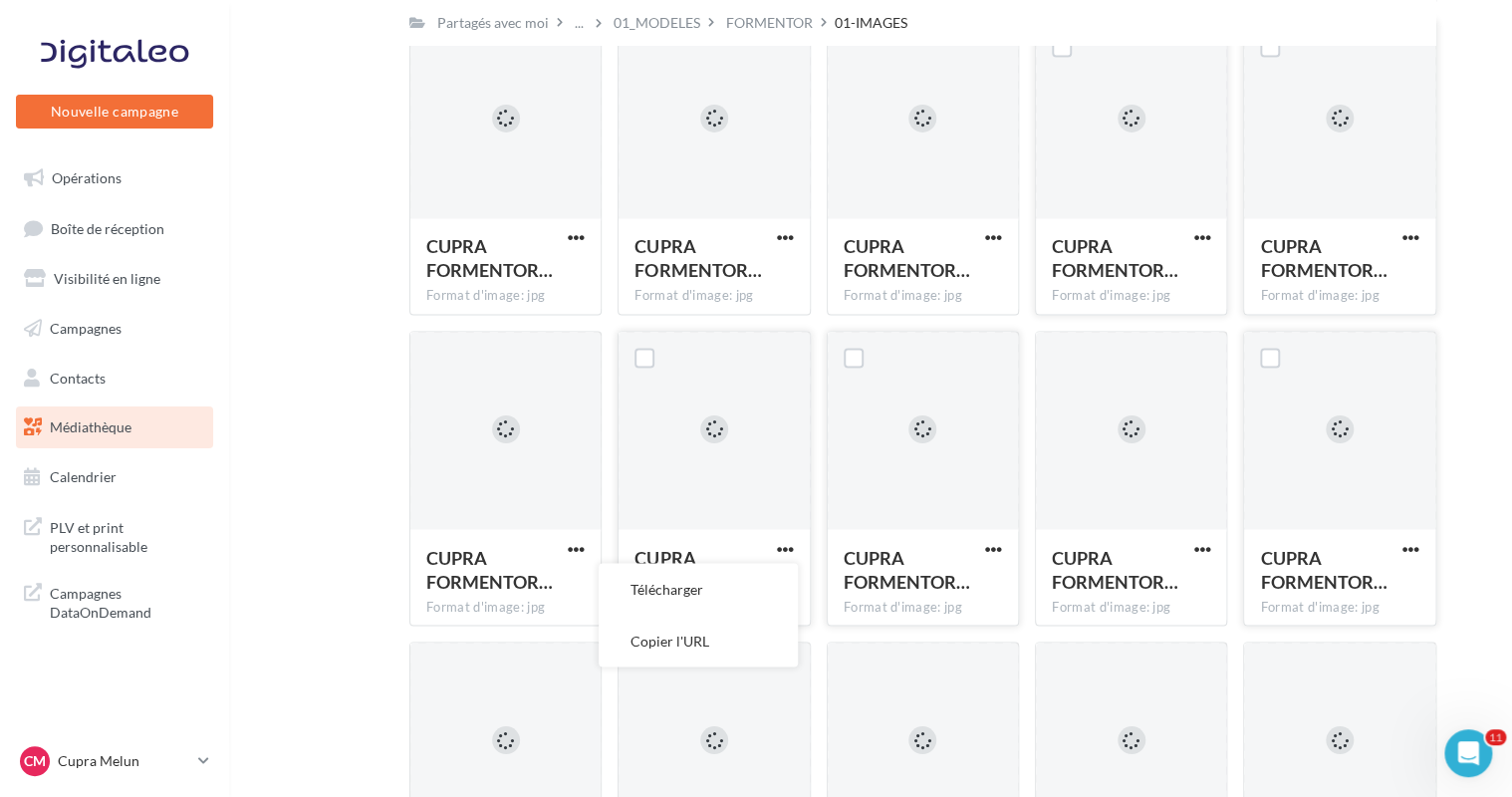 click on "Télécharger" at bounding box center [698, 589] 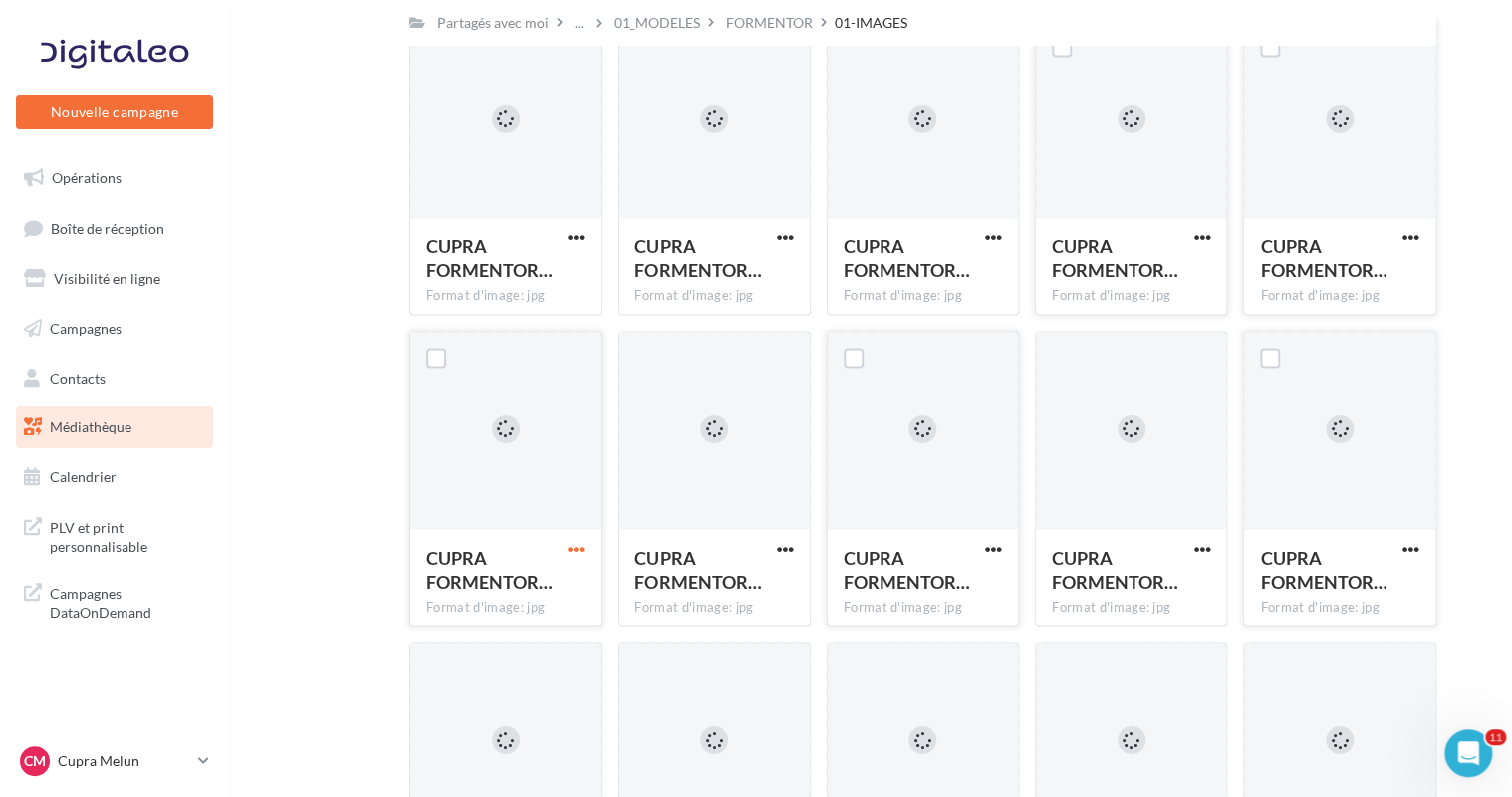 click at bounding box center [576, 548] 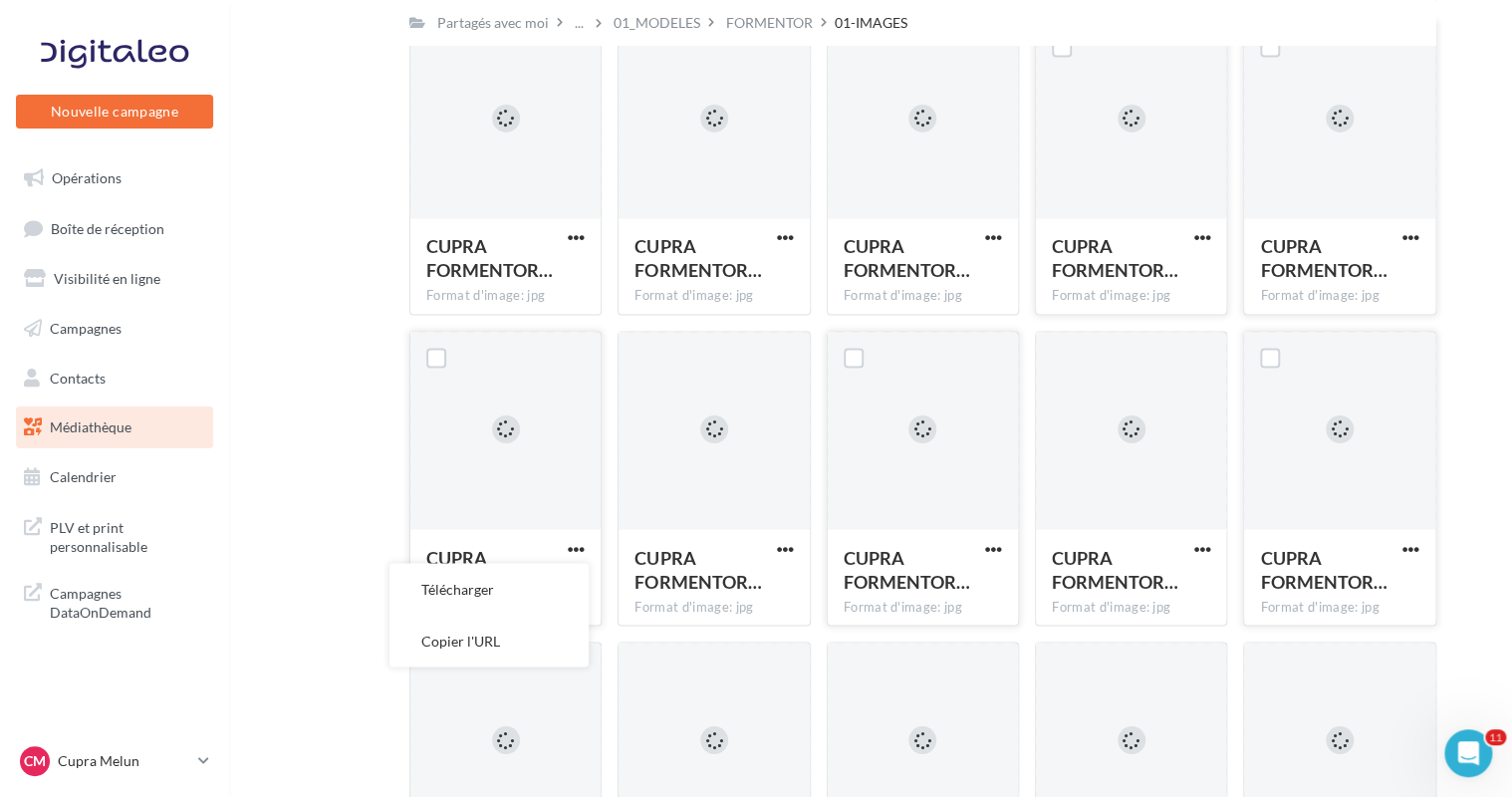 click on "Télécharger" at bounding box center (489, 589) 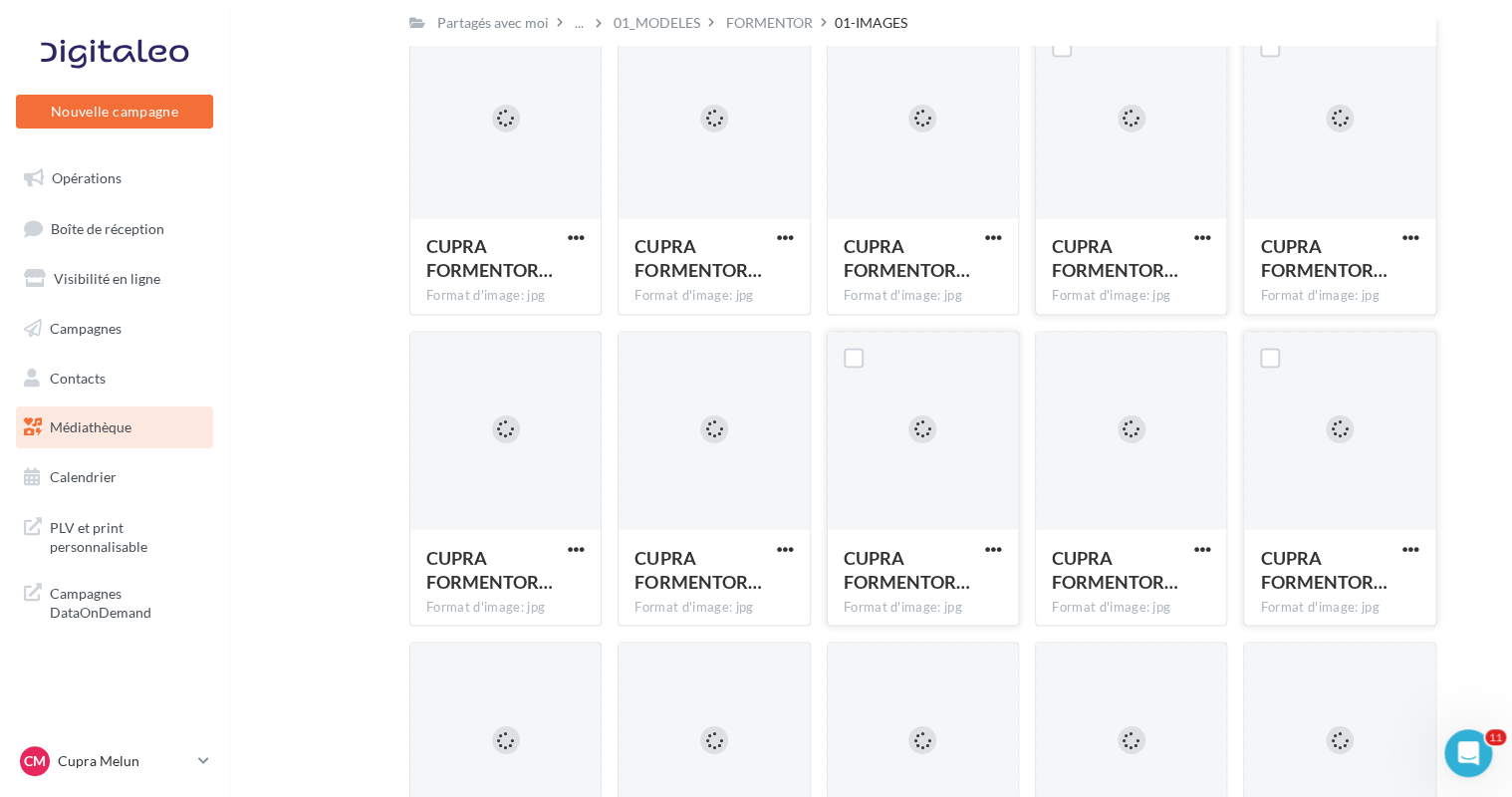 click on "Médiathèque           Filtrer par
Mes fichiers
Partagés avec moi
Partagés avec moi        ...         01_MODELES          FORMENTOR          01-IMAGES                   C           Partagé par  [BRAND]
CUPRA FORMENTOR…  Format d'image: jpg                   CUPRA FORMENTOR PA [NUMBER]
CUPRA FORMENTOR…  Format d'image: jpg                   CUPRA FORMENTOR PA [NUMBER]
CUPRA FORMENTOR…  Format d'image: jpg                   CUPRA FORMENTOR PA [NUMBER]
CUPRA FORMENTOR…  Format d'image: jpg                   CUPRA FORMENTOR PA [NUMBER]
CUPRA FORMENTOR…  Format d'image: jpg" at bounding box center [871, 1504] 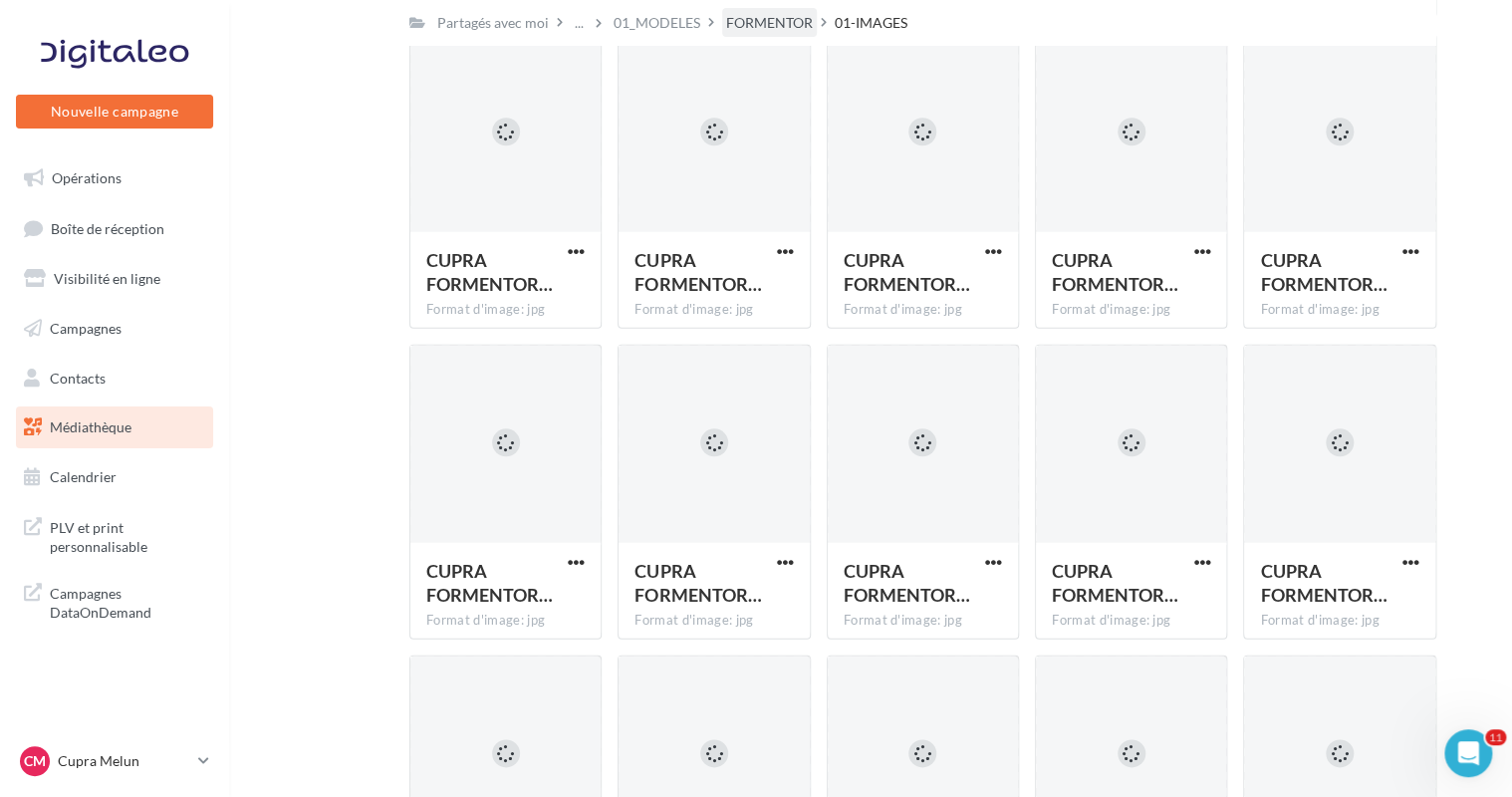 scroll, scrollTop: 2590, scrollLeft: 0, axis: vertical 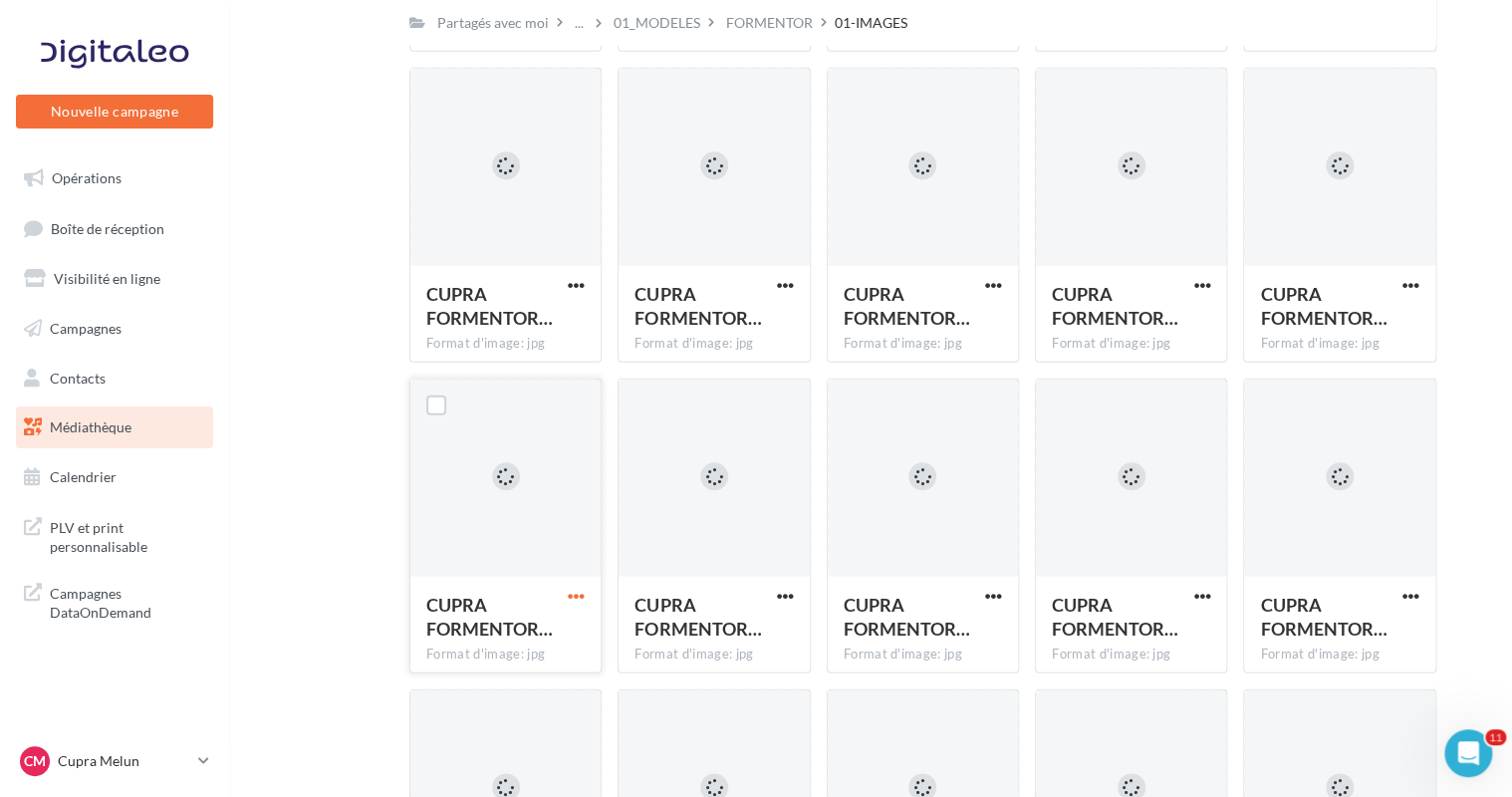 click at bounding box center [576, 596] 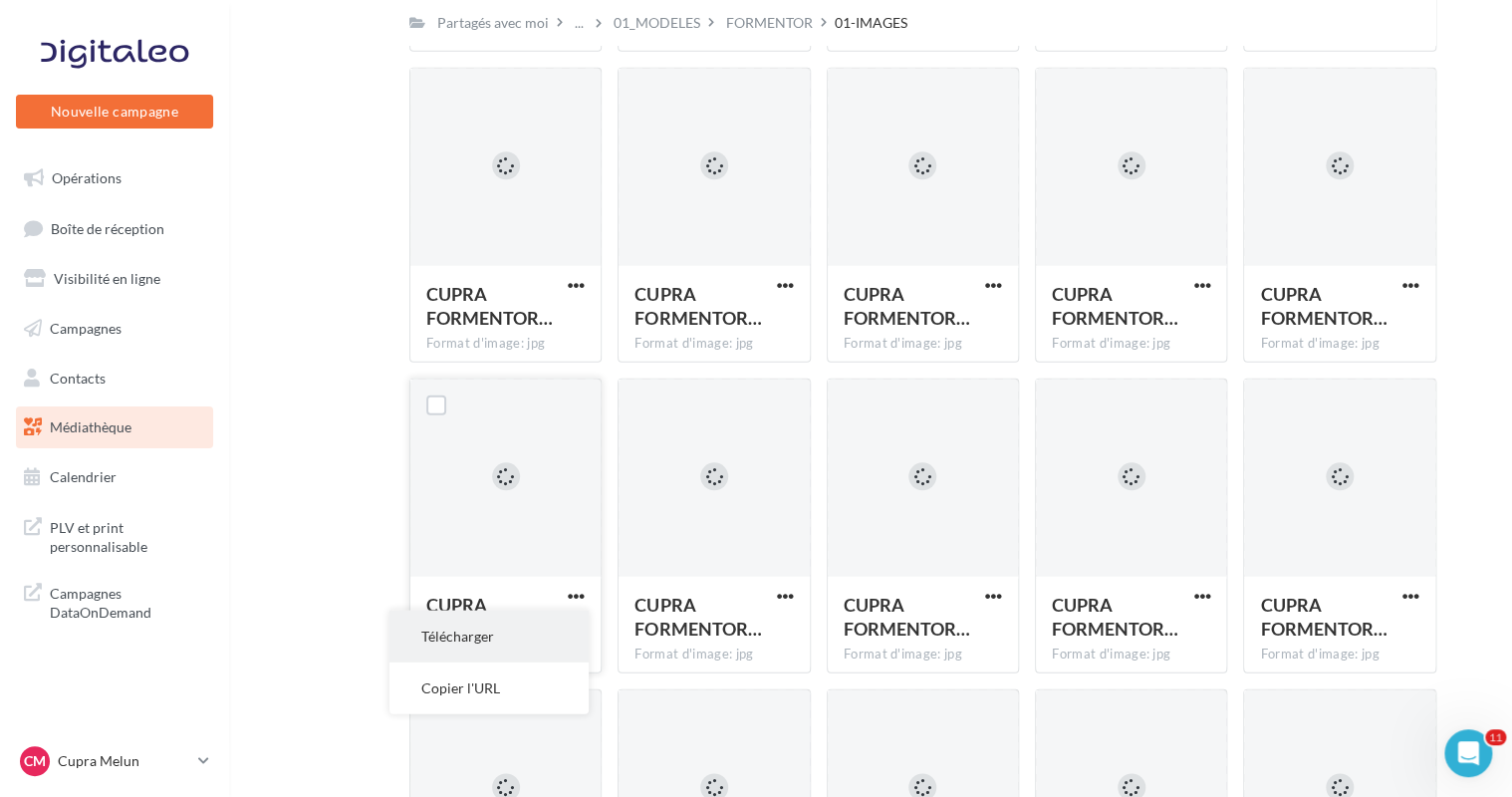click on "Télécharger" at bounding box center (489, 637) 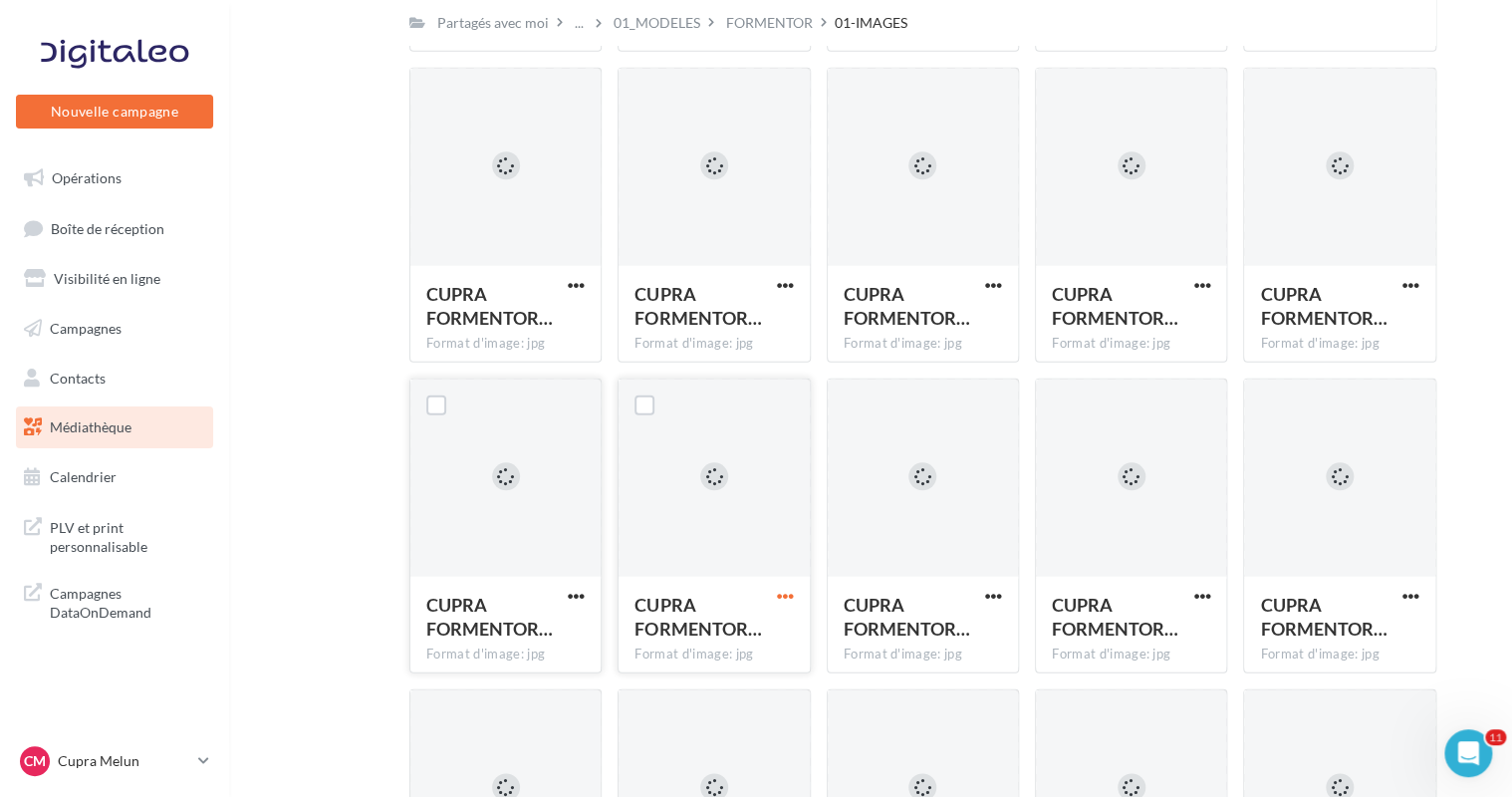 click at bounding box center (785, 596) 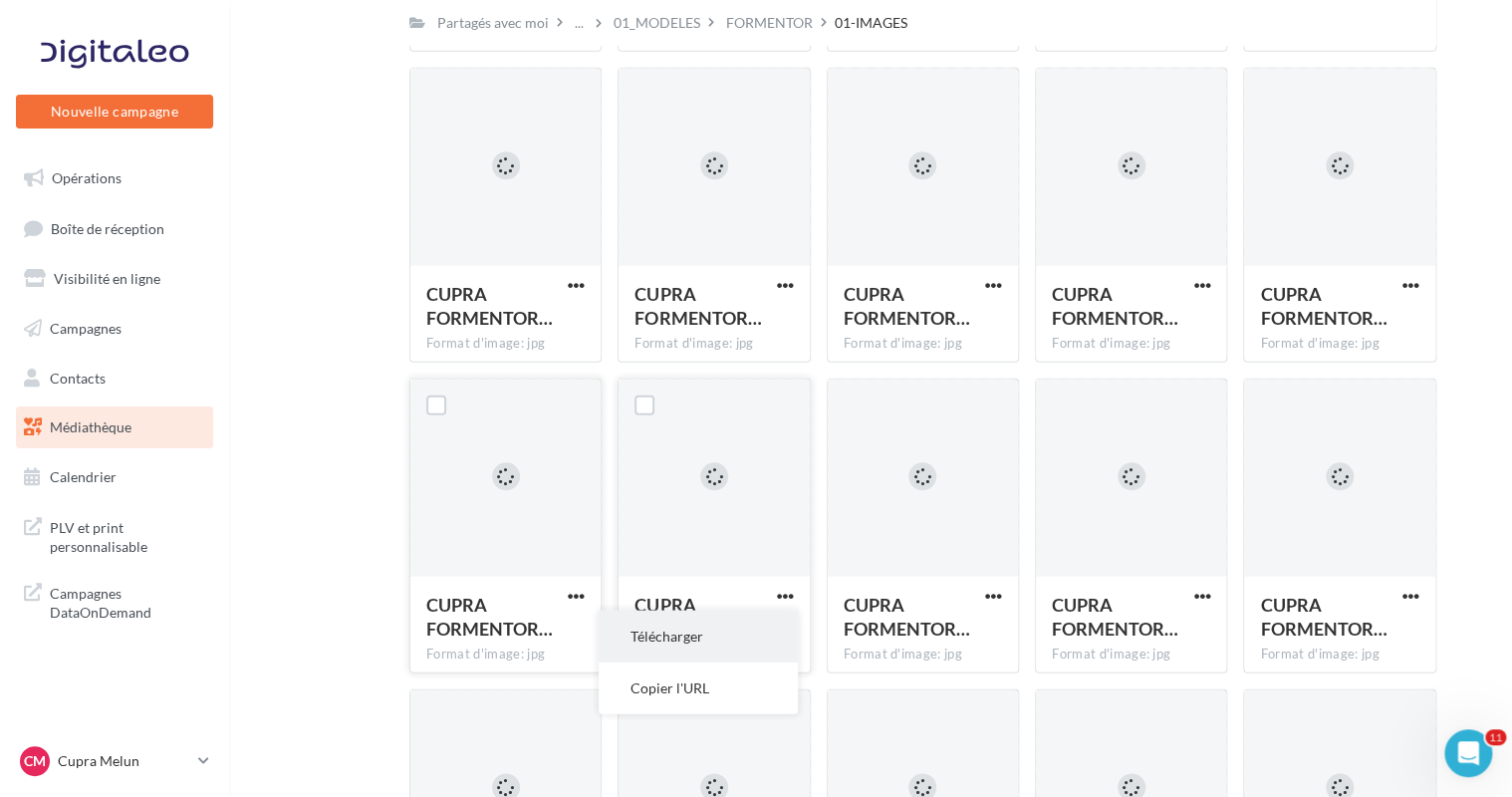 click on "Télécharger" at bounding box center [698, 637] 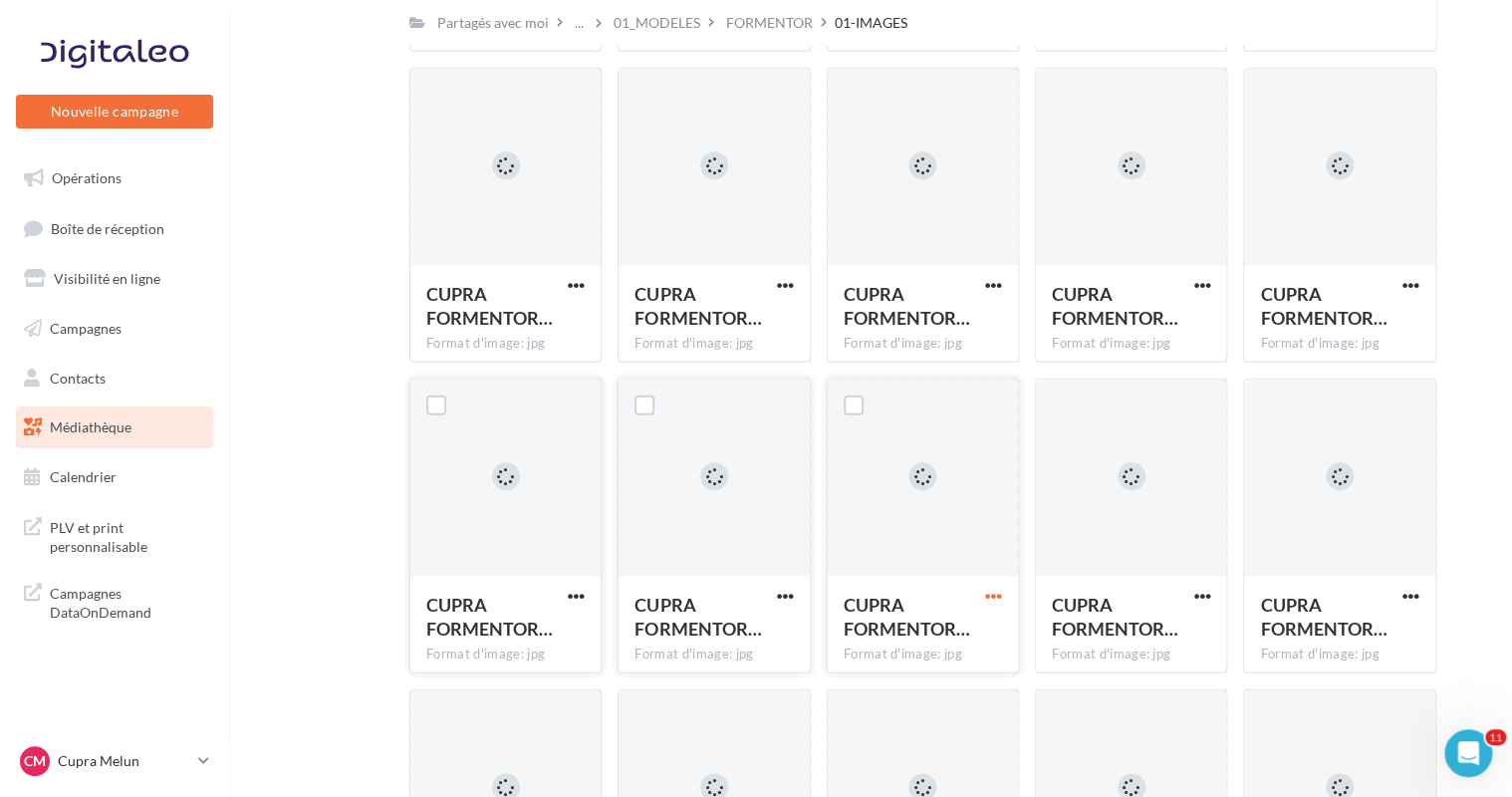 click at bounding box center [993, 596] 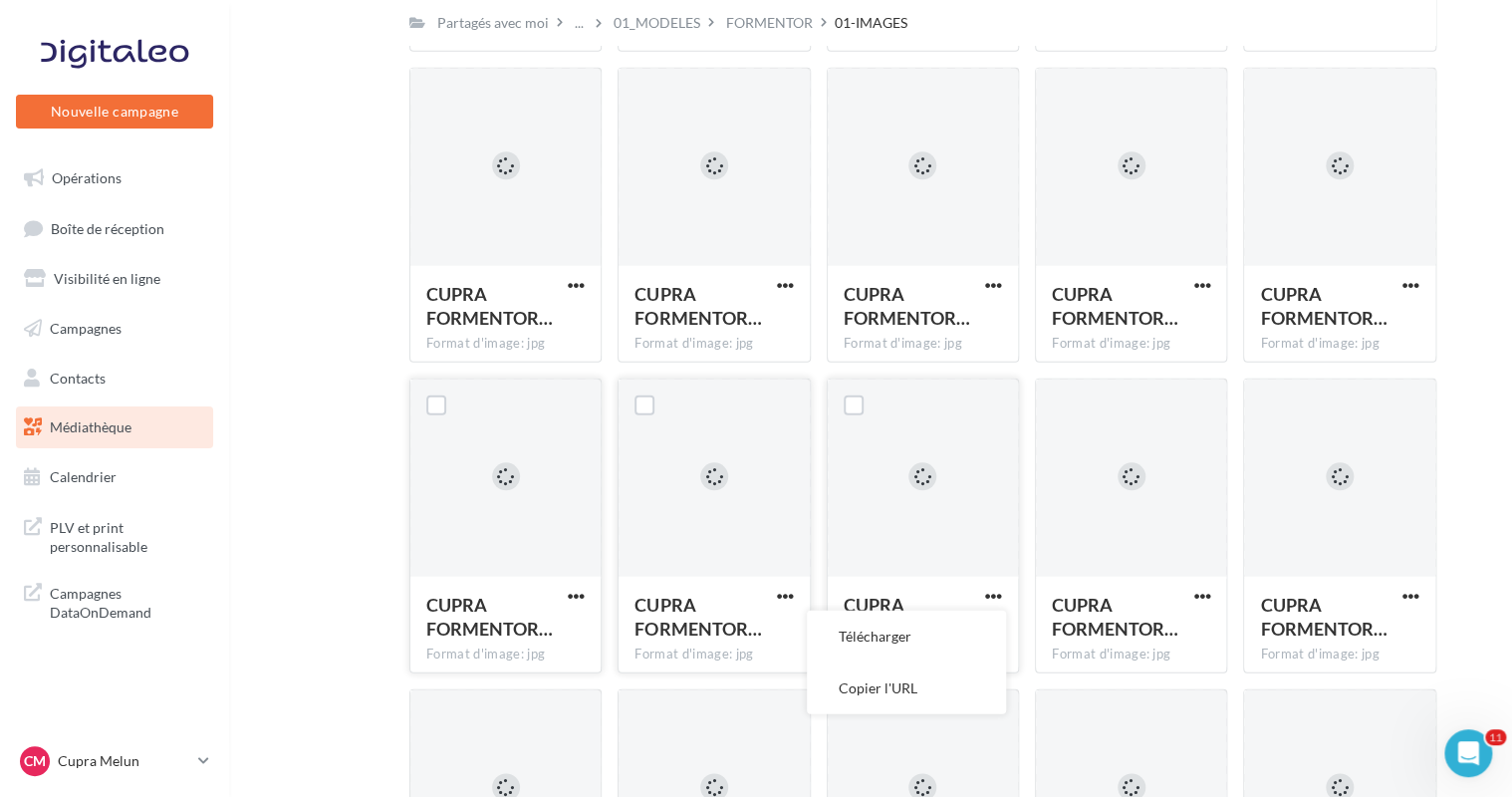 click on "Télécharger" at bounding box center (906, 637) 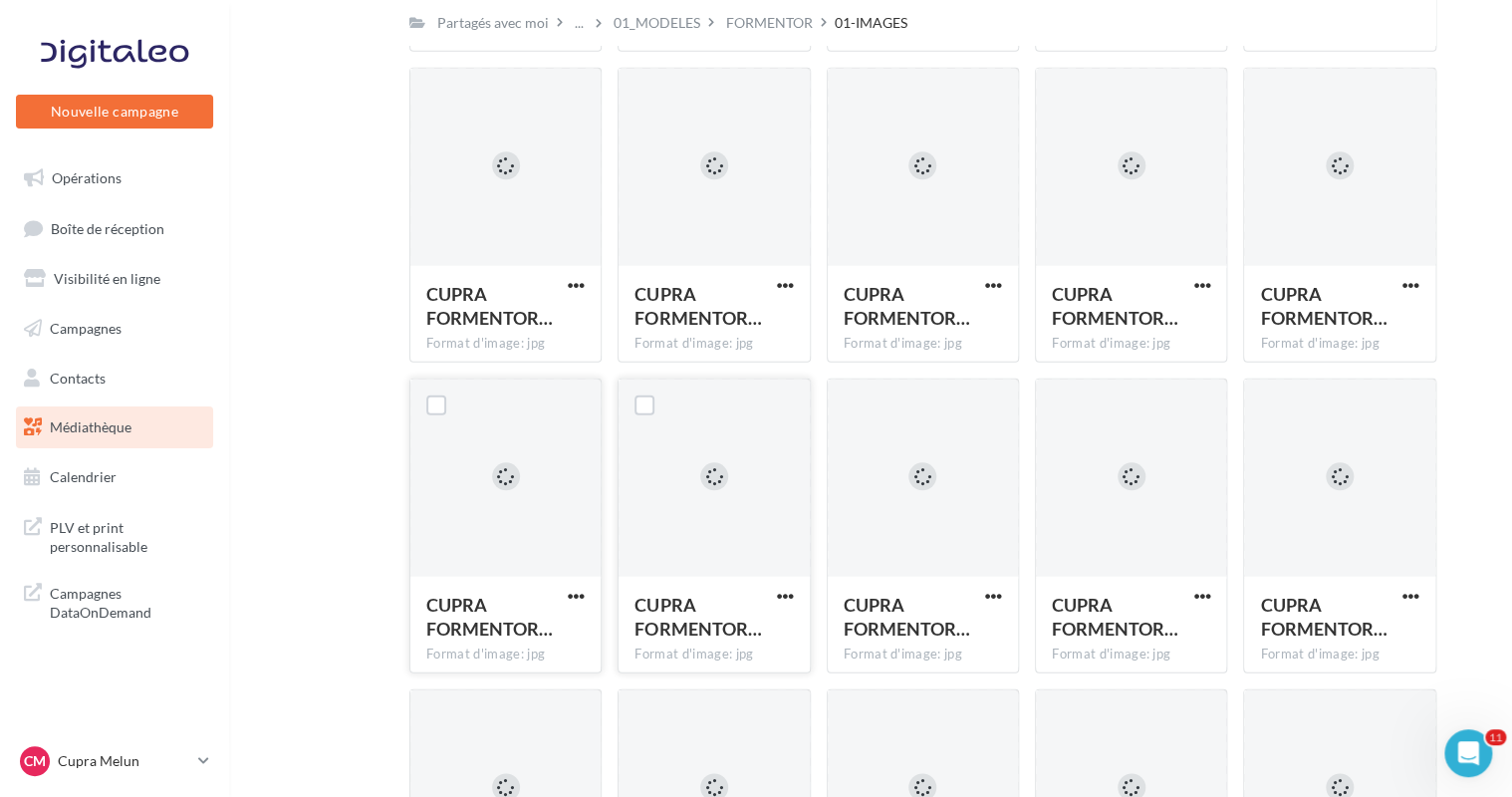 click on "Mes fichiers
Partagés avec moi
Partagés avec moi        ...         01_MODELES          FORMENTOR          01-IMAGES                   C           Partagé par  [NAME]
CUPRA FORMENTOR…  Format d'image: jpg                   CUPRA FORMENTOR PA 111
CUPRA FORMENTOR…  Format d'image: jpg                   CUPRA FORMENTOR PA 031
CUPRA FORMENTOR…  Format d'image: jpg                   CUPRA FORMENTOR PA 182
CUPRA FORMENTOR…  Format d'image: jpg                   CUPRA FORMENTOR PA 108
CUPRA FORMENTOR…  Format d'image: jpg                   CUPRA FORMENTOR PA 038" at bounding box center (879, 357) 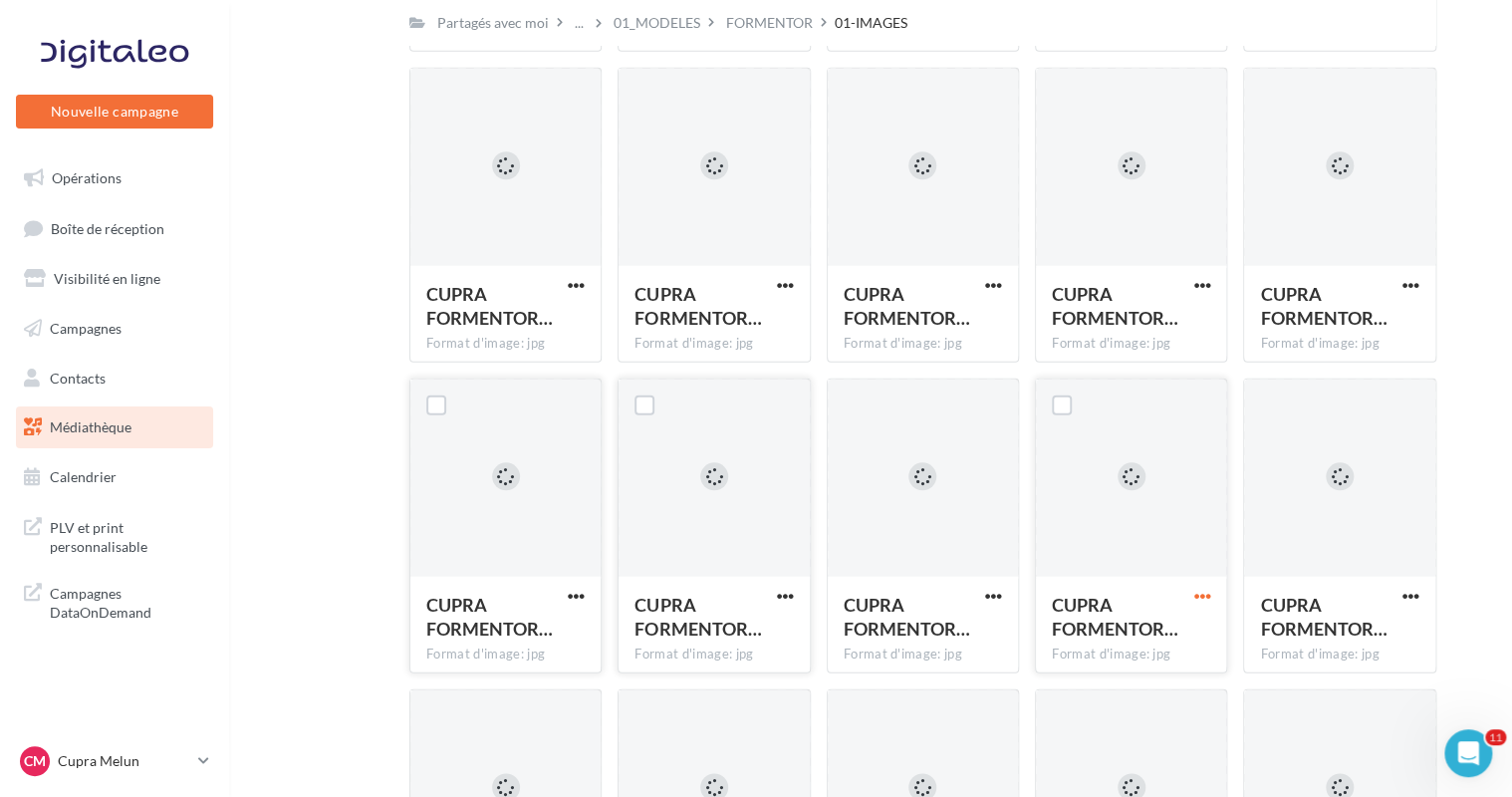 click at bounding box center (1201, 596) 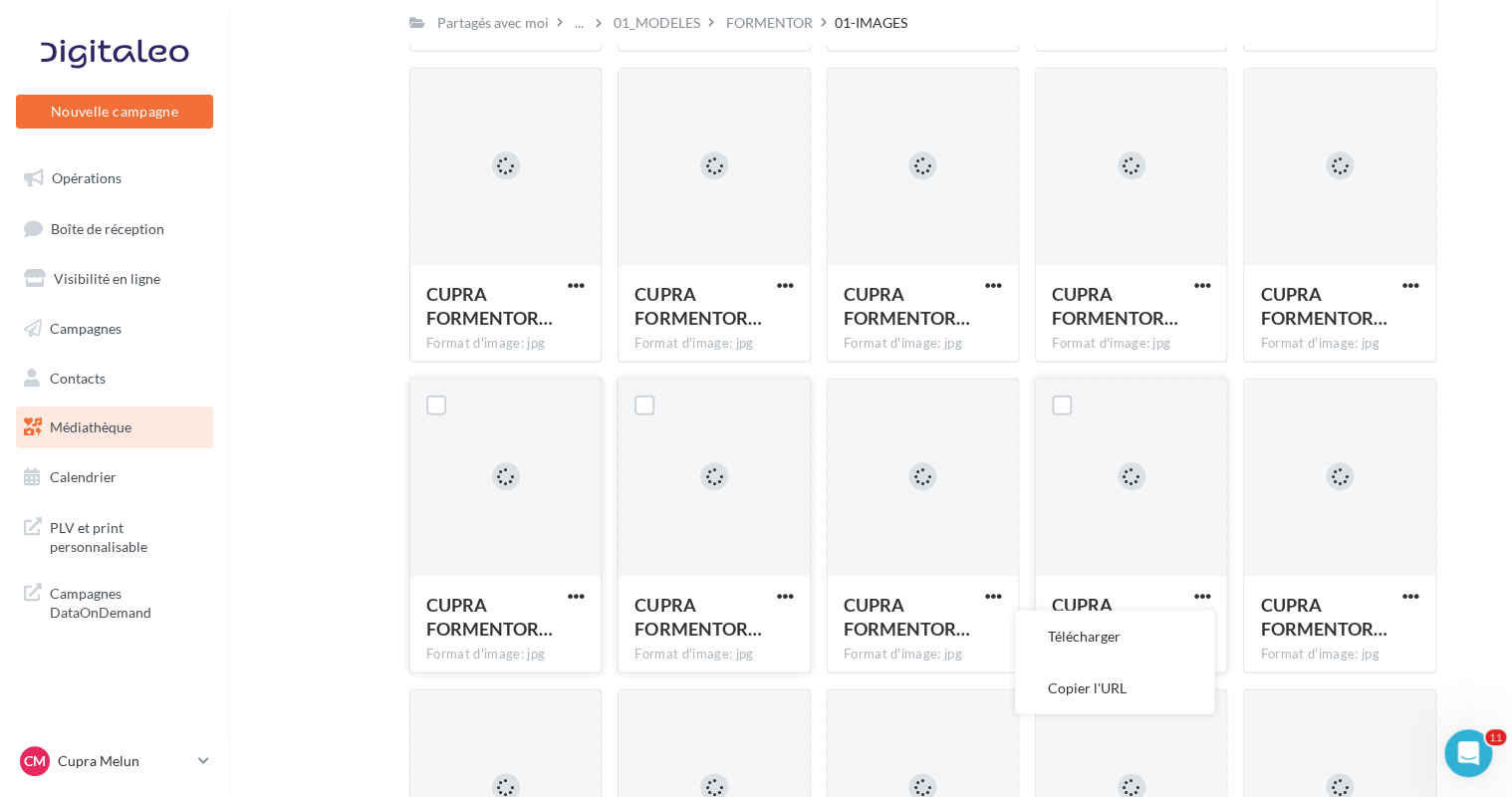 click on "Télécharger" at bounding box center [1115, 637] 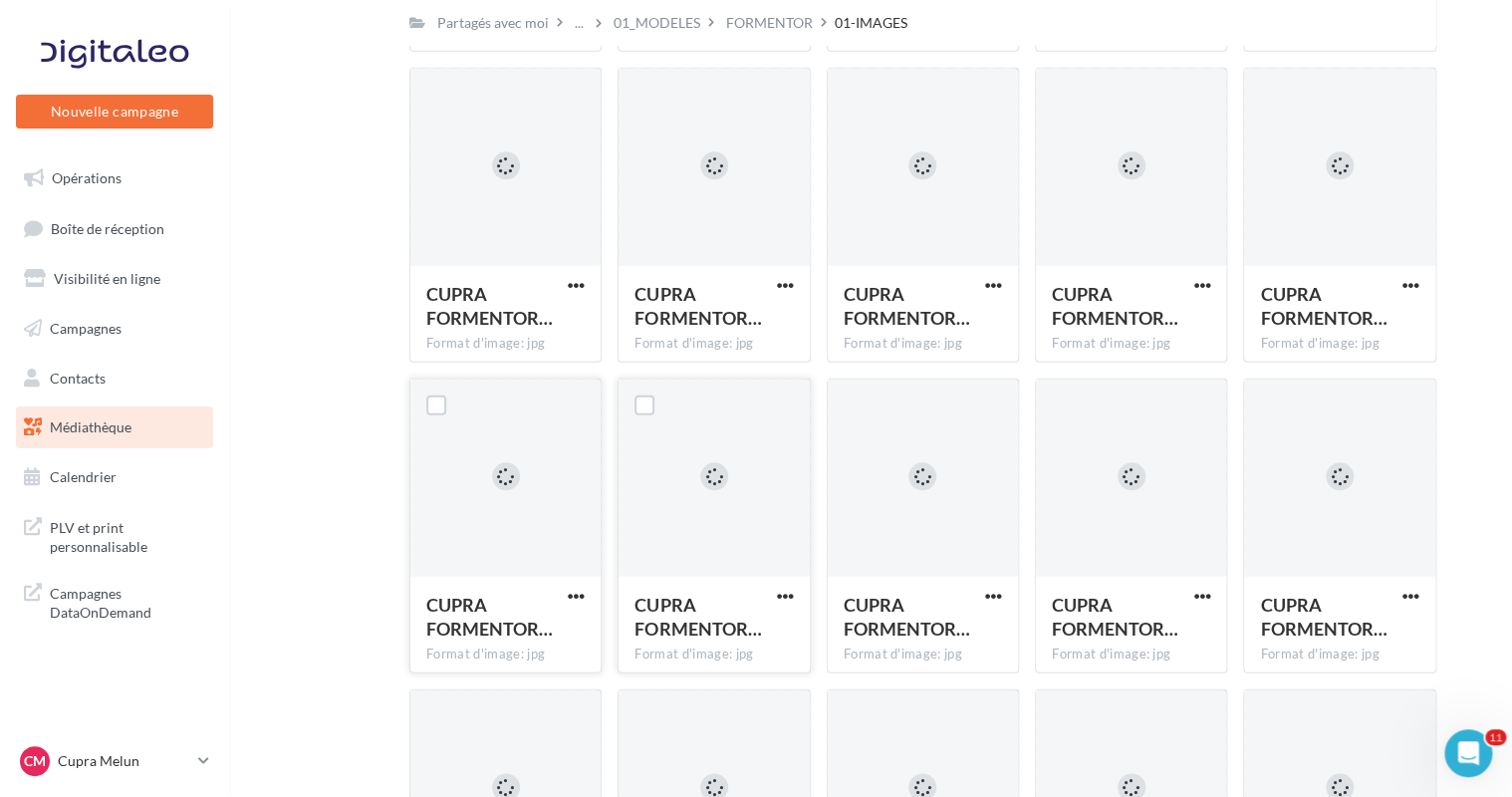 click on "Mes fichiers
Partagés avec moi
Partagés avec moi        ...         01_MODELES          FORMENTOR          01-IMAGES                   C           Partagé par  [NAME]
CUPRA FORMENTOR…  Format d'image: jpg                   CUPRA FORMENTOR PA 111
CUPRA FORMENTOR…  Format d'image: jpg                   CUPRA FORMENTOR PA 031
CUPRA FORMENTOR…  Format d'image: jpg                   CUPRA FORMENTOR PA 182
CUPRA FORMENTOR…  Format d'image: jpg                   CUPRA FORMENTOR PA 108
CUPRA FORMENTOR…  Format d'image: jpg                   CUPRA FORMENTOR PA 038" at bounding box center [879, 357] 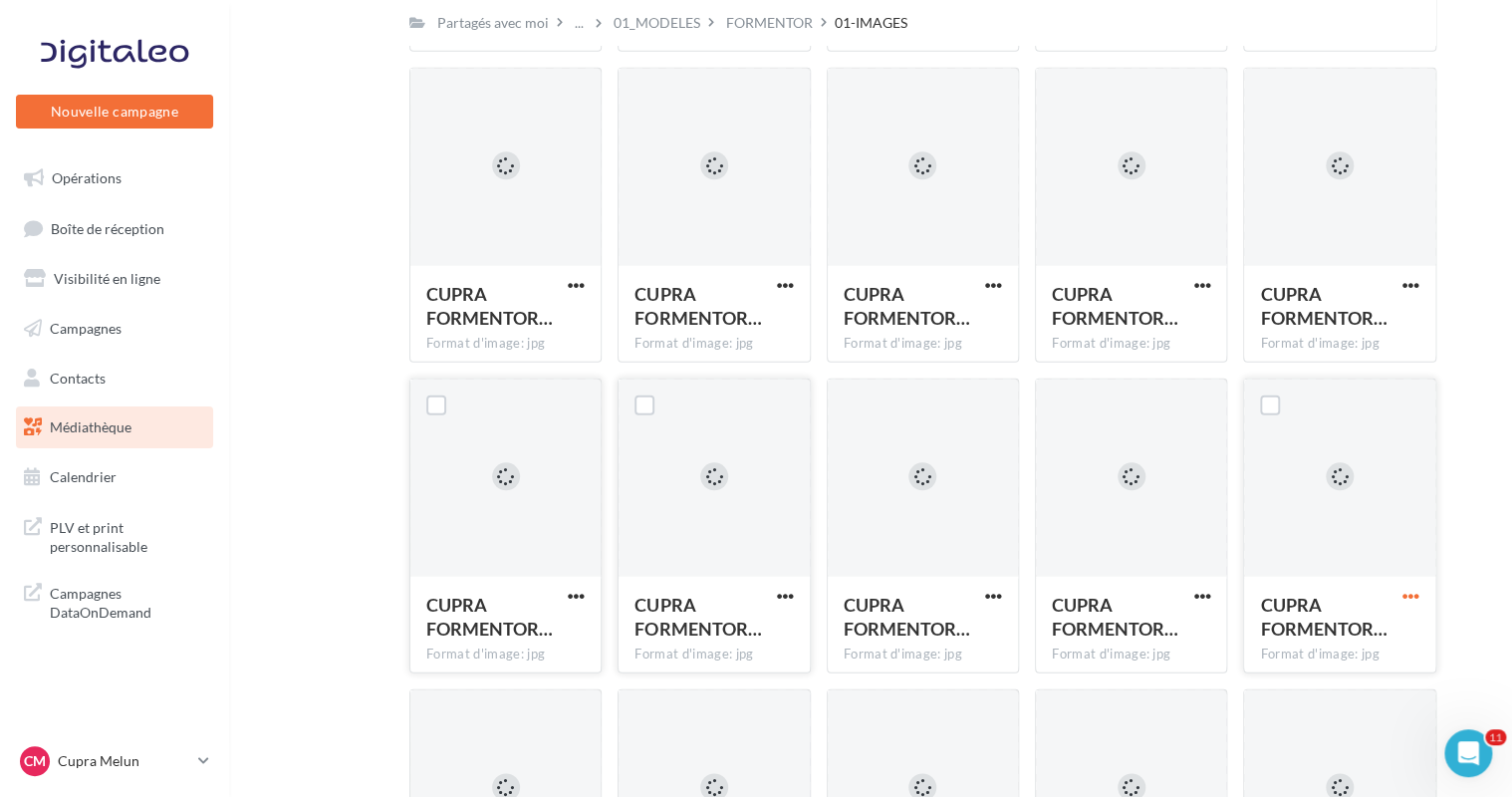 click at bounding box center (1410, 596) 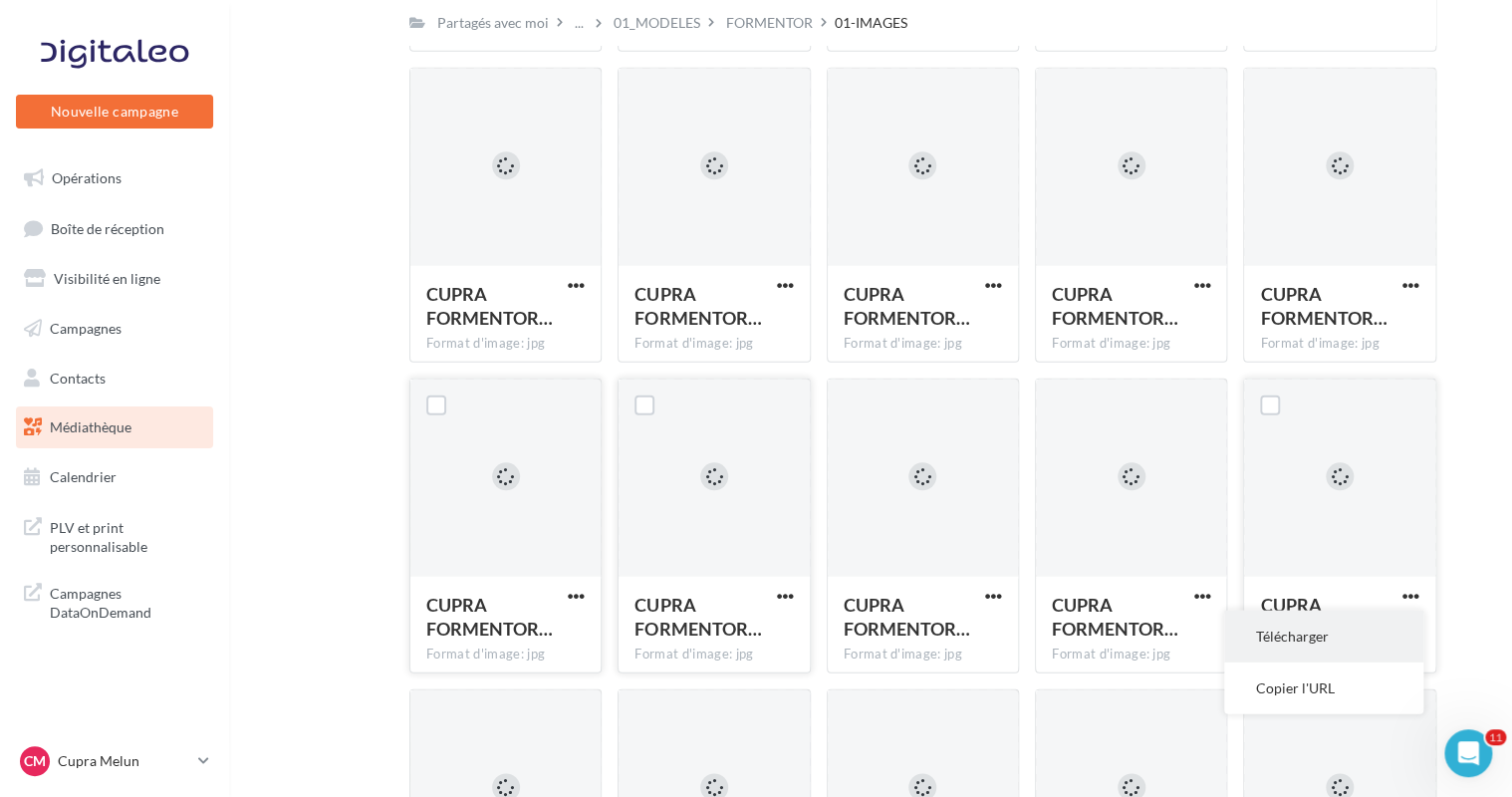 click on "Télécharger" at bounding box center (1324, 637) 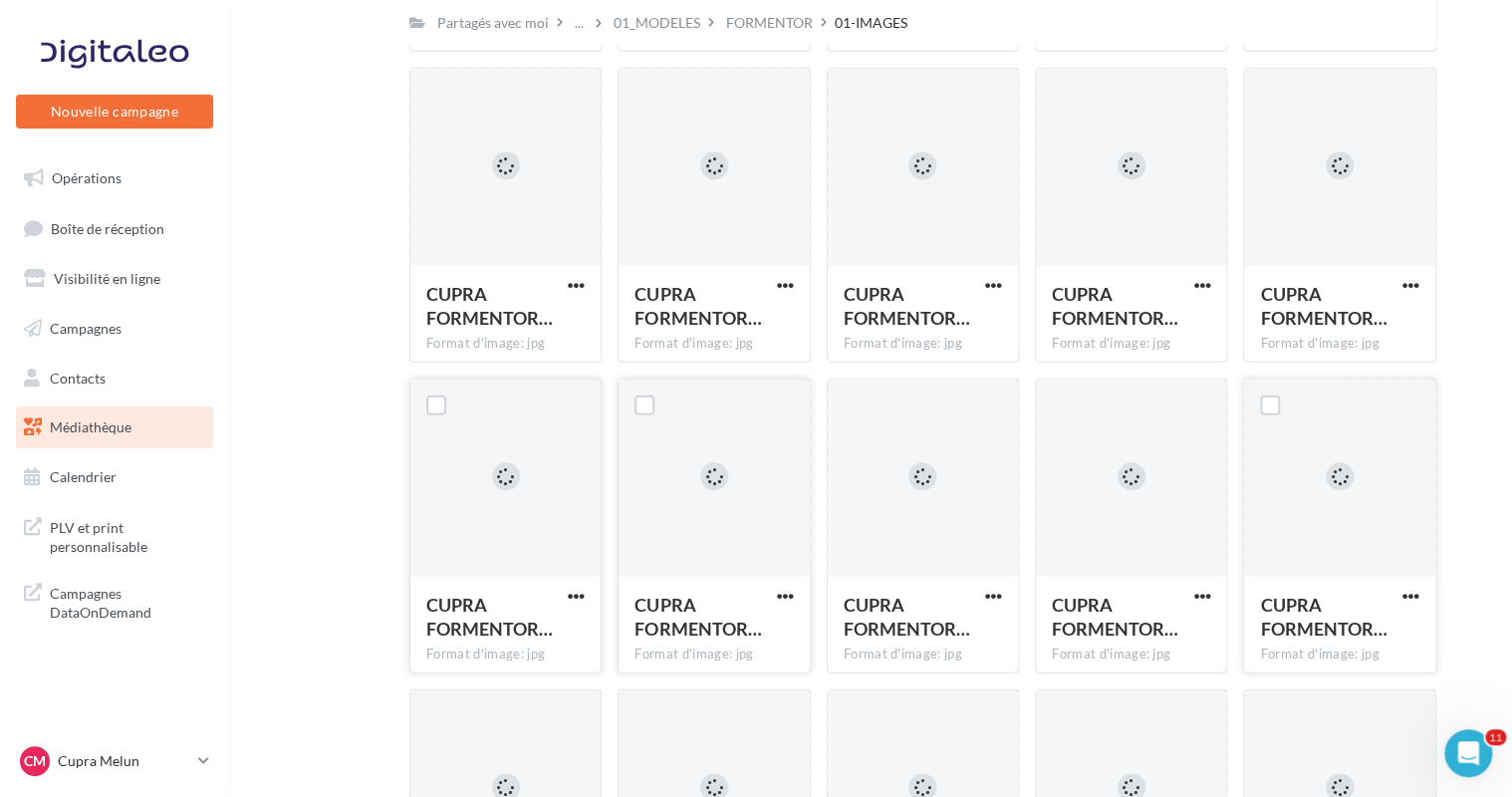 click on "CUPRA FORMENTOR…  Format d'image: jpg                   CUPRA FORMENTOR PA [NUMBER]" at bounding box center [1347, 215] 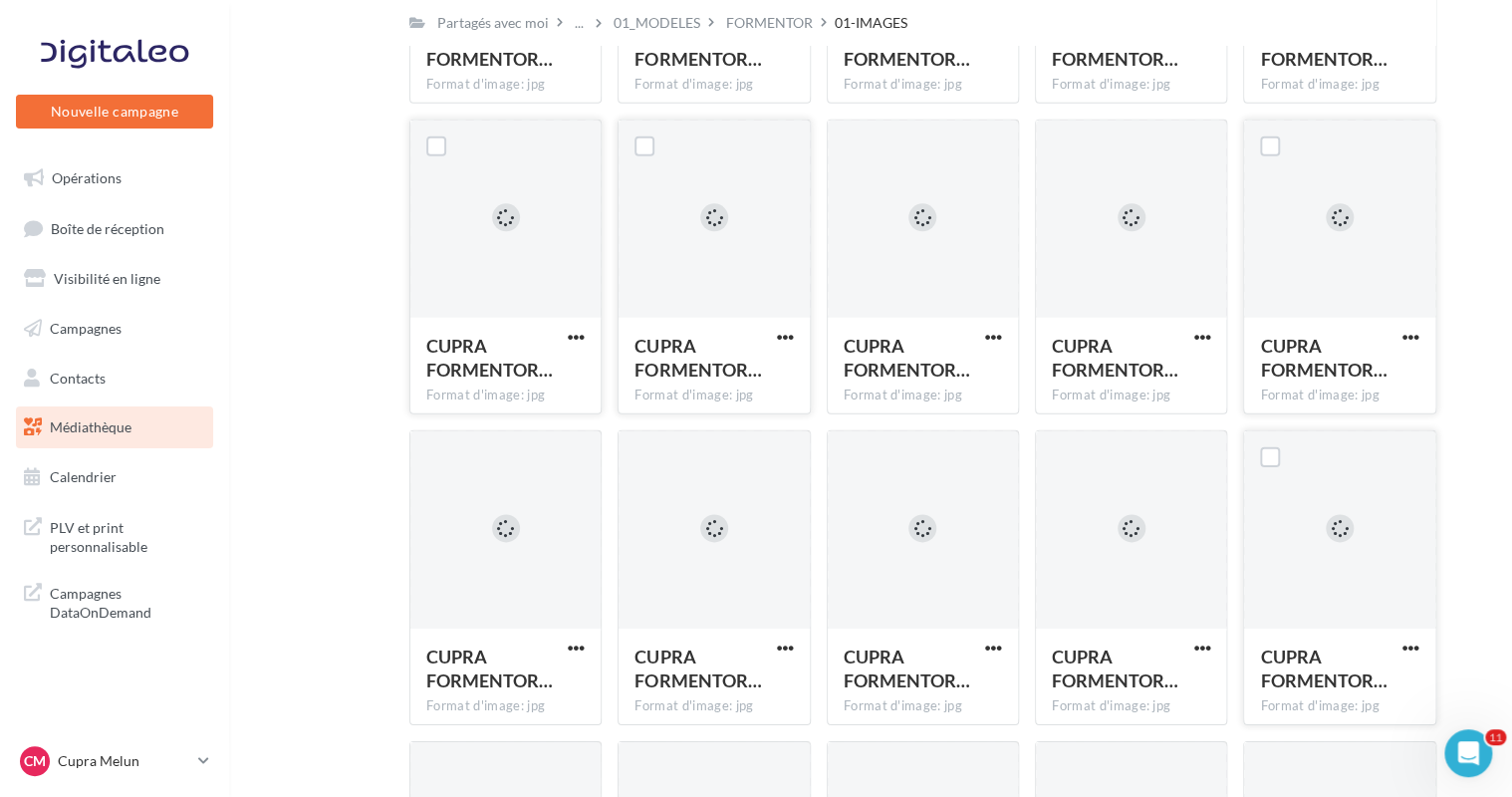scroll, scrollTop: 2889, scrollLeft: 0, axis: vertical 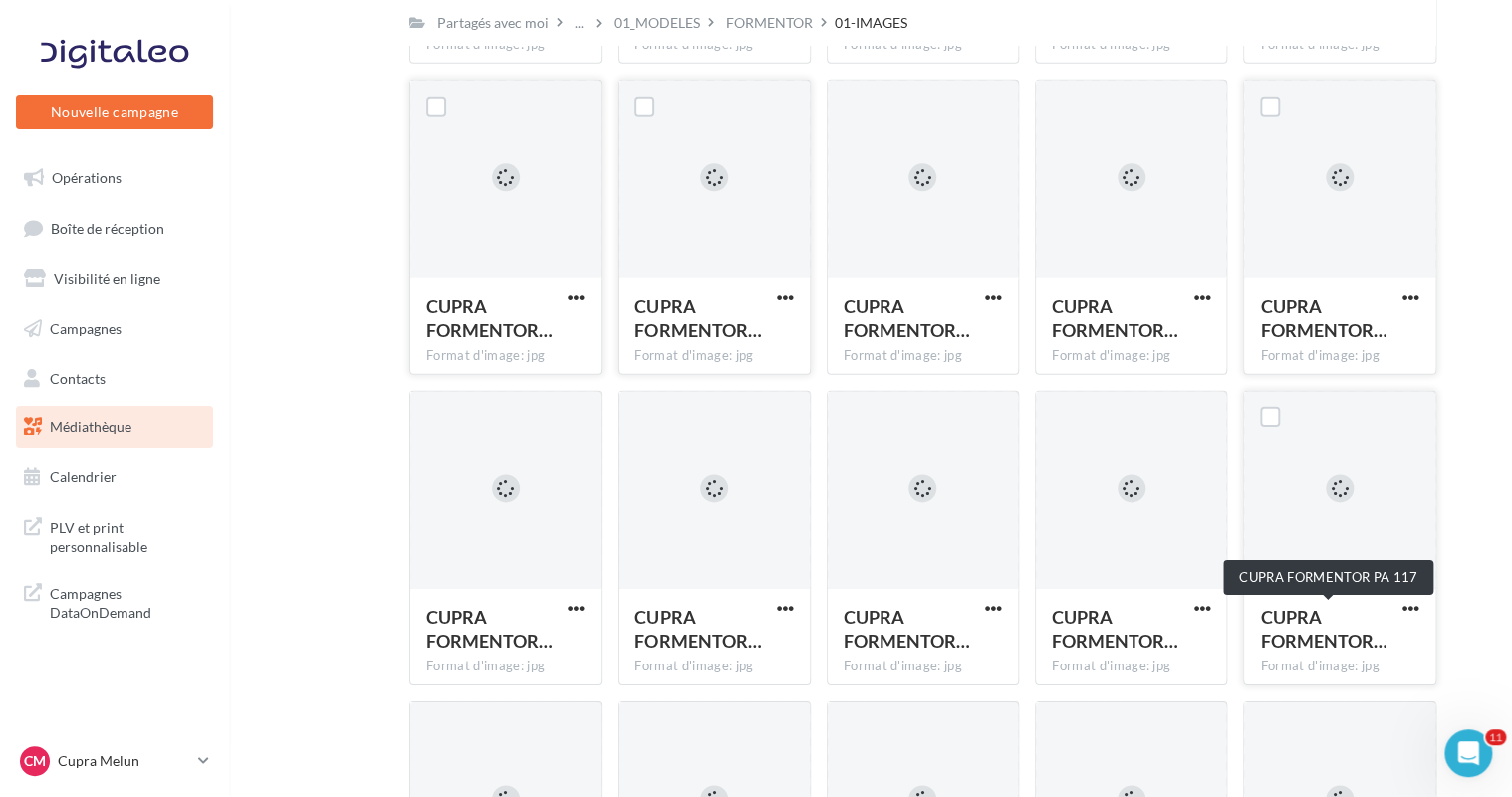 click on "CUPRA FORMENTOR…" at bounding box center (1339, 631) 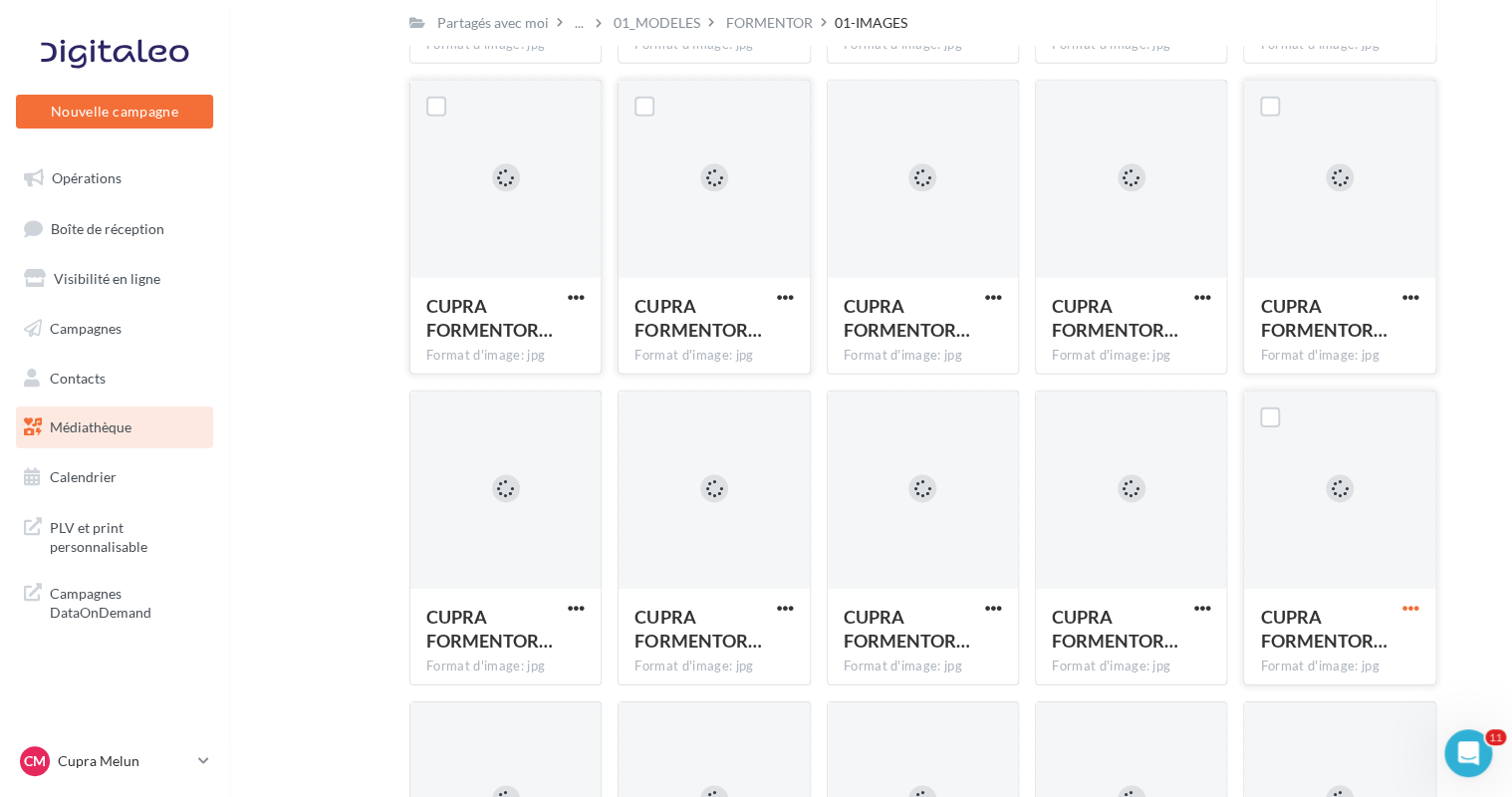 click at bounding box center [1410, 608] 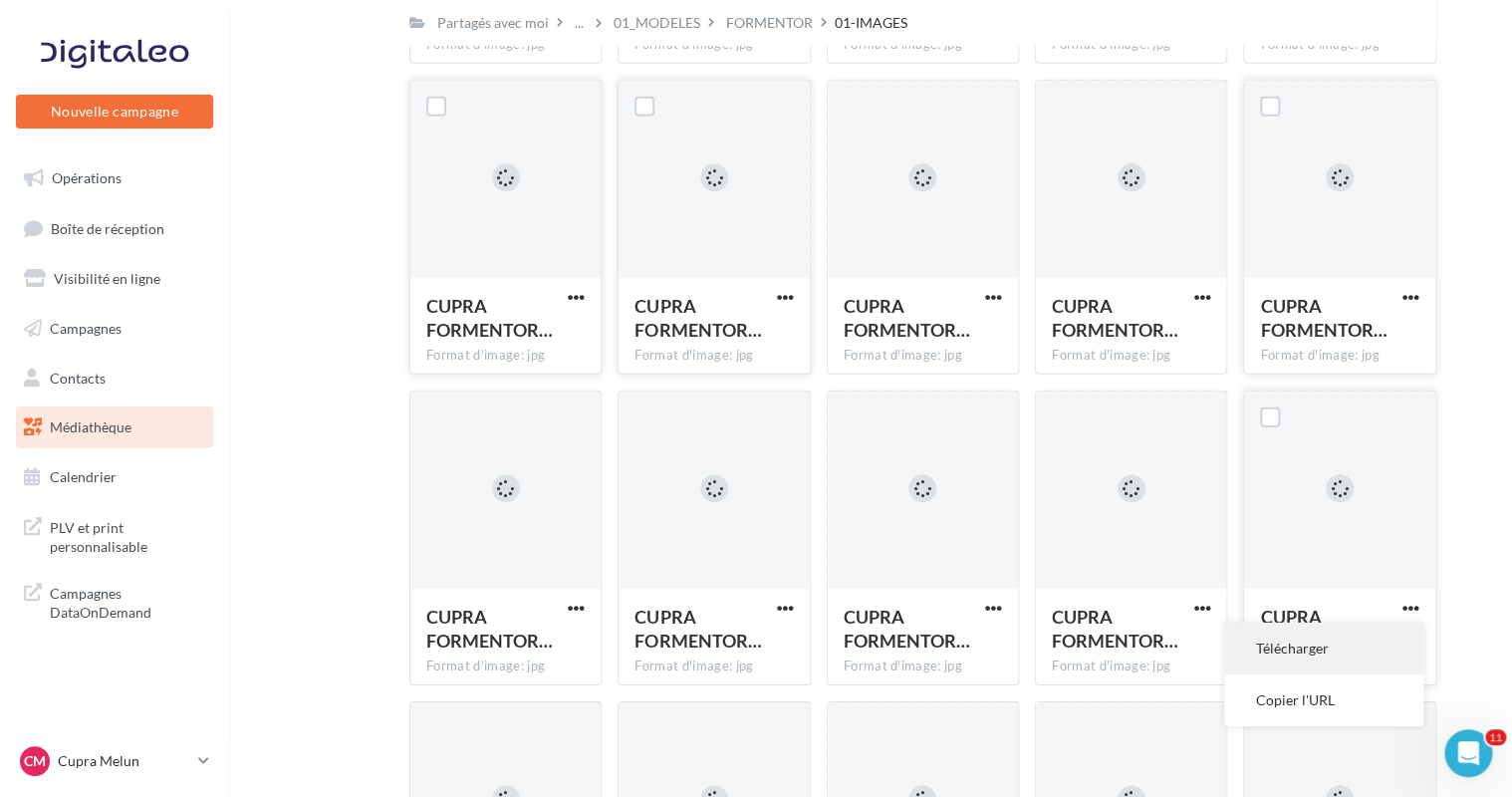 click on "Télécharger" at bounding box center [1324, 649] 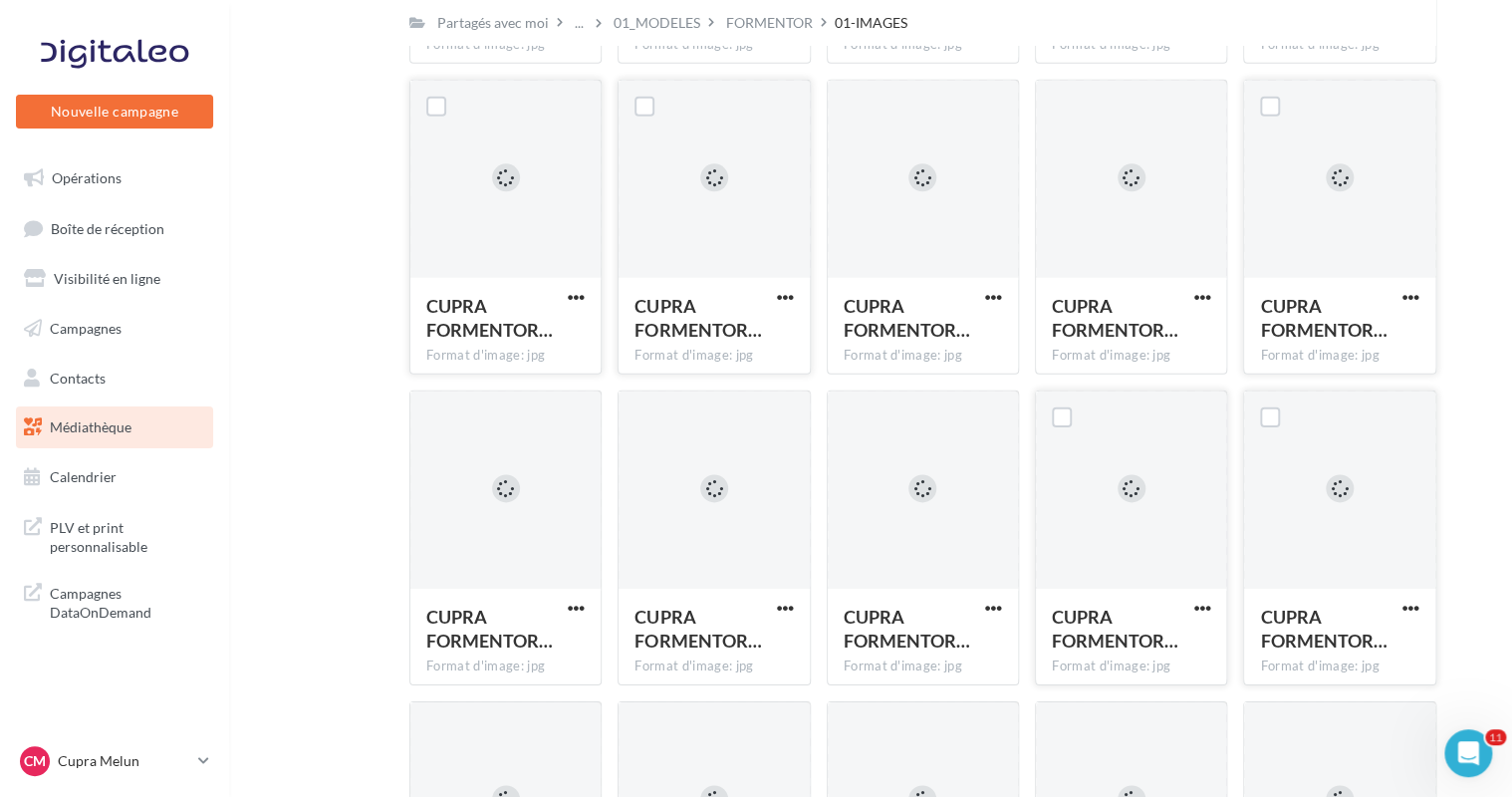click on "Format d'image: jpg" at bounding box center (1131, 666) 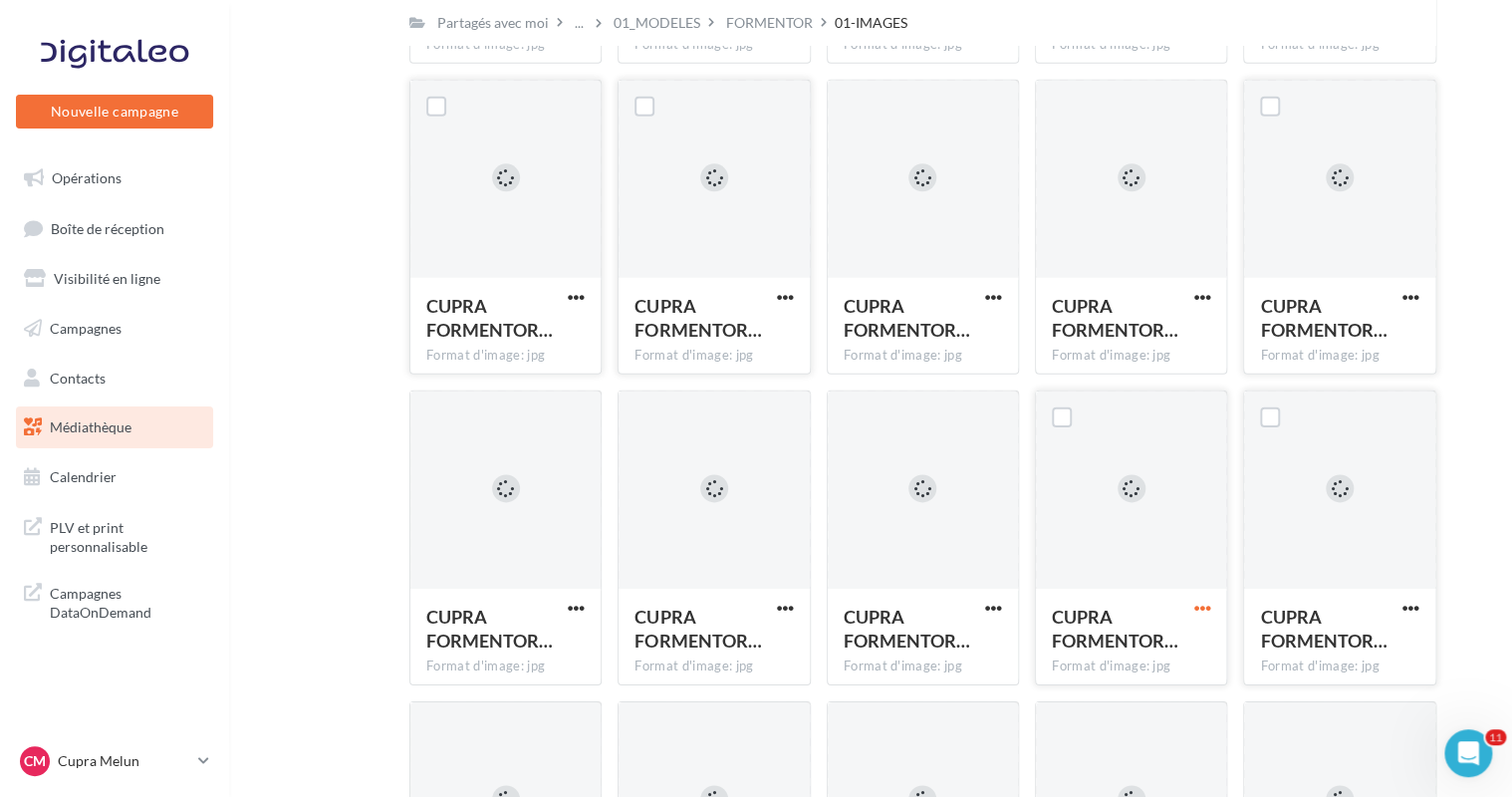 click at bounding box center (1201, 608) 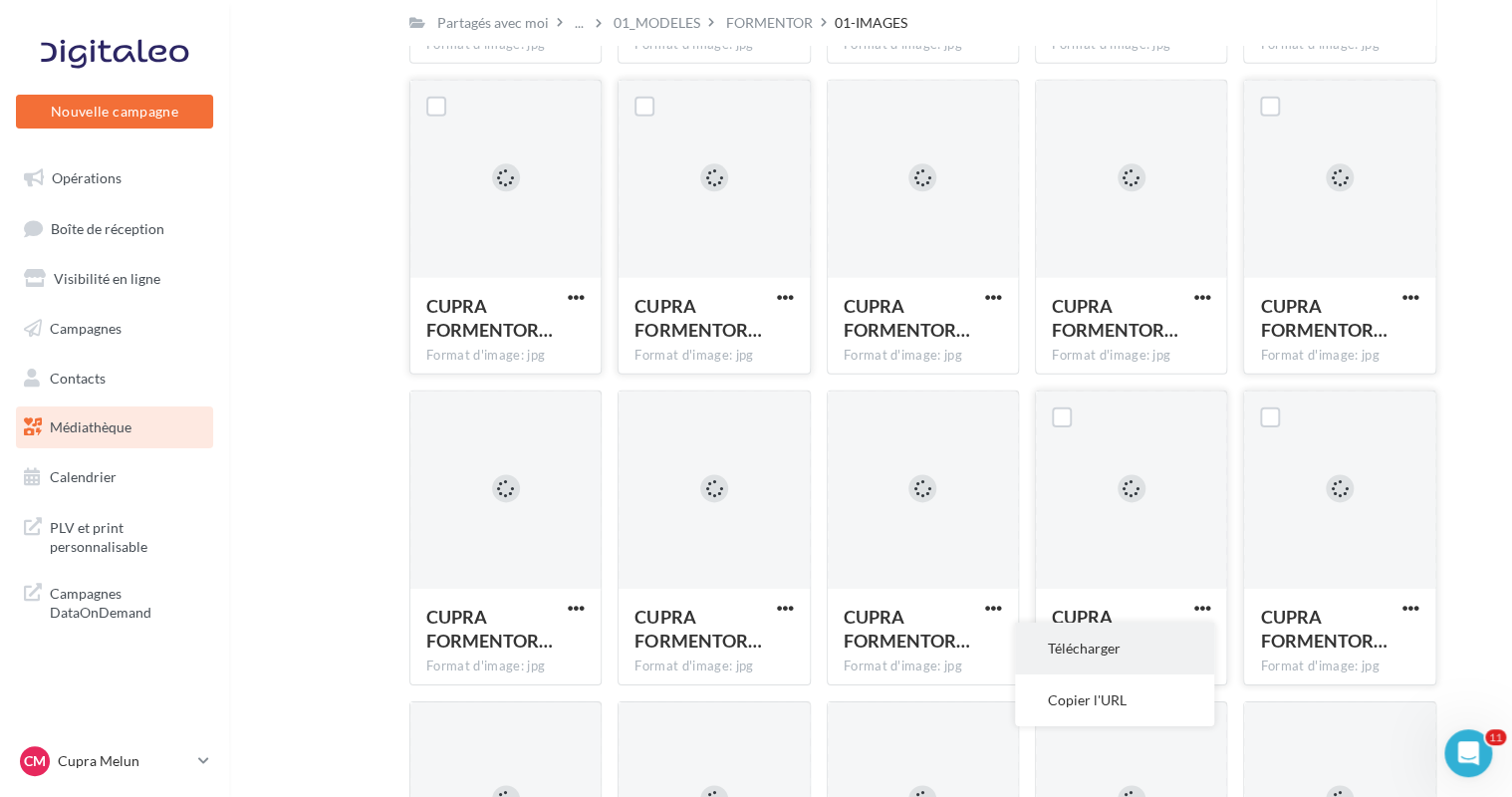 click on "Télécharger" at bounding box center [1115, 649] 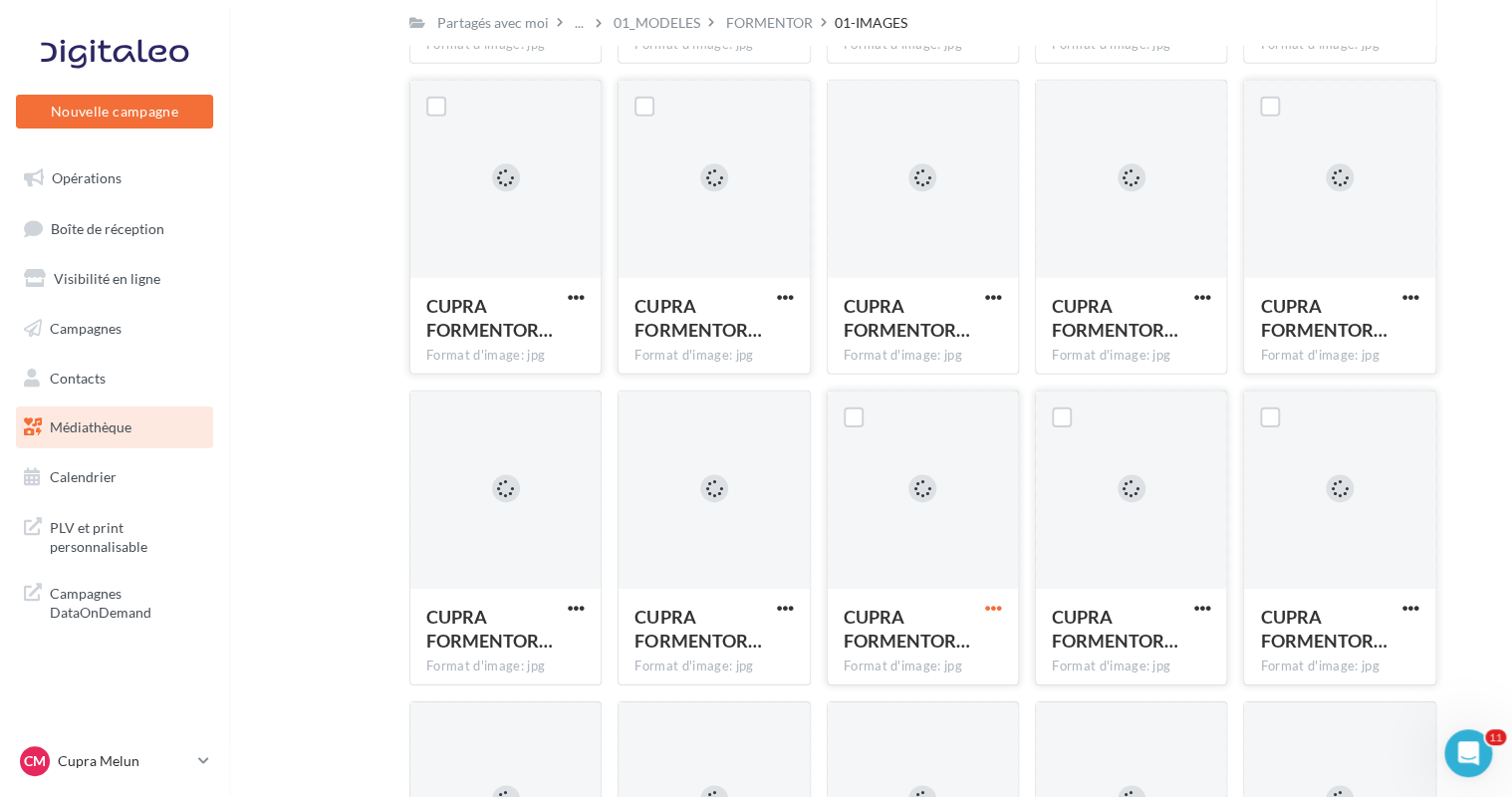 click at bounding box center [993, 608] 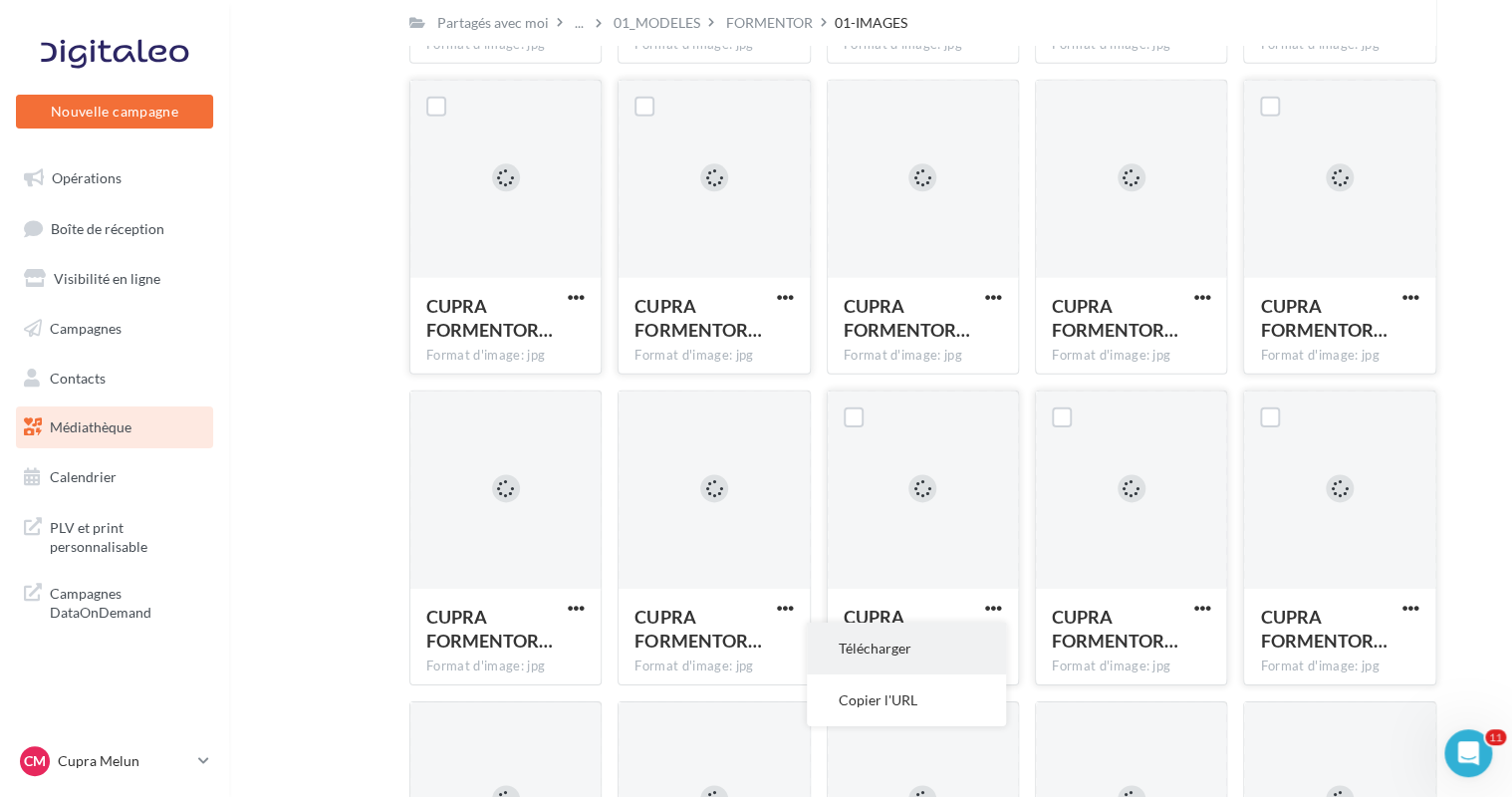 click on "Télécharger" at bounding box center [906, 649] 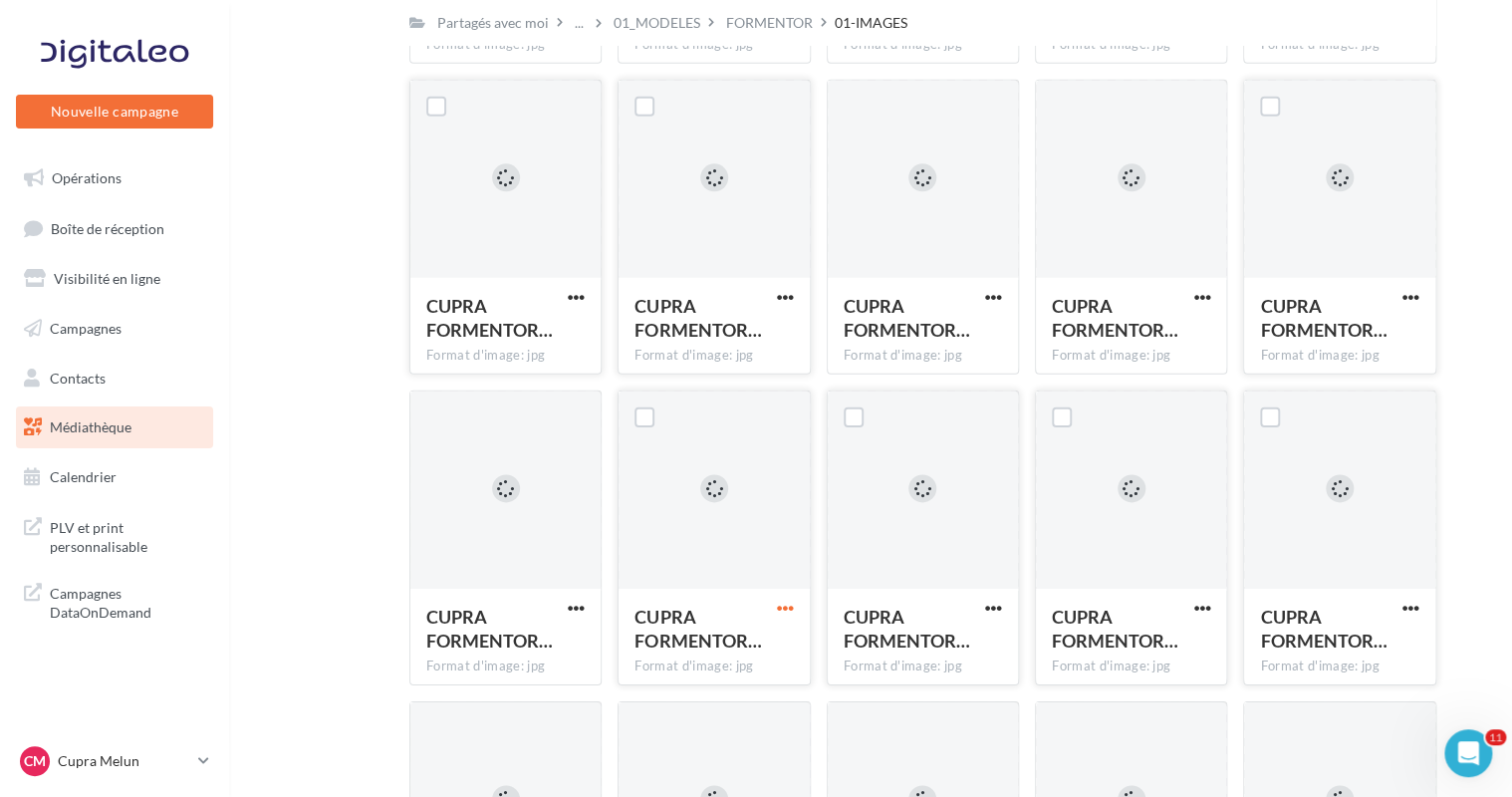 click at bounding box center [785, 608] 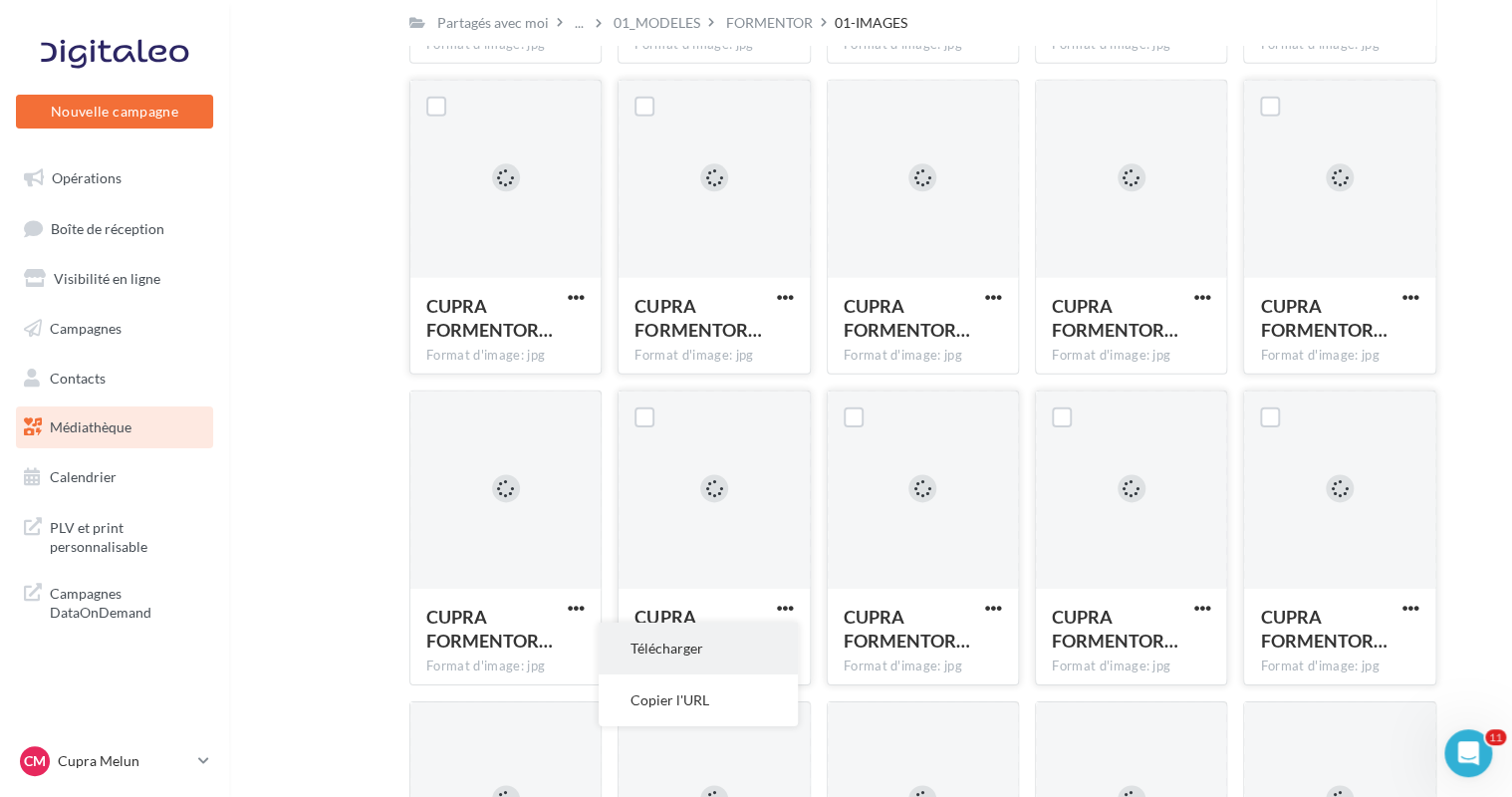click on "Télécharger" at bounding box center [698, 649] 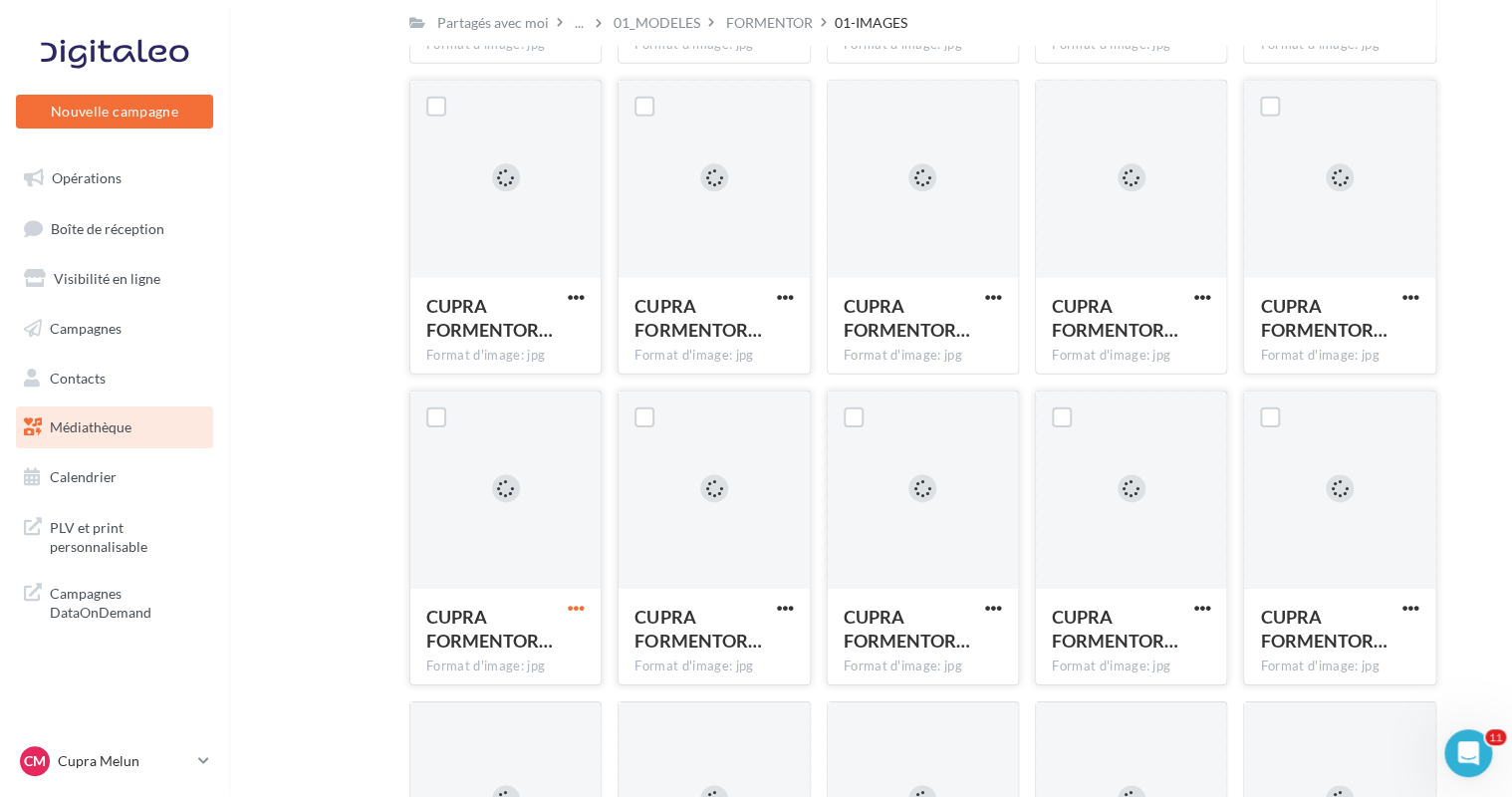 click at bounding box center (576, 608) 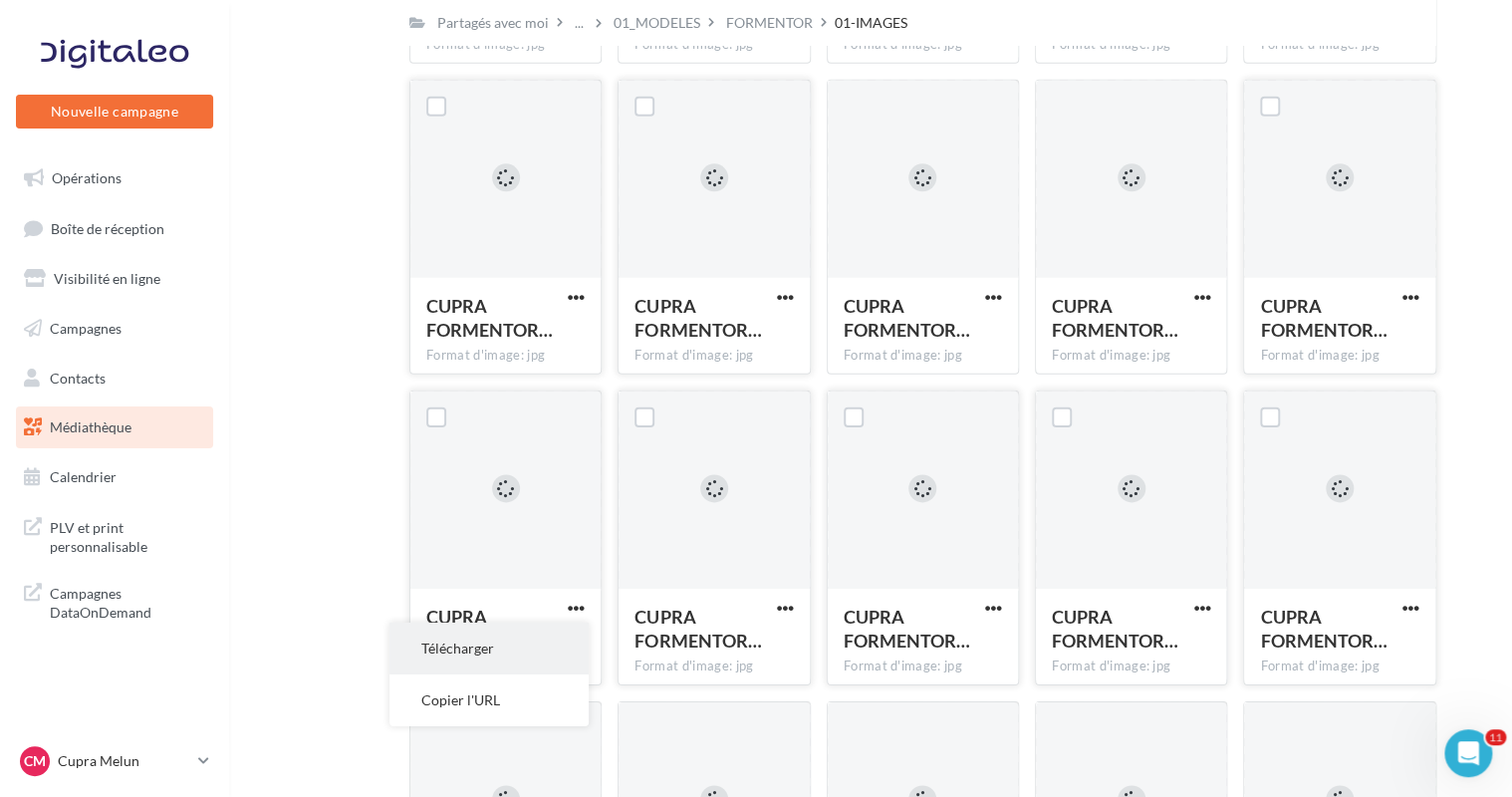 click on "Télécharger" at bounding box center (489, 649) 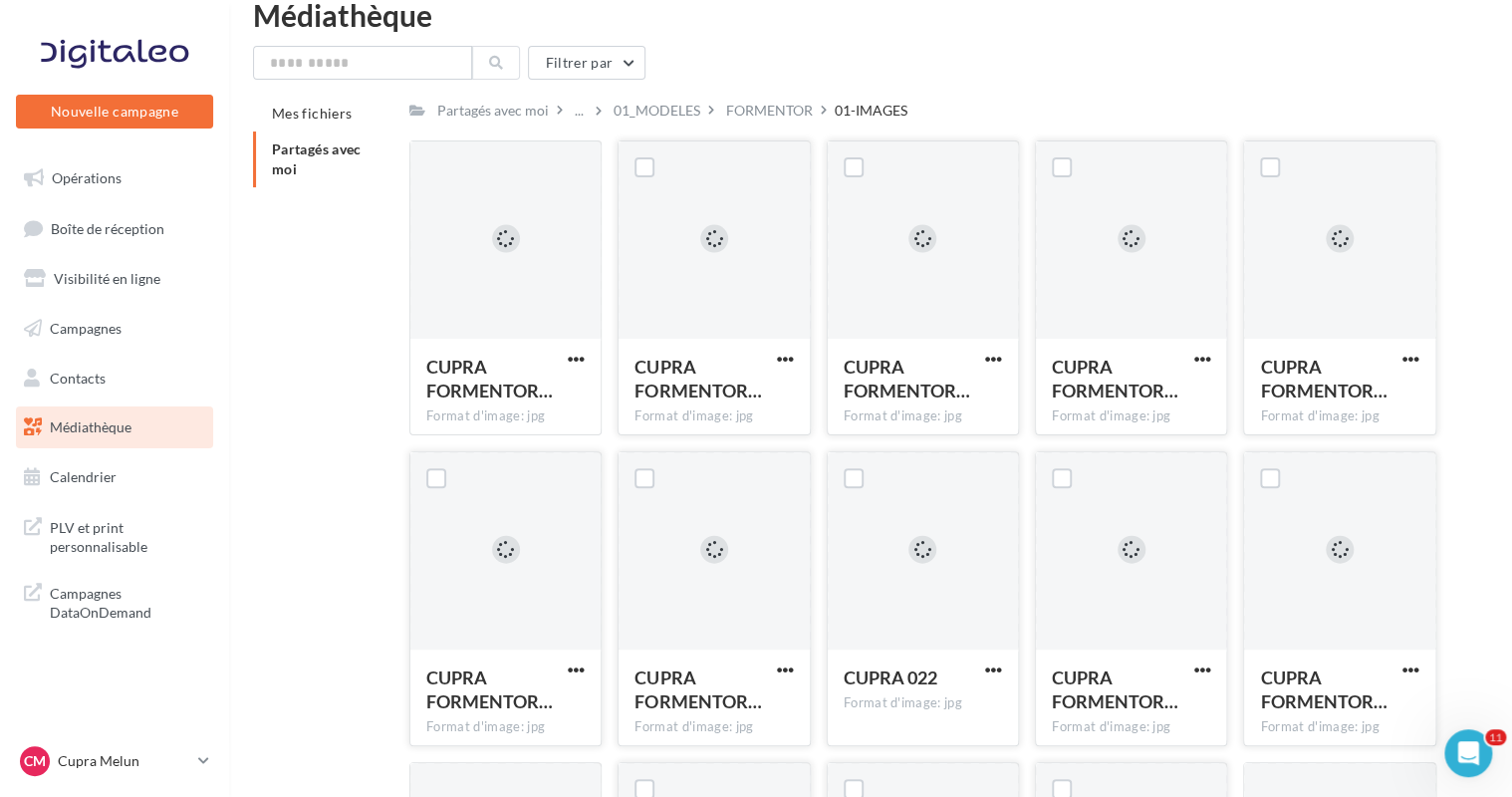 scroll, scrollTop: 0, scrollLeft: 0, axis: both 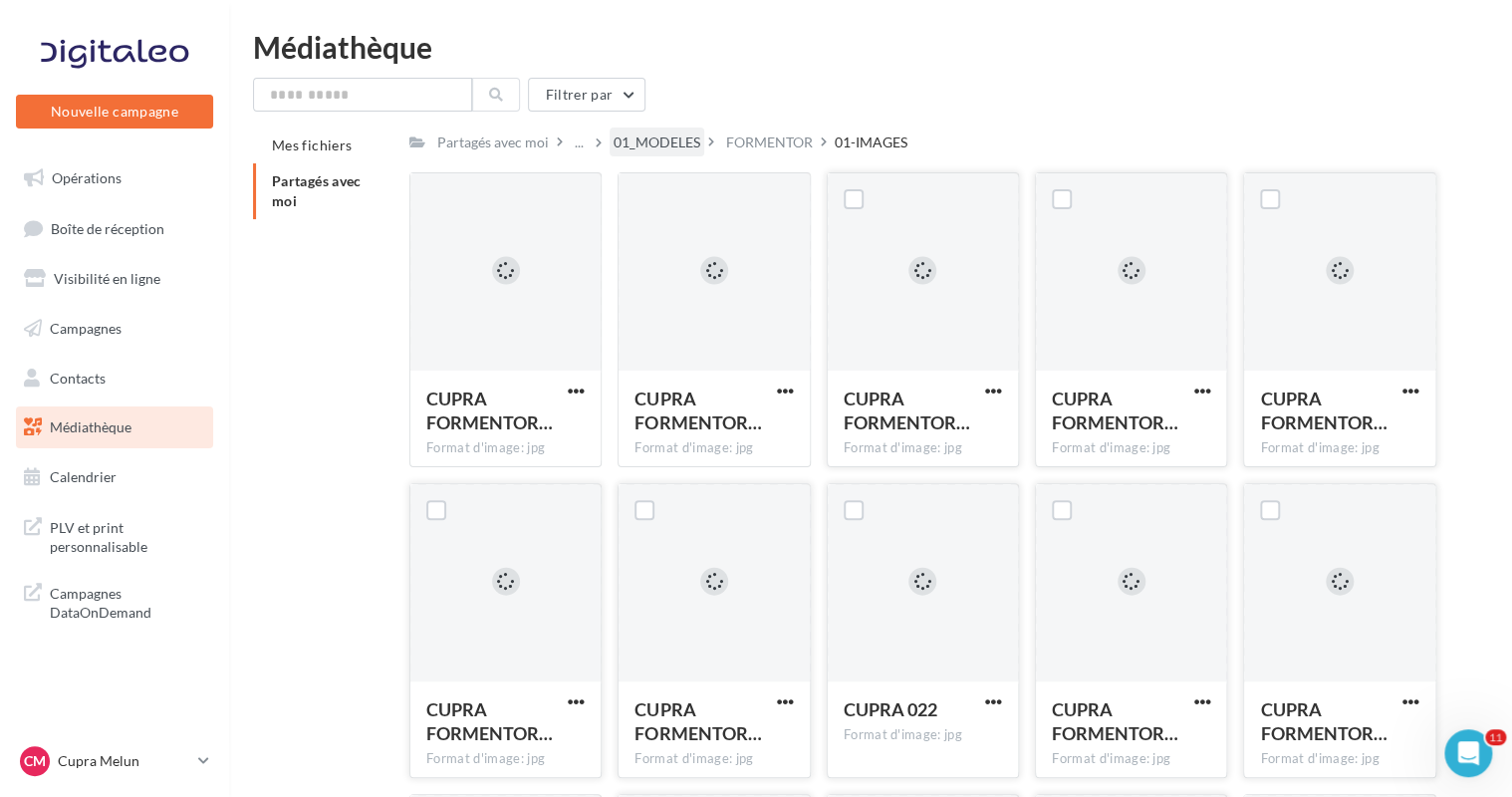click on "01_MODELES" at bounding box center [656, 142] 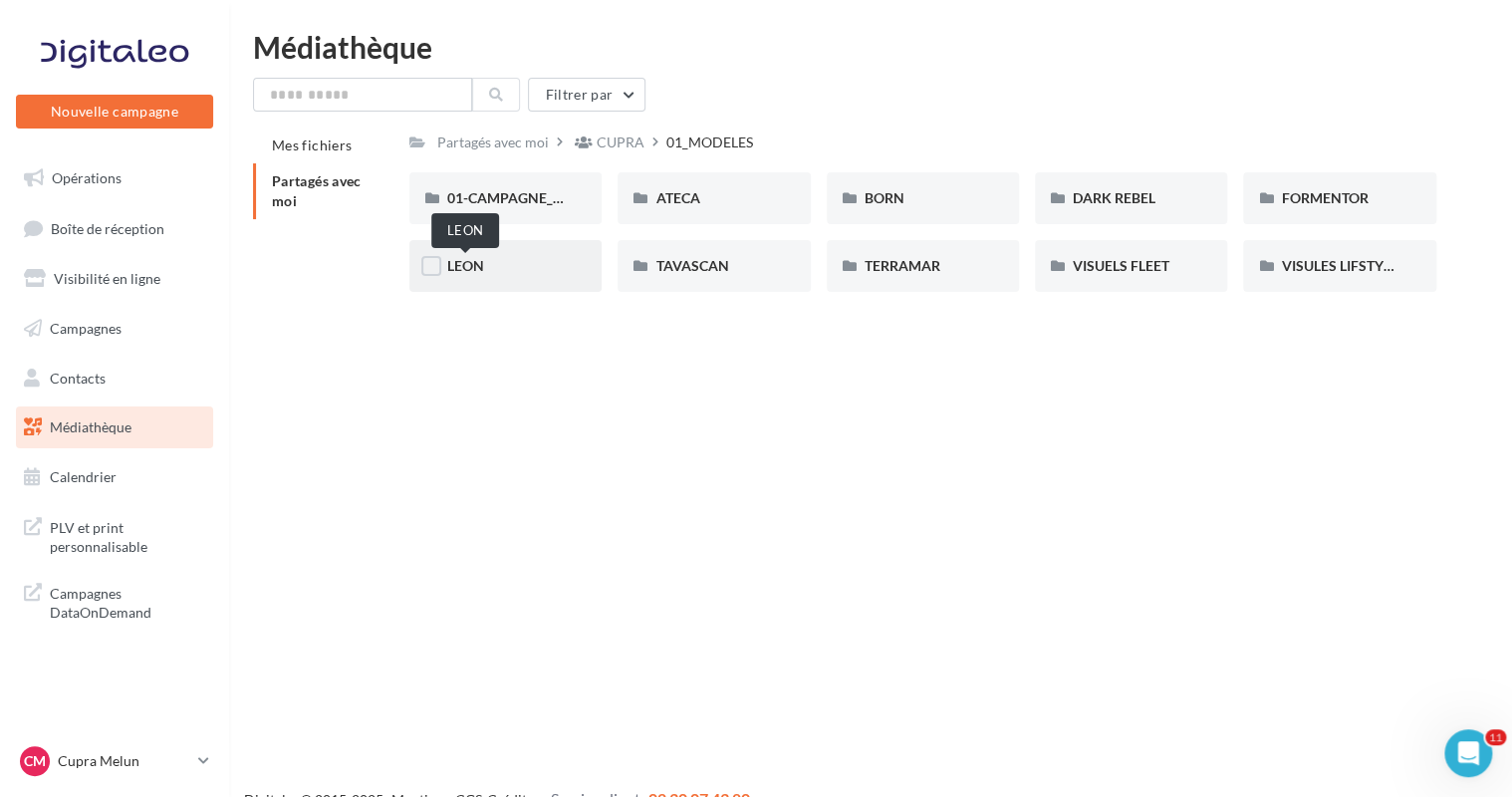 click on "LEON" at bounding box center [465, 265] 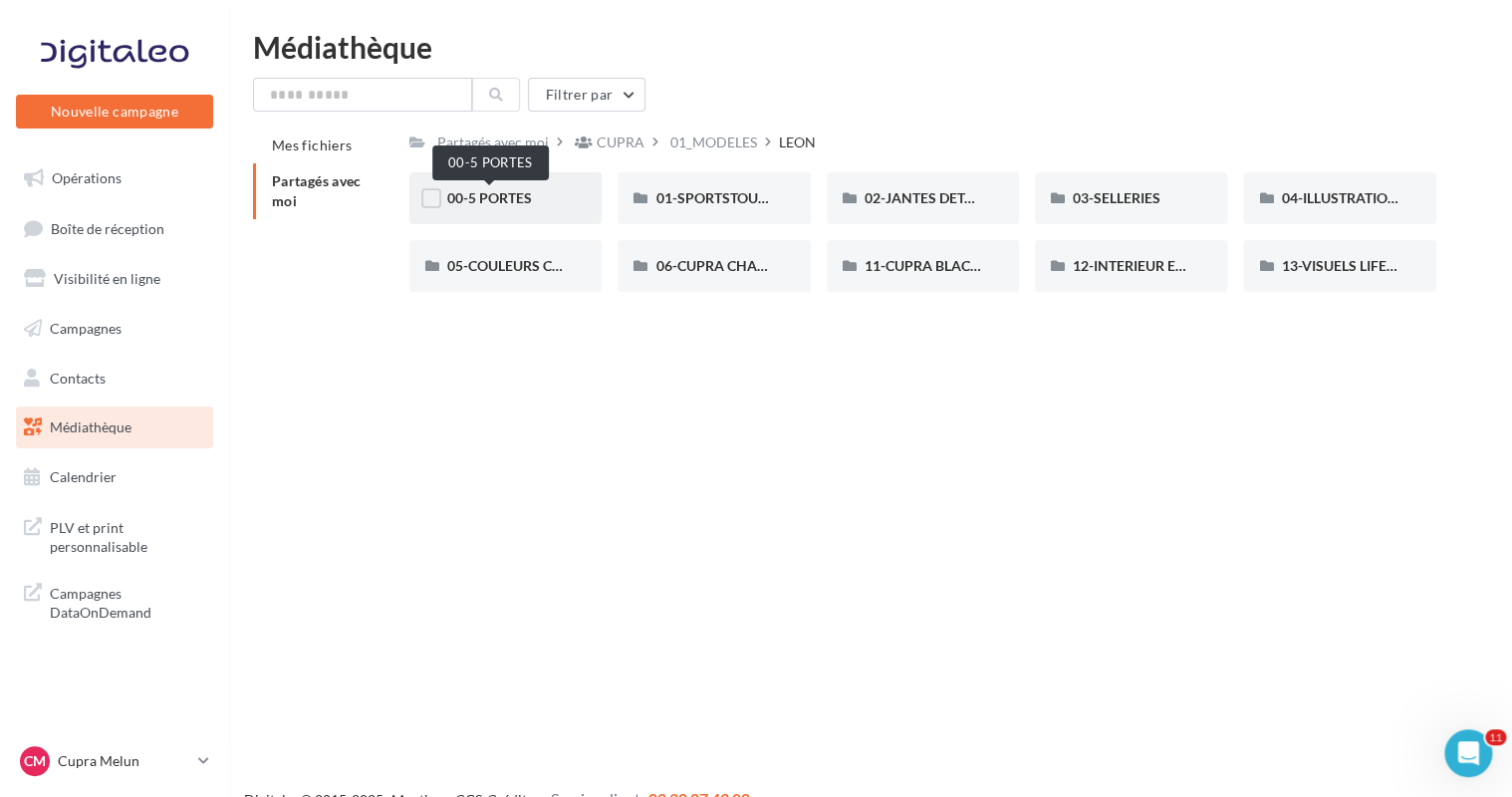 click on "00-5 PORTES" at bounding box center [489, 197] 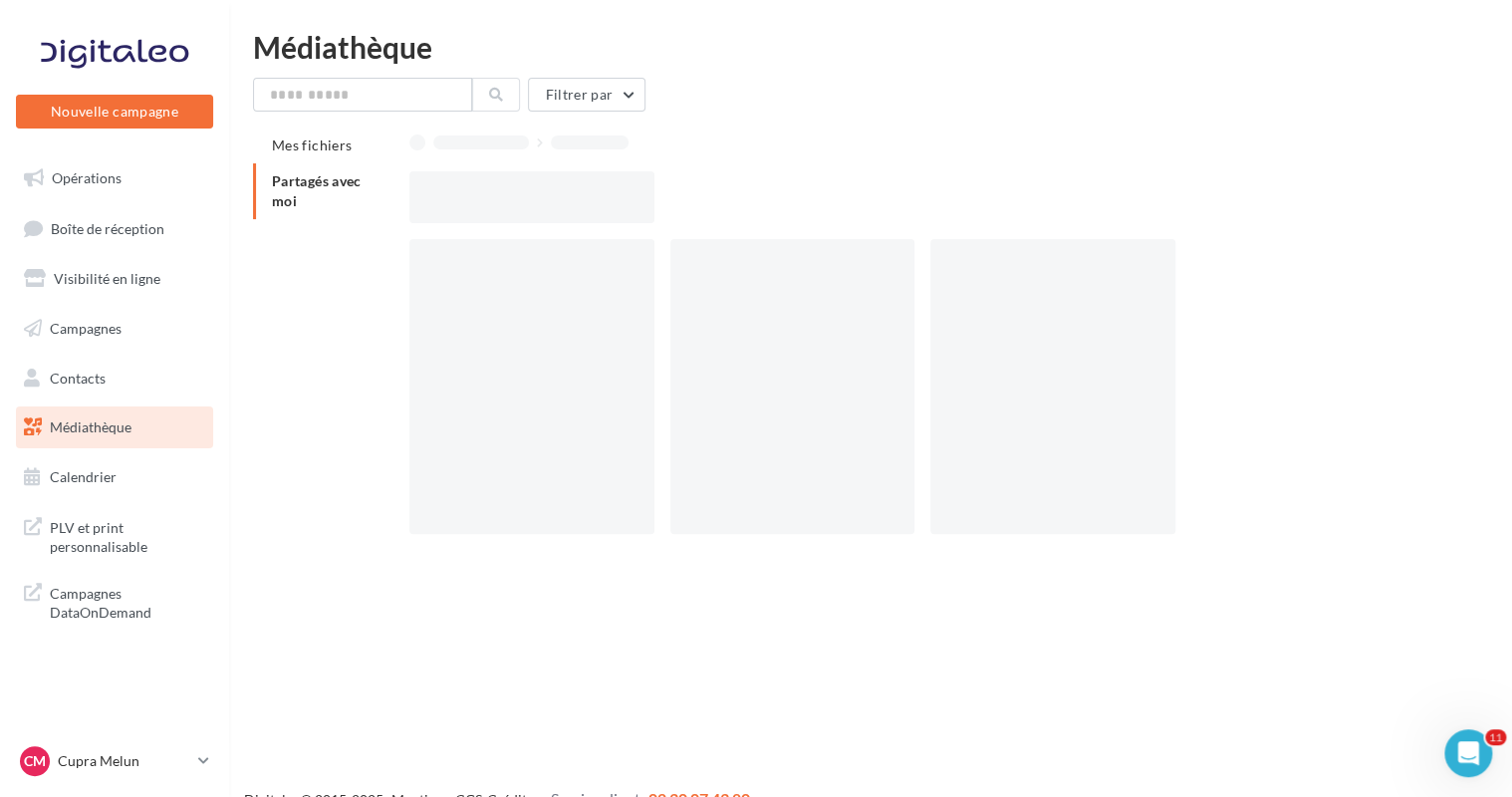 click at bounding box center [532, 197] 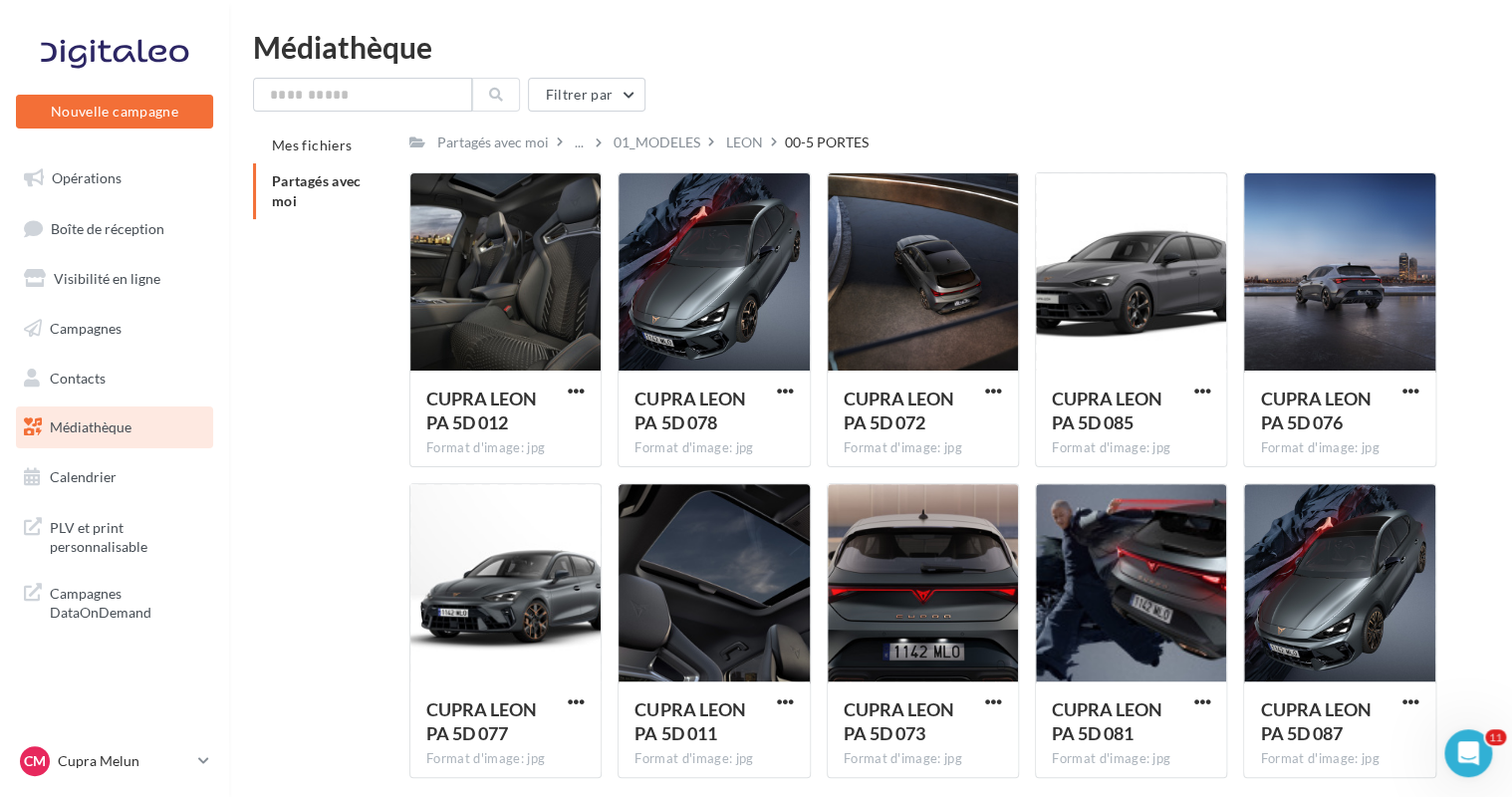 click on "Mes fichiers
Partagés avec moi
Partagés avec moi        ...         01_MODELES          LEON          00-5 PORTES                   C           Partagé par  [BRAND]
CUPRA LEON PA 5D [NUMBER]  Format d'image: jpg                   CUPRA LEON PA 5D [NUMBER]
CUPRA LEON PA 5D [NUMBER]  Format d'image: jpg                   CUPRA LEON PA 5D [NUMBER]
CUPRA LEON PA 5D [NUMBER]  Format d'image: jpg                   CUPRA LEON PA 5D [NUMBER]
CUPRA LEON PA 5D [NUMBER]  Format d'image: jpg                   CUPRA LEON PA 5D [NUMBER]
CUPRA LEON PA 5D [NUMBER]  Format d'image: jpg                   CUPRA LEON PA 5D [NUMBER]                          CUPRA LEON PA 5D [NUMBER]" at bounding box center (879, 460) 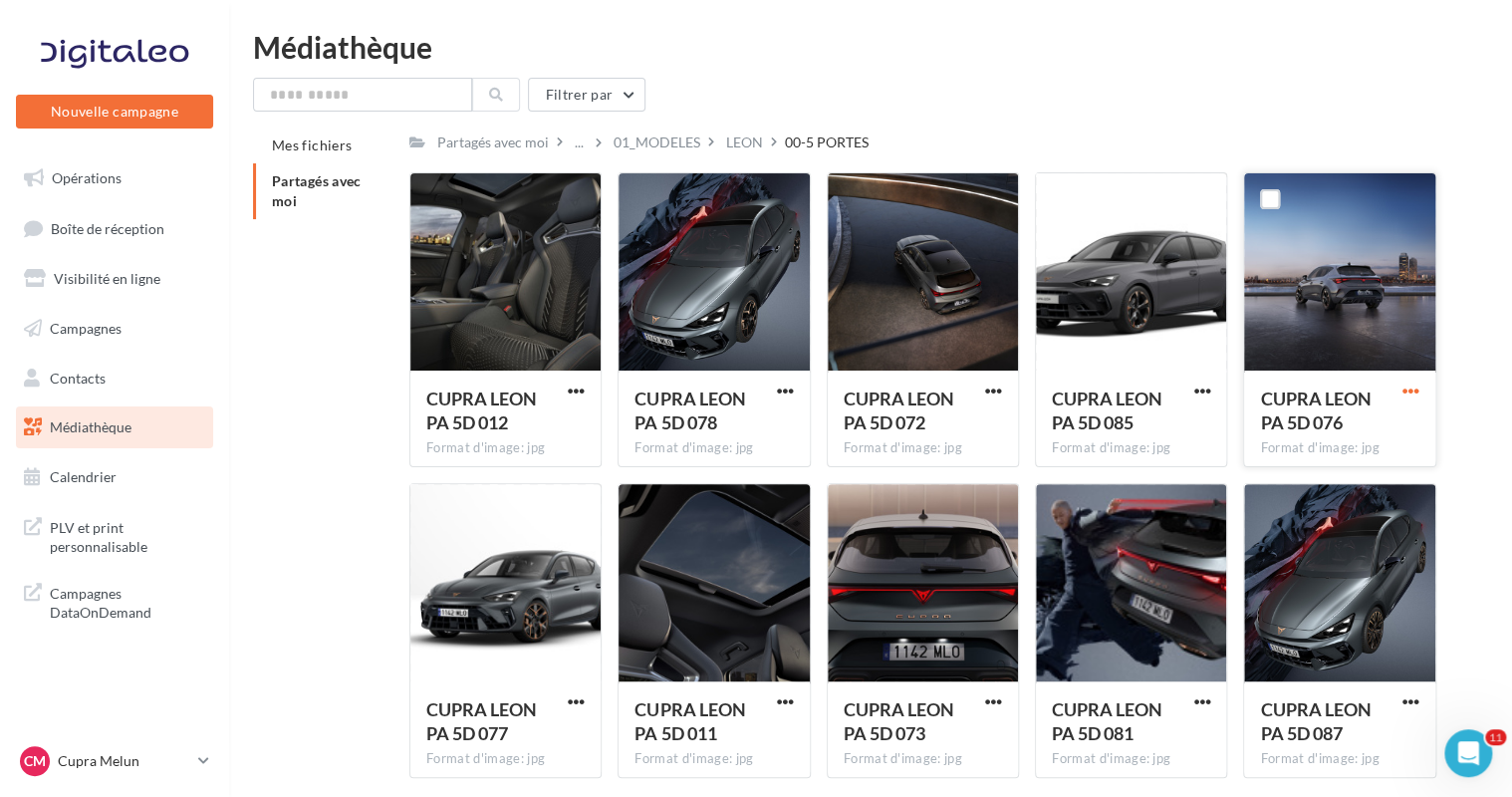 click at bounding box center (1410, 391) 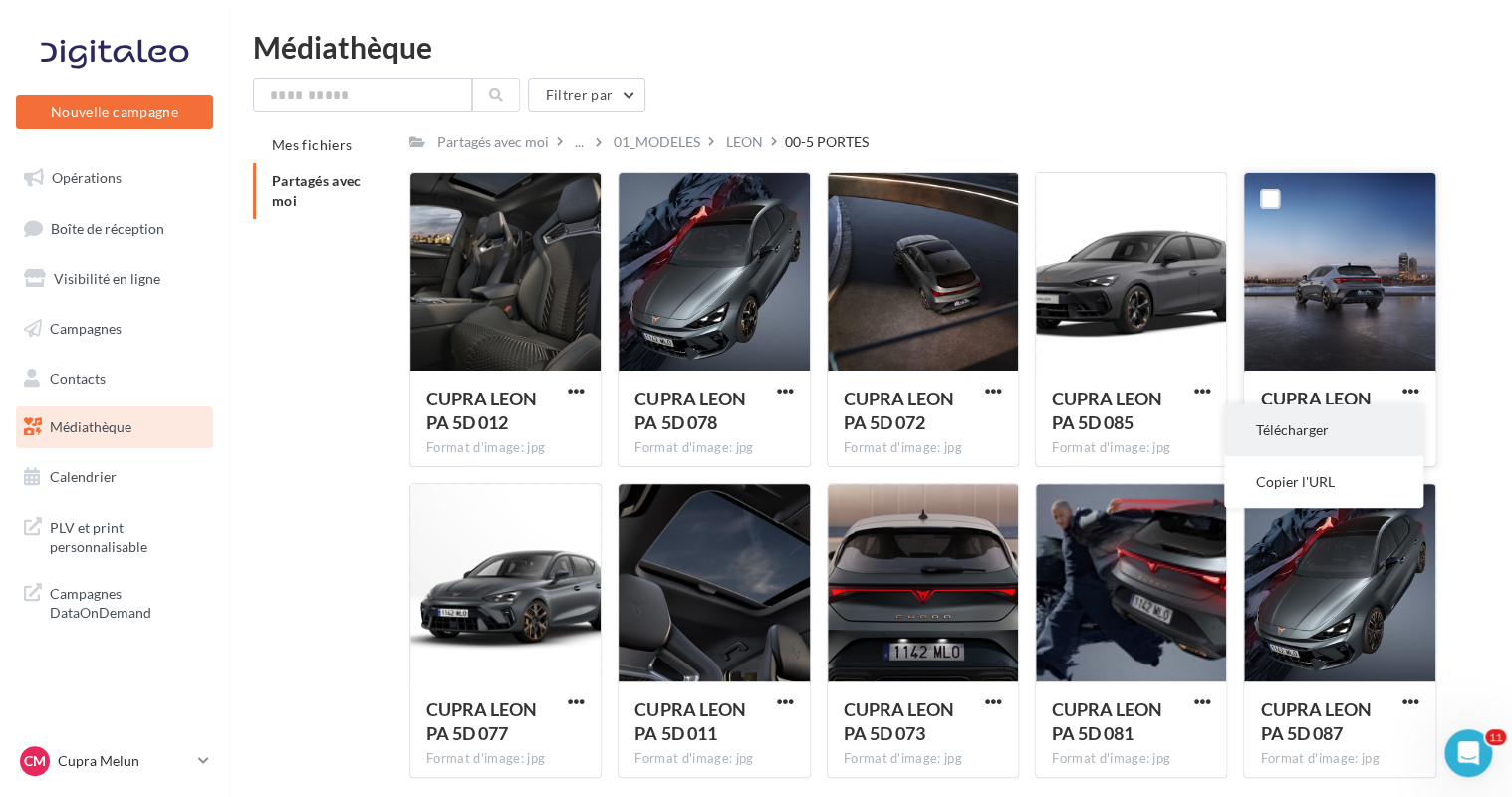 click on "Télécharger" at bounding box center (1324, 430) 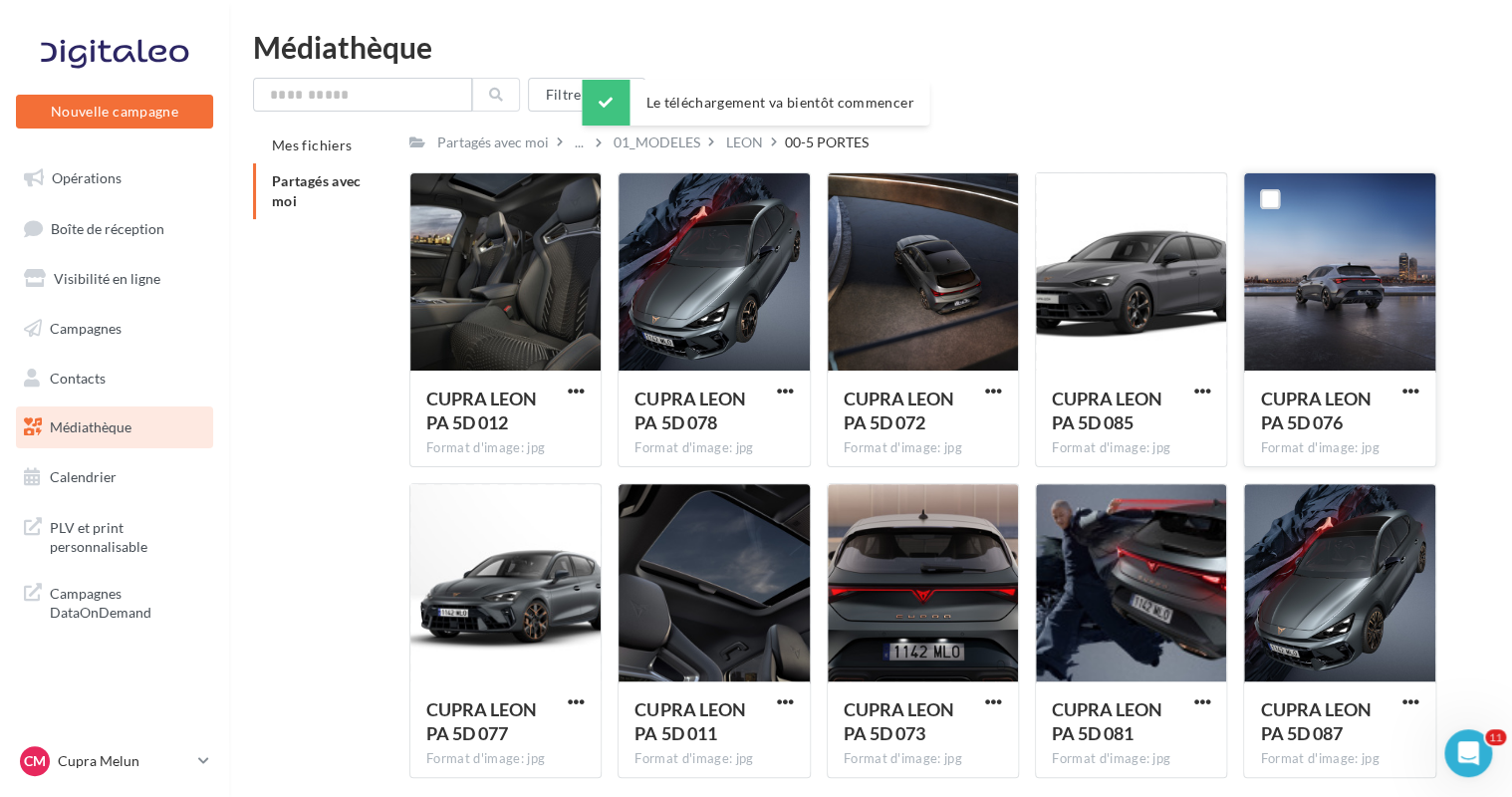 click on "Mes fichiers
Partagés avec moi
Partagés avec moi        ...         01_MODELES          LEON          00-5 PORTES                   C           Partagé par  [BRAND]
CUPRA LEON PA 5D [NUMBER]  Format d'image: jpg                   CUPRA LEON PA 5D [NUMBER]
CUPRA LEON PA 5D [NUMBER]  Format d'image: jpg                   CUPRA LEON PA 5D [NUMBER]
CUPRA LEON PA 5D [NUMBER]  Format d'image: jpg                   CUPRA LEON PA 5D [NUMBER]
CUPRA LEON PA 5D [NUMBER]  Format d'image: jpg                   CUPRA LEON PA 5D [NUMBER]
CUPRA LEON PA 5D [NUMBER]  Format d'image: jpg                   CUPRA LEON PA 5D [NUMBER]                          CUPRA LEON PA 5D [NUMBER]" at bounding box center (879, 460) 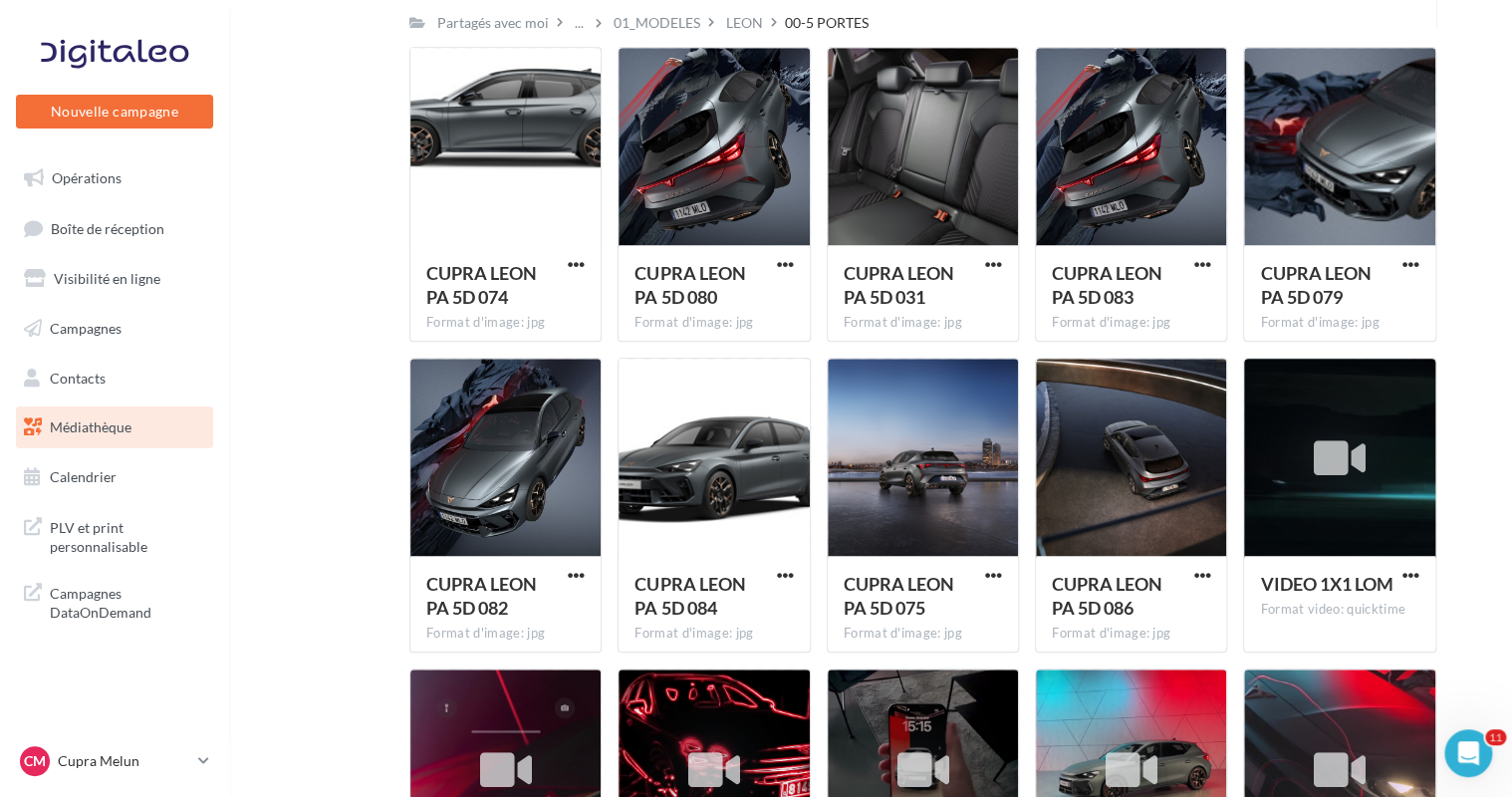 scroll, scrollTop: 751, scrollLeft: 0, axis: vertical 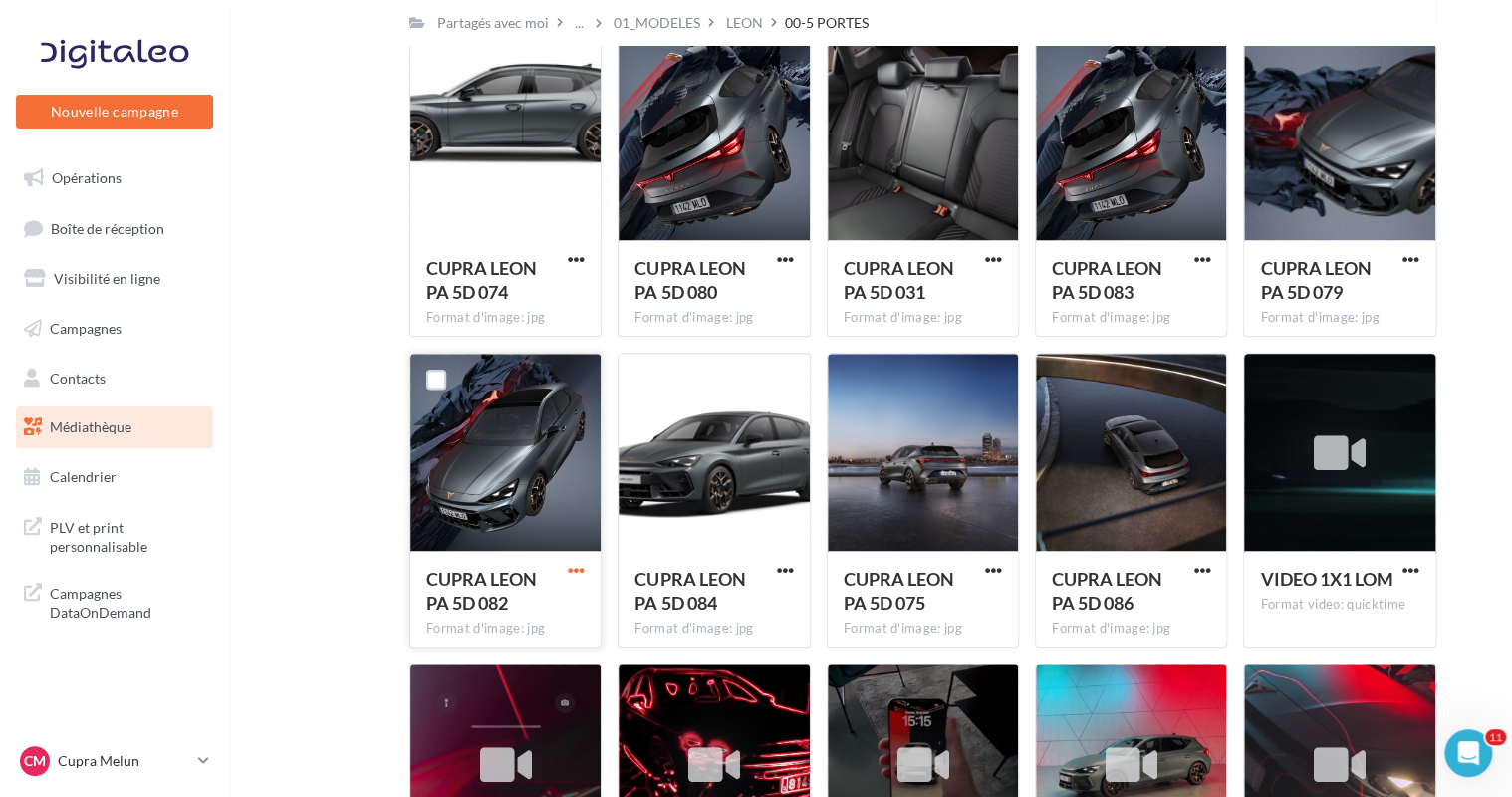 click at bounding box center [576, 570] 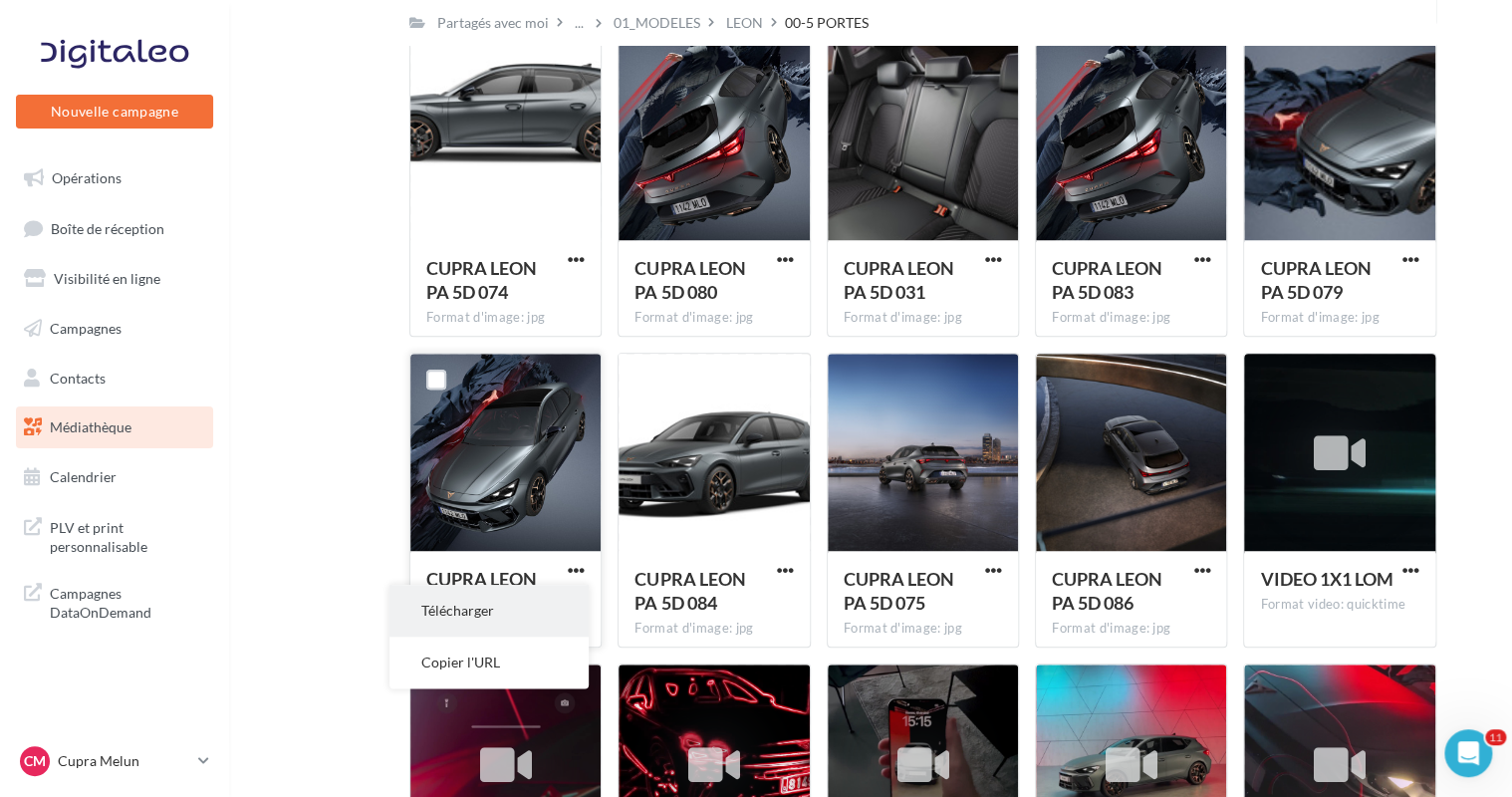 click on "Télécharger" at bounding box center (489, 611) 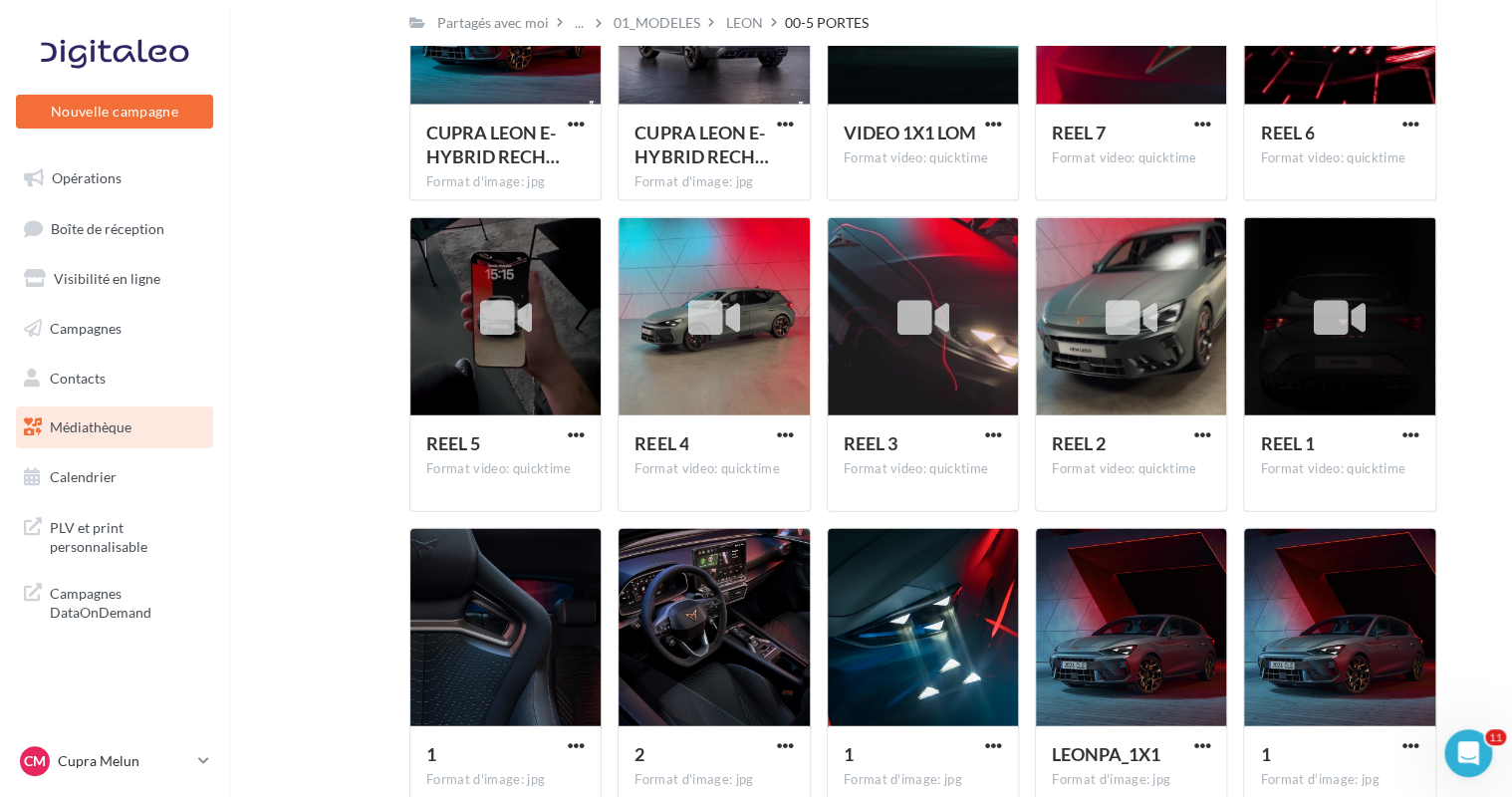 scroll, scrollTop: 2391, scrollLeft: 0, axis: vertical 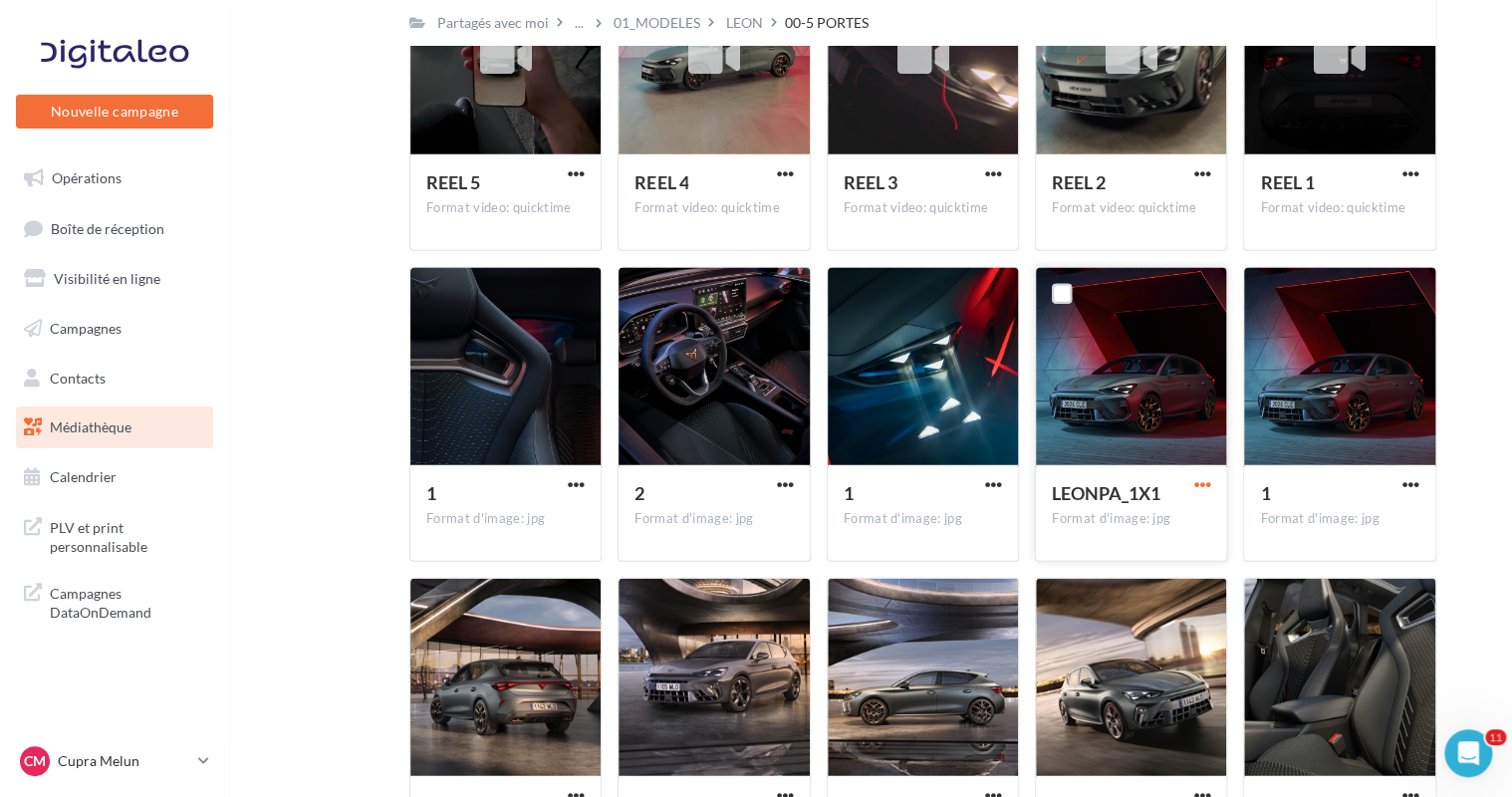 click at bounding box center (1201, 484) 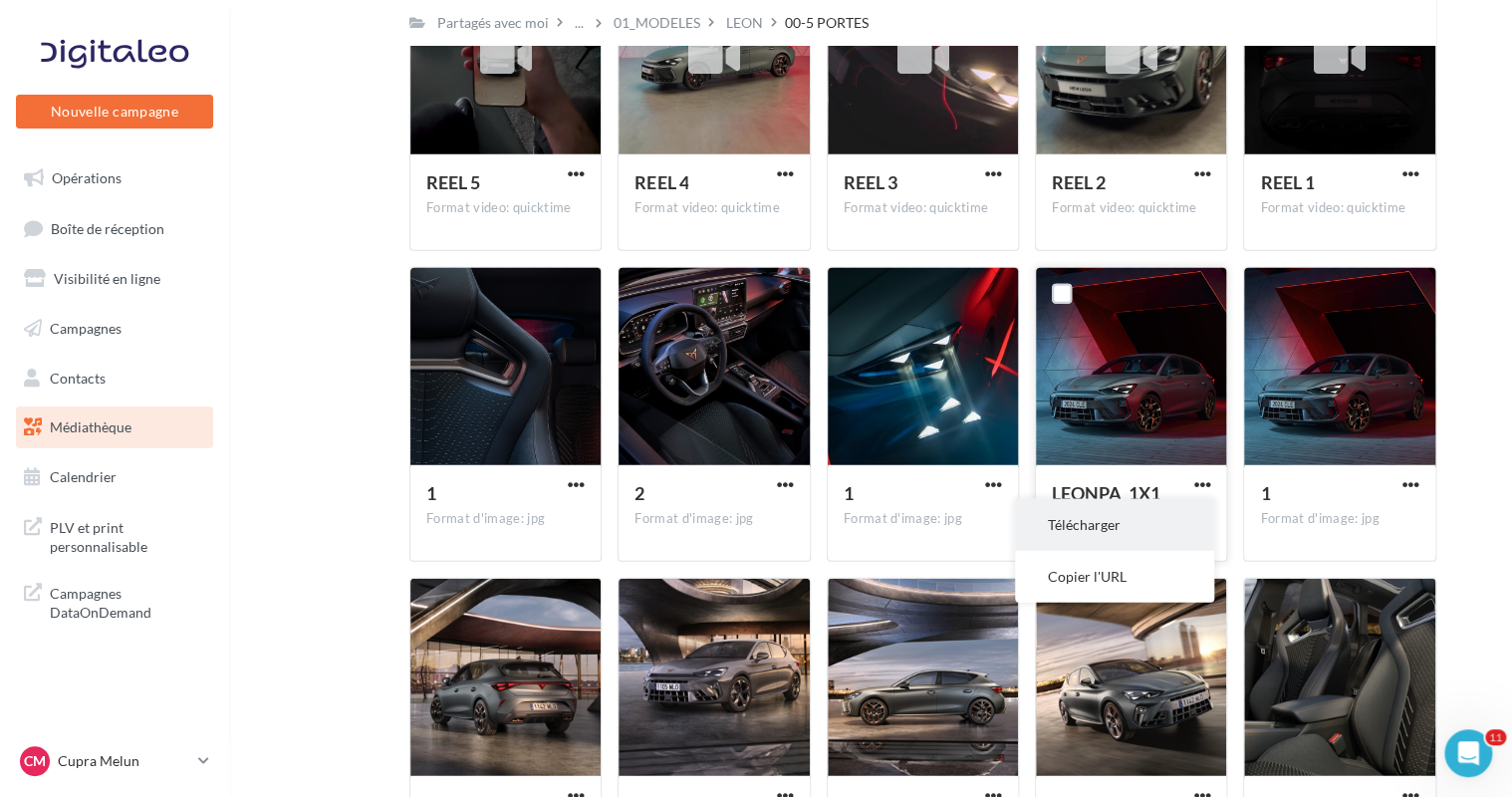 click on "Télécharger" at bounding box center (1115, 525) 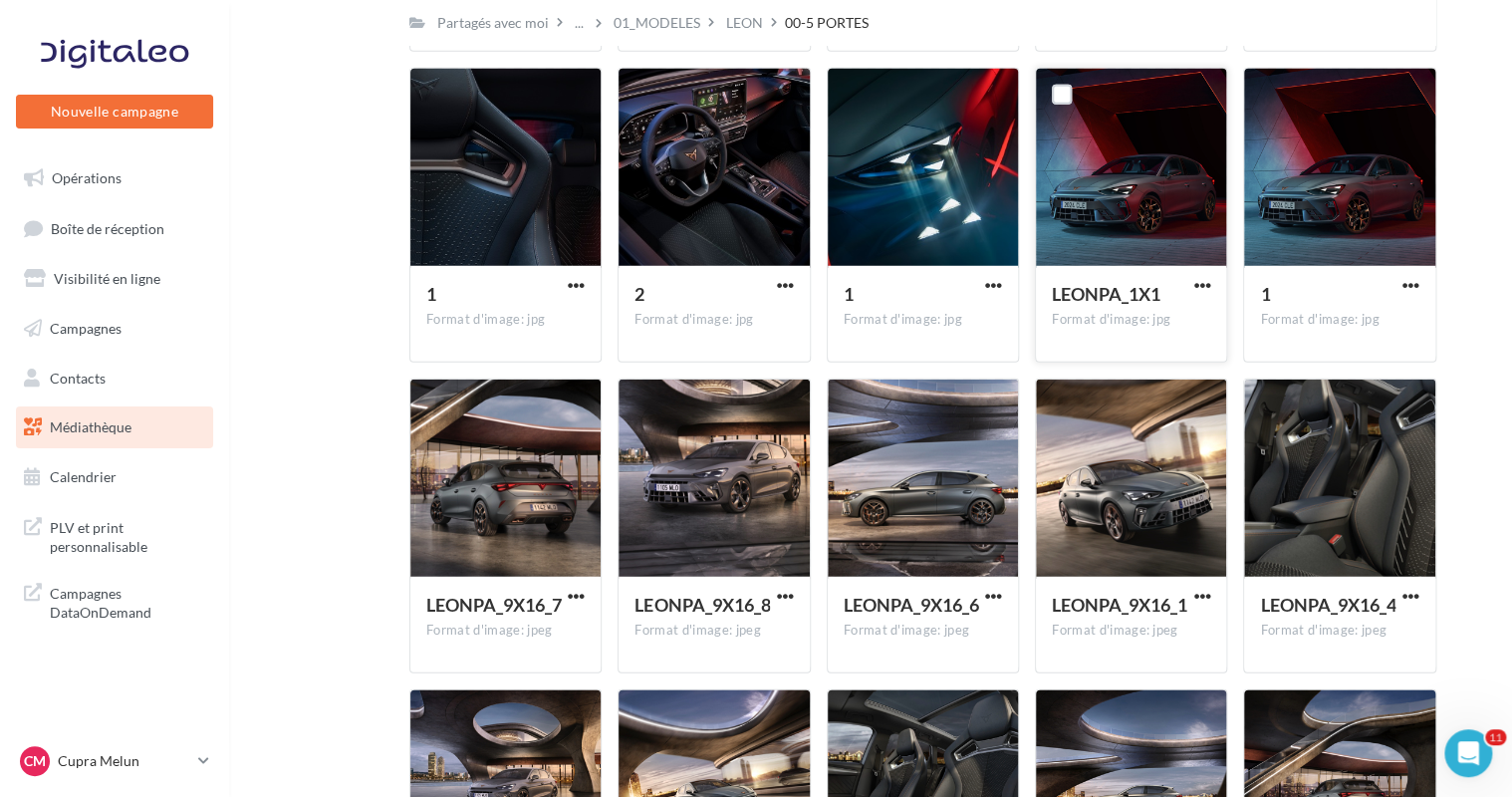 scroll, scrollTop: 2690, scrollLeft: 0, axis: vertical 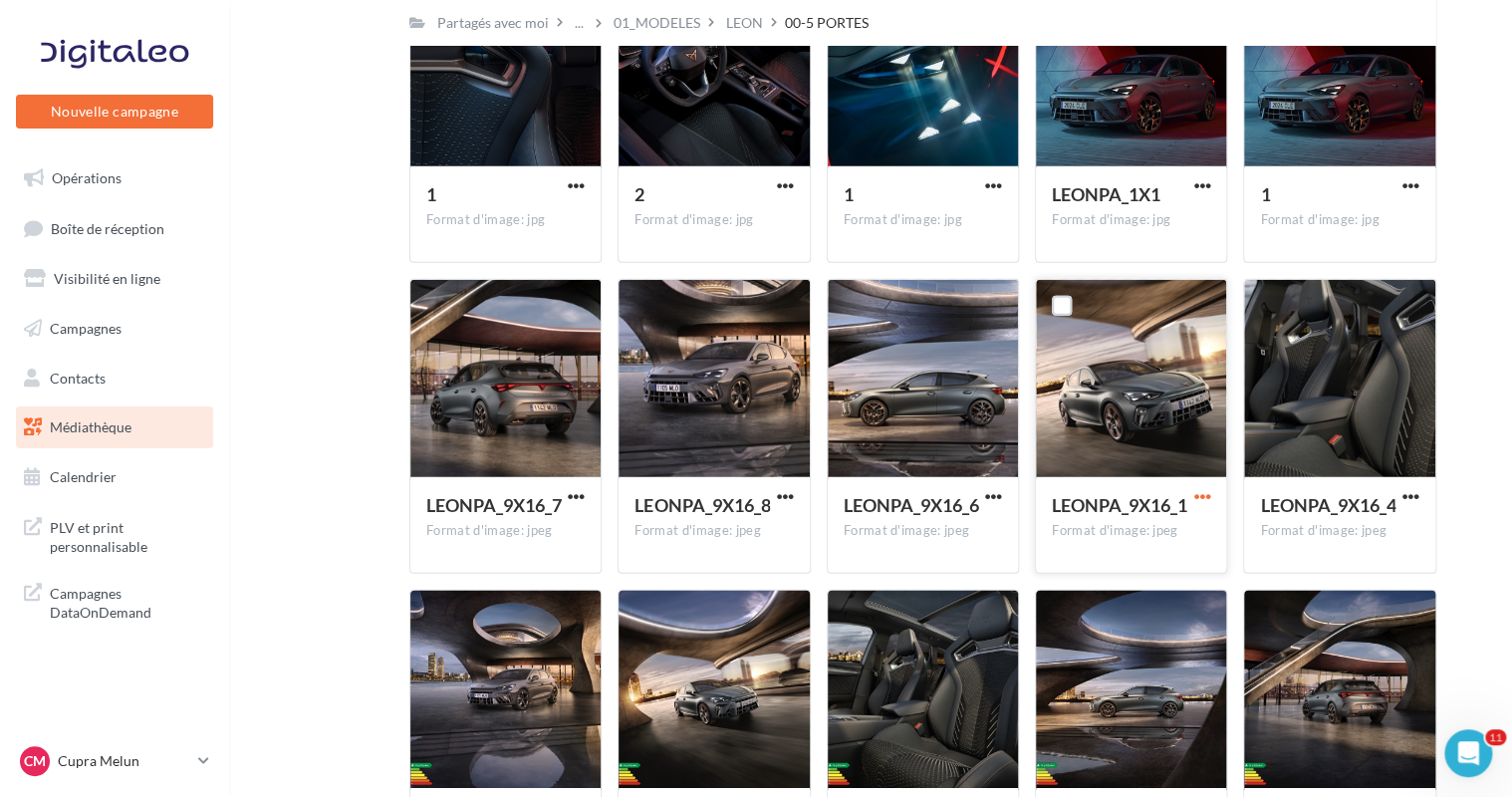 click at bounding box center [1201, 496] 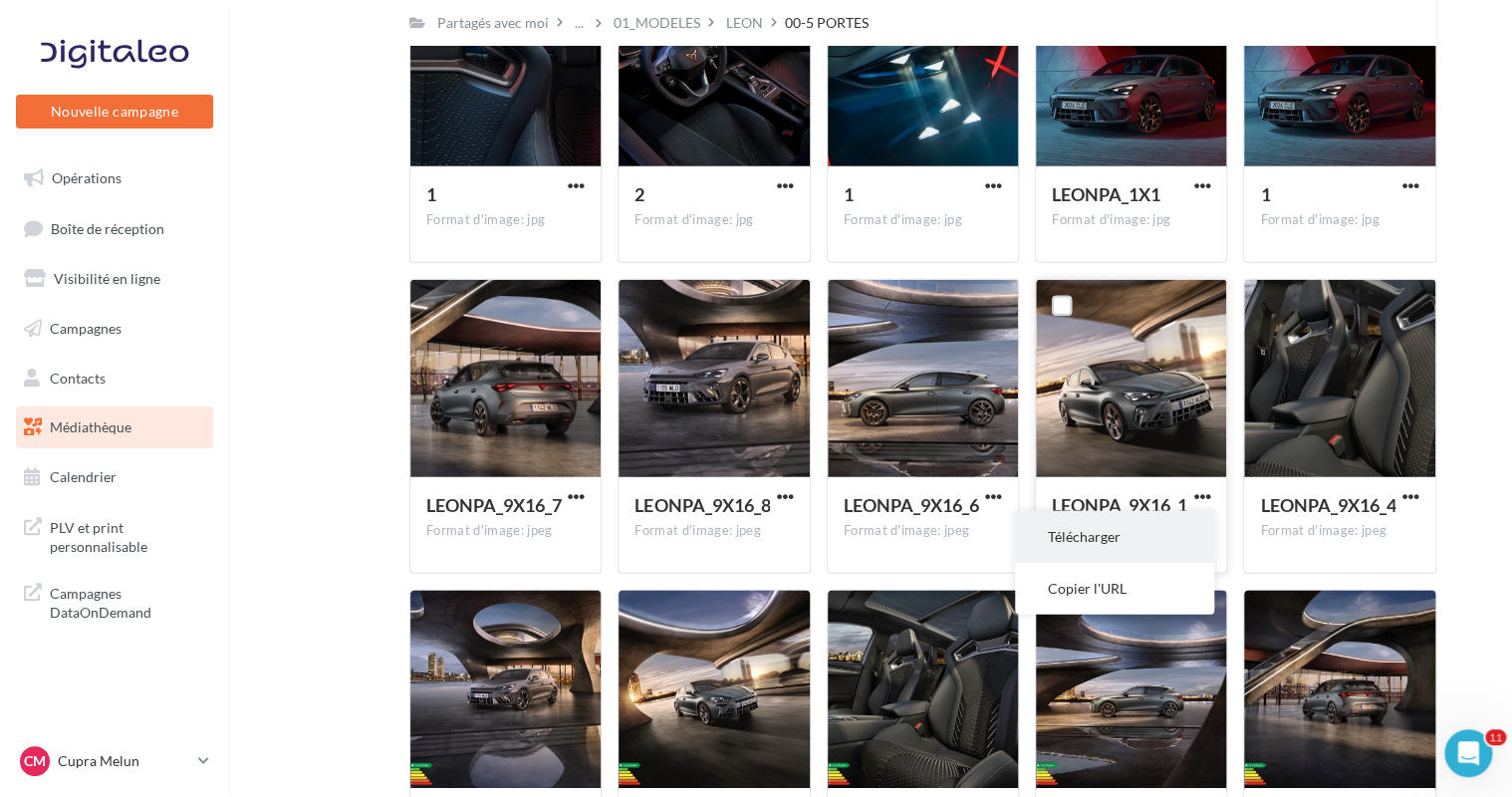 click on "Télécharger" at bounding box center (1115, 537) 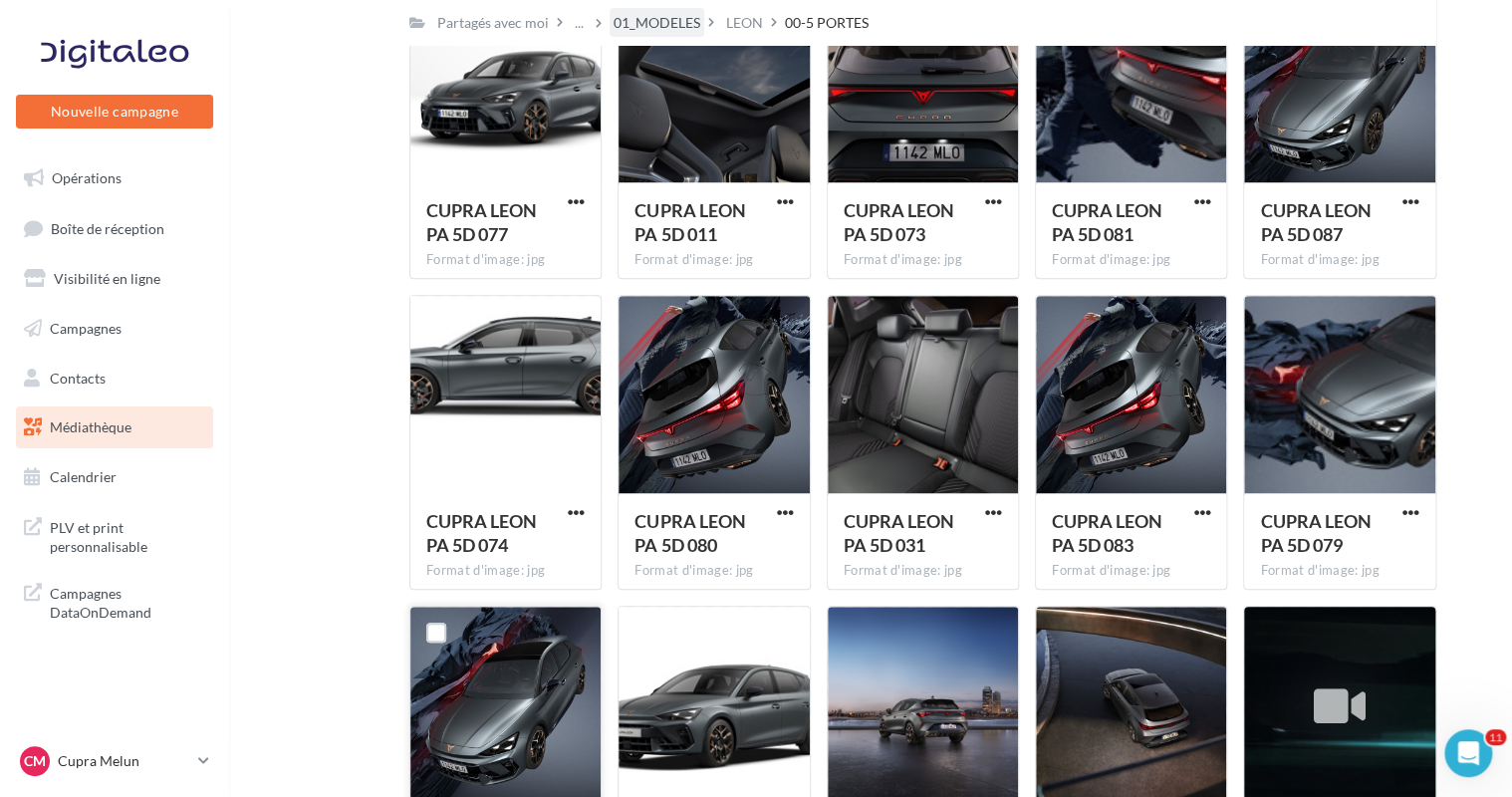 click on "01_MODELES" at bounding box center [656, 23] 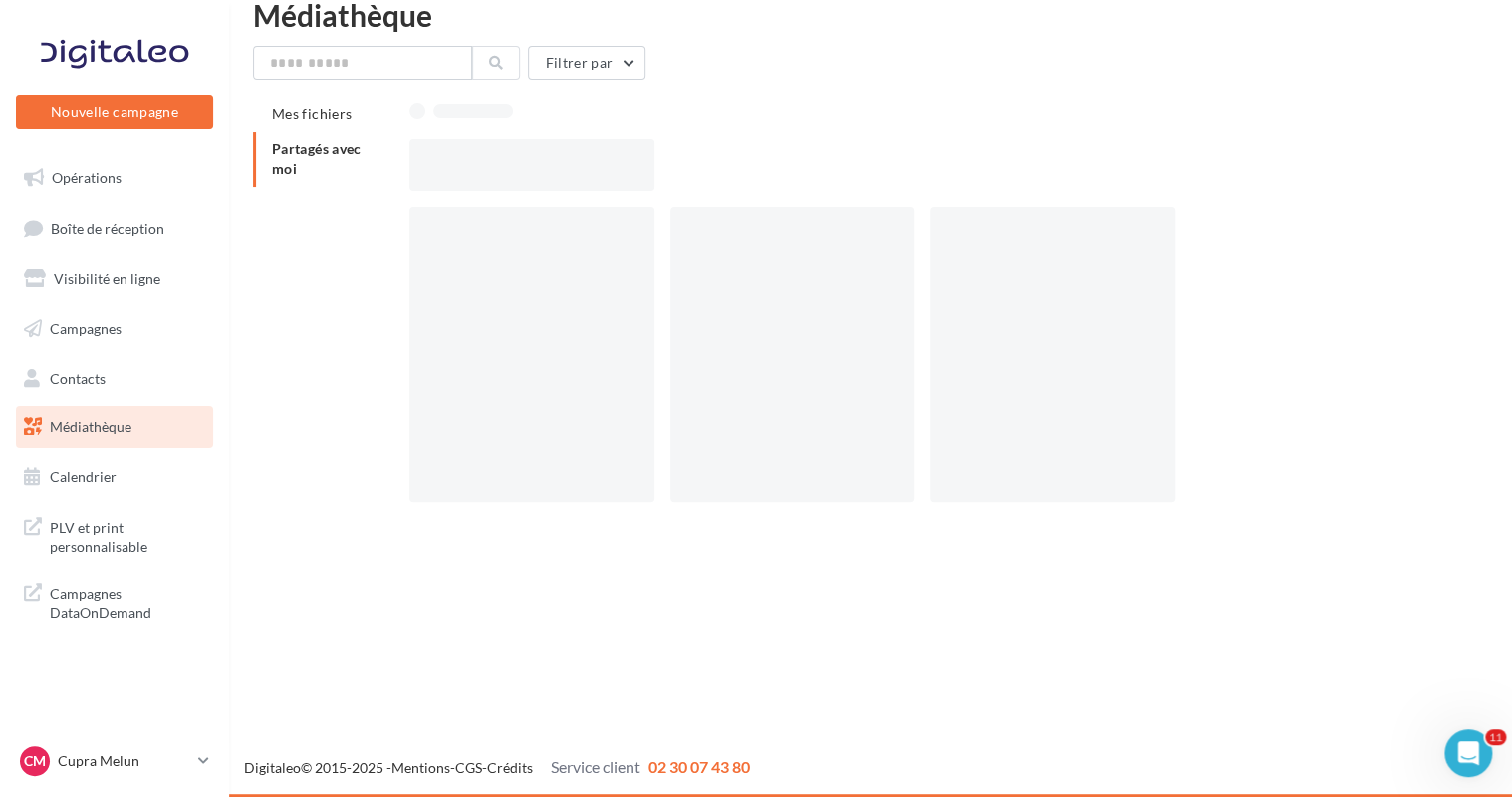 scroll, scrollTop: 32, scrollLeft: 0, axis: vertical 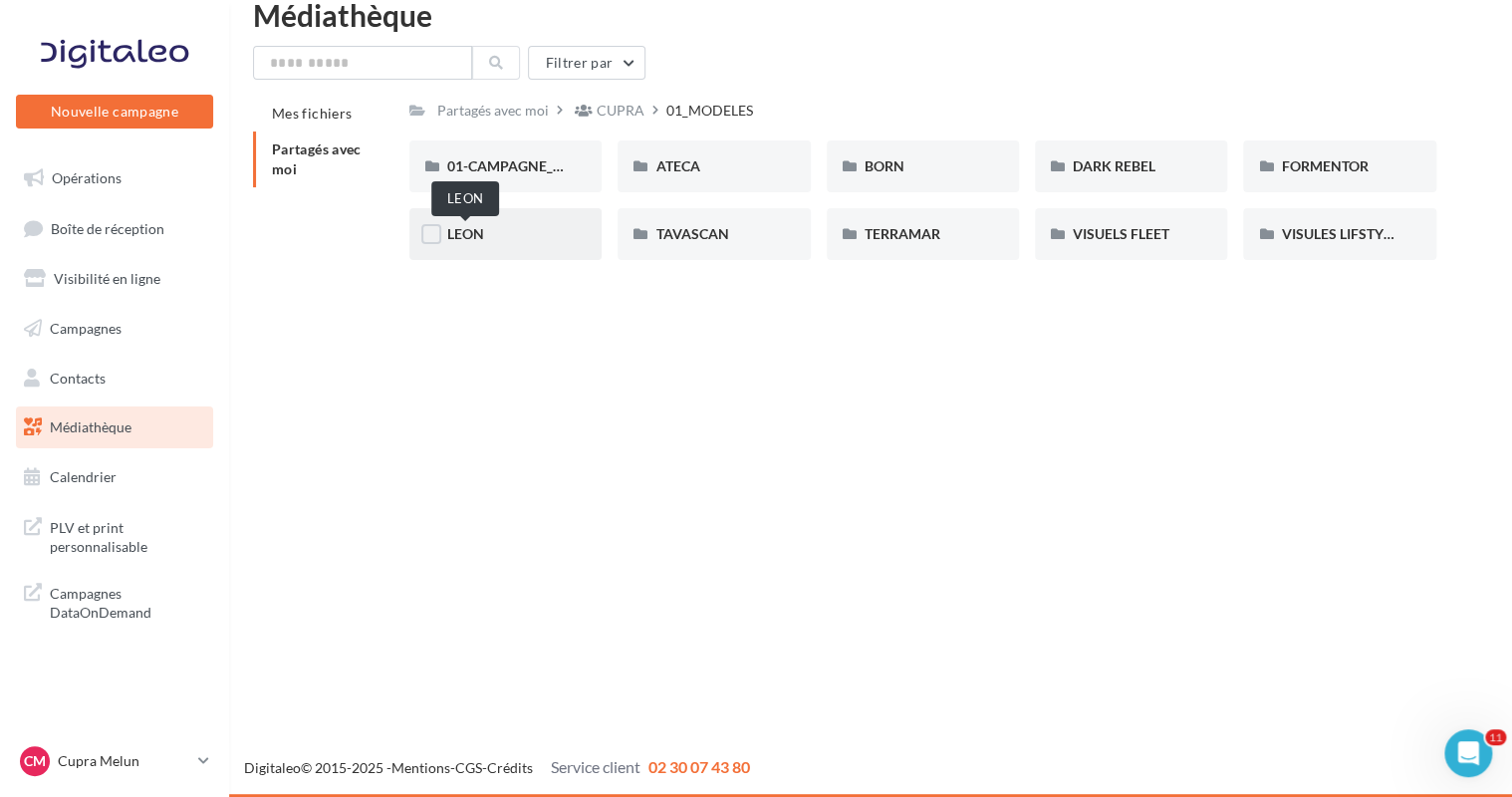 click on "LEON" at bounding box center [465, 233] 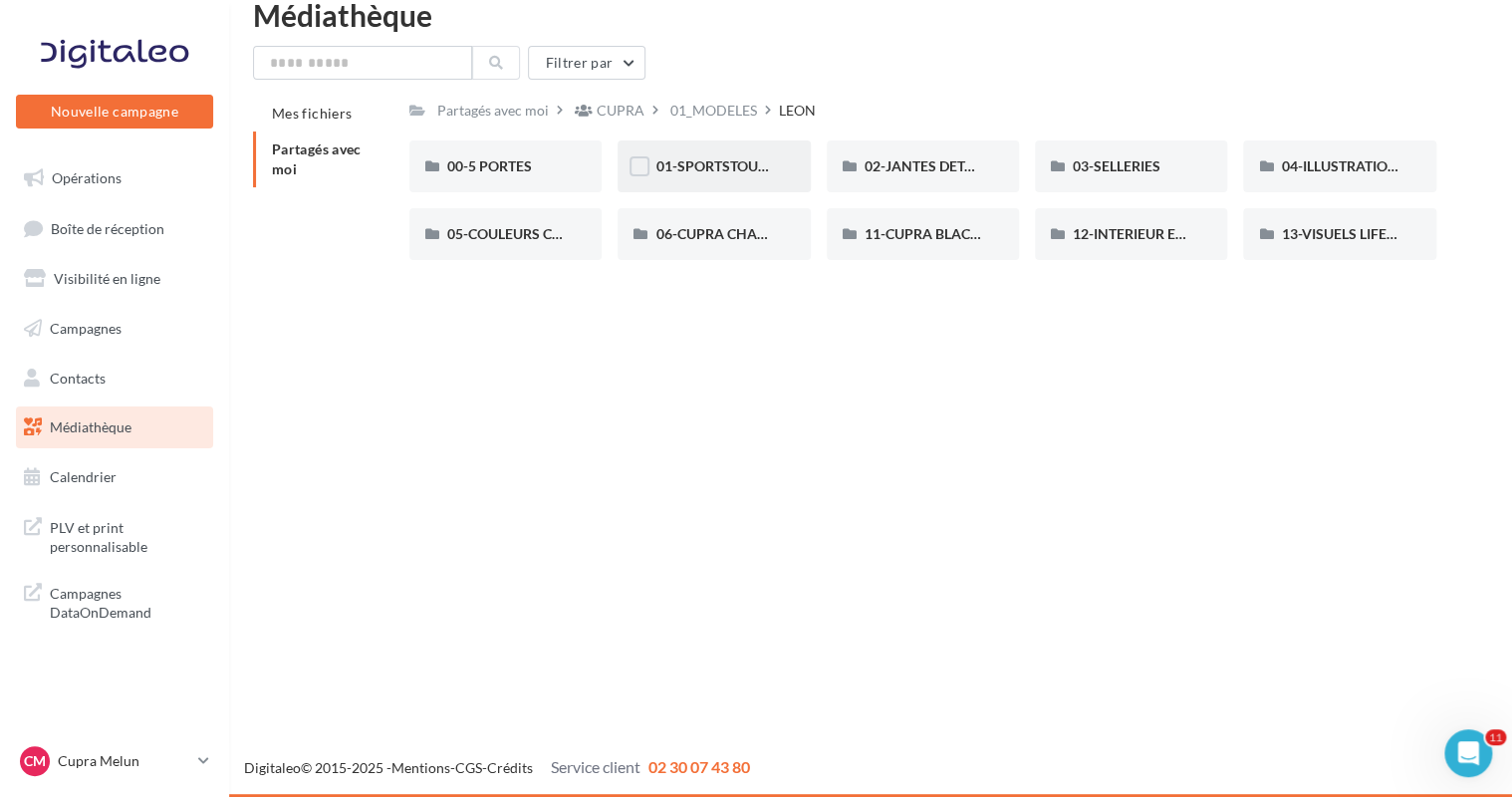 click on "01-SPORTSTOURER" at bounding box center (713, 166) 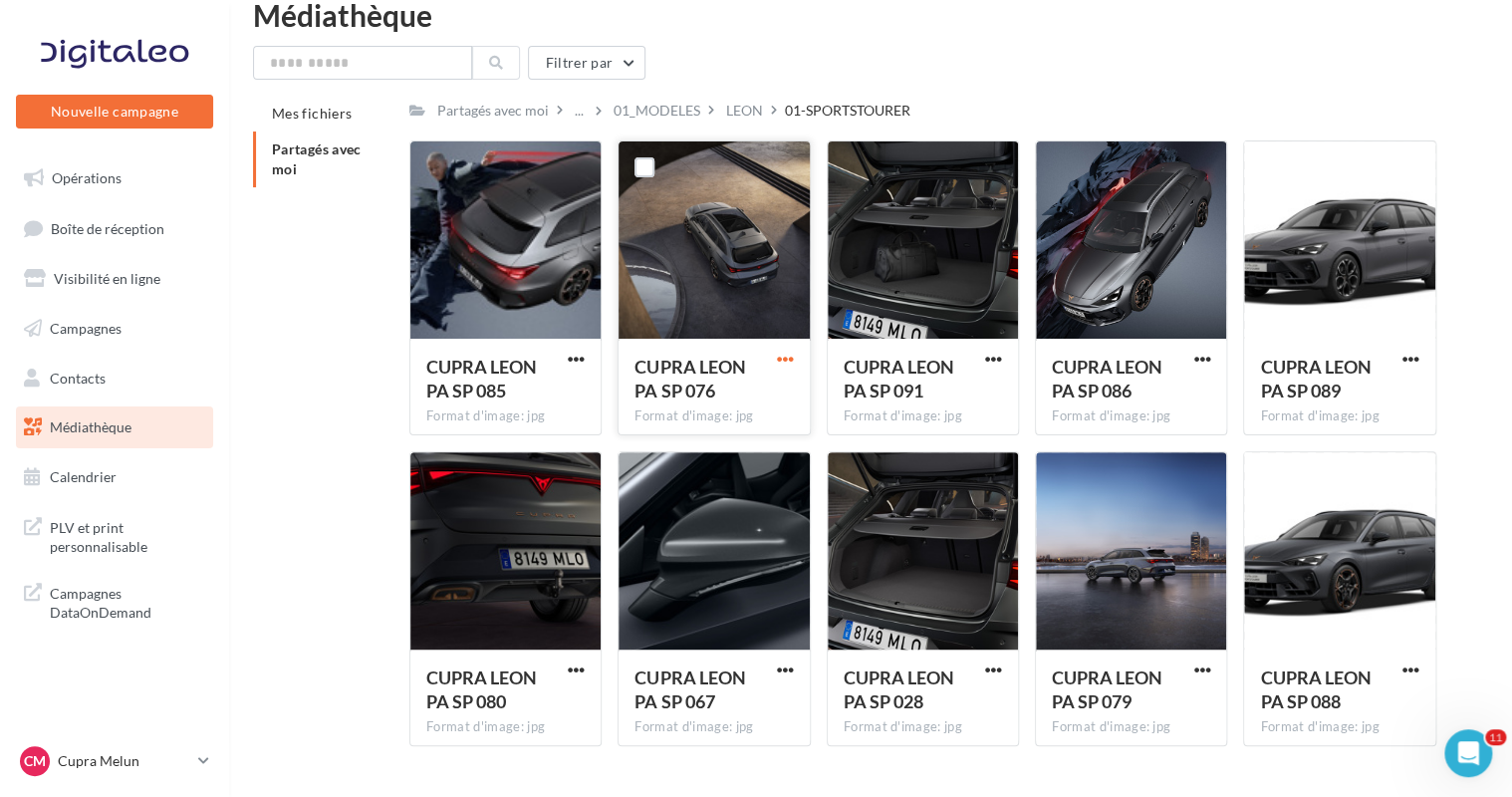 click at bounding box center [785, 359] 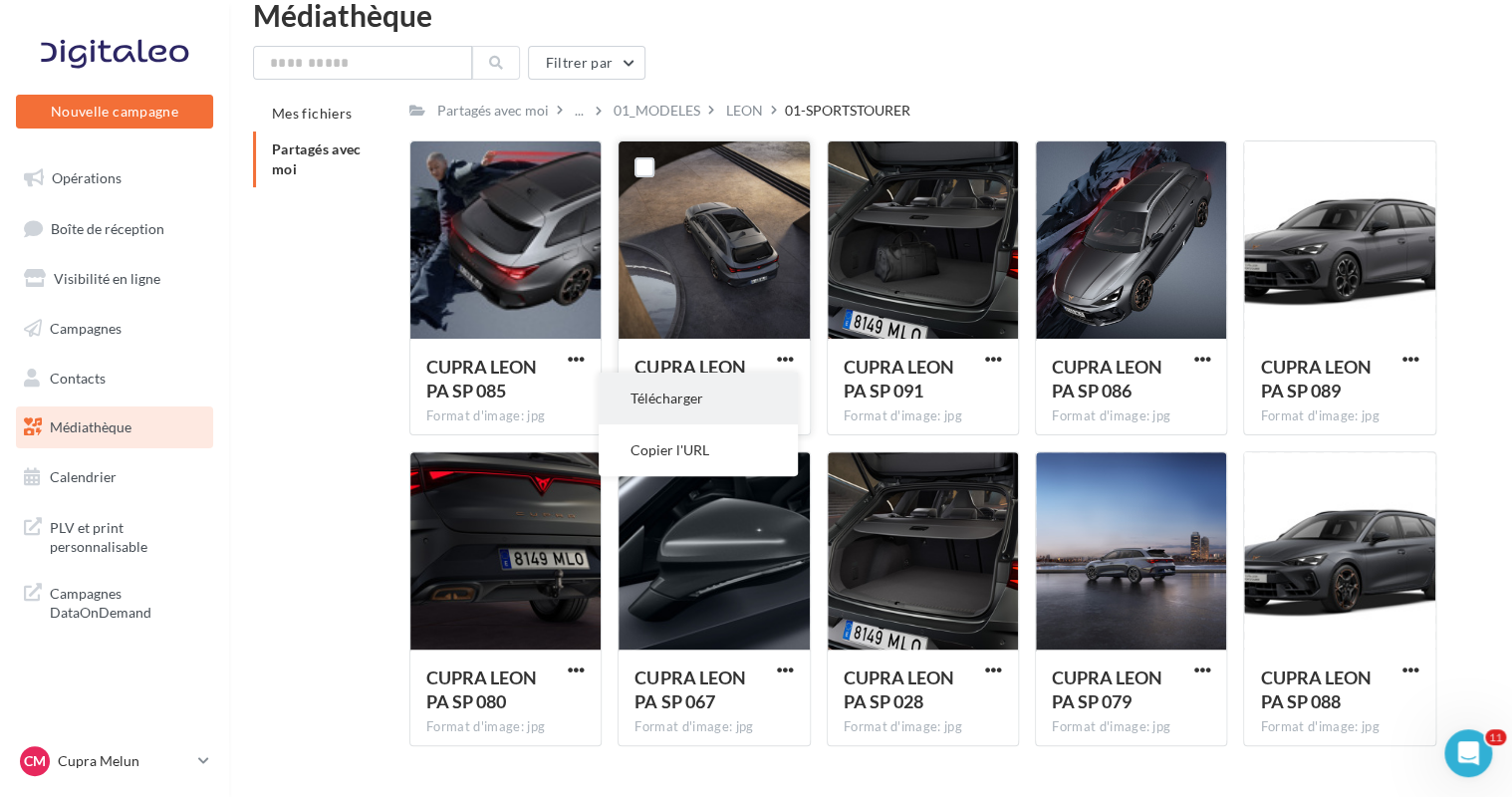 click on "Télécharger" at bounding box center (698, 398) 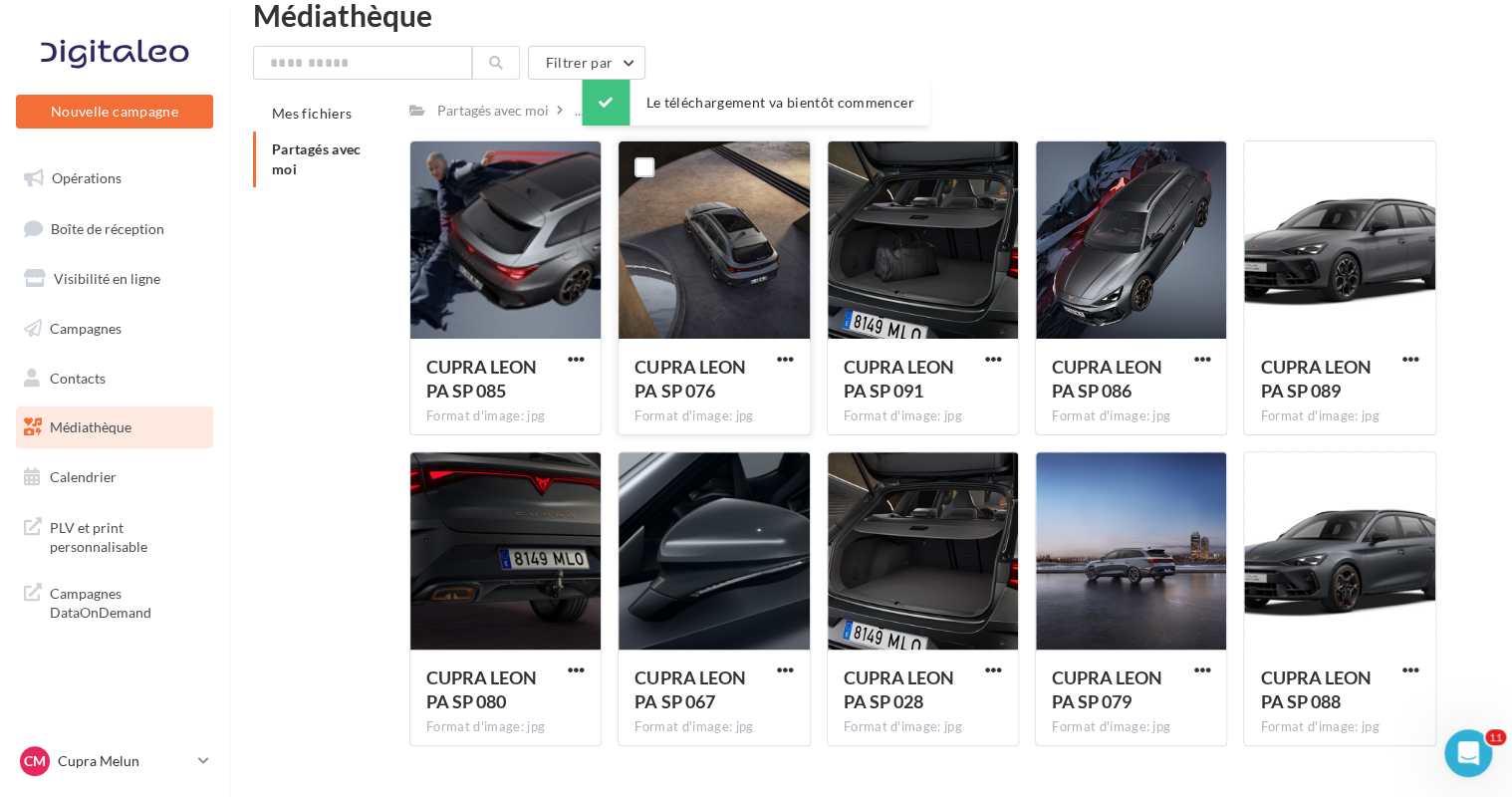 click on "Mes fichiers
Partagés avec moi
Partagés avec moi        ...         01_MODELES          LEON          01-SPORTSTOURER                   C           Partagé par  [BRAND]
CUPRA LEON PA SP [NUMBER]  Format d'image: jpg                   CUPRA LEON PA SP [NUMBER]
CUPRA LEON PA SP [NUMBER]  Format d'image: jpg                   CUPRA LEON PA SP [NUMBER]
CUPRA LEON PA SP [NUMBER]  Format d'image: jpg                   CUPRA LEON PA SP [NUMBER]
CUPRA LEON PA SP [NUMBER]  Format d'image: jpg                   CUPRA LEON PA SP [NUMBER]
CUPRA LEON PA SP [NUMBER]  Format d'image: jpg                   CUPRA LEON PA SP [NUMBER]                          CUPRA LEON PA SP [NUMBER]" at bounding box center (879, 428) 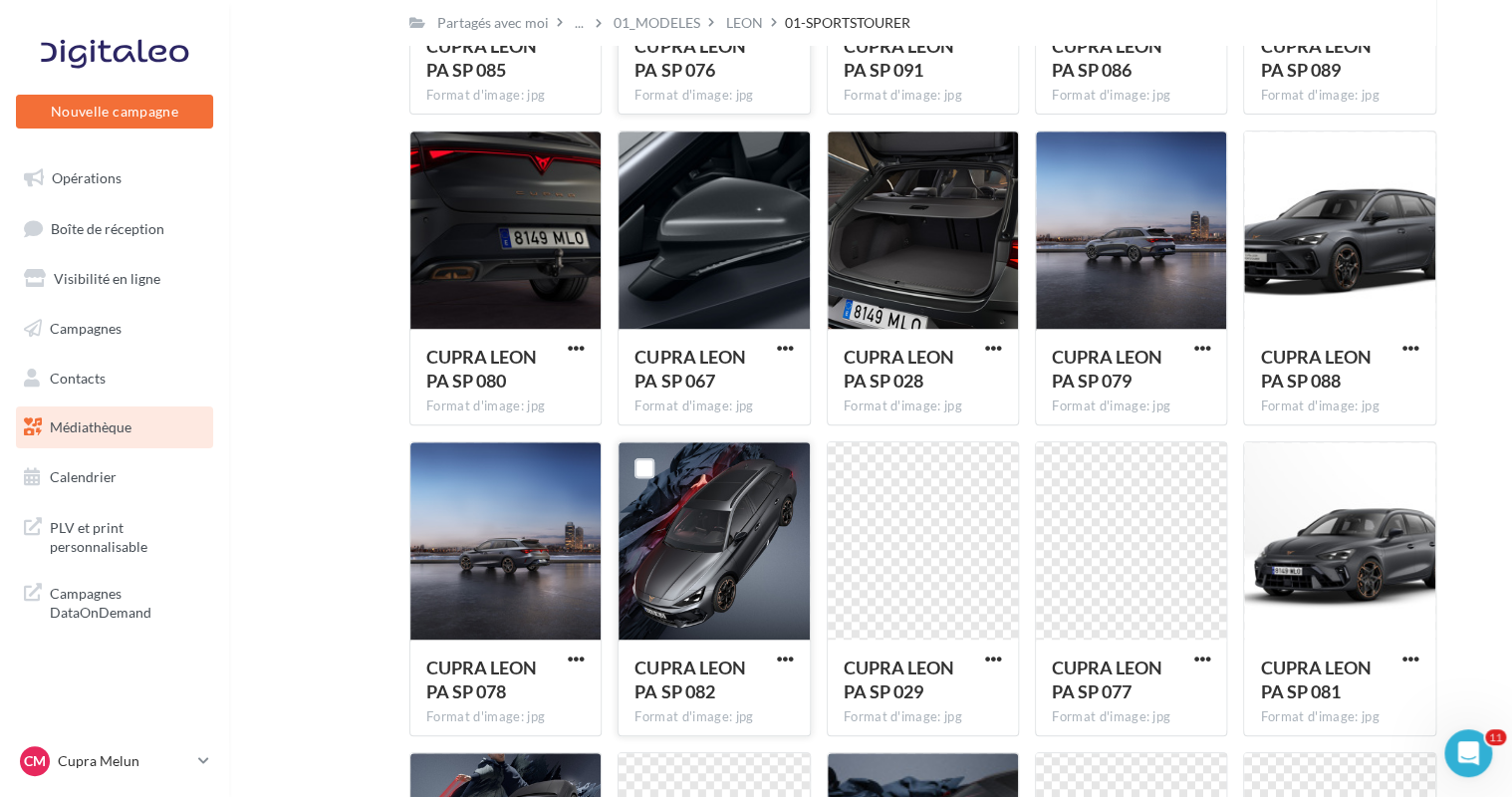 scroll, scrollTop: 383, scrollLeft: 0, axis: vertical 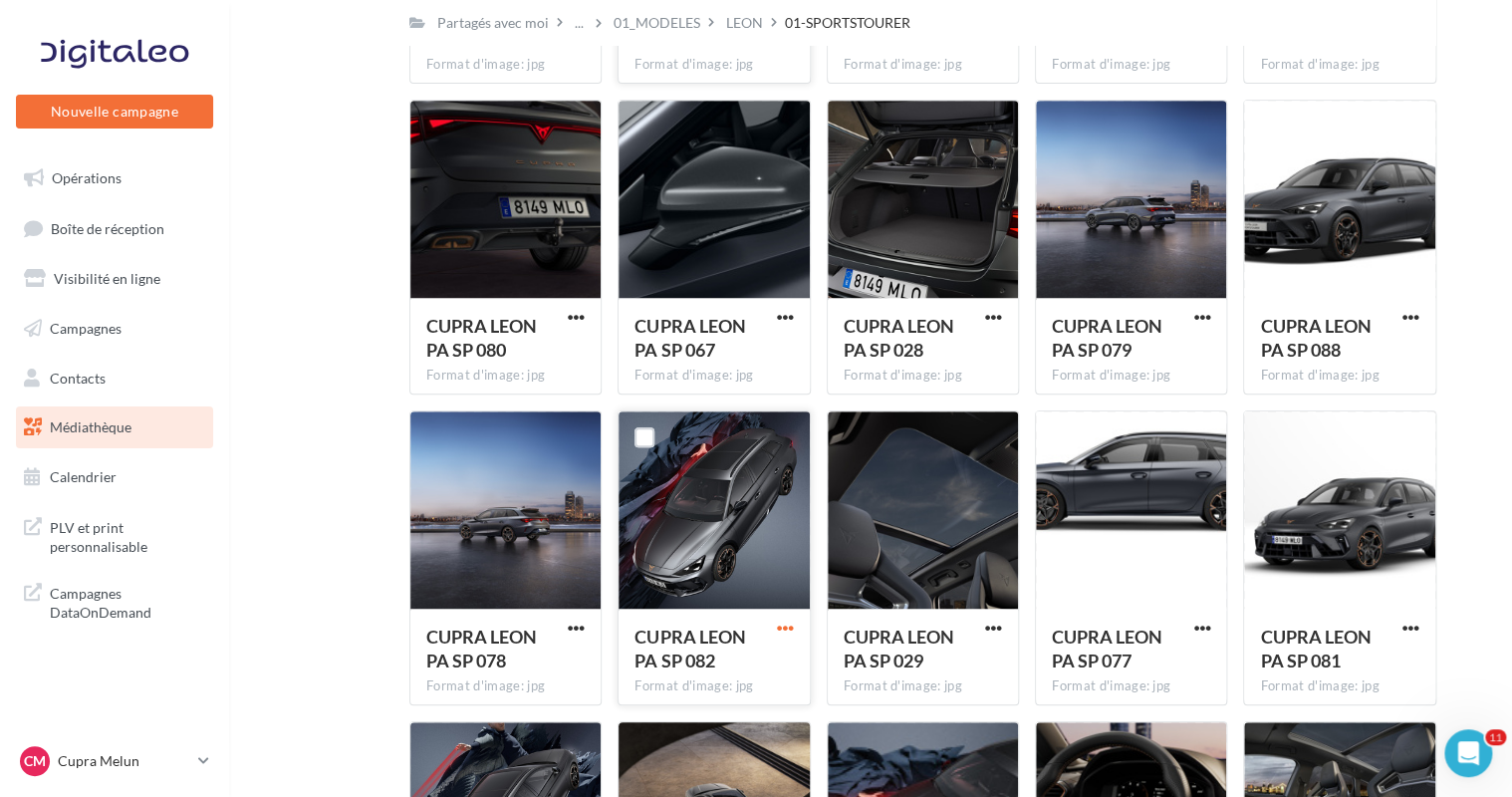click at bounding box center [785, 628] 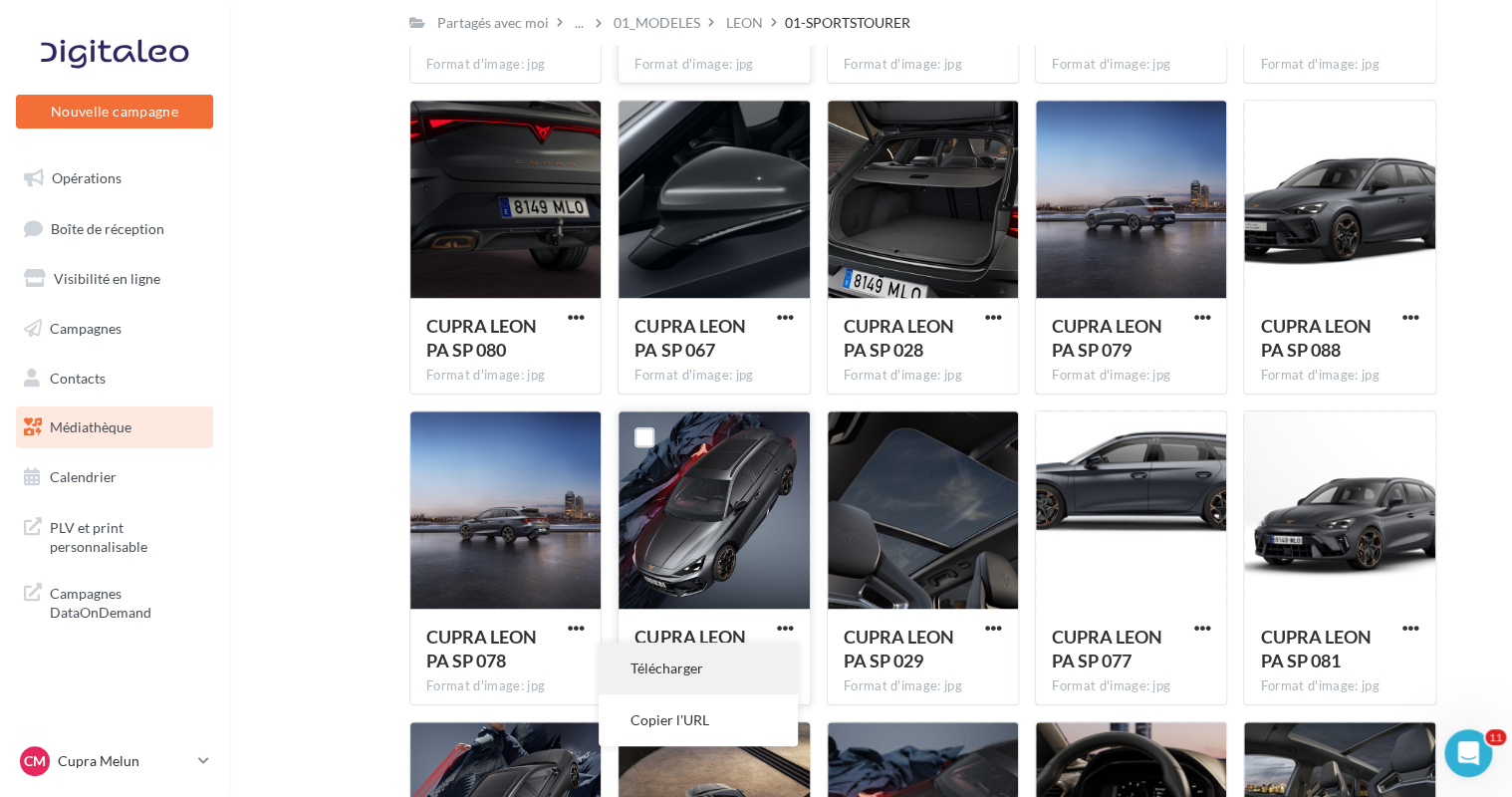 click on "Télécharger" at bounding box center [698, 668] 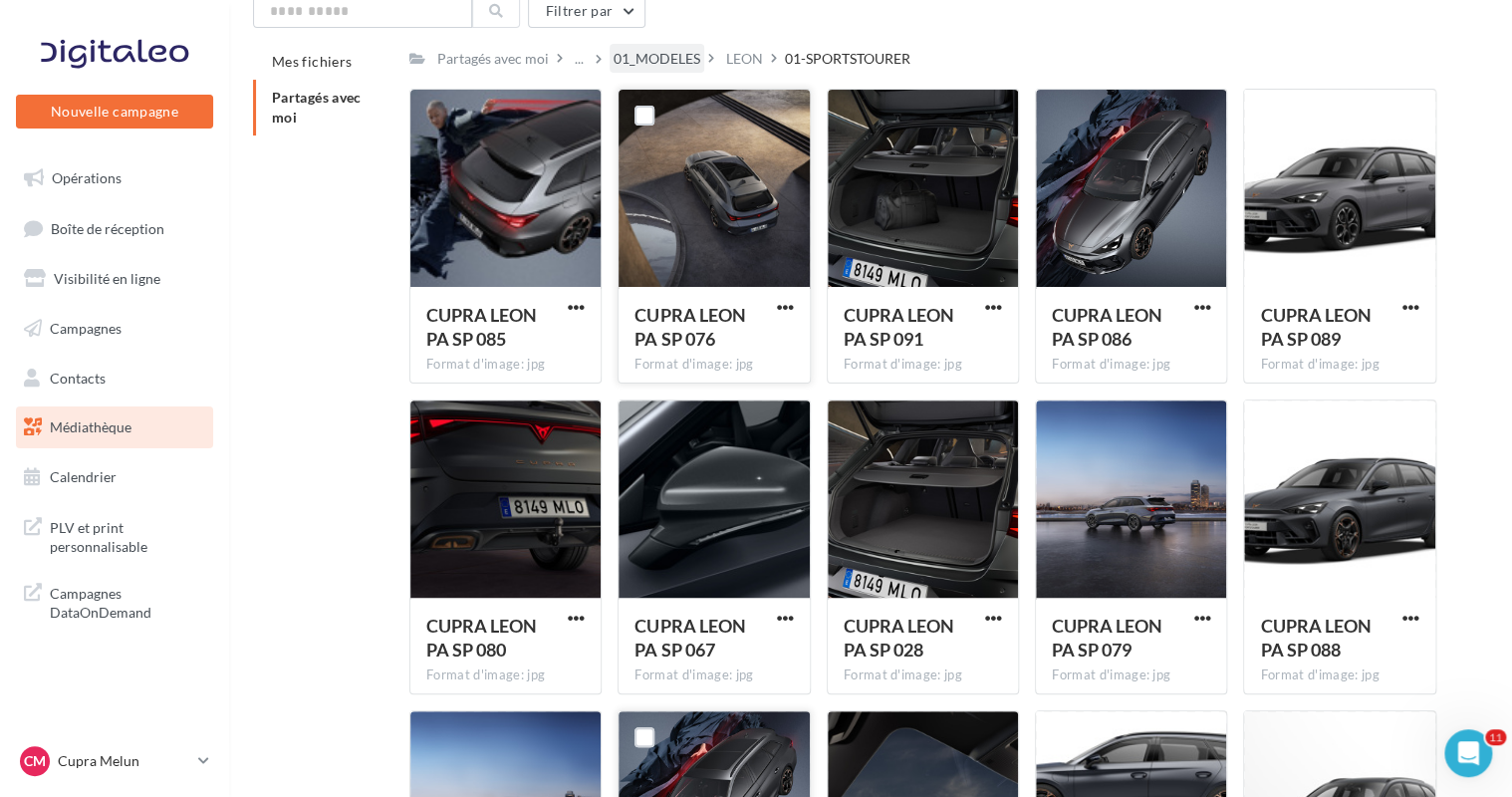 click on "01_MODELES" at bounding box center (656, 59) 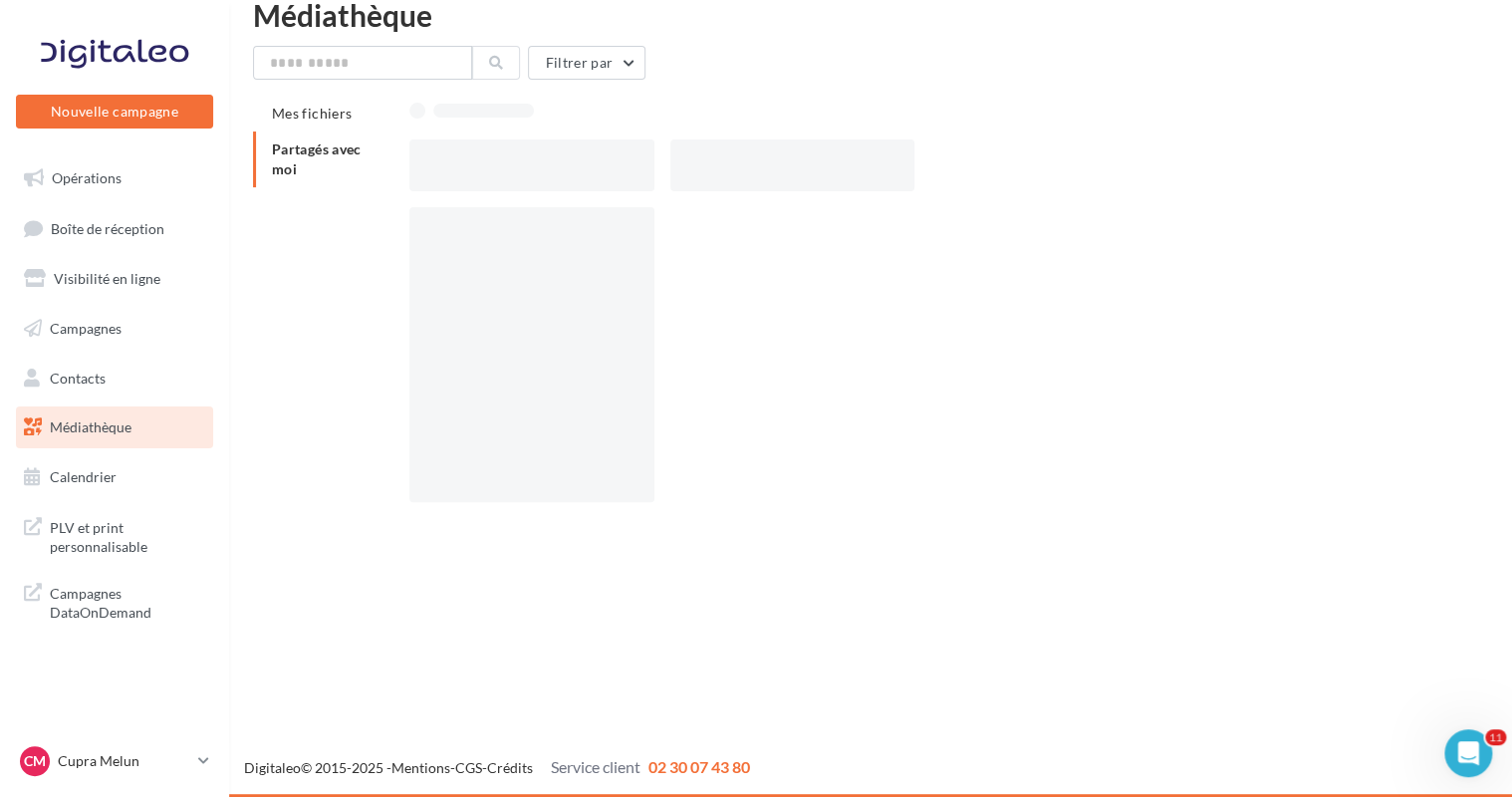 scroll, scrollTop: 32, scrollLeft: 0, axis: vertical 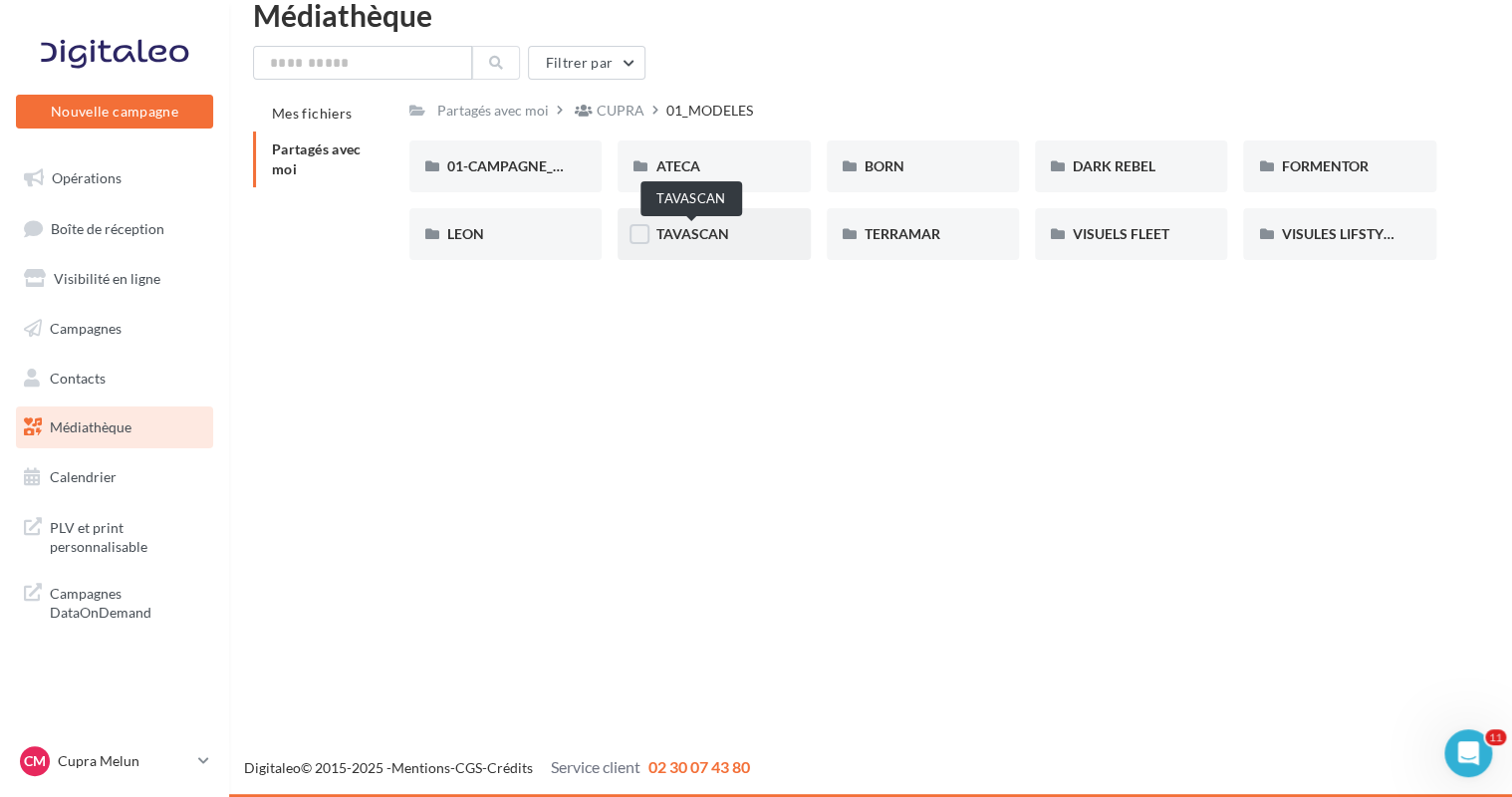 click on "TAVASCAN" at bounding box center [691, 233] 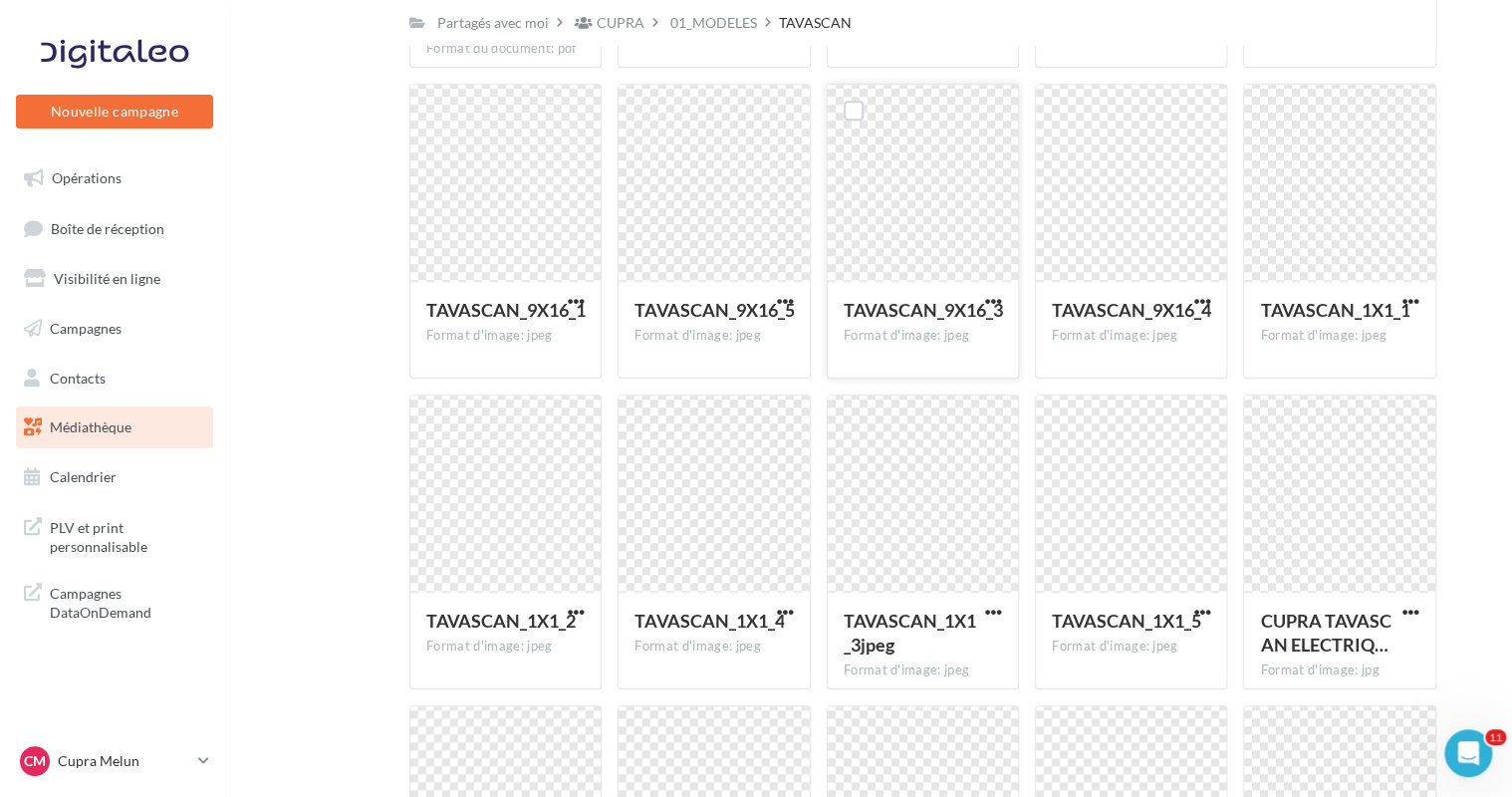 scroll, scrollTop: 582, scrollLeft: 0, axis: vertical 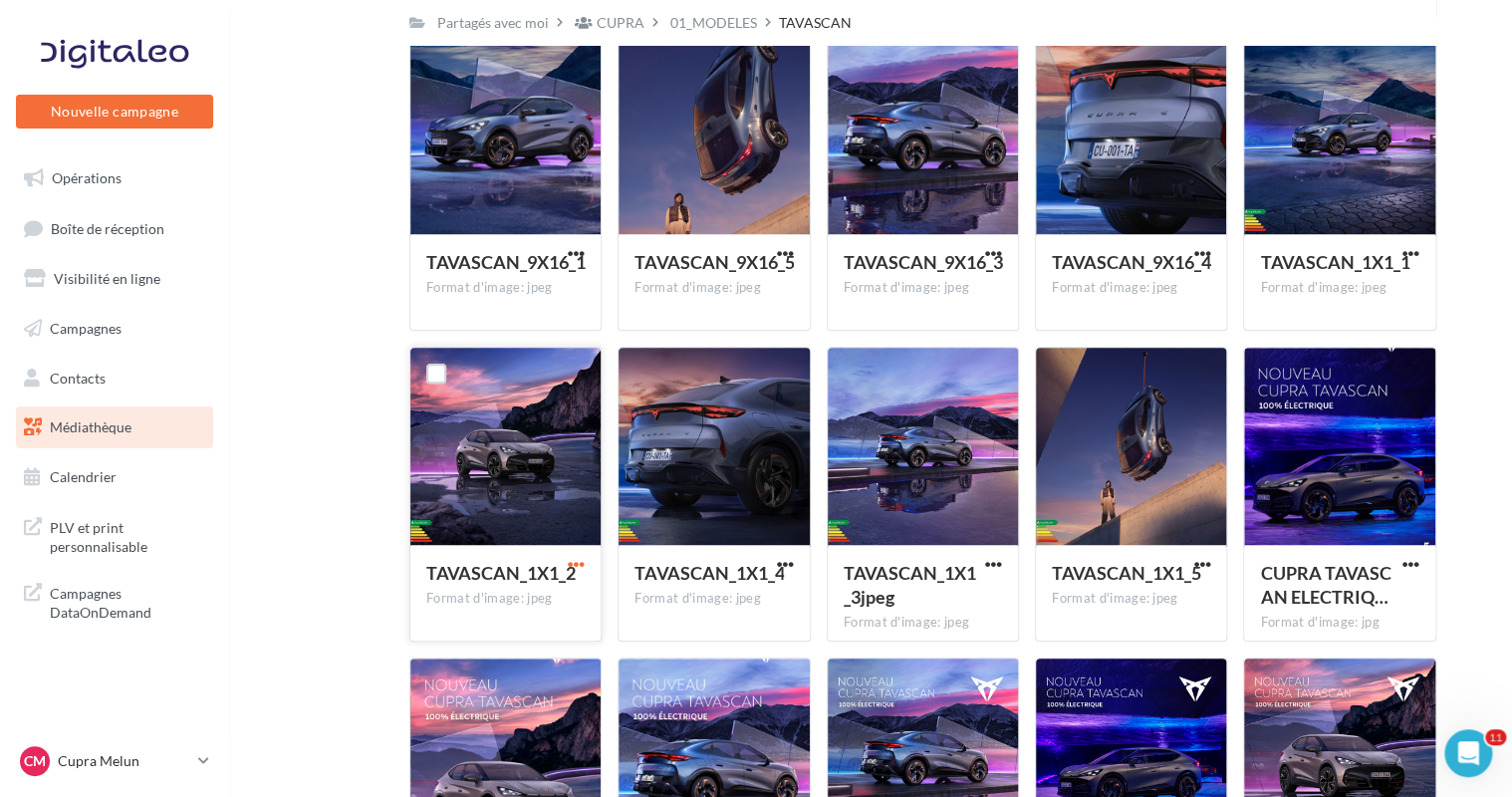 click at bounding box center [576, 564] 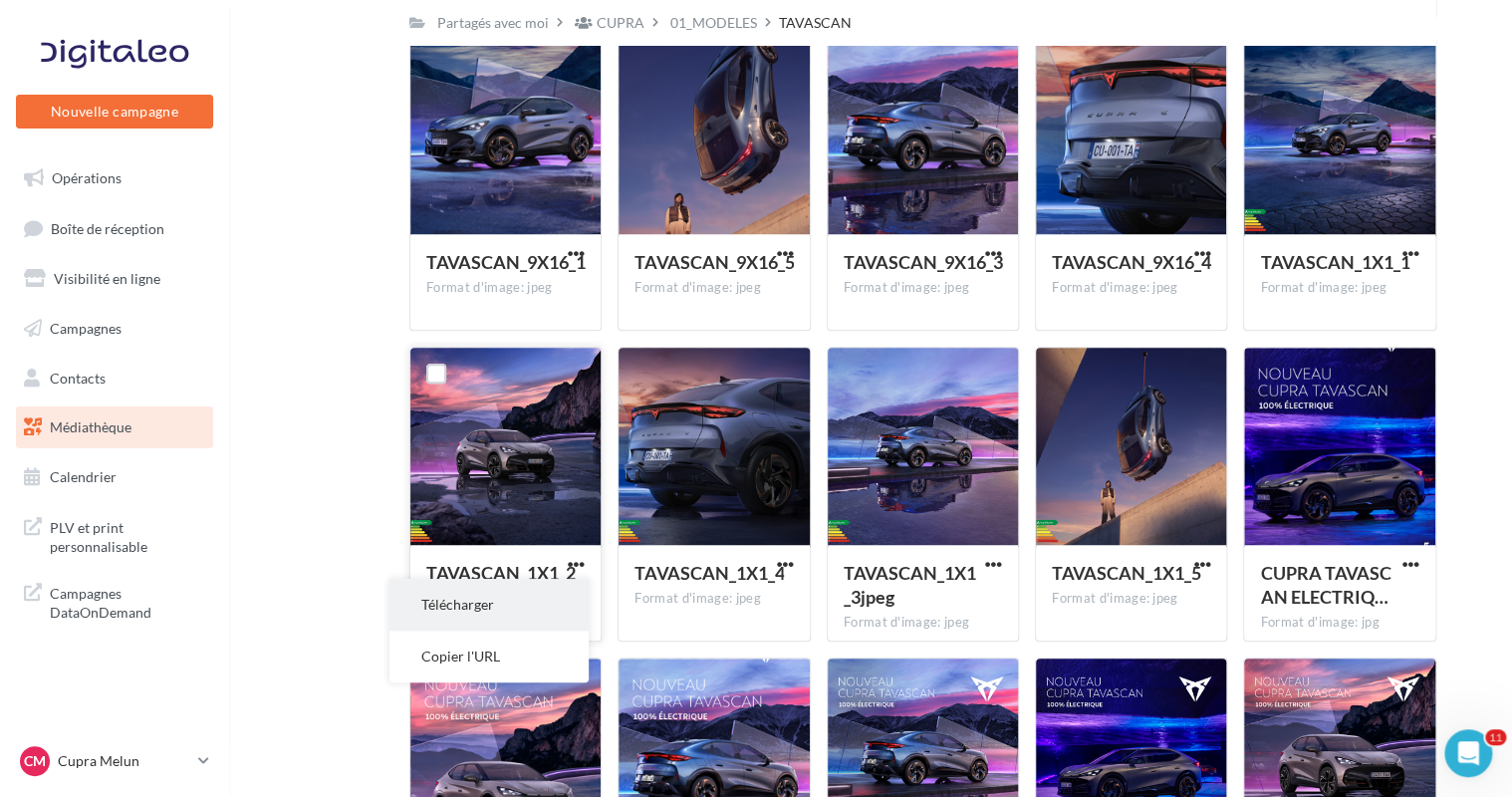 click on "Télécharger" at bounding box center (489, 605) 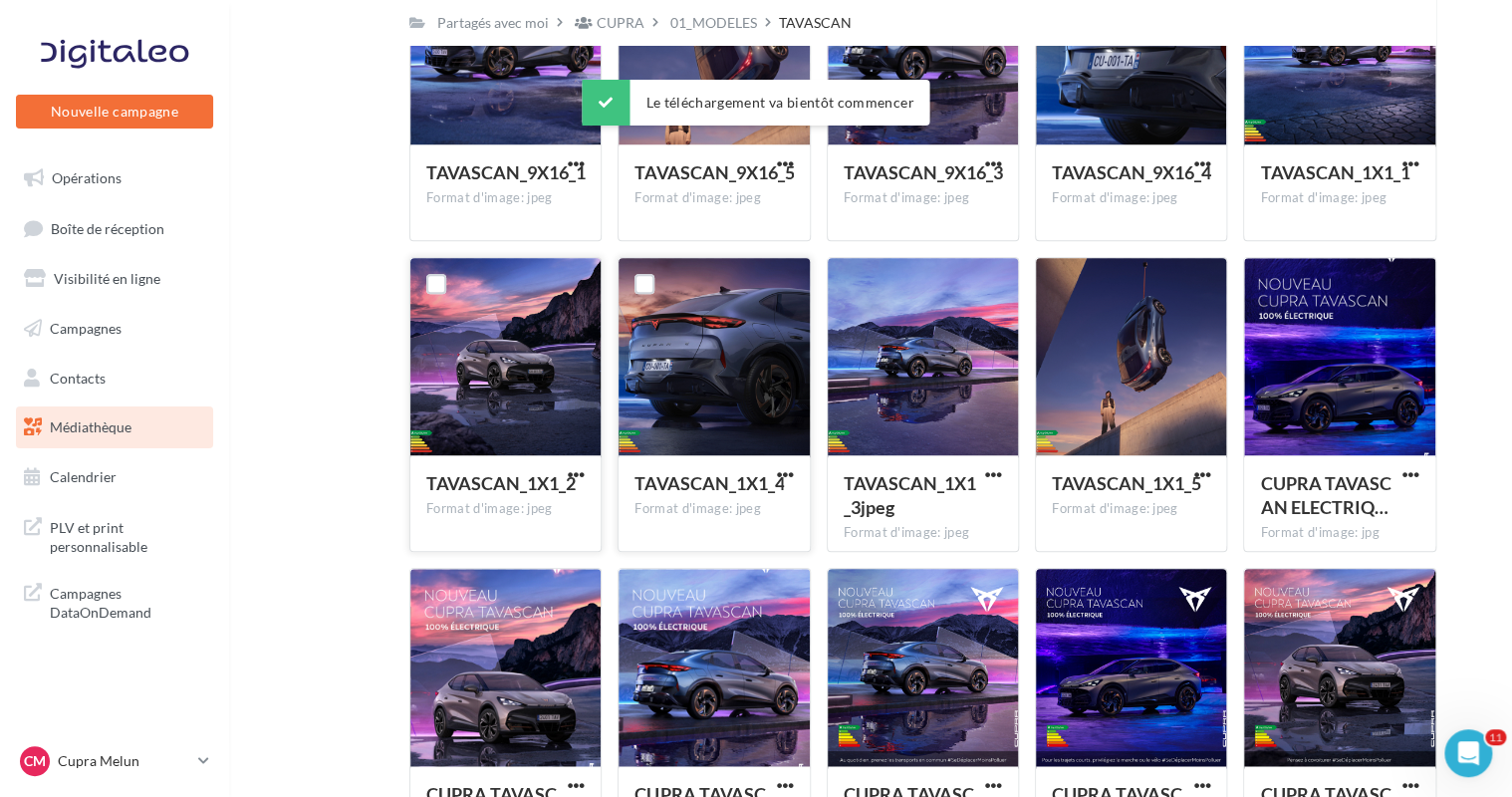 scroll, scrollTop: 681, scrollLeft: 0, axis: vertical 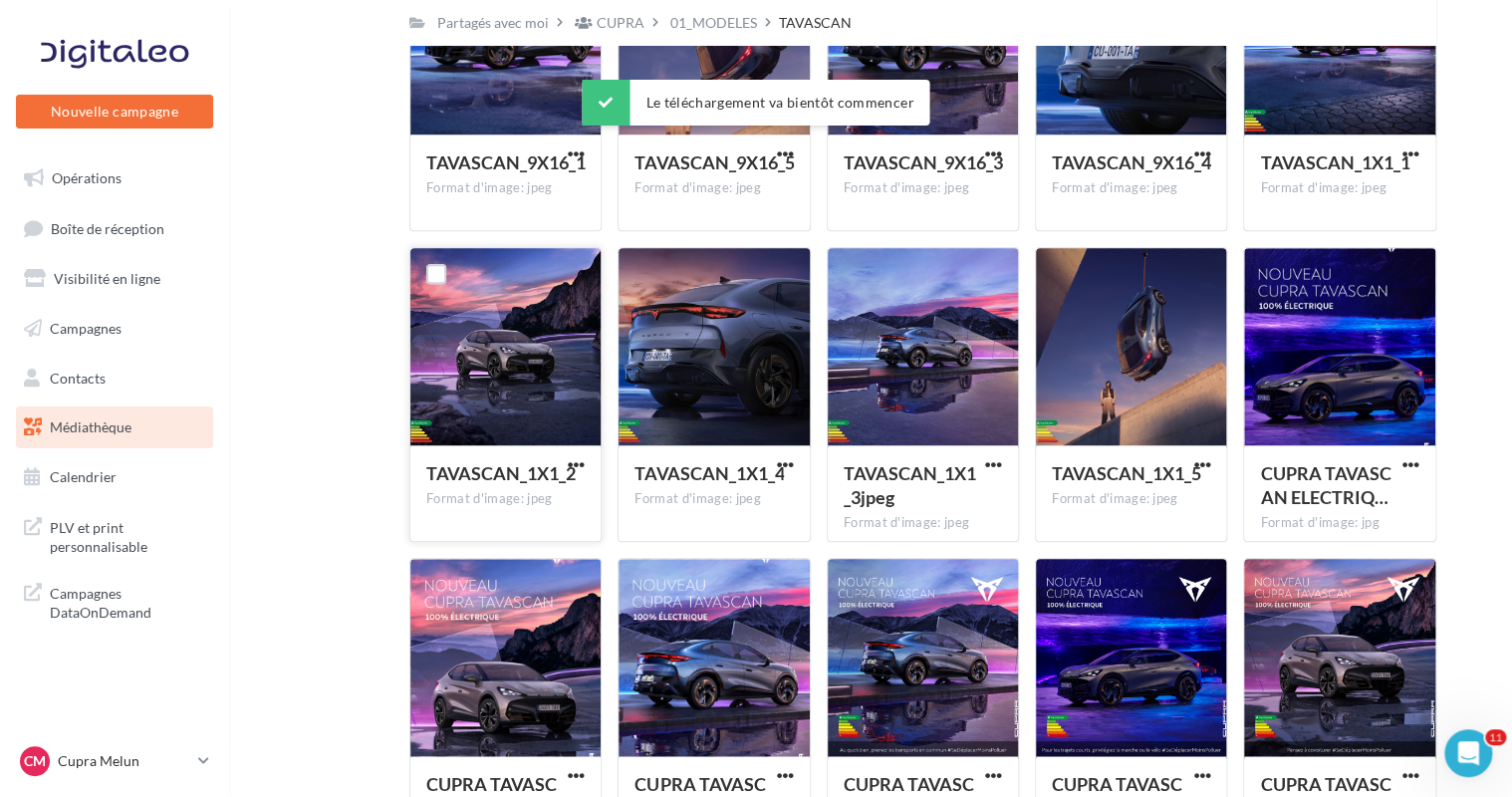 click on "Mes fichiers
Partagés avec moi
Partagés avec moi        ...         01_MODELES          TAVASCAN                   C           Partagé par  [BRAND]
01-IMAGES            01-IMAGES
02-JANTES DÉTOURÉES            02-JANTES DÉTOURÉES
03-SELLERIES            03-SELLERIES
04-ILLUSTRATIONS            04-ILLUSTRATIONS
05-COULEURS CARROSSERIES            05-COULEURS CARROSSERIES
06-CUPRA CHARGER            06-CUPRA CHARGER
CAPSULES_VIDÉO            CAPSULES_VIDÉO
FILM-30s            FILM-30s          VISUELS HD" at bounding box center (879, 468) 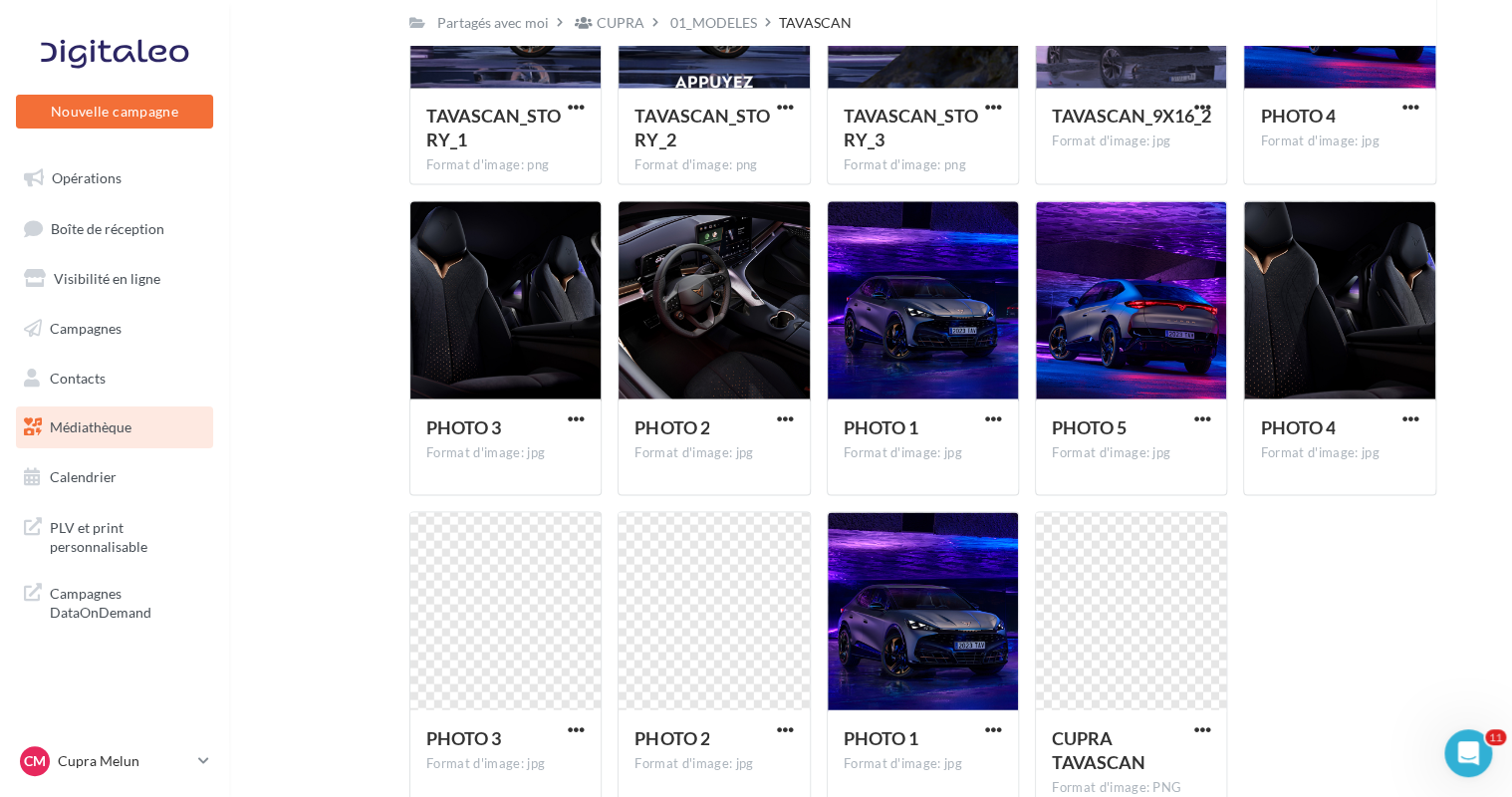 scroll, scrollTop: 1771, scrollLeft: 0, axis: vertical 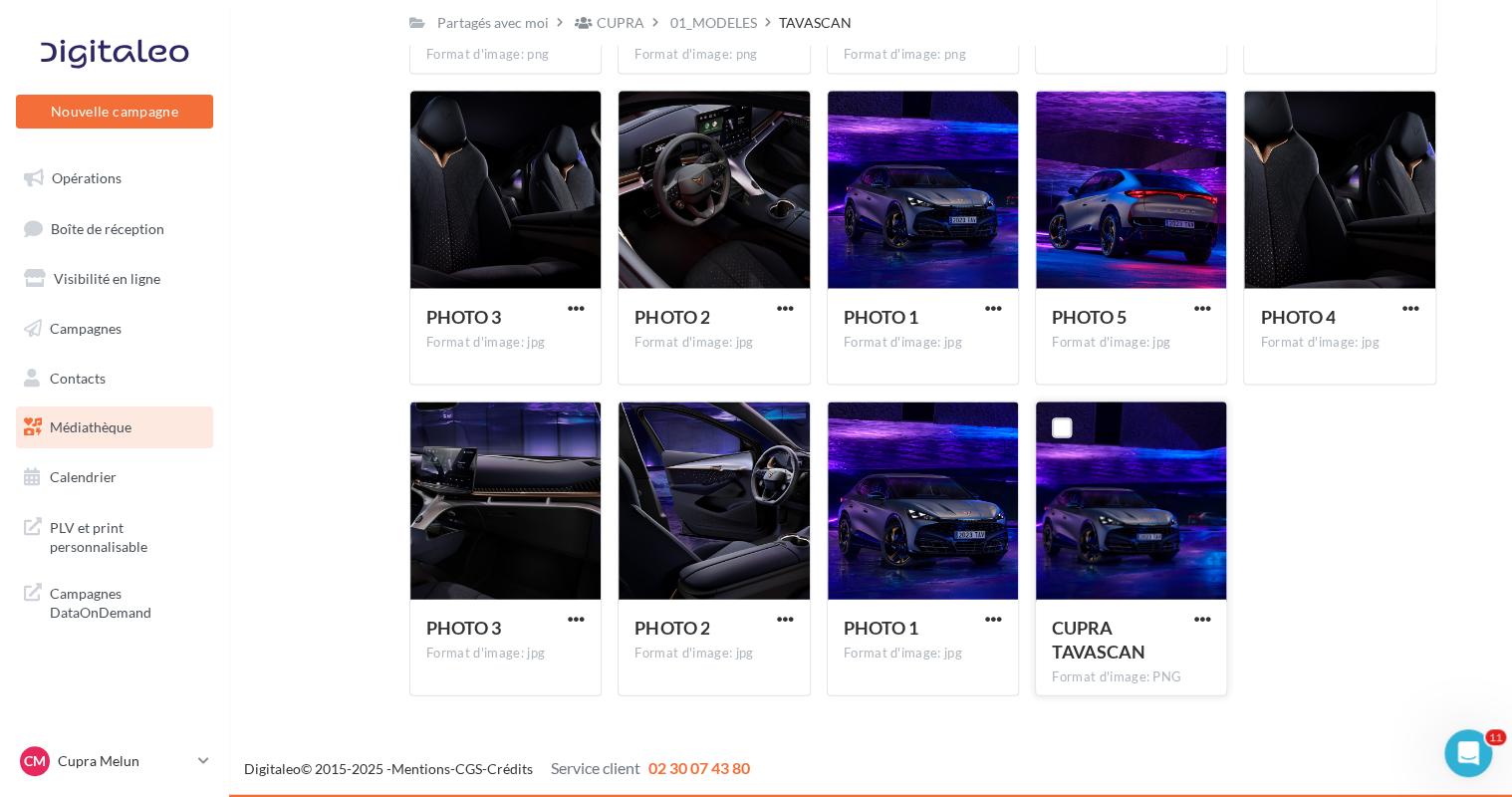 click at bounding box center [1201, 620] 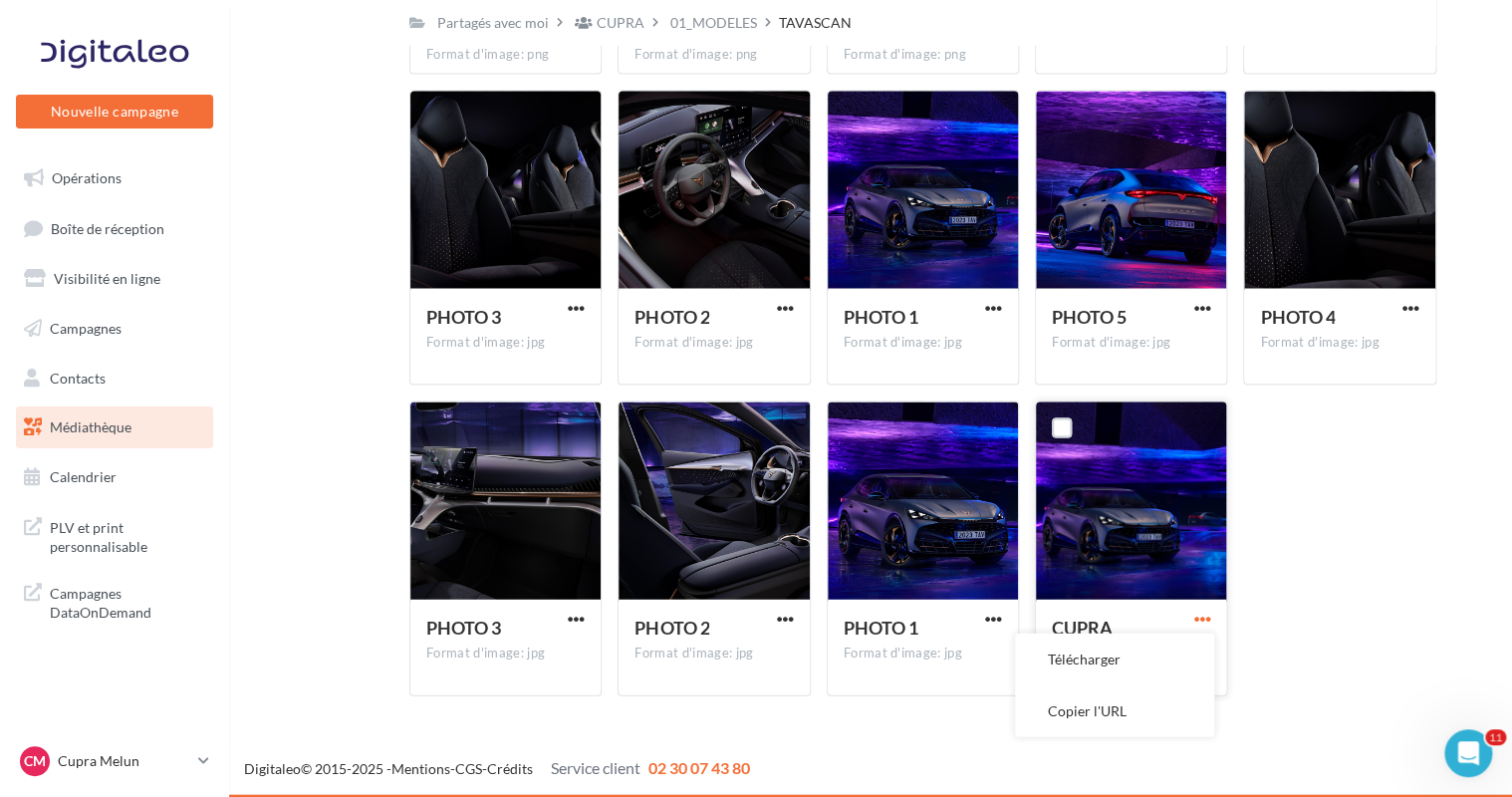 click at bounding box center (1201, 618) 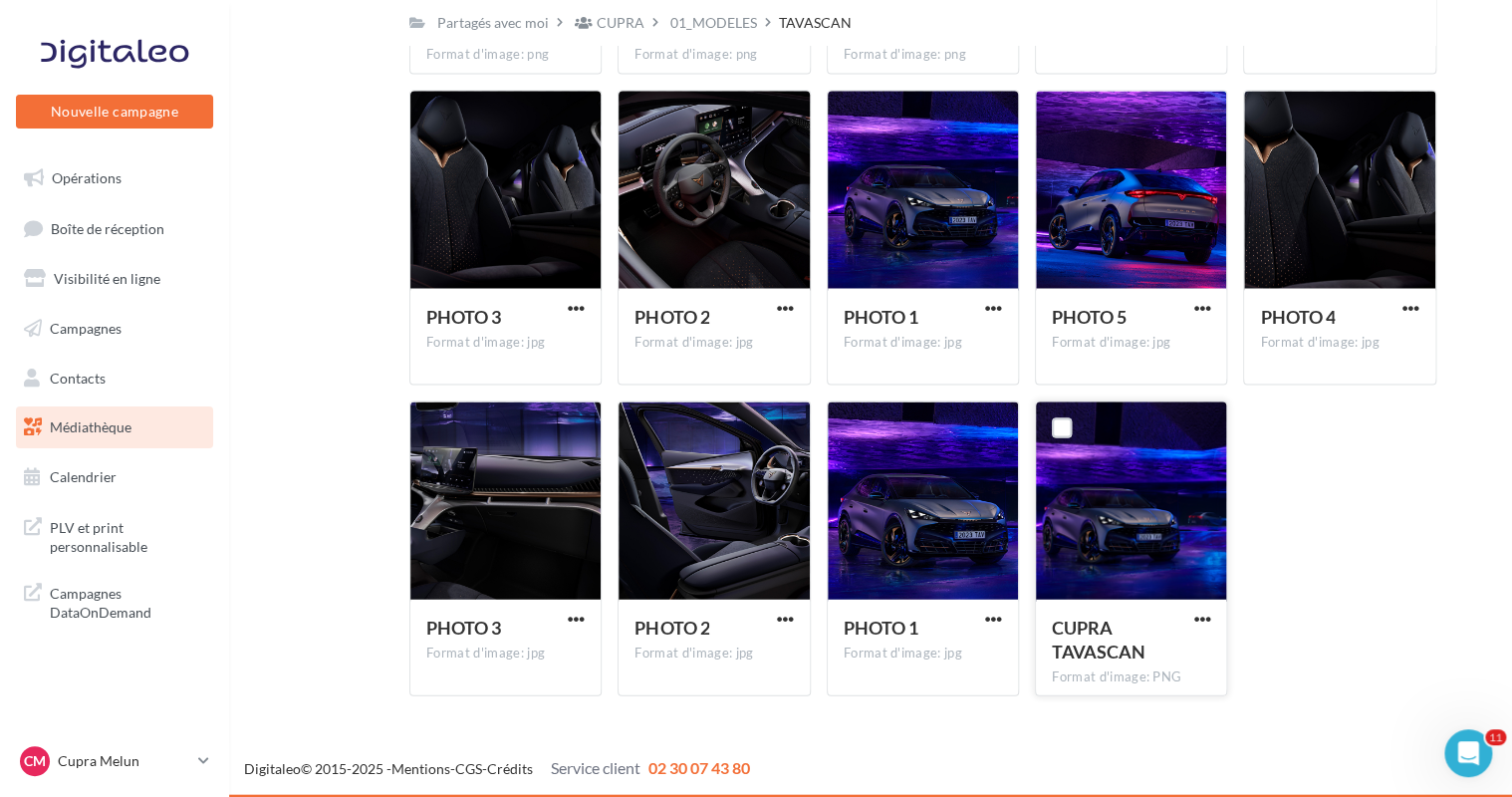 click at bounding box center [1201, 618] 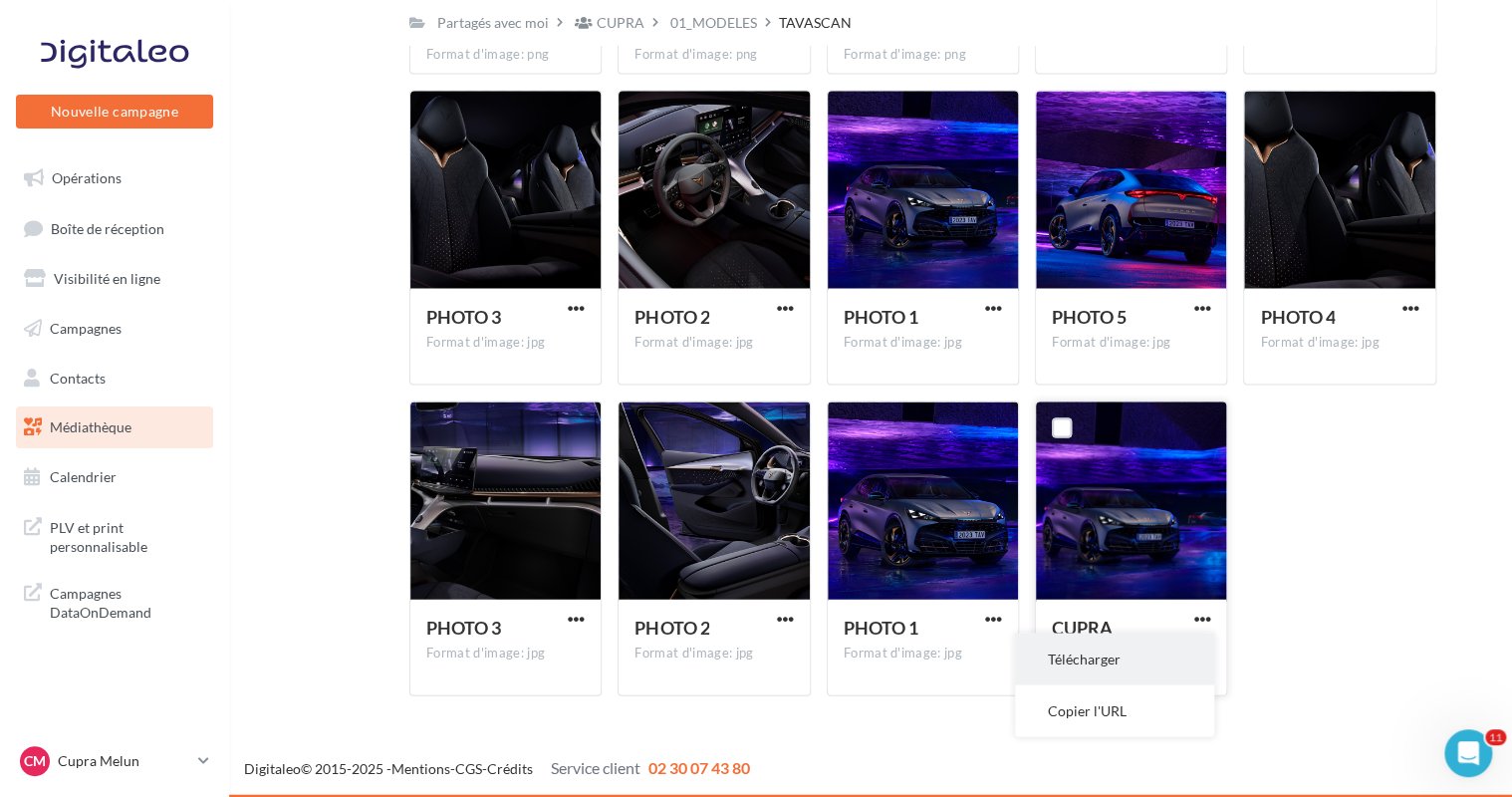 click on "Télécharger" at bounding box center (1115, 659) 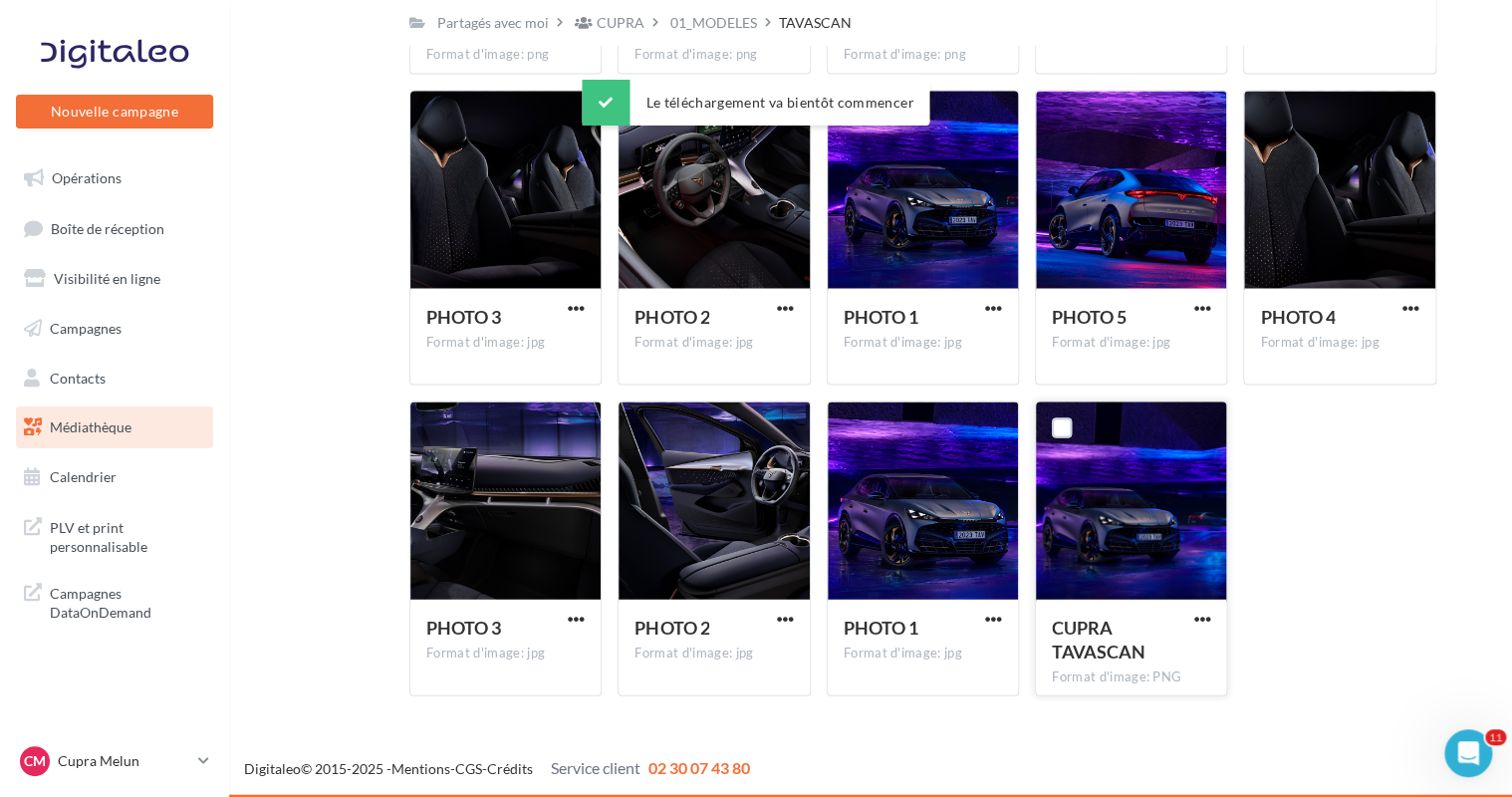 click on "Mes fichiers
Partagés avec moi
Partagés avec moi        ...         01_MODELES          TAVASCAN                   C           Partagé par  [BRAND]
01-IMAGES            01-IMAGES
02-JANTES DÉTOURÉES            02-JANTES DÉTOURÉES
03-SELLERIES            03-SELLERIES
04-ILLUSTRATIONS            04-ILLUSTRATIONS
05-COULEURS CARROSSERIES            05-COULEURS CARROSSERIES
06-CUPRA CHARGER            06-CUPRA CHARGER
CAPSULES_VIDÉO            CAPSULES_VIDÉO
FILM-30s            FILM-30s          VISUELS HD" at bounding box center [879, -466] 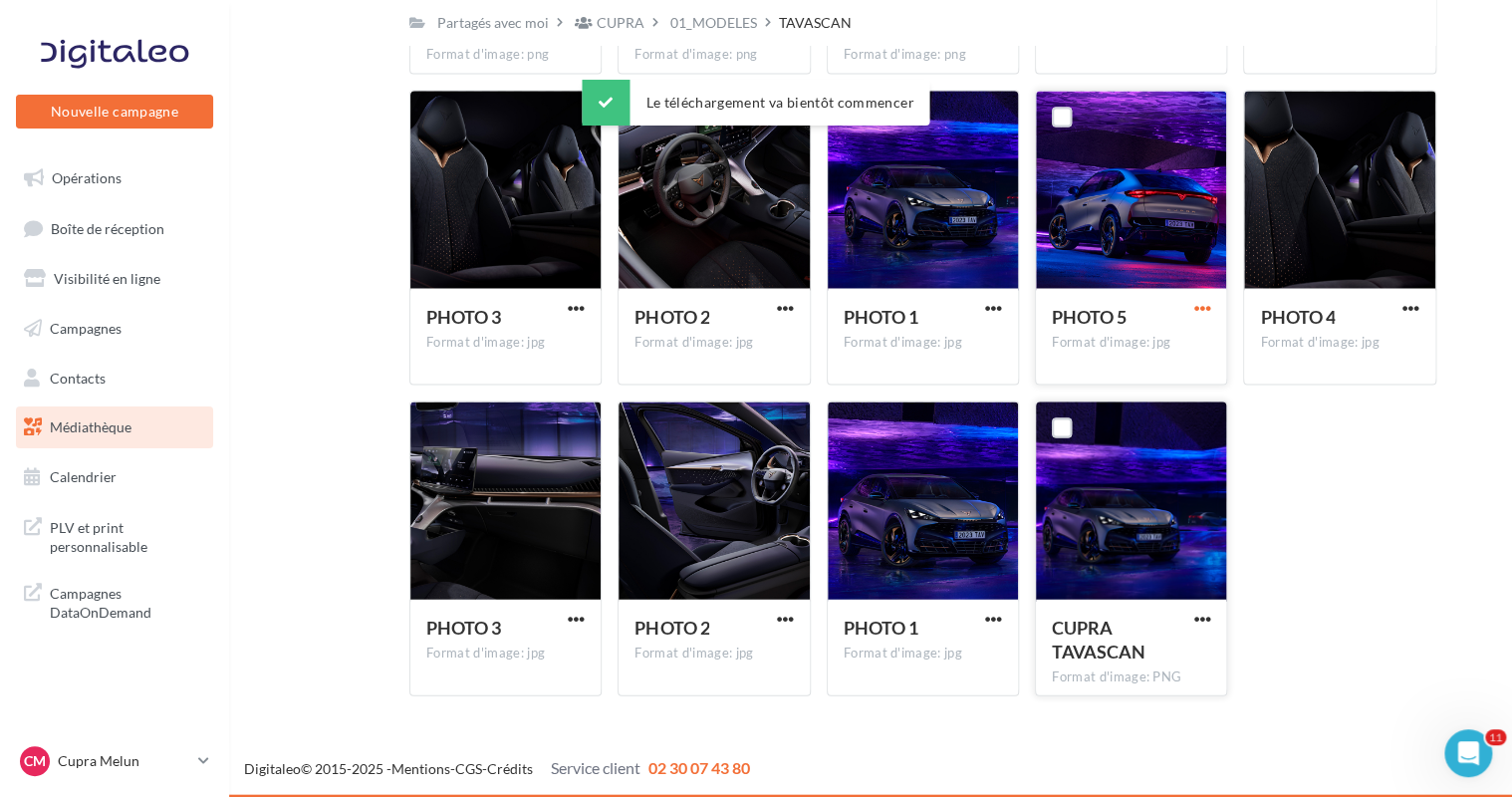 click at bounding box center (1201, 307) 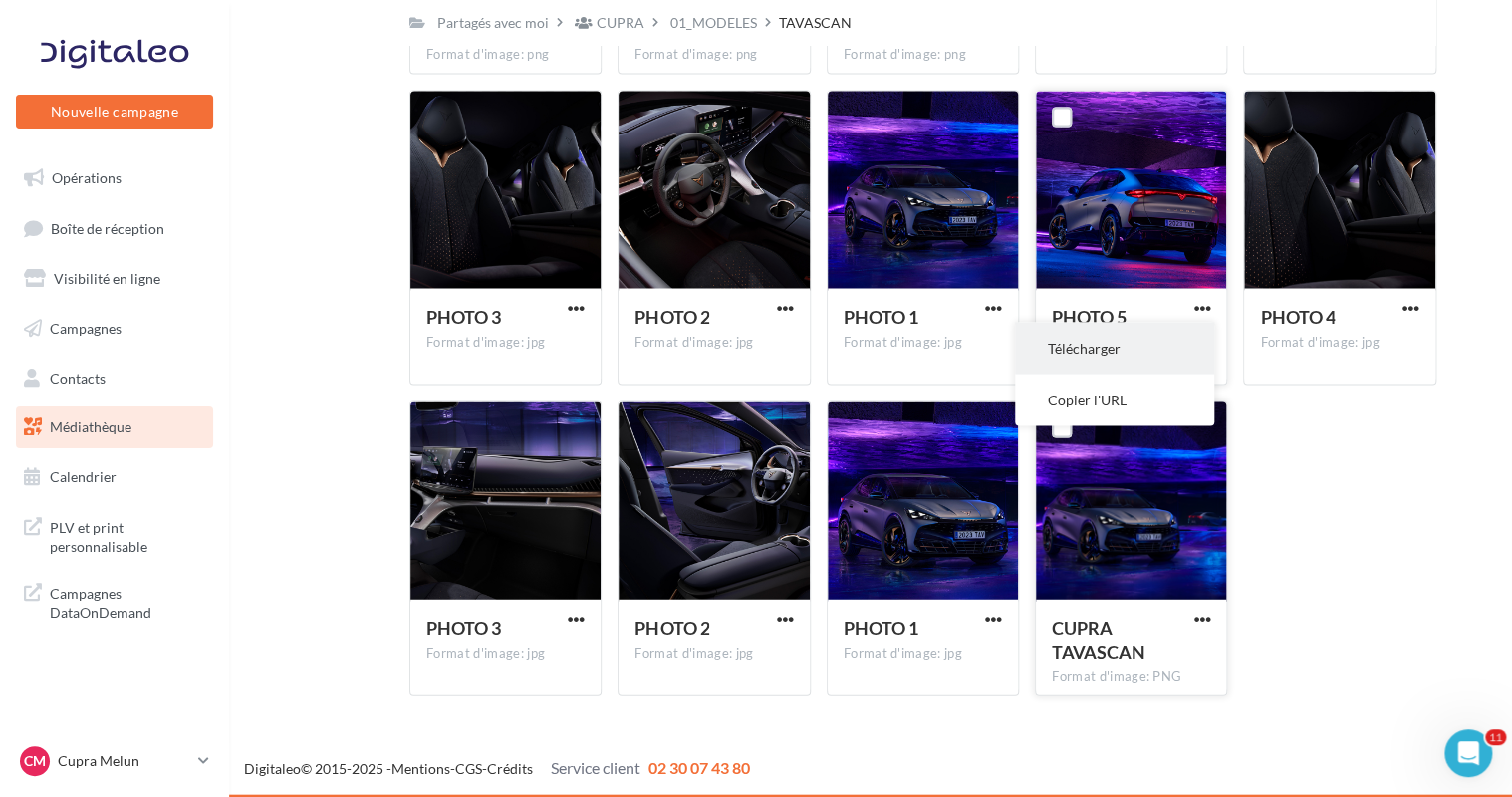 click on "Télécharger" at bounding box center (1115, 348) 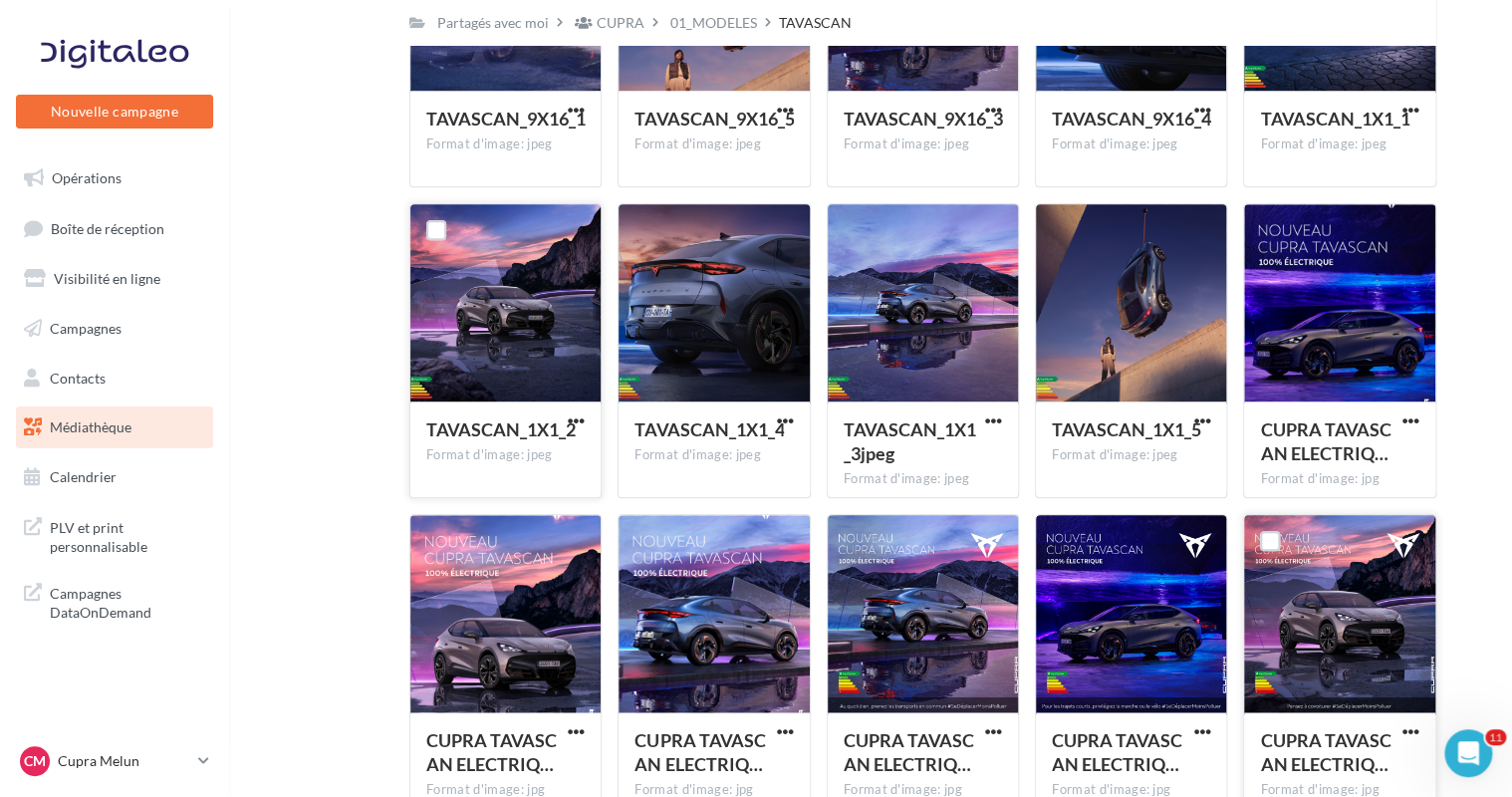 scroll, scrollTop: 675, scrollLeft: 0, axis: vertical 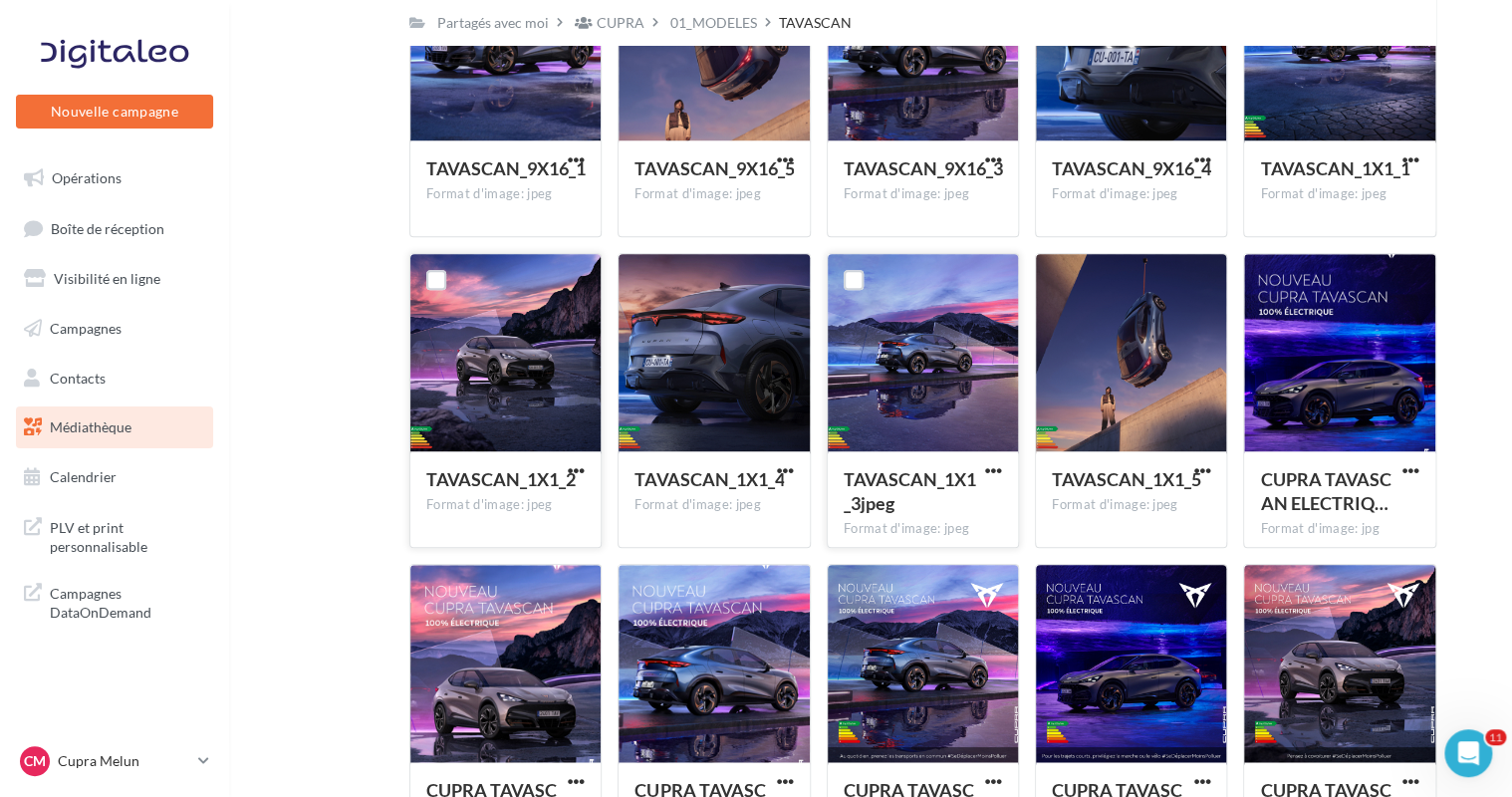 click on "TAVASCAN_1X1_3jpeg  Format d'image: jpeg" at bounding box center (922, 498) 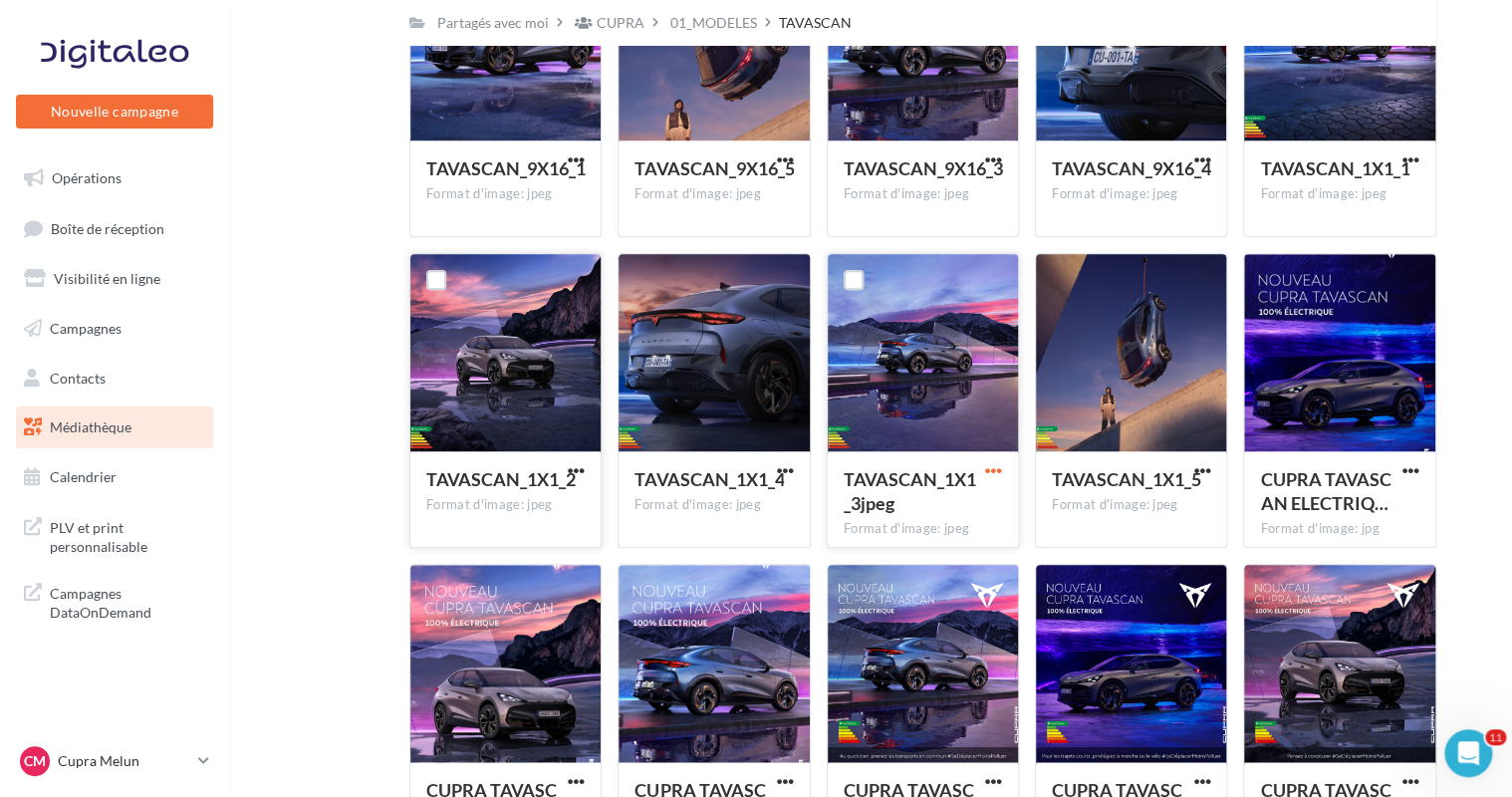 click at bounding box center [993, 470] 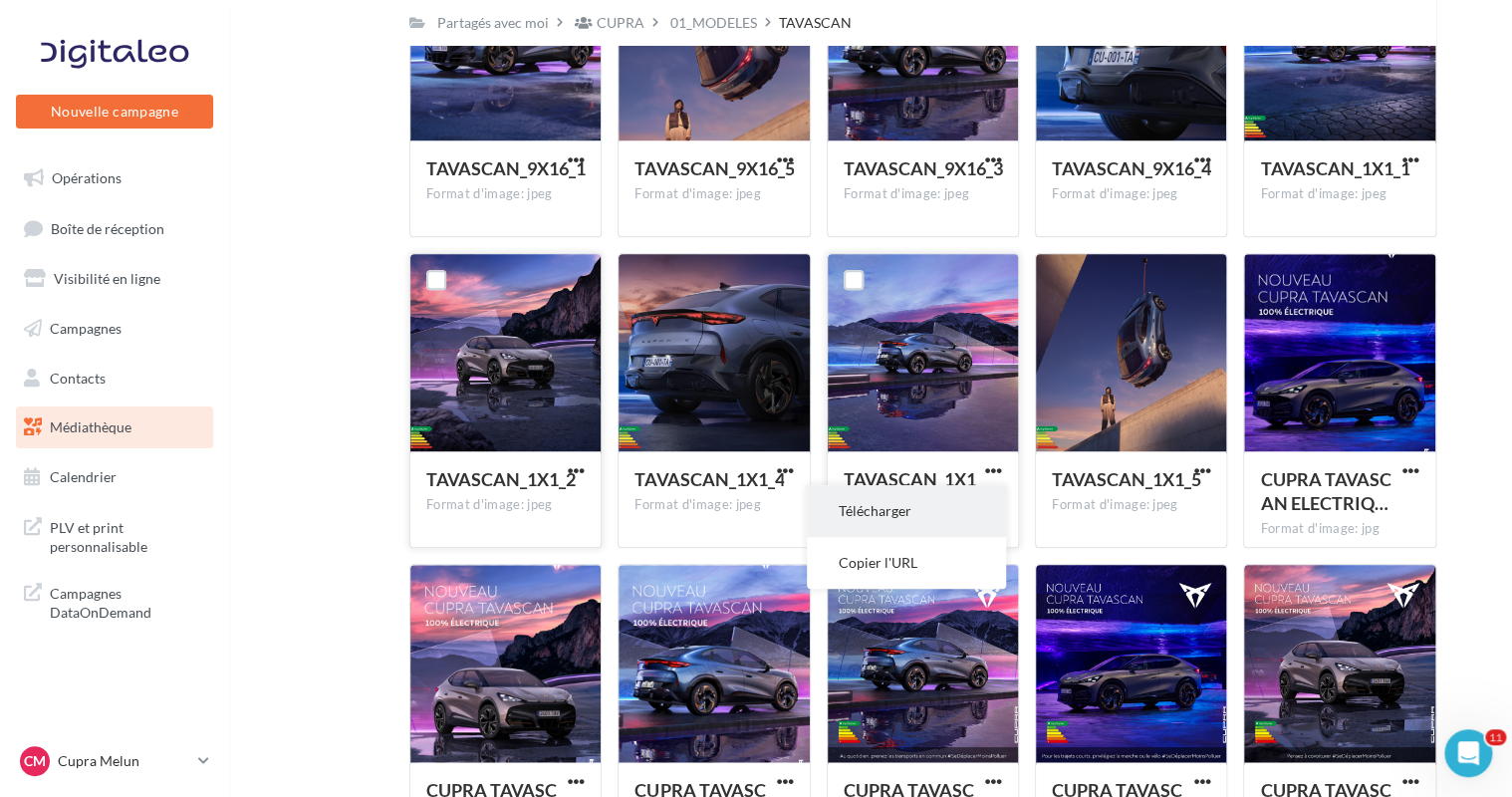 click on "Télécharger" at bounding box center (906, 511) 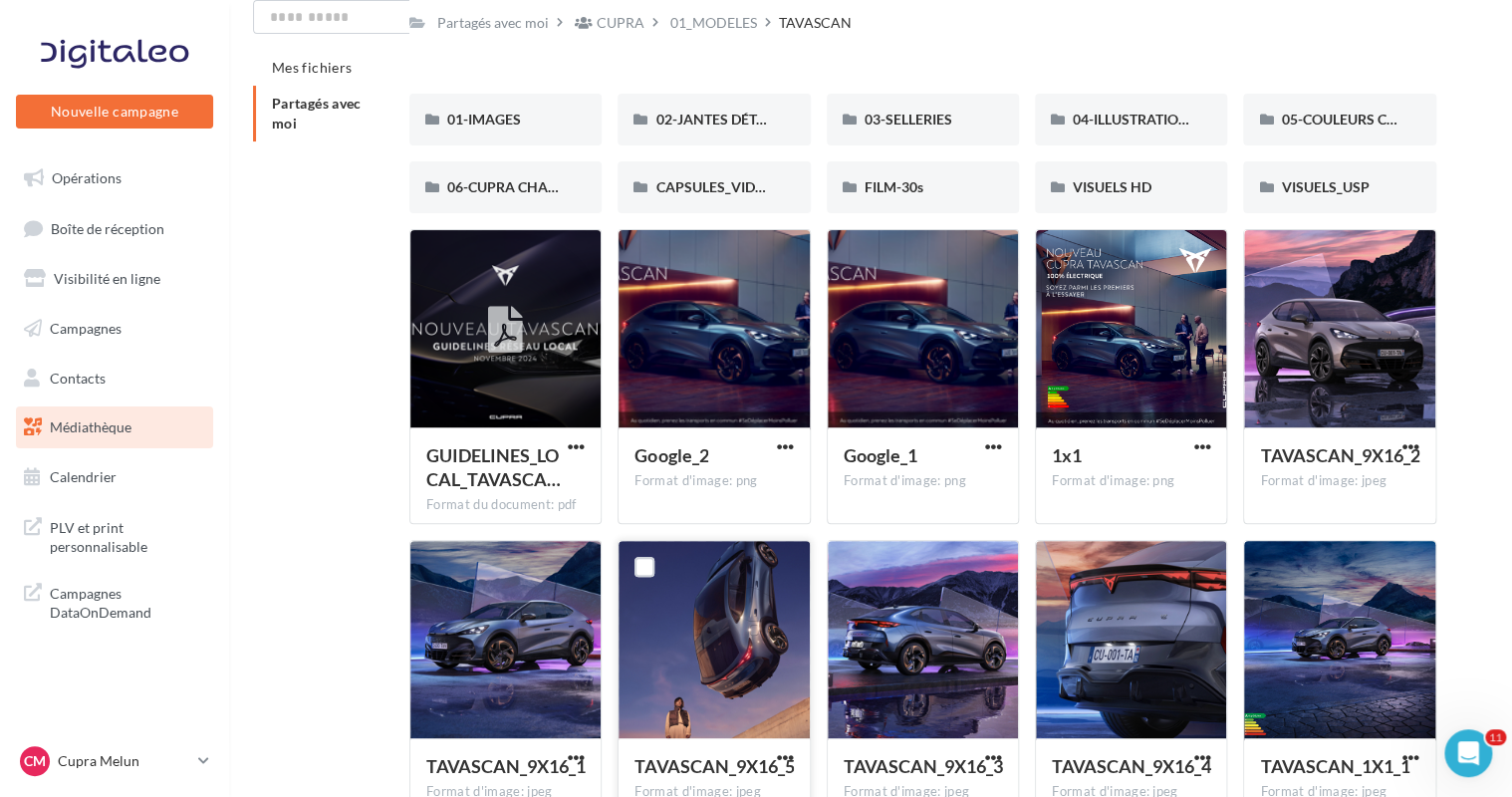 scroll, scrollTop: 476, scrollLeft: 0, axis: vertical 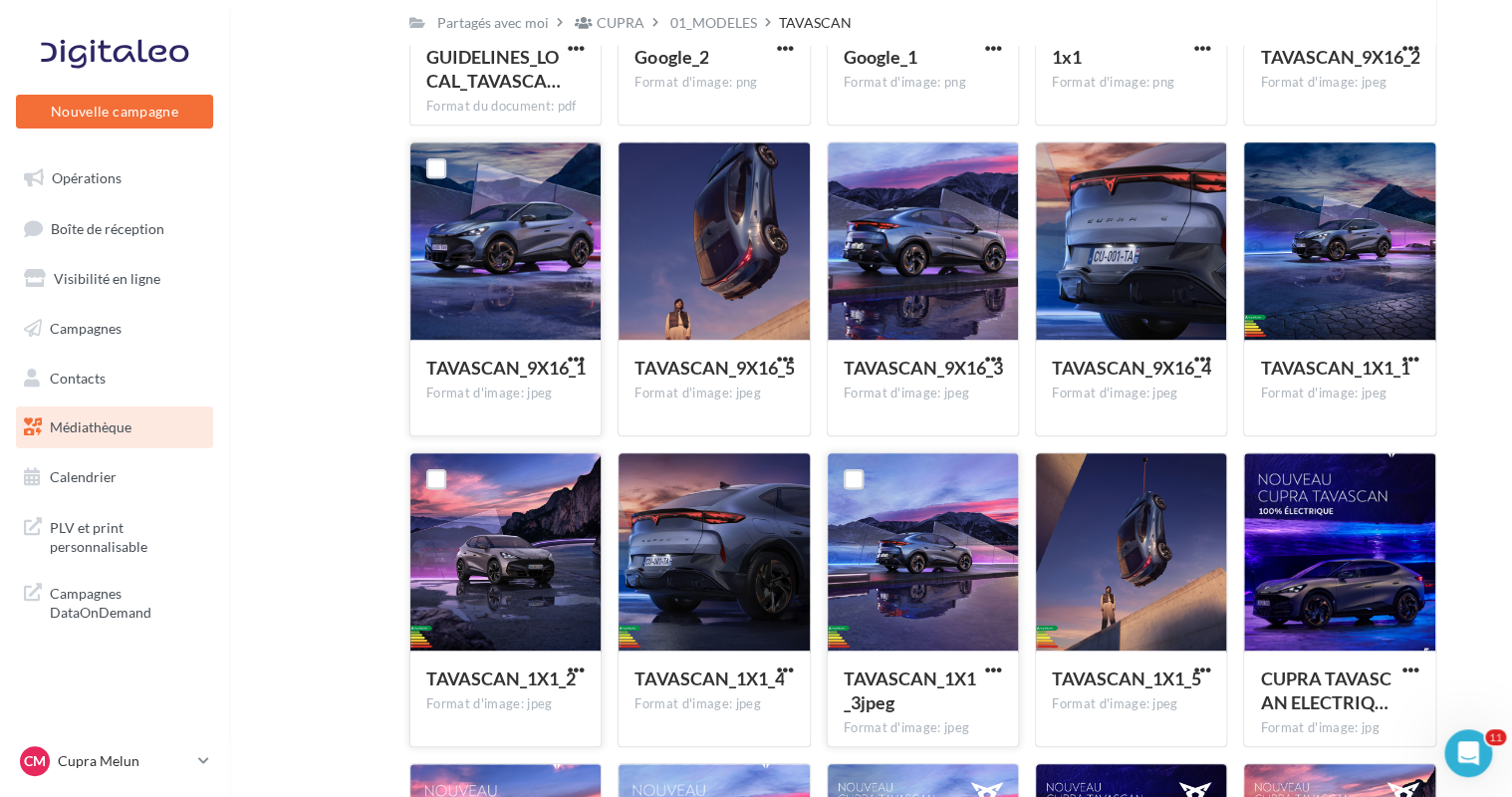 click at bounding box center (576, 361) 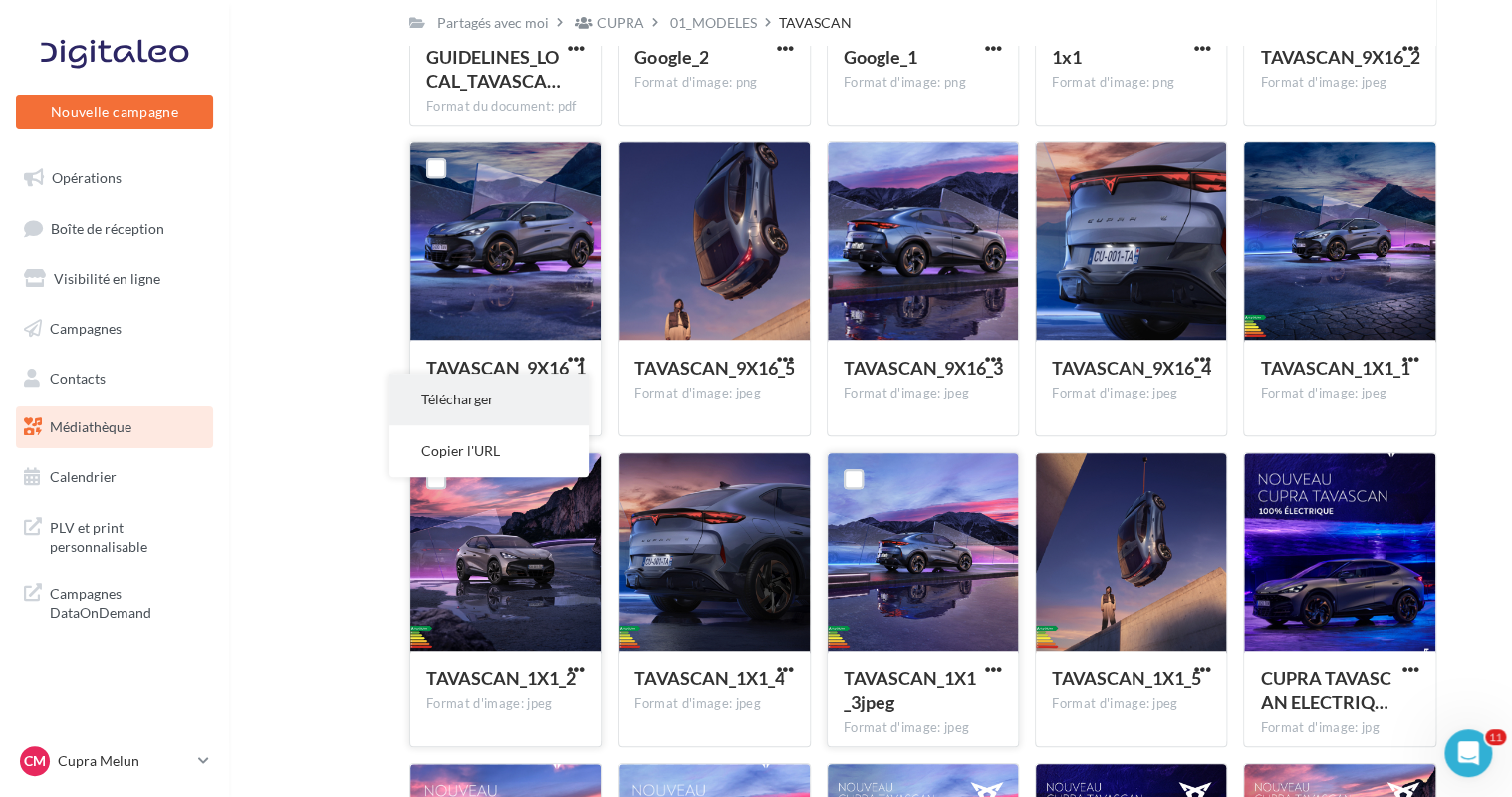 click on "Télécharger" at bounding box center (489, 399) 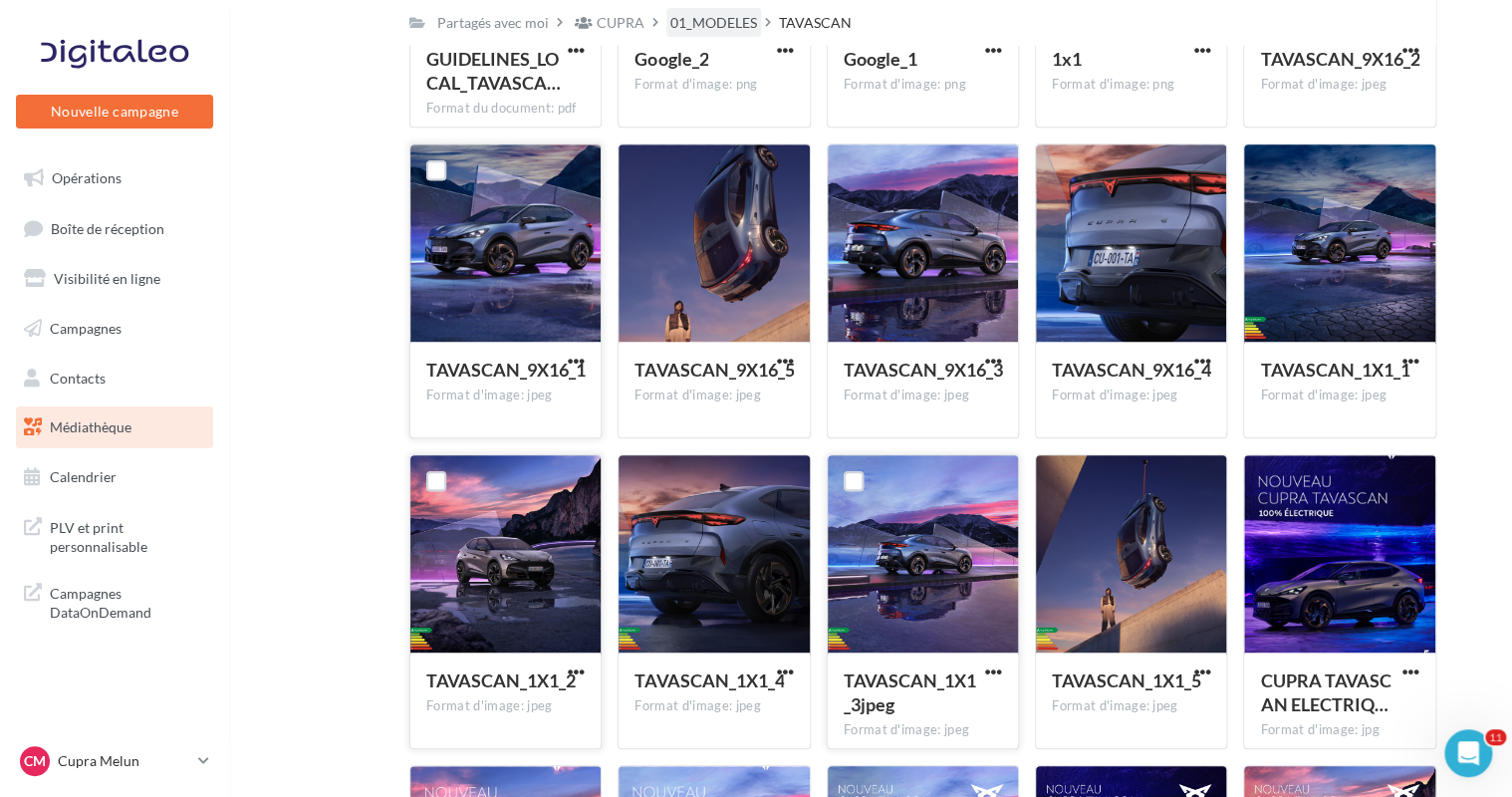 scroll, scrollTop: 0, scrollLeft: 0, axis: both 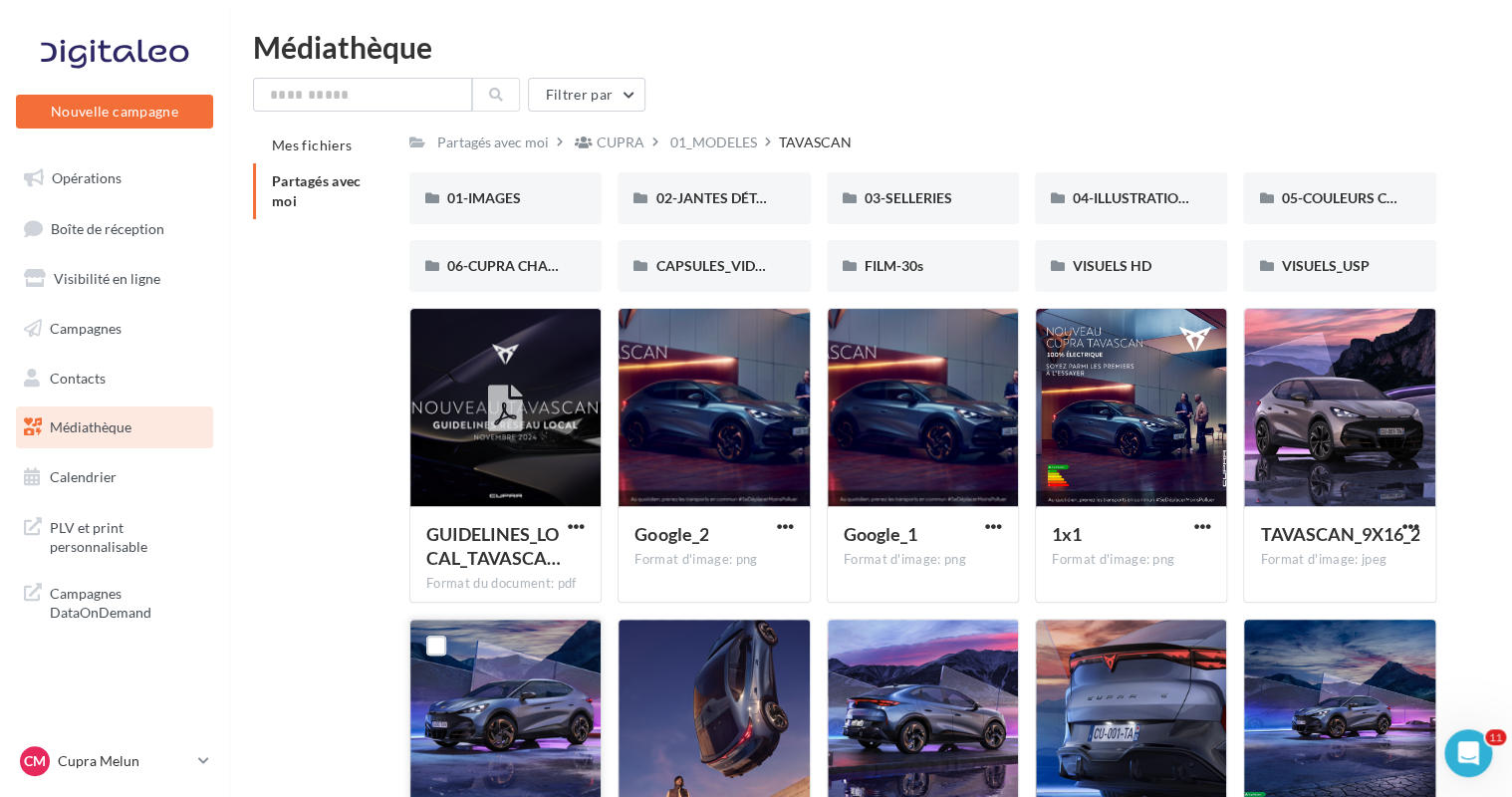 click on "01_MODELES" at bounding box center (713, 142) 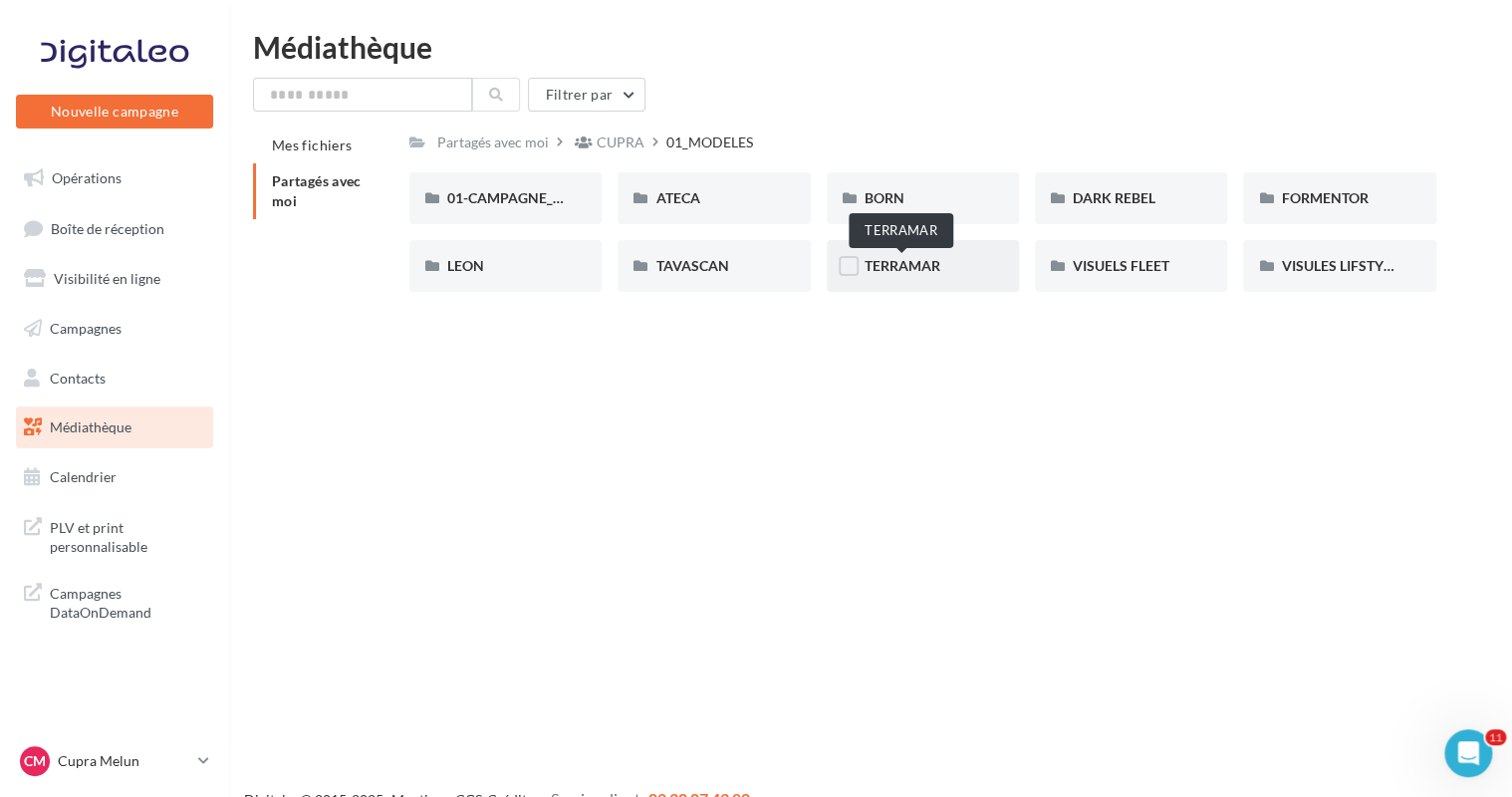 click on "TERRAMAR" at bounding box center [902, 265] 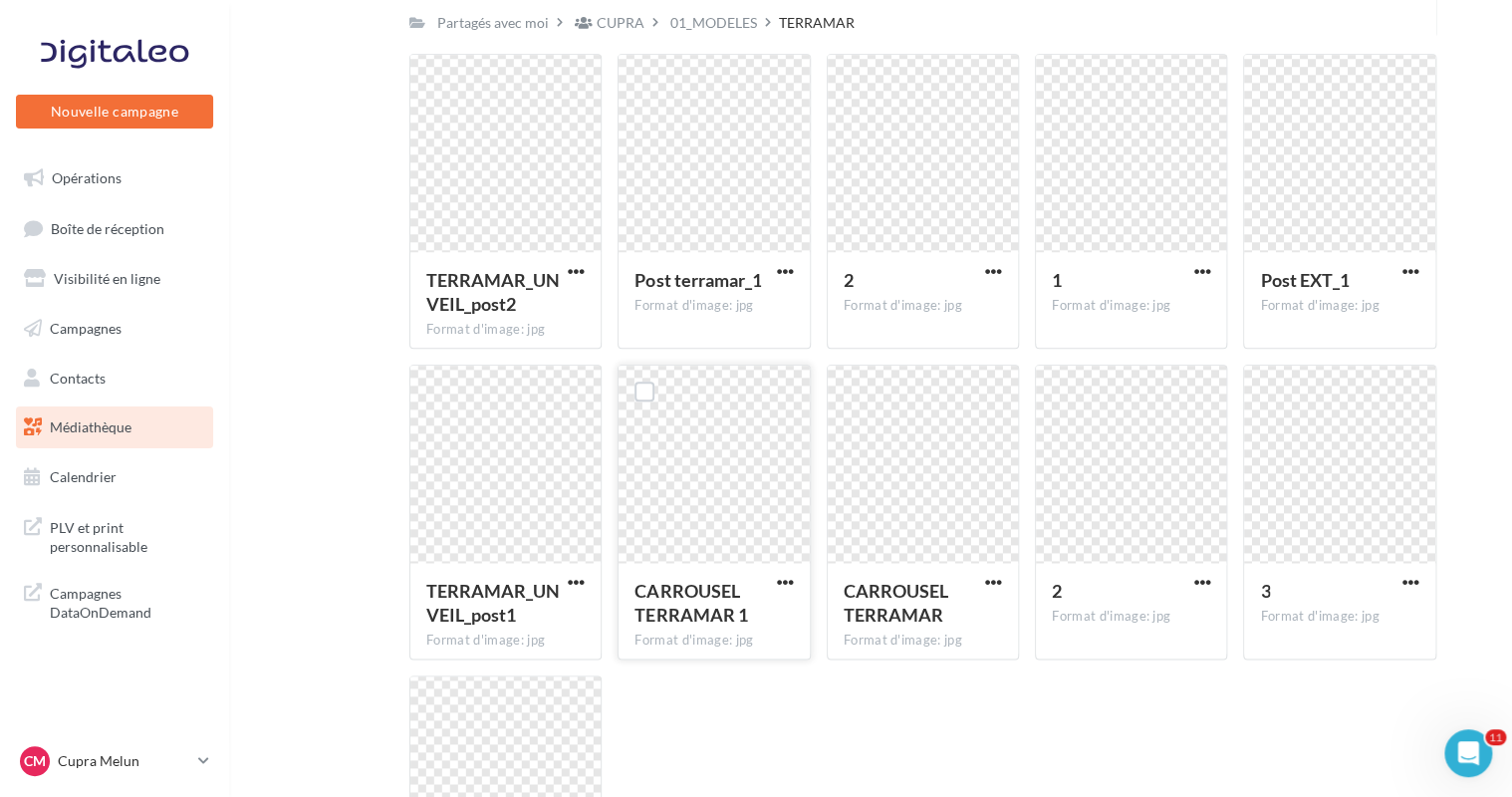 scroll, scrollTop: 897, scrollLeft: 0, axis: vertical 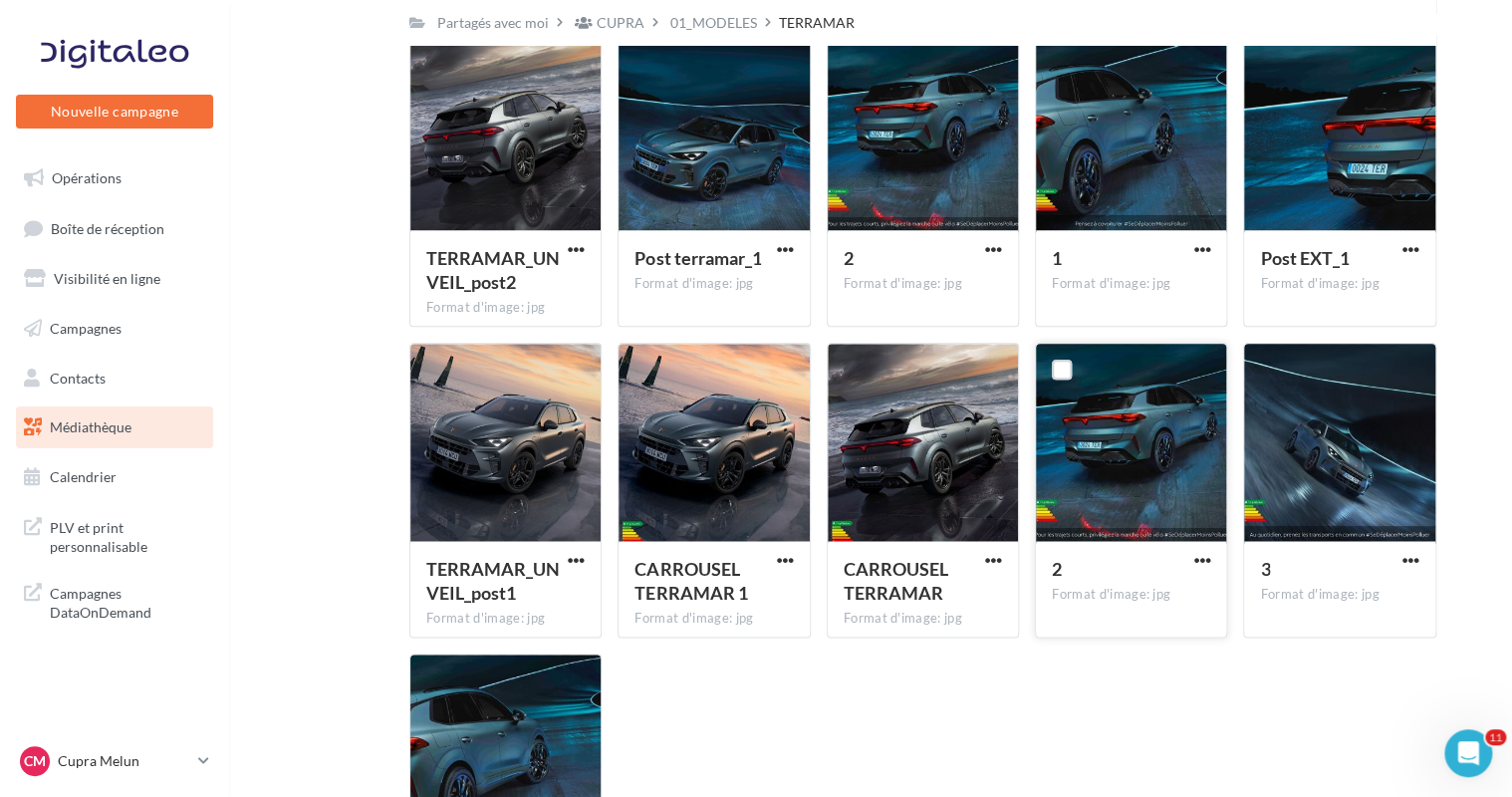 click on "2  Format d'image: jpg" at bounding box center [1131, 490] 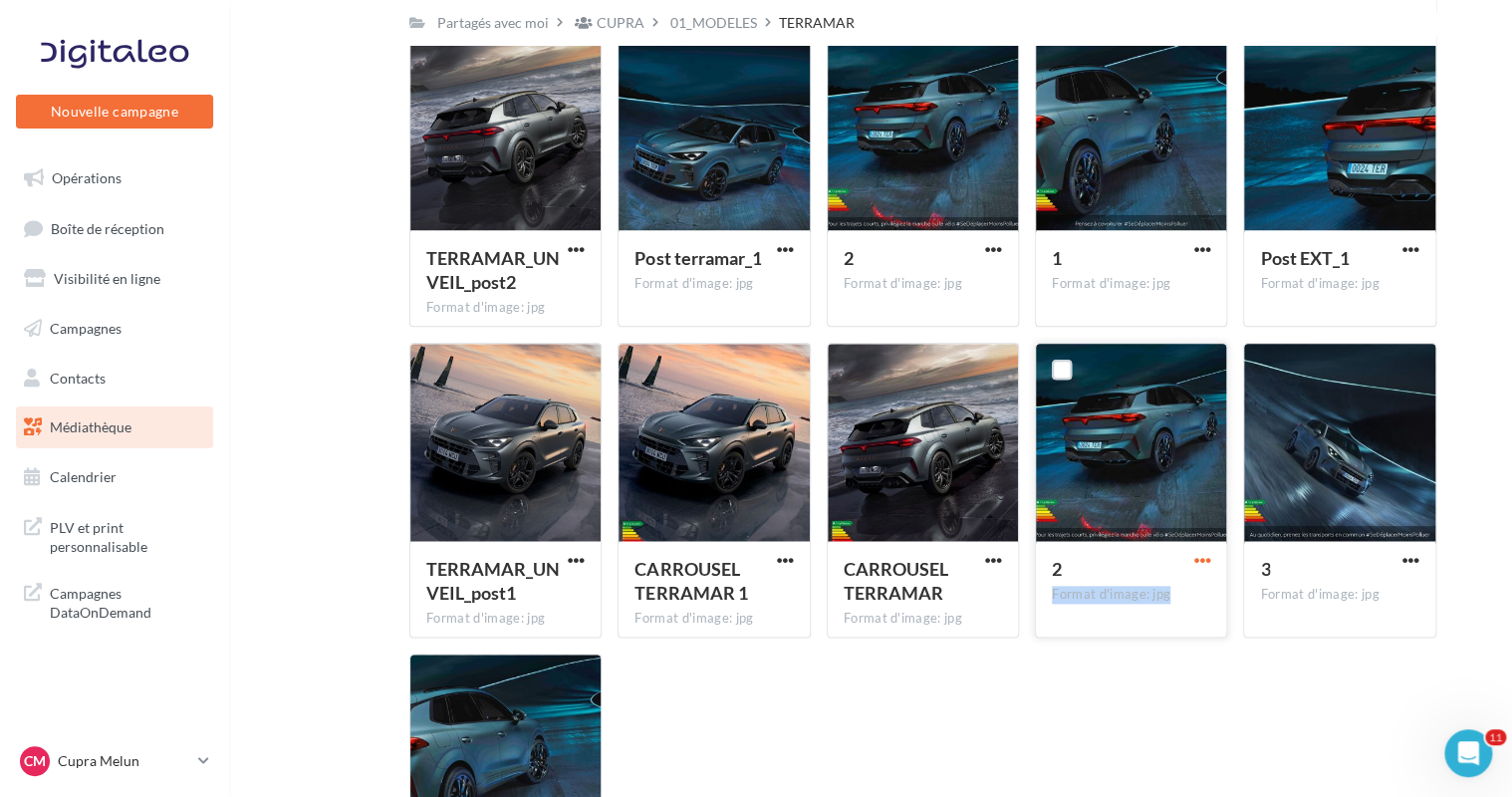 drag, startPoint x: 1213, startPoint y: 564, endPoint x: 1195, endPoint y: 562, distance: 18.11077 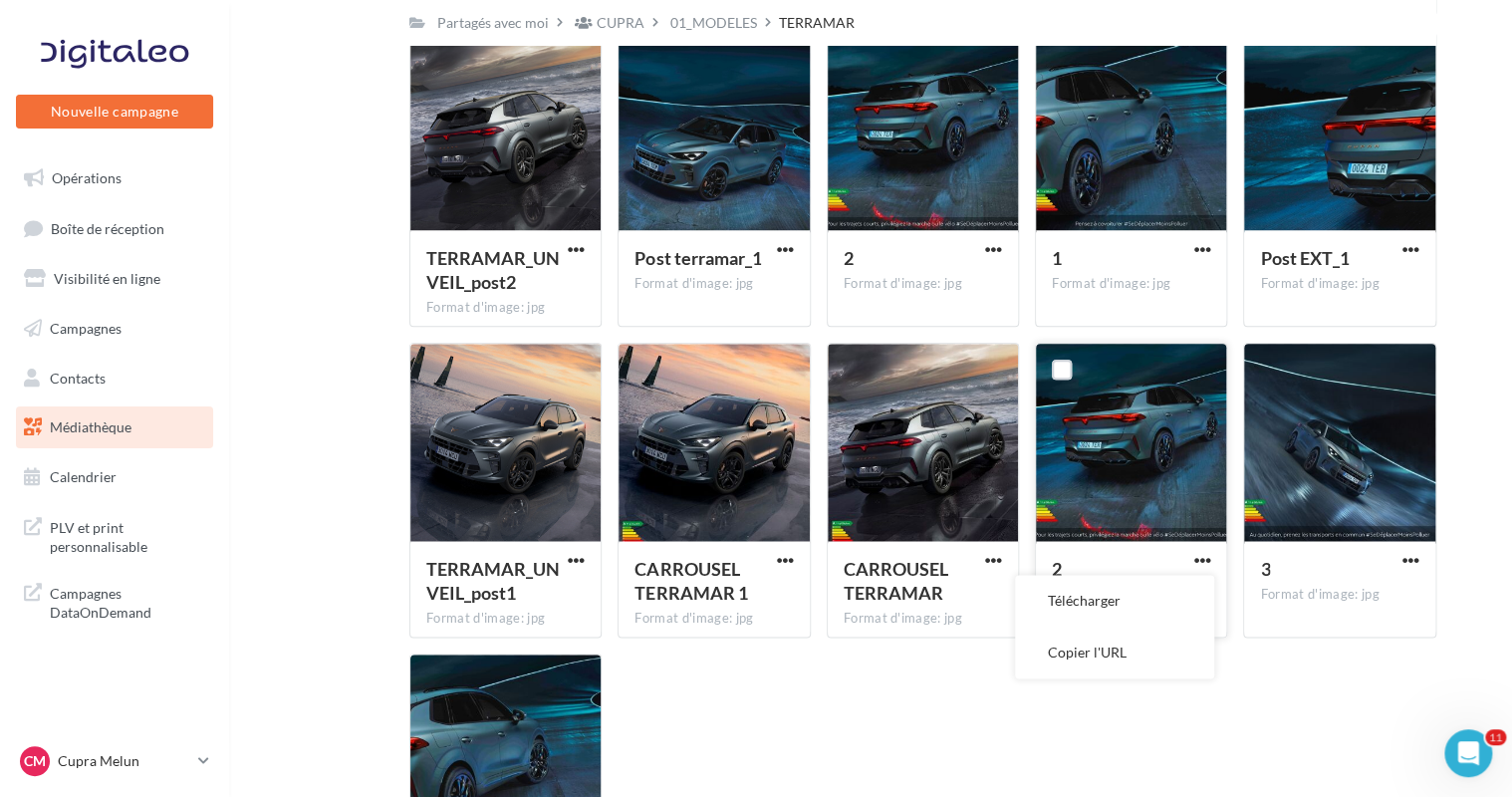 click on "Télécharger" at bounding box center [1115, 601] 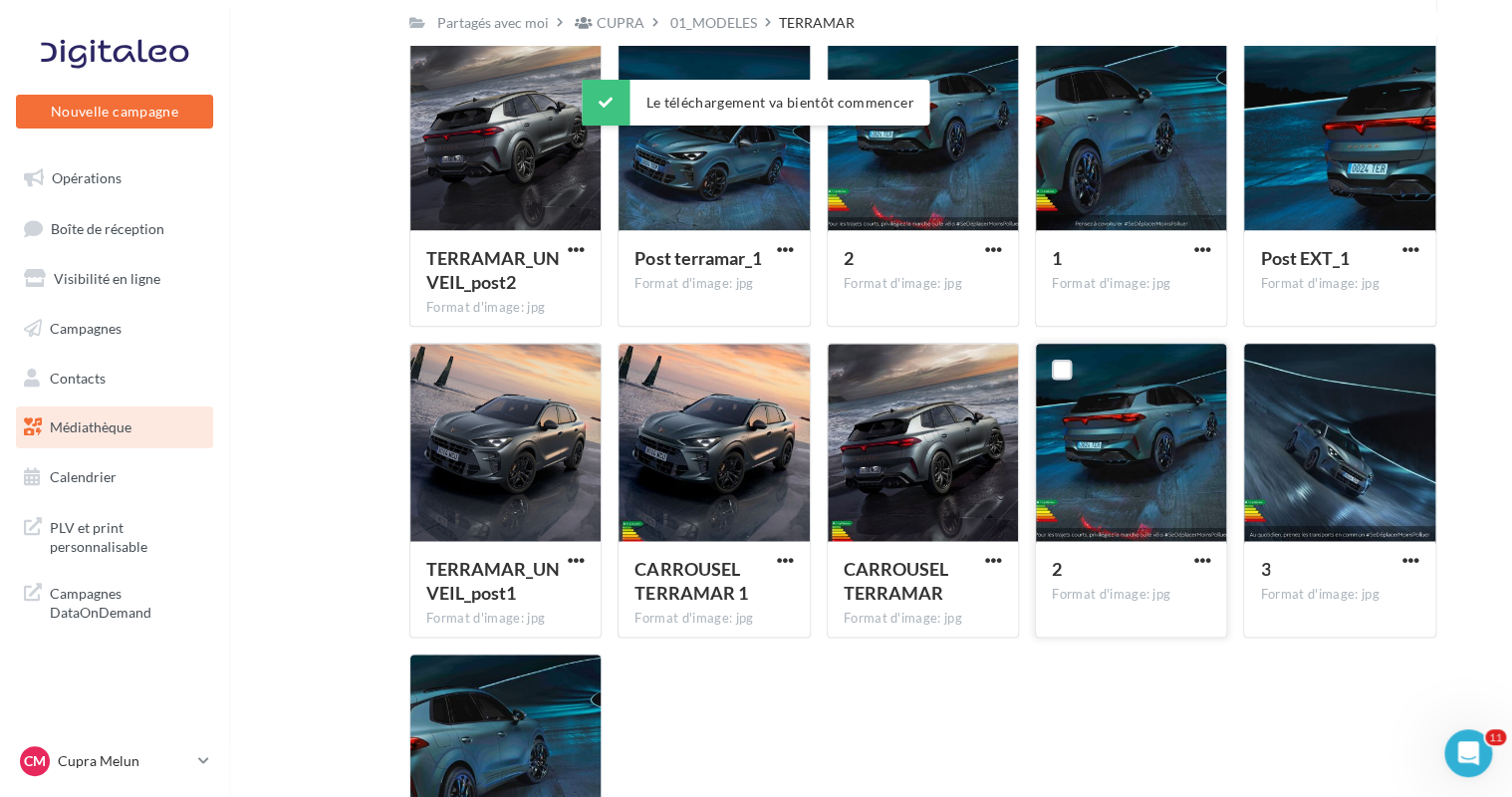 drag, startPoint x: 1176, startPoint y: 687, endPoint x: 1213, endPoint y: 523, distance: 168.12198 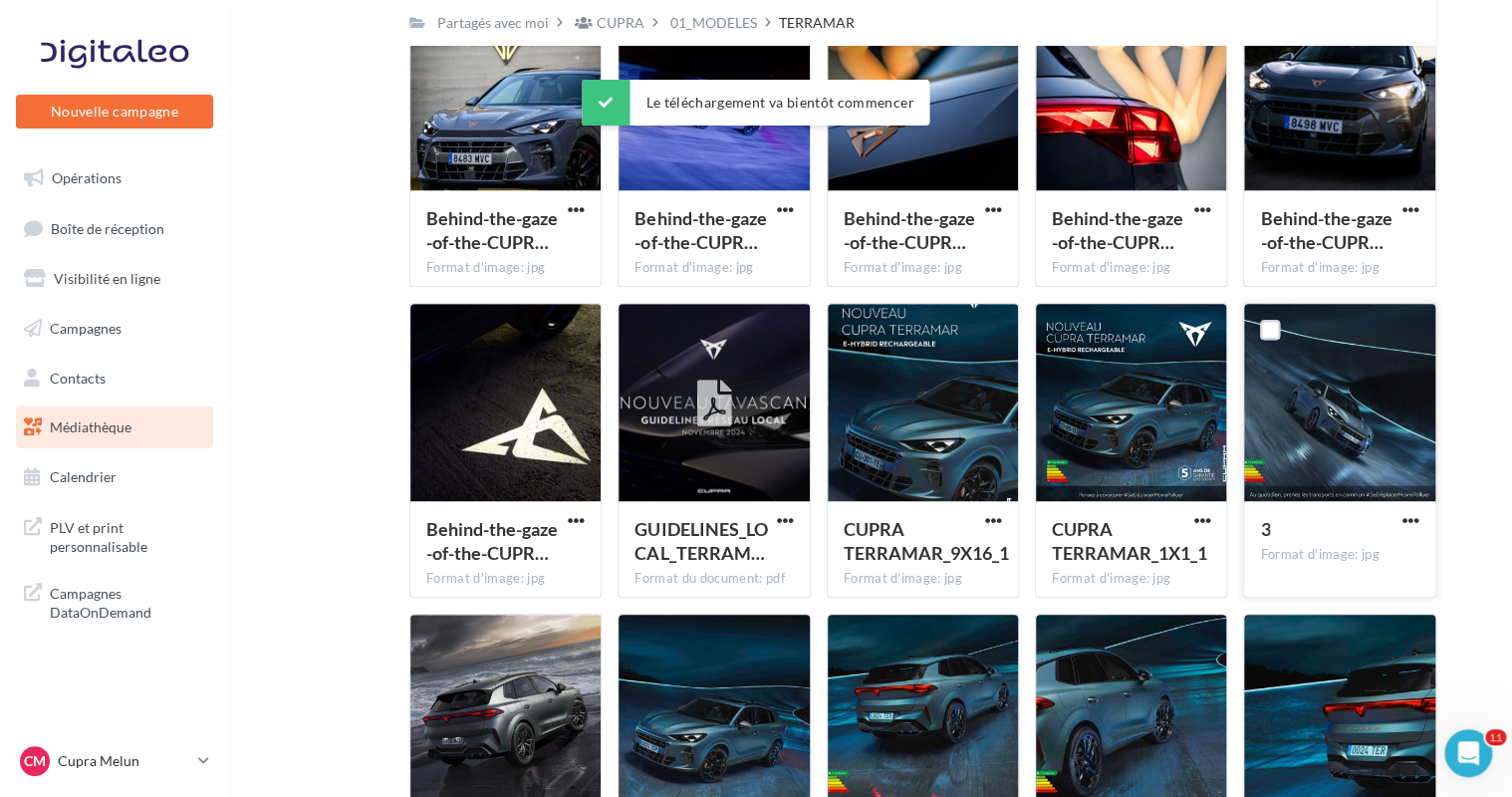scroll, scrollTop: 299, scrollLeft: 0, axis: vertical 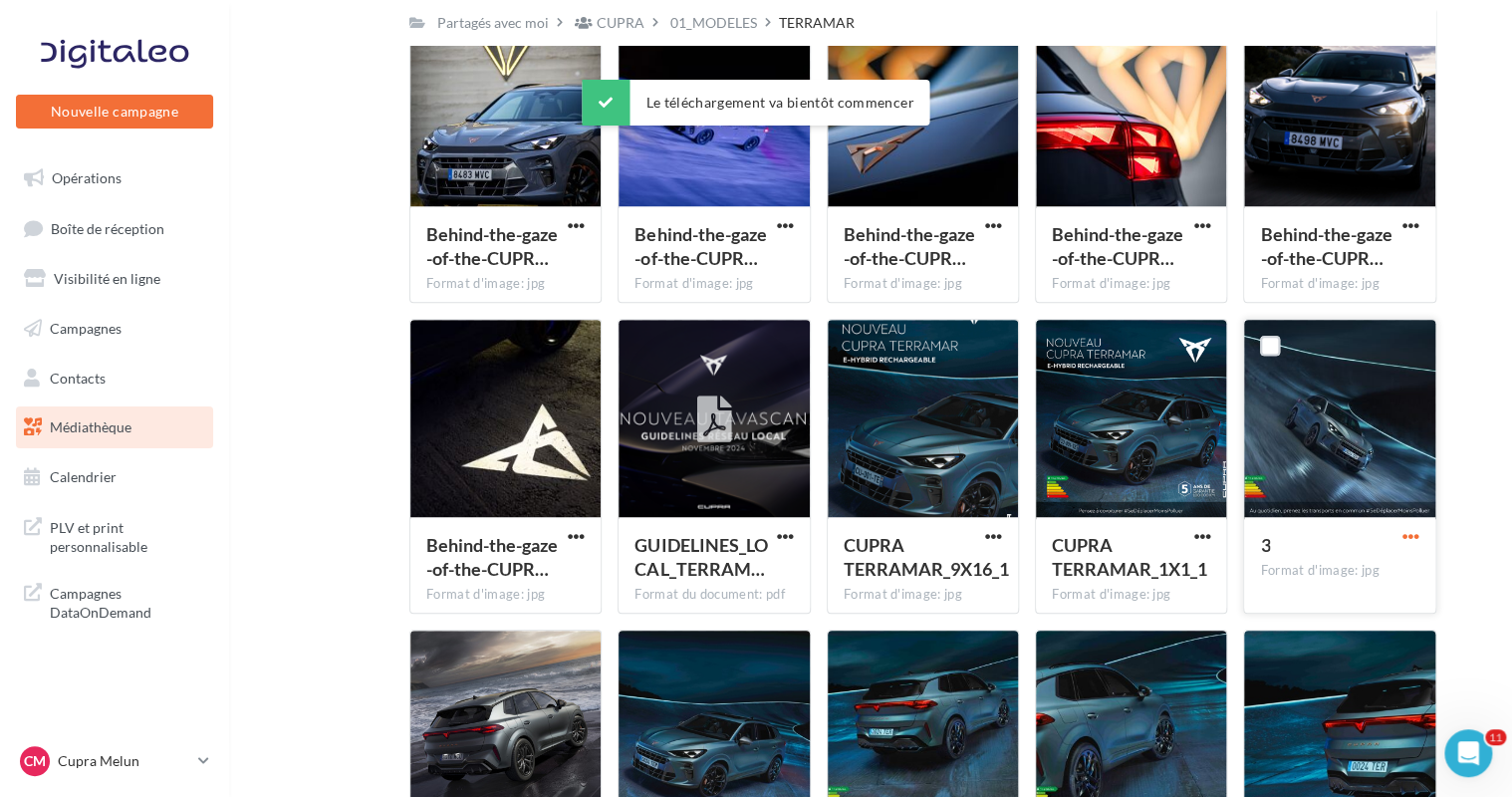 click at bounding box center (1410, 536) 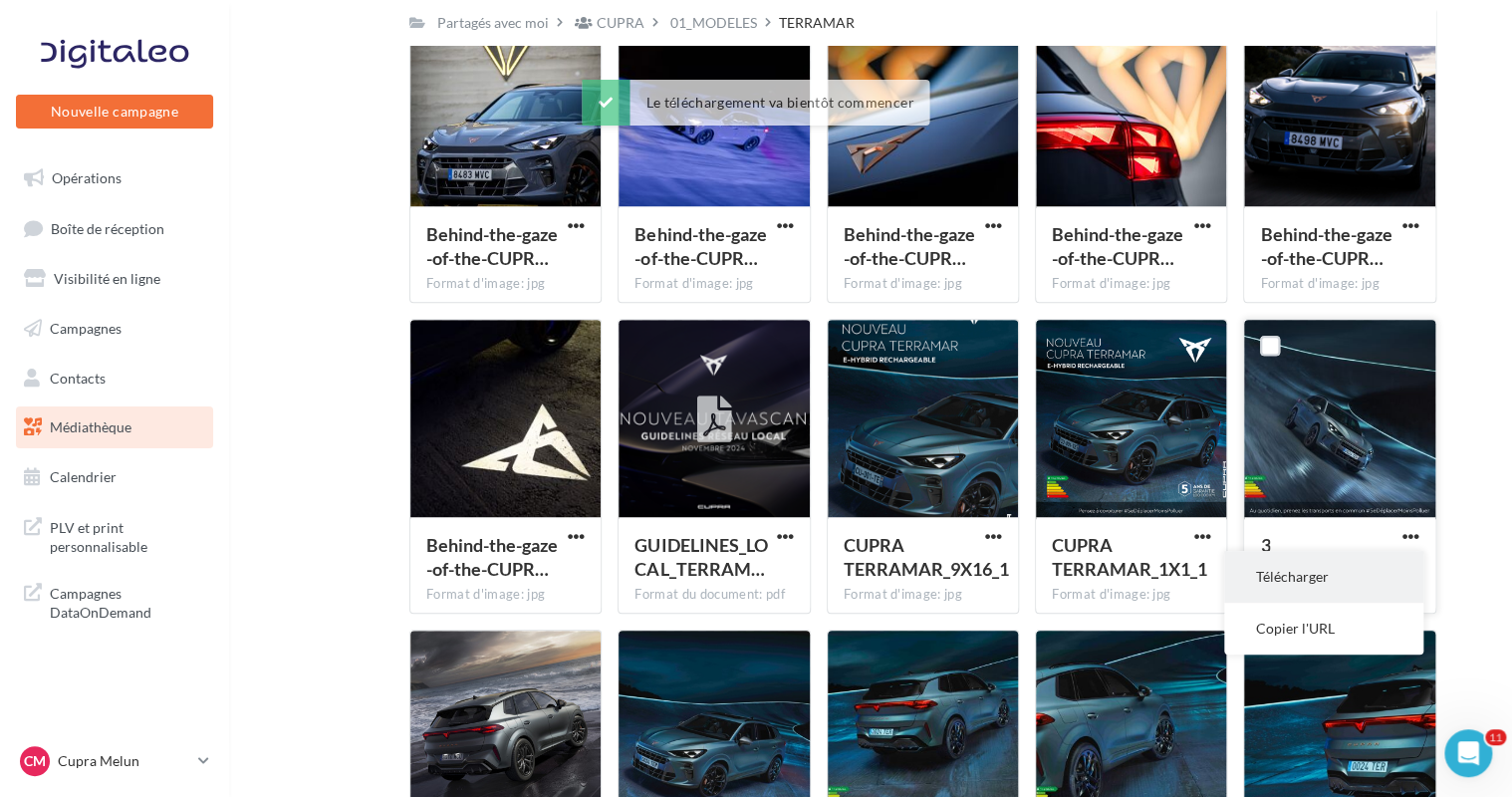 click on "Télécharger" at bounding box center (1324, 577) 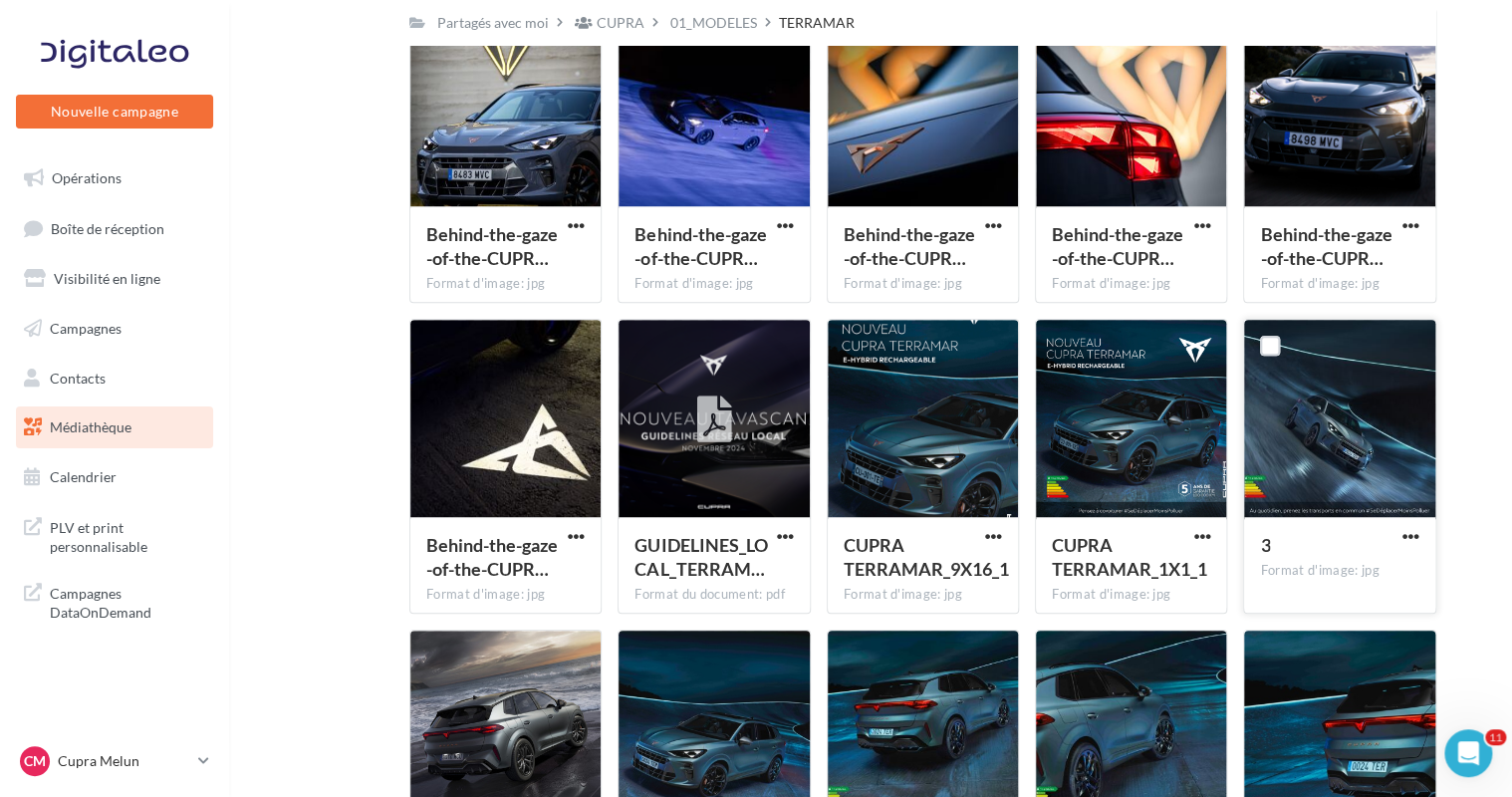 scroll, scrollTop: 253, scrollLeft: 0, axis: vertical 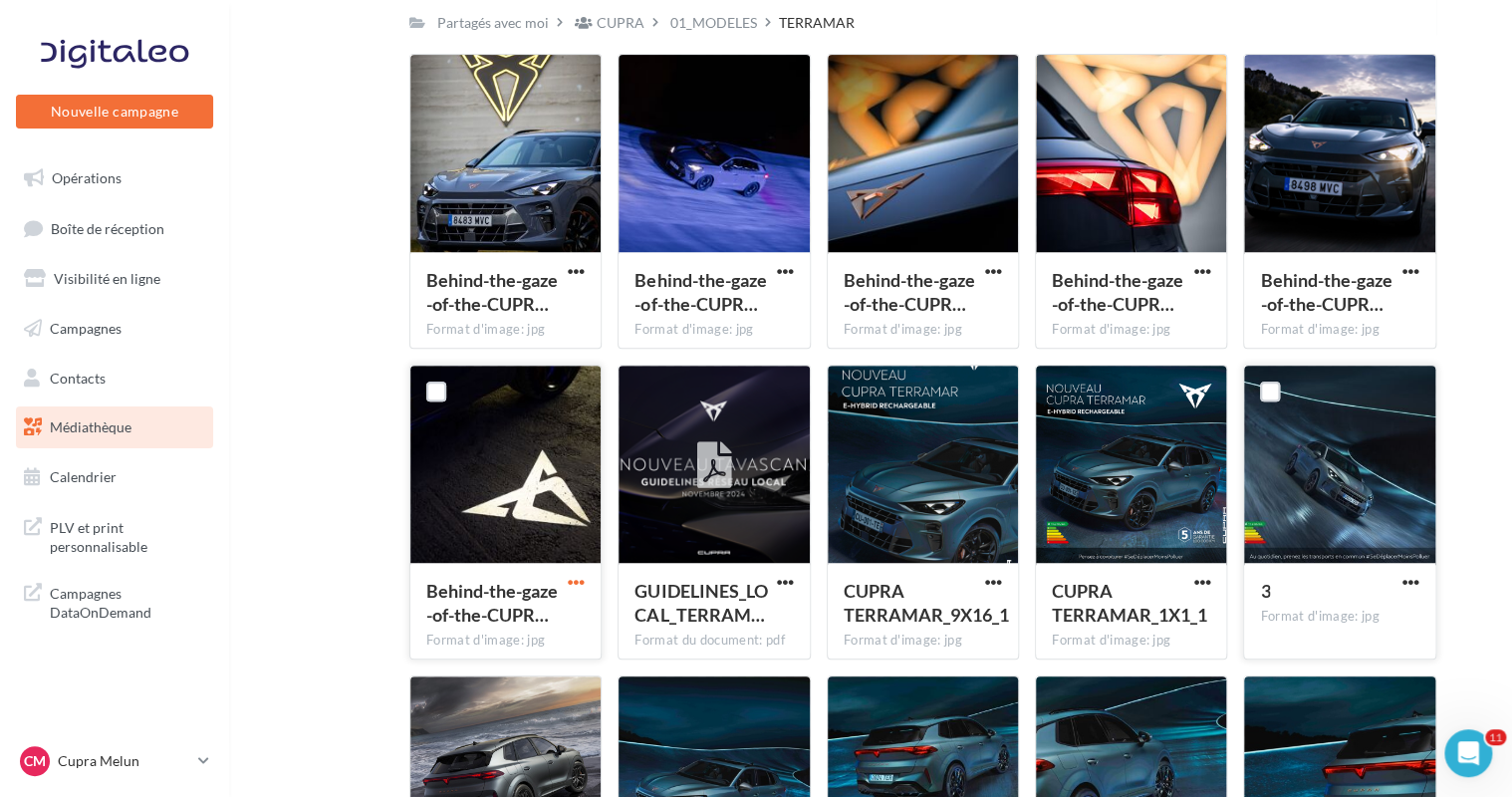 click at bounding box center (576, 582) 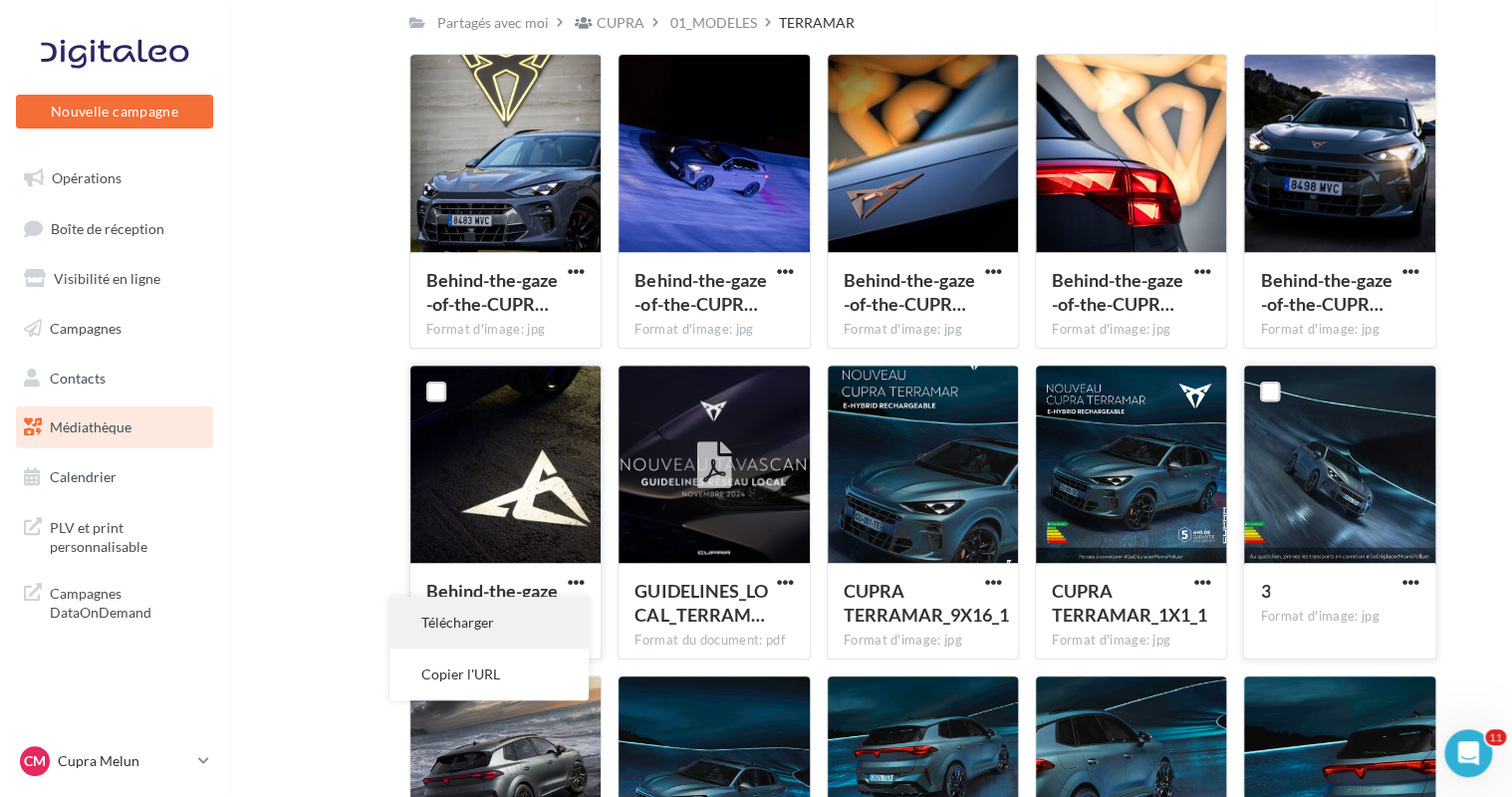 click on "Télécharger" at bounding box center (489, 623) 